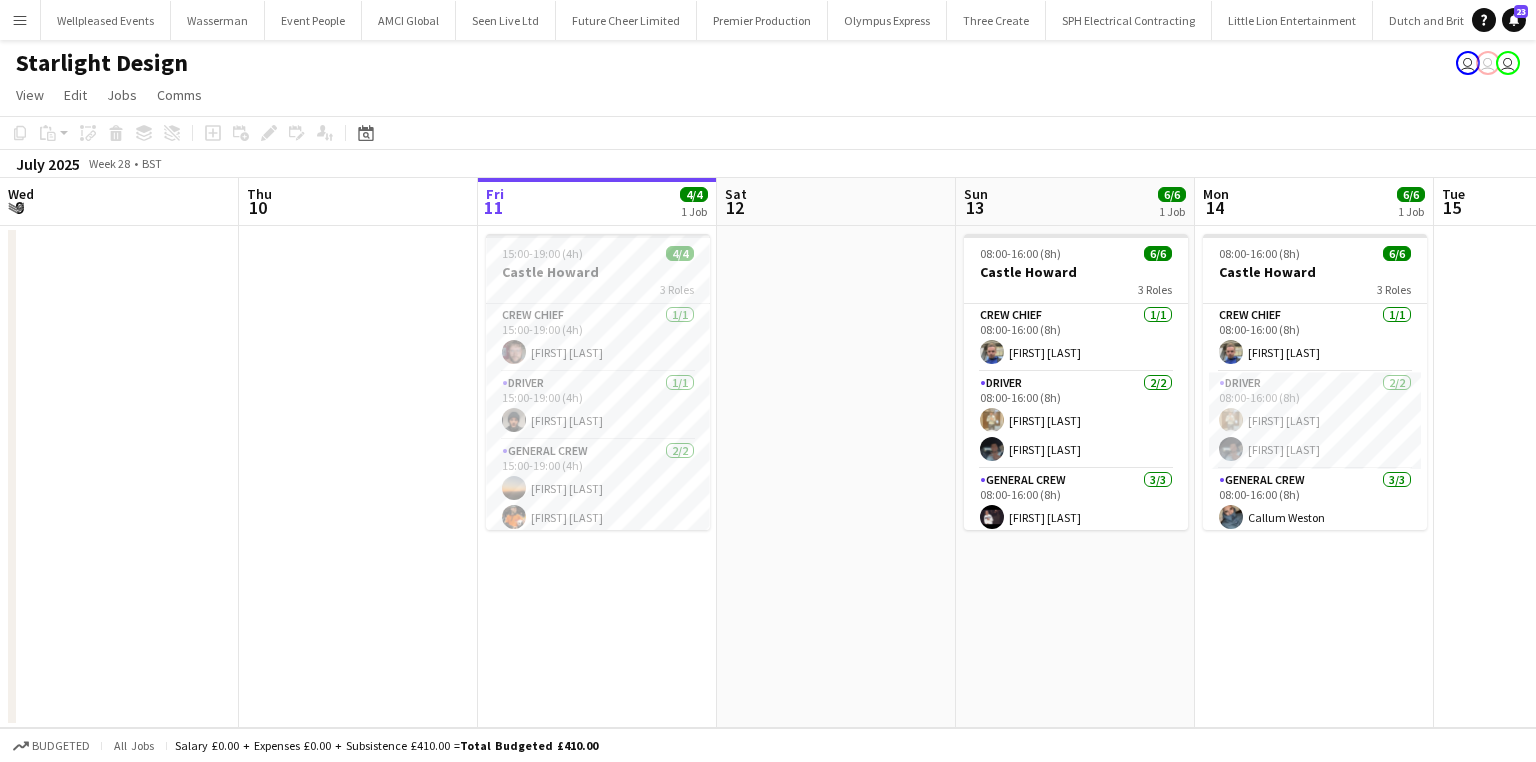 scroll, scrollTop: 0, scrollLeft: 0, axis: both 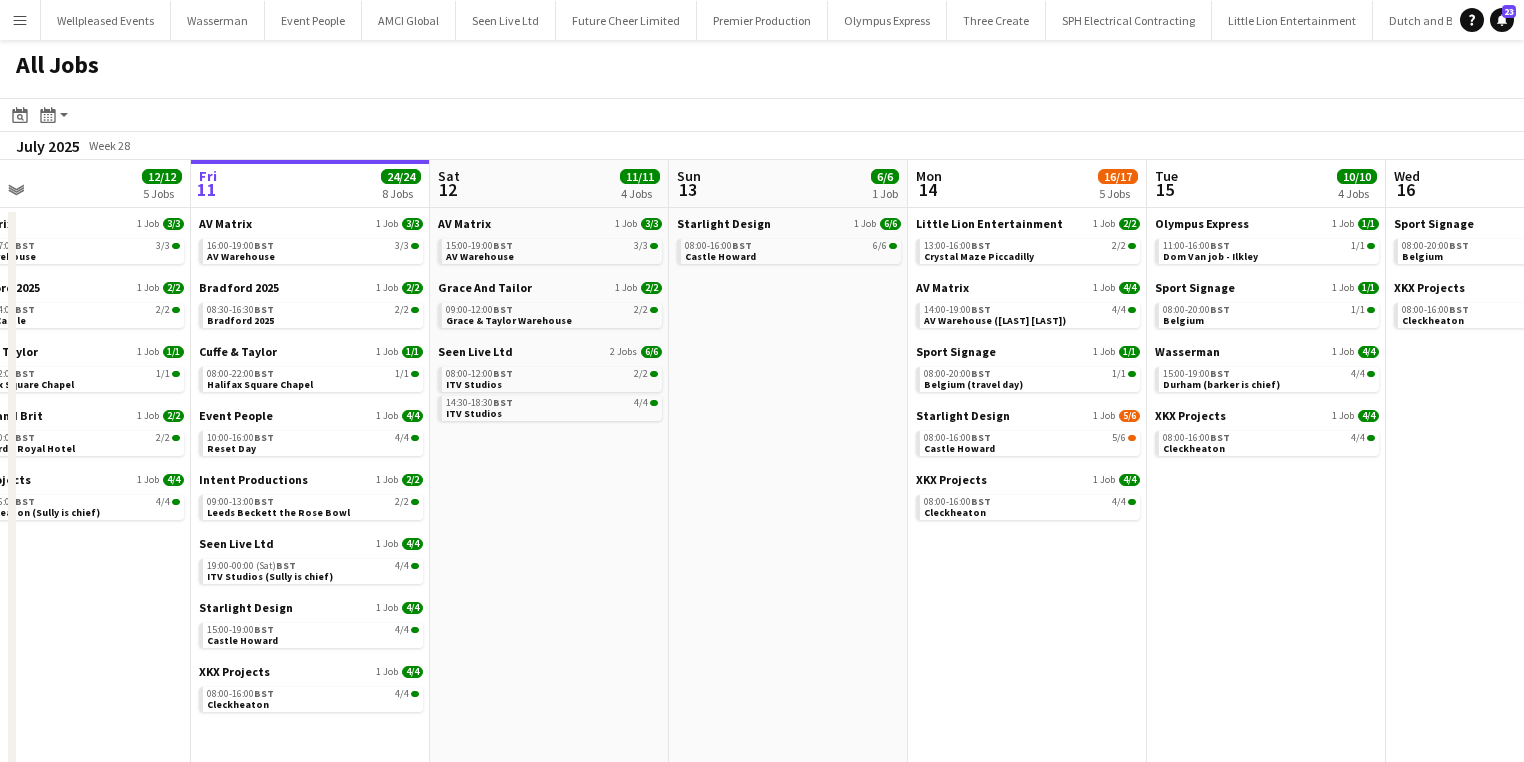 click on "Menu" at bounding box center (20, 20) 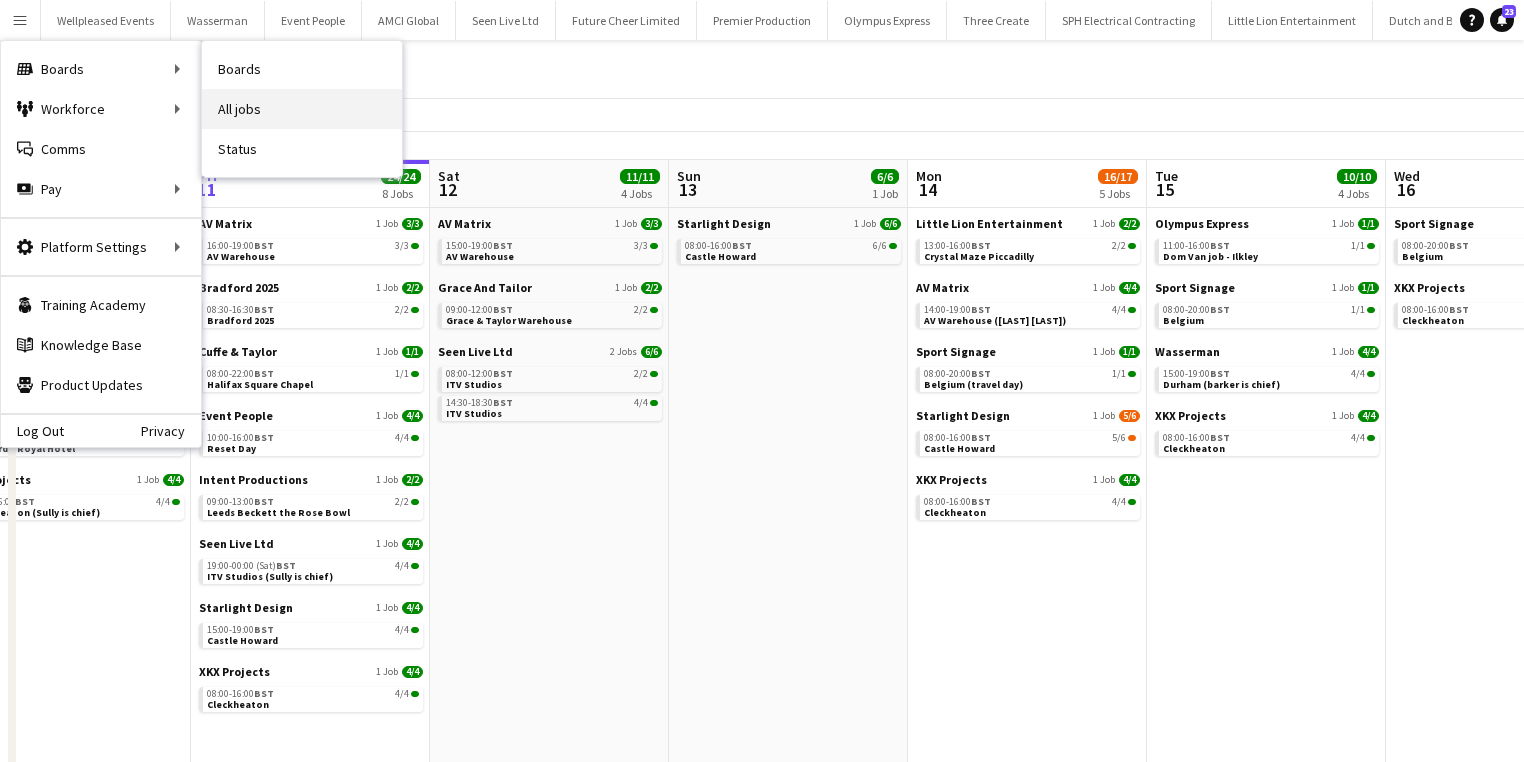 click on "All jobs" at bounding box center (302, 109) 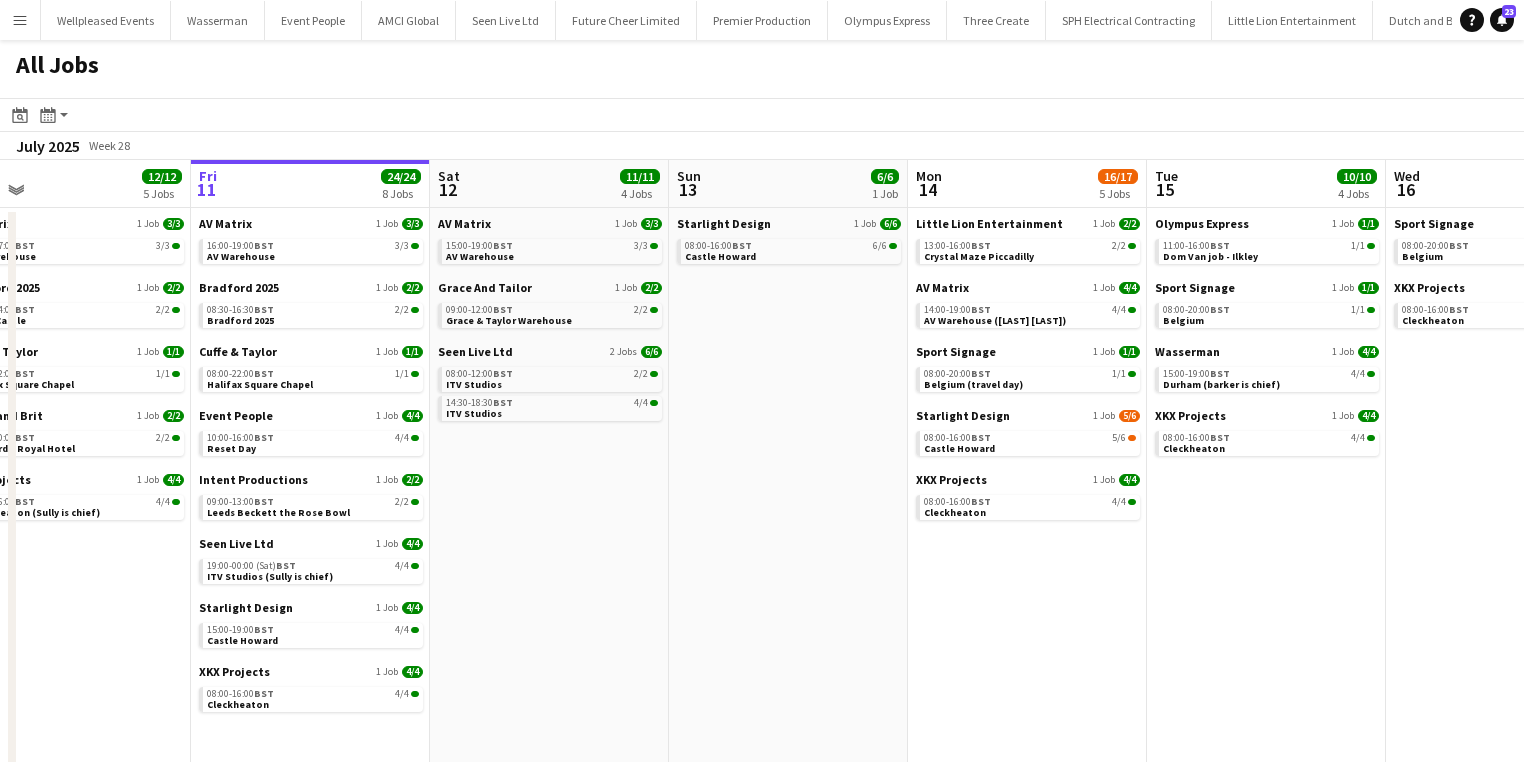 scroll, scrollTop: 0, scrollLeft: 773, axis: horizontal 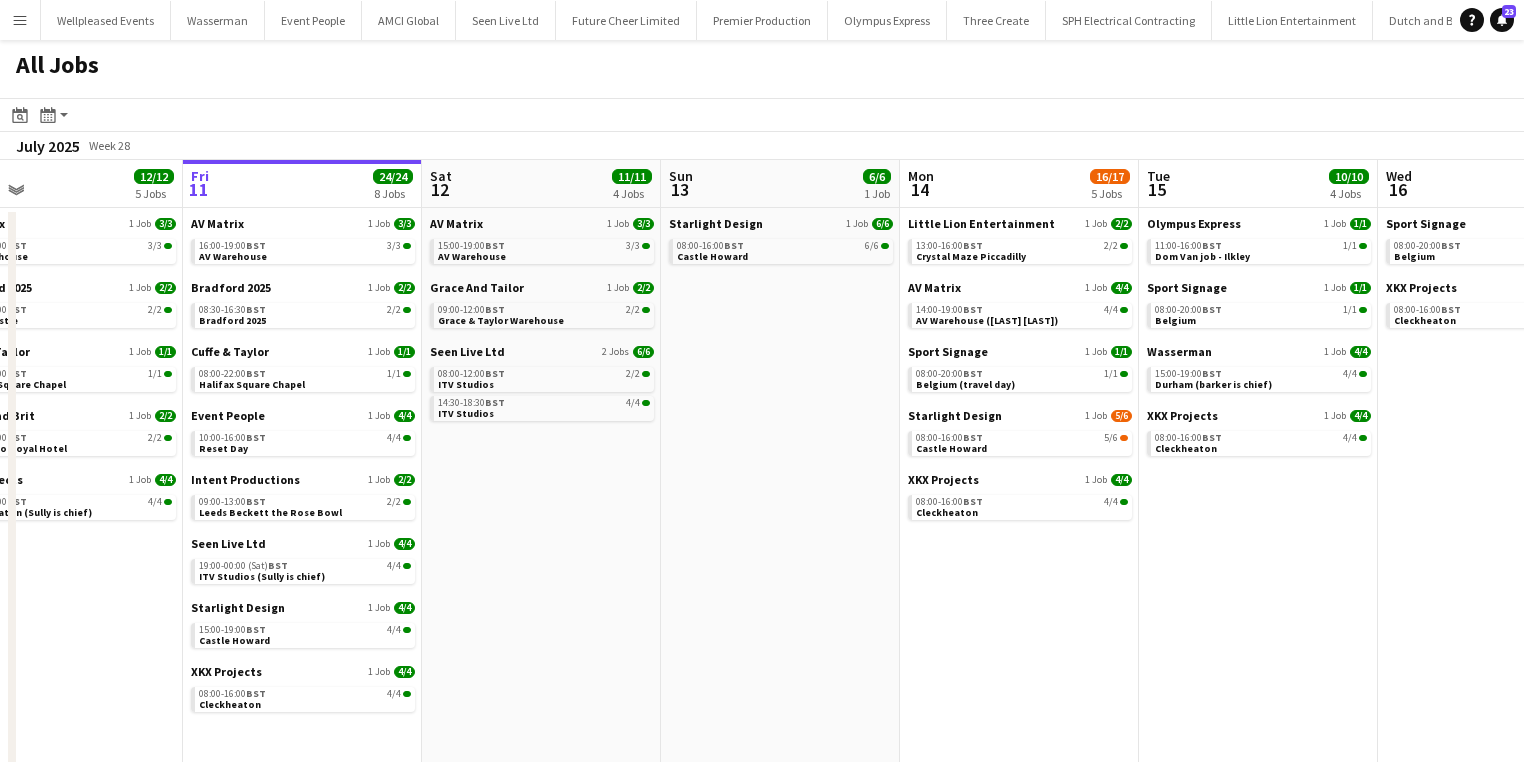 click on "Mon   7   16/16   7 Jobs   Tue   8   15/15   4 Jobs   Wed   9   30/34   7 Jobs   Thu   10   12/12   5 Jobs   Fri   11   24/24   8 Jobs   Sat   12   11/11   4 Jobs   Sun   13   6/6   1 Job   Mon   14   16/17   5 Jobs   Tue   15   10/10   4 Jobs   Wed   16   5/5   2 Jobs   Thu   17   8/8   3 Jobs   Fri   18   18/18   5 Jobs    Little Lion Entertainment   1 Job   2/2   13:00-16:00    BST   2/2   Crystal Maze Piccadilly   AV Matrix   1 Job   4/4   15:00-19:00    BST   4/4   AV Warehouse     Bradford 2025   1 Job   2/2   09:00-20:00    BST   2/2   Cliffe Castle   Cuffe & Taylor   1 Job   1/1   08:00-22:00    BST   1/1   Halifax Square Chapel   Sport Signage   2 Jobs   4/4   08:00-18:00    BST   2/2   DTM Norisring   08:00-18:00    BST   2/2   Silverstone   XKX Projects   1 Job   3/3   08:00-16:00    BST   3/3   Cleckheaton   Dutch and Brit   1 Job   2/2   08:00-14:00    BST   2/2   Leonardo Royal Hotel   Premier Production   1 Job   7/7   09:00-13:00    BST   7/7   Hoxton Docks   Sport Signage   1 Job   2/2   2A" at bounding box center (762, 566) 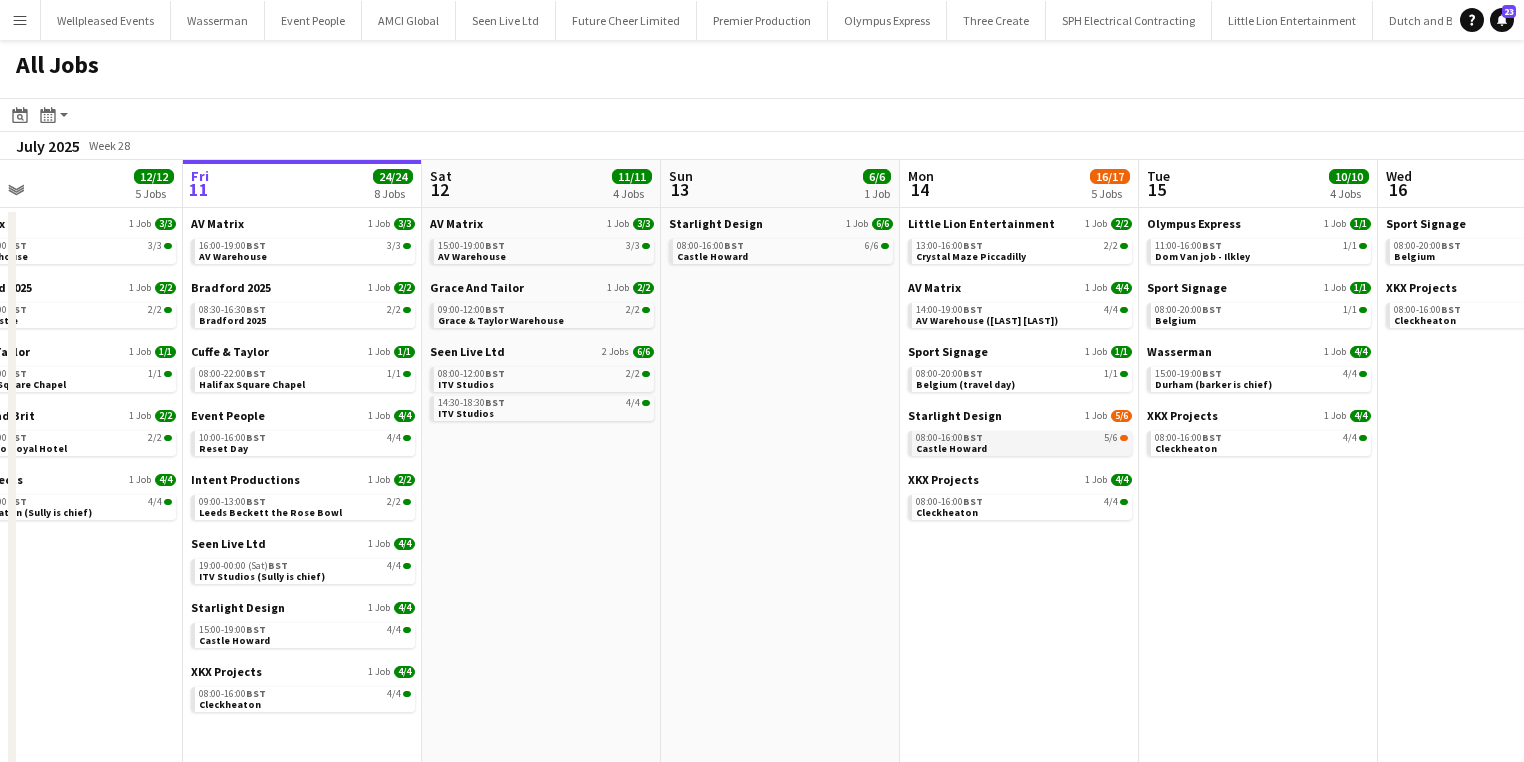 click on "08:00-16:00    BST   5/6   Castle Howard" at bounding box center [1022, 442] 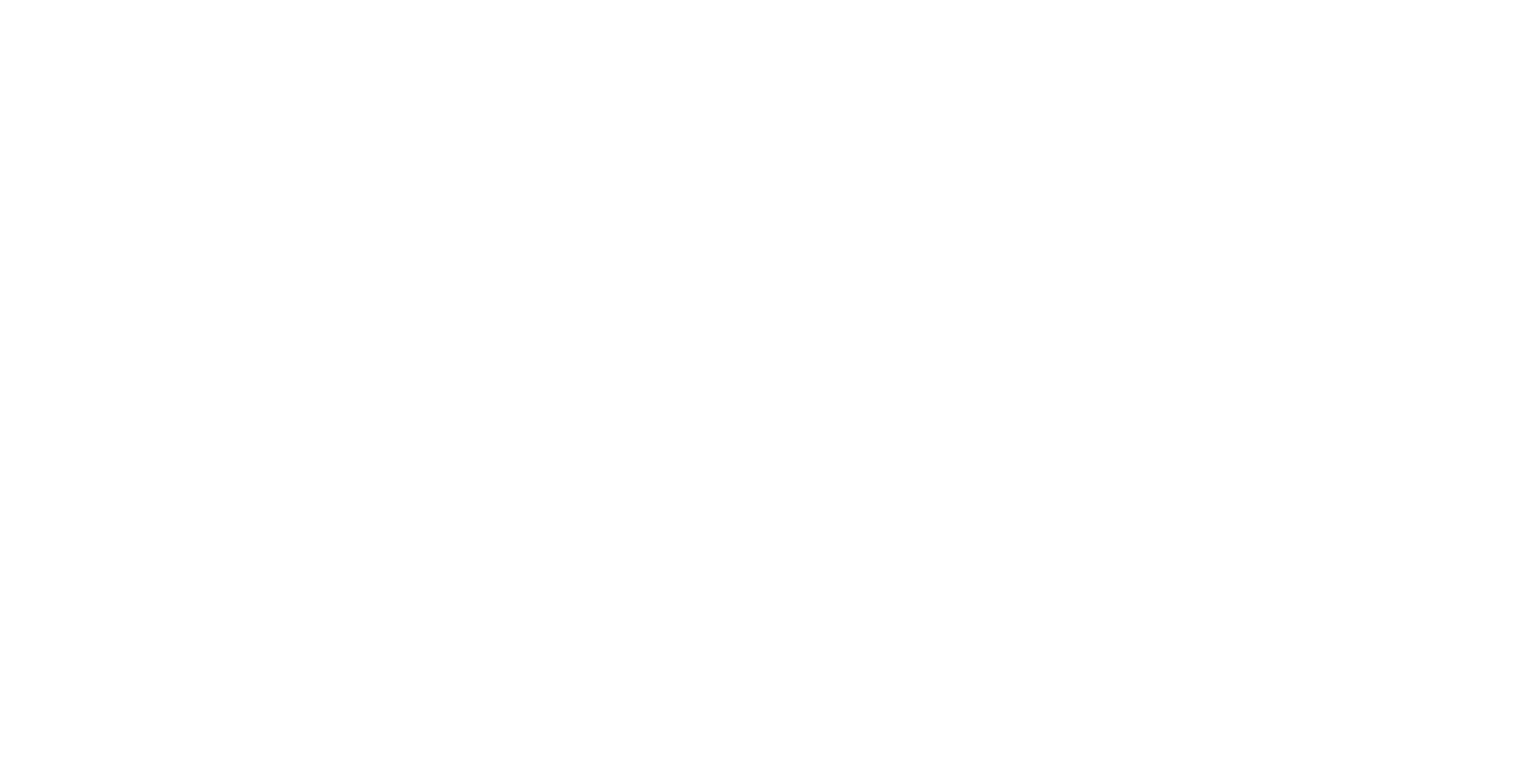 scroll, scrollTop: 0, scrollLeft: 0, axis: both 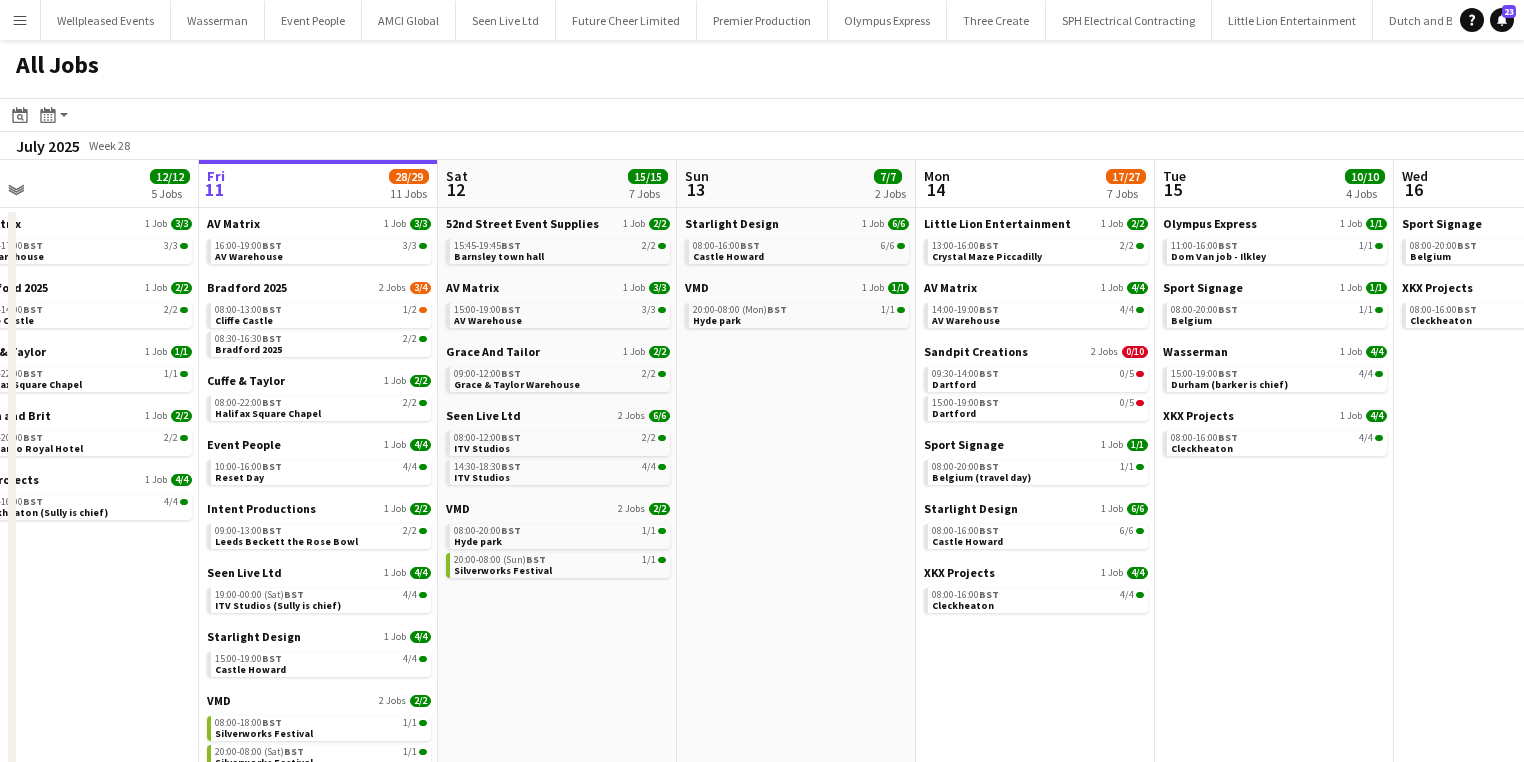 drag, startPoint x: 788, startPoint y: 500, endPoint x: 768, endPoint y: 501, distance: 20.024984 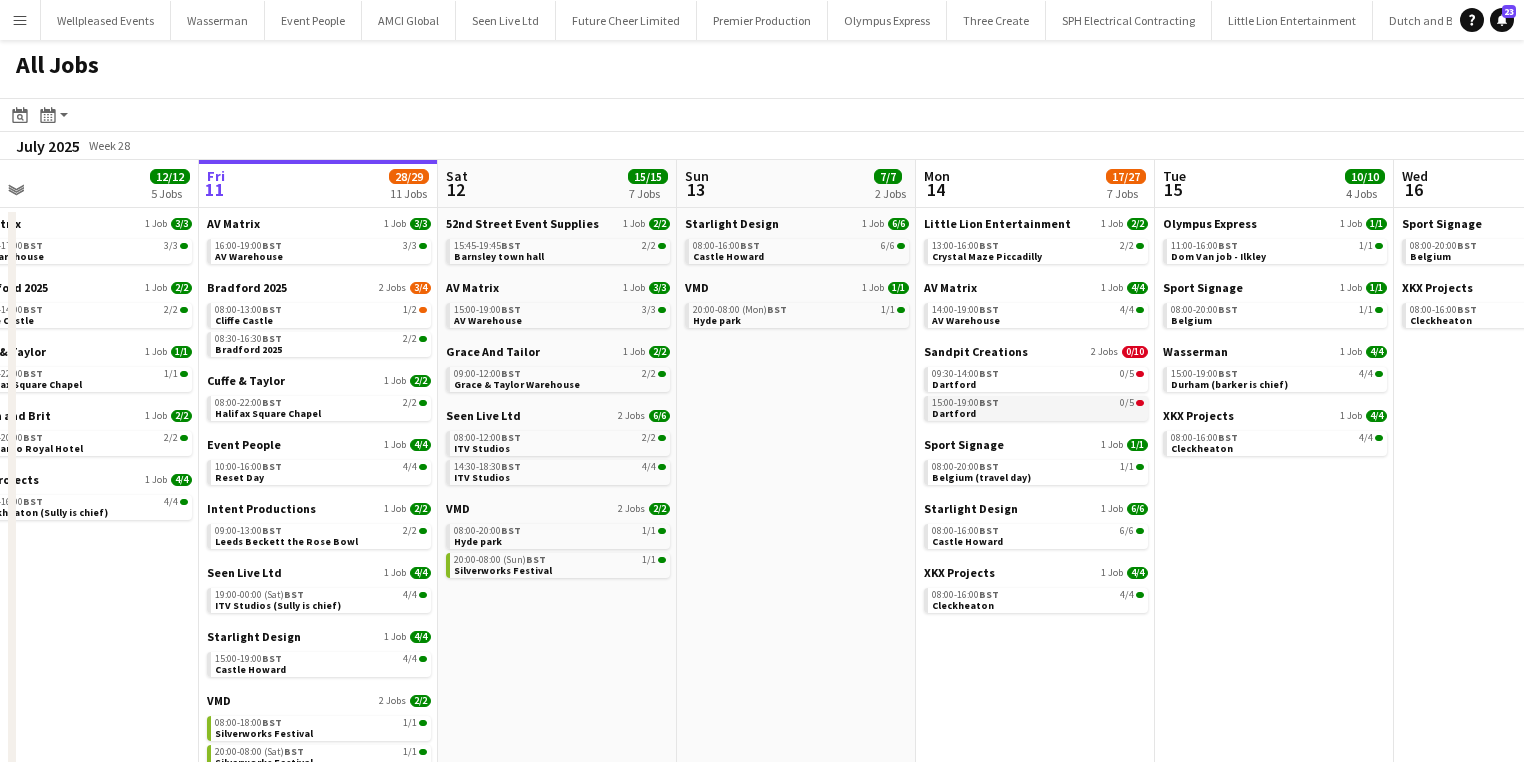 click on "15:00-19:00    BST   0/5" at bounding box center (1038, 403) 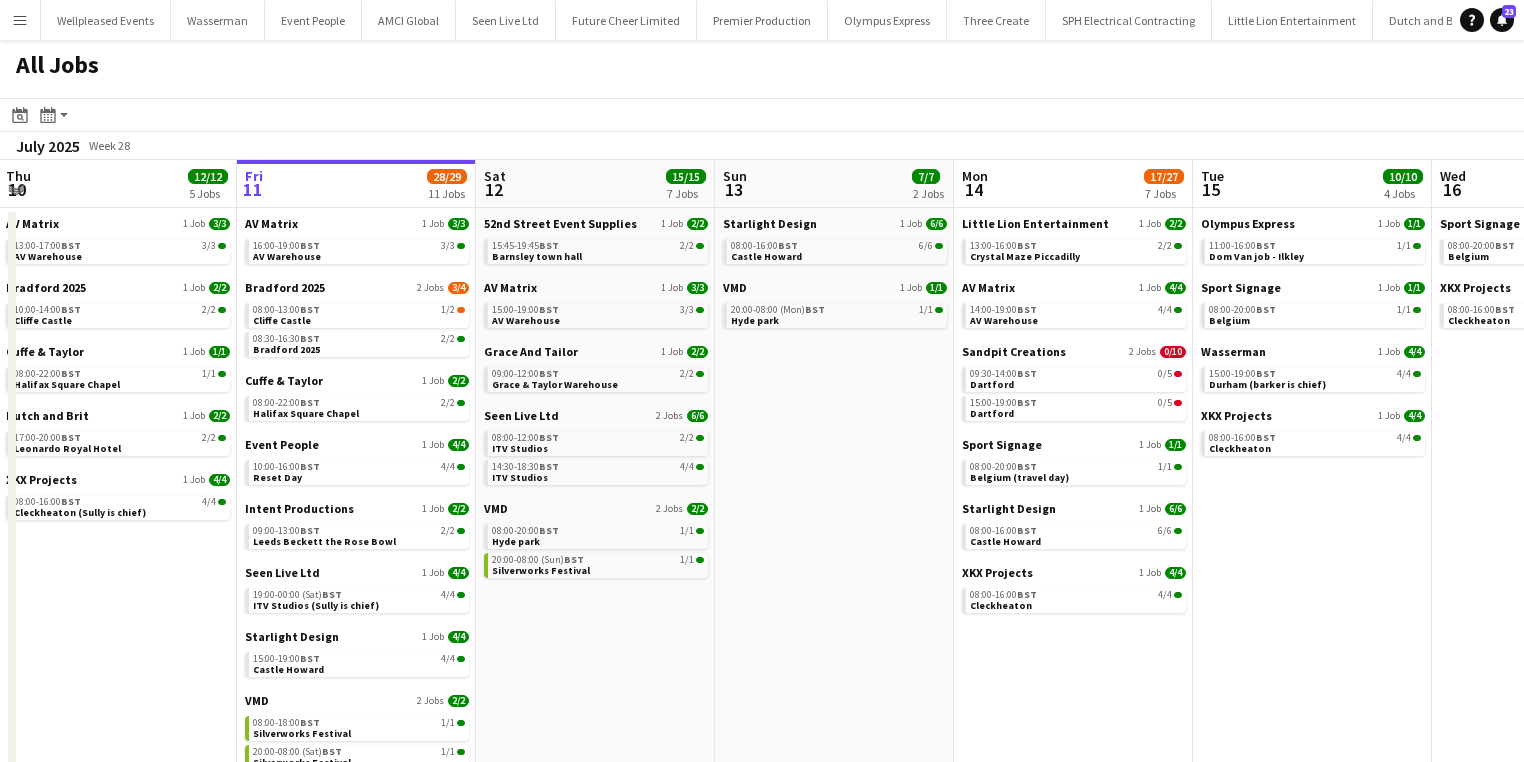 drag, startPoint x: 823, startPoint y: 569, endPoint x: 1139, endPoint y: 573, distance: 316.02533 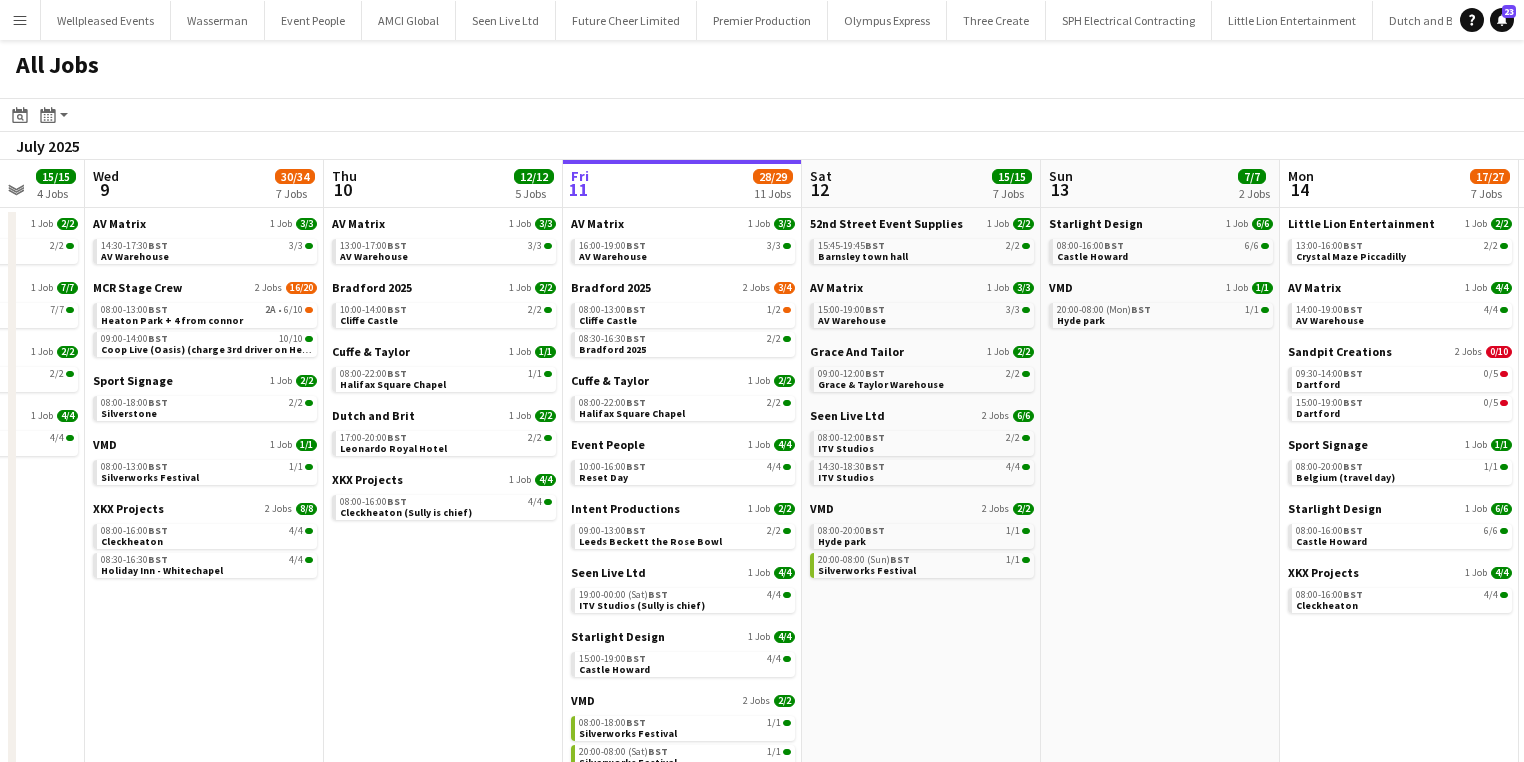 click on "All Jobs
Date picker
JUL 2025 JUL 2025 Monday M Tuesday T Wednesday W Thursday T Friday F Saturday S Sunday S  JUL      1   2   3   4   5   6   7   8   9   10   11   12   13   14   15   16   17   18   19   20   21   22   23   24   25   26   27   28   29   30   31
Comparison range
Comparison range
Today
Month view / Day view
Day view by Board Day view by Job Month view  July 2025   Week 28
Expand/collapse
Sun   6   23/23   8 Jobs   Mon   7   16/16   7 Jobs   Tue   8   15/15   4 Jobs   Wed   9   30/34   7 Jobs   Thu   10   12/12   5 Jobs   Fri   11   28/29   11 Jobs   Sat   12   15/15   7 Jobs   Sun   13   7/7   2 Jobs   Mon   14   17/27   7 Jobs   Tue   15   10/10   4 Jobs   Wed   16   5/5   2 Jobs   Thu   17   8/8   3 Jobs   AV Live   2 Jobs   4/4   10:00-13:00    BST   2/2   Aria Suites   21:00-00:00 (Mon)   BST   2/2   Aria Suites" 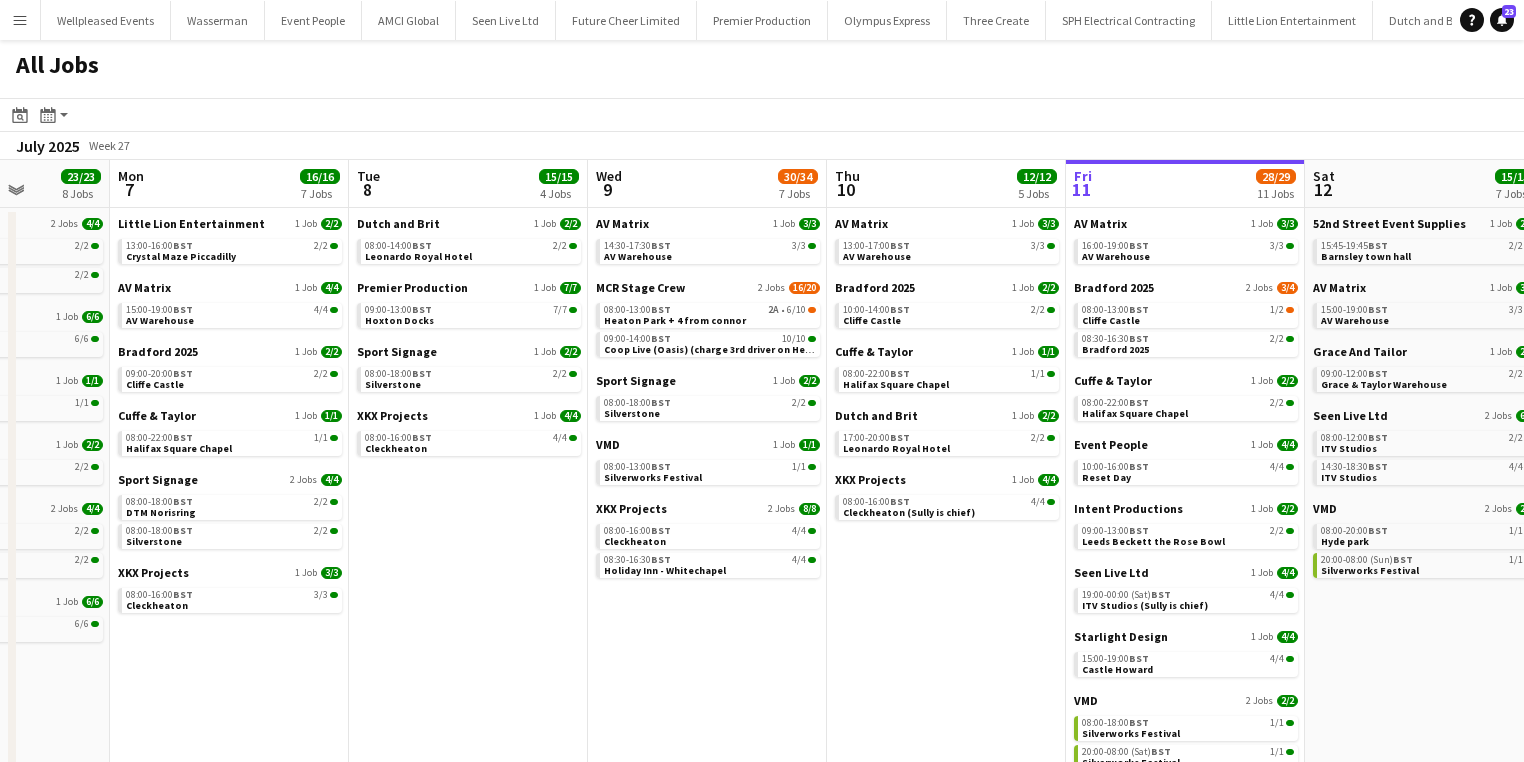 drag, startPoint x: 667, startPoint y: 666, endPoint x: 1172, endPoint y: 573, distance: 513.49194 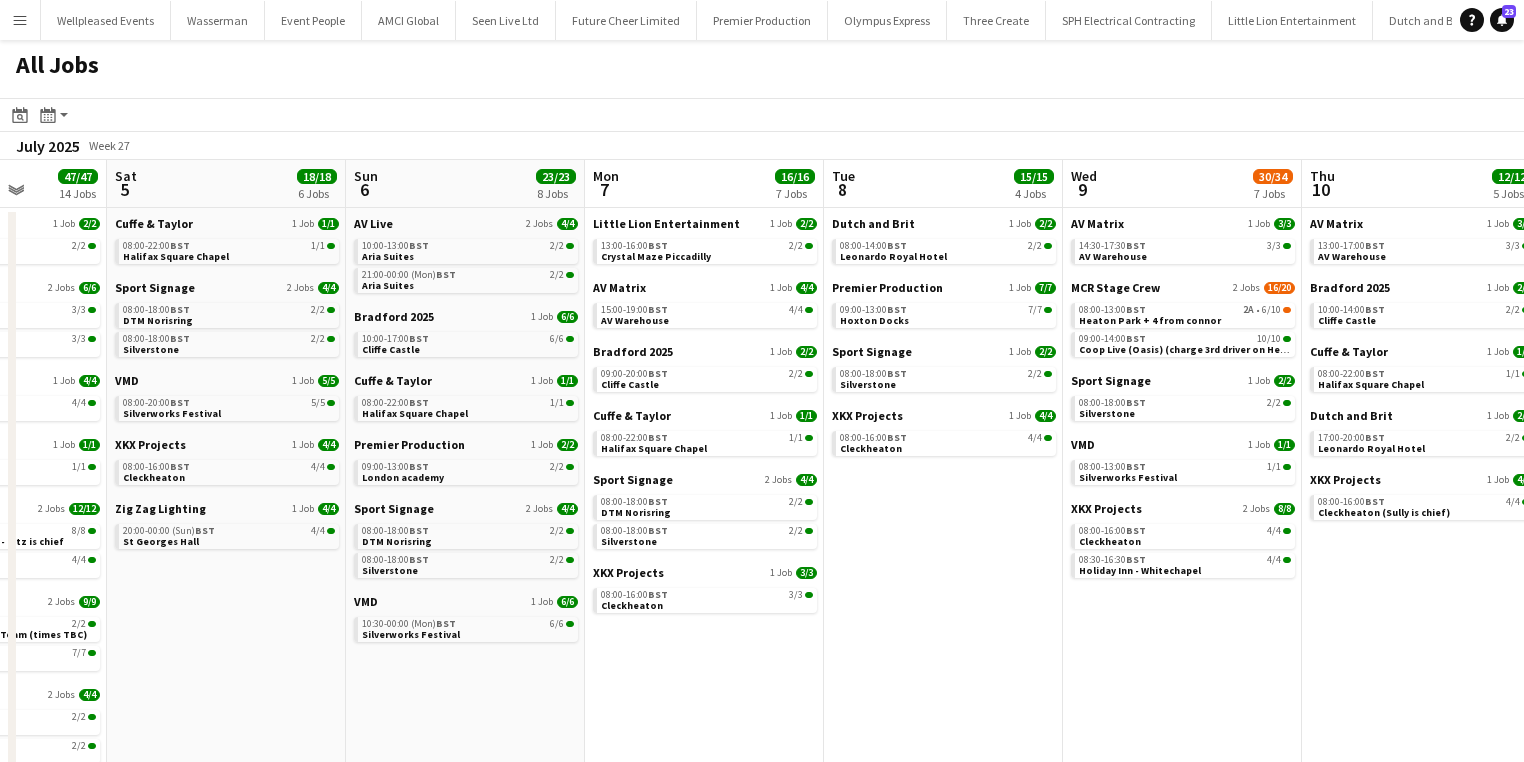 click on "All Jobs
Date picker
JUL 2025 JUL 2025 Monday M Tuesday T Wednesday W Thursday T Friday F Saturday S Sunday S  JUL      1   2   3   4   5   6   7   8   9   10   11   12   13   14   15   16   17   18   19   20   21   22   23   24   25   26   27   28   29   30   31
Comparison range
Comparison range
Today
Month view / Day view
Day view by Board Day view by Job Month view  July 2025   Week 27
Expand/collapse
Wed   2   44/44   11 Jobs   Thu   3   48/52   13 Jobs   Fri   4   47/47   14 Jobs   Sat   5   18/18   6 Jobs   Sun   6   23/23   8 Jobs   Mon   7   16/16   7 Jobs   Tue   8   15/15   4 Jobs   Wed   9   30/34   7 Jobs   Thu   10   12/12   5 Jobs   Fri   11   28/29   11 Jobs   Sat   12   15/15   7 Jobs   Sun   13   7/7   2 Jobs   AV Matrix   1 Job   2/2   14:30-17:30    BST   2/2   AV Warehouse     Arena   2 Jobs   6/6   13:30-17:30    1A" 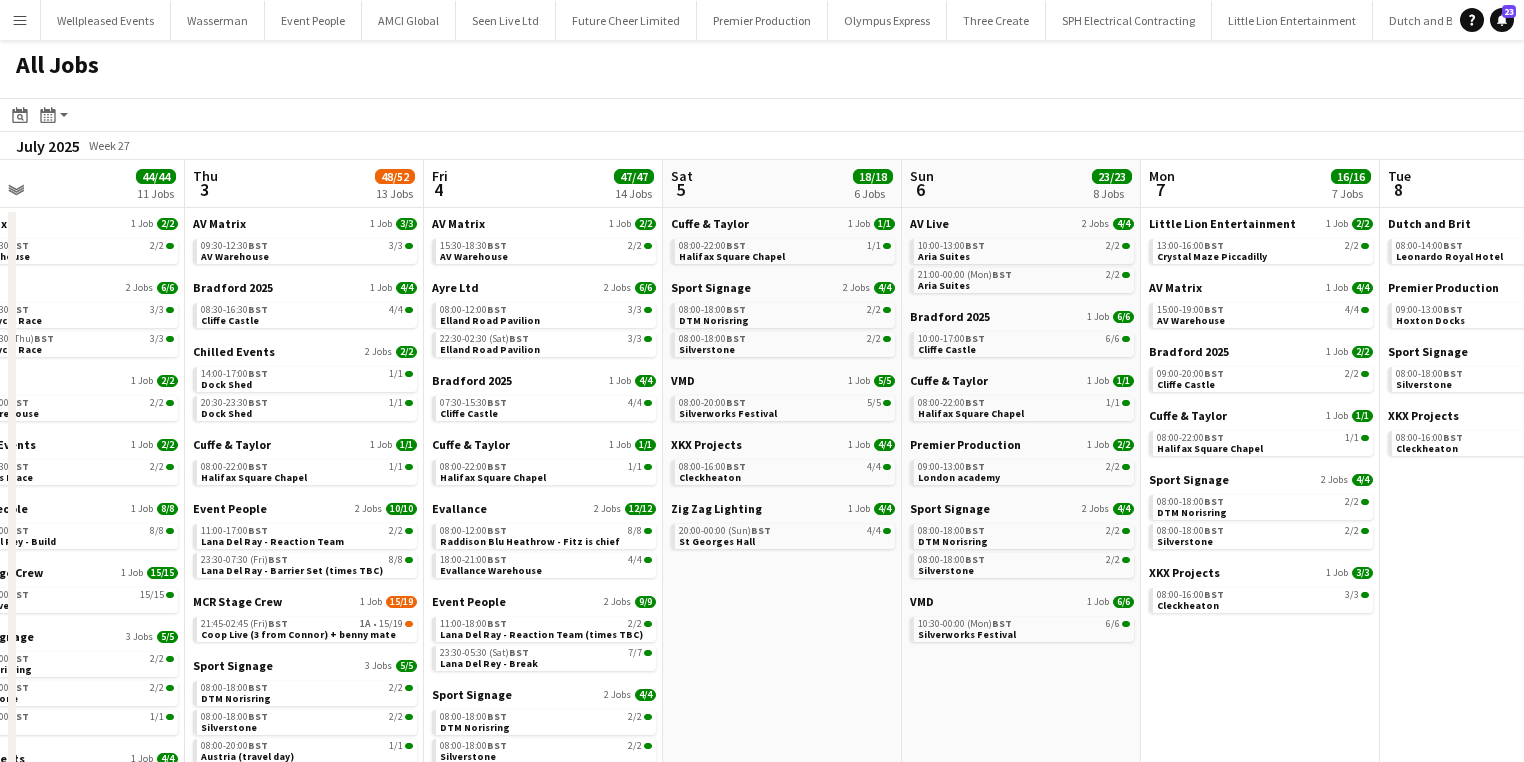 drag, startPoint x: 812, startPoint y: 664, endPoint x: 1268, endPoint y: 656, distance: 456.07016 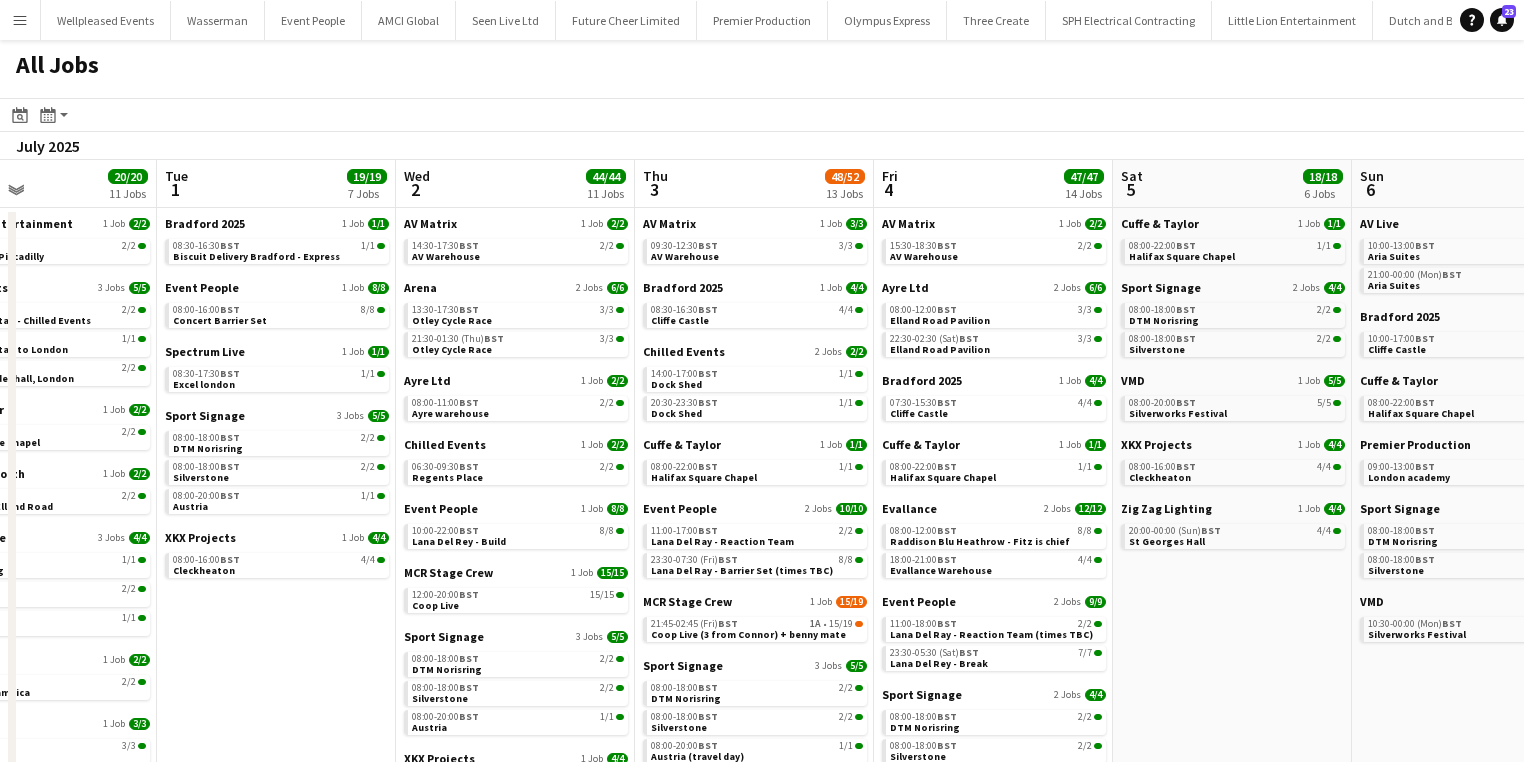 scroll, scrollTop: 0, scrollLeft: 415, axis: horizontal 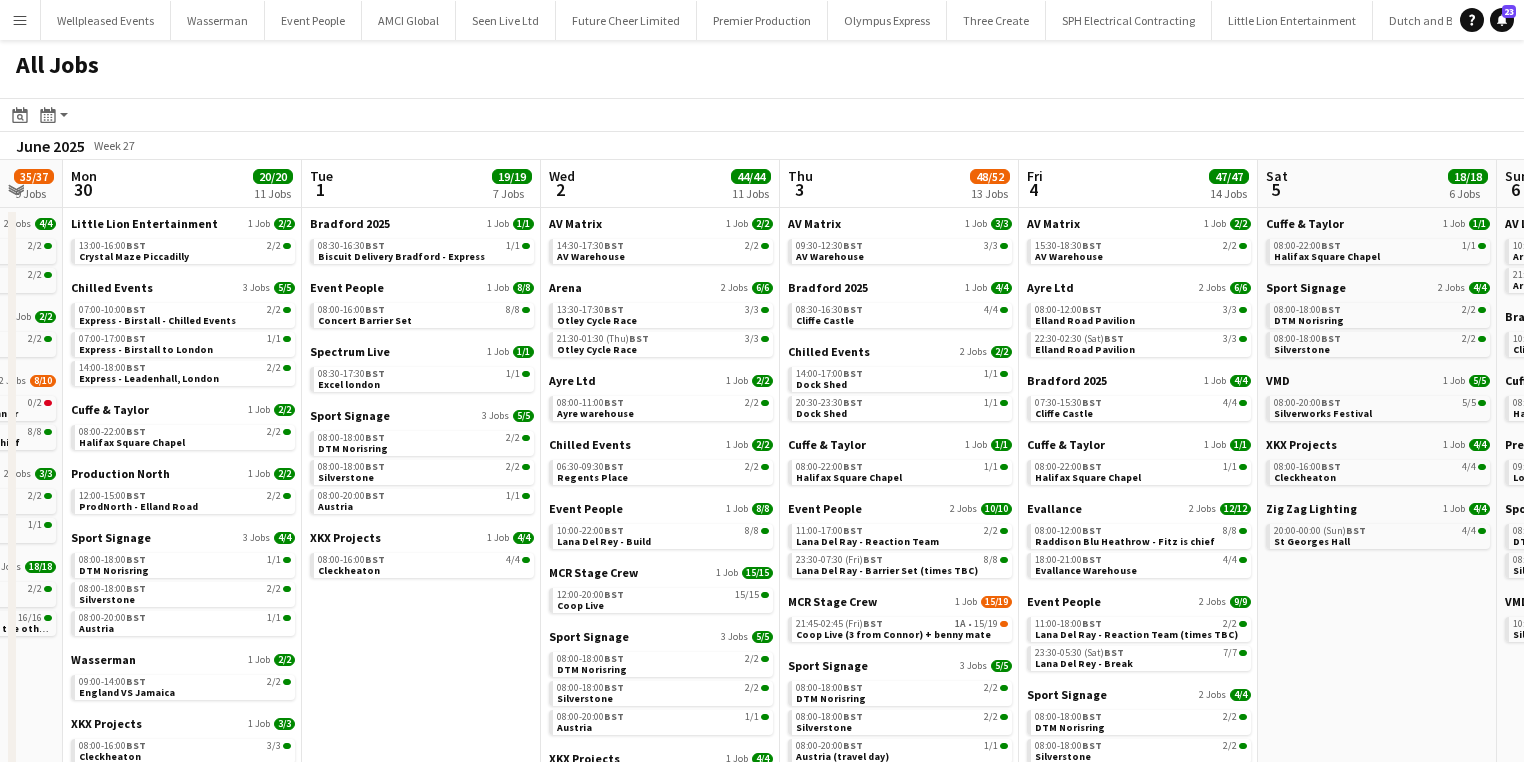 click on "Sat   28   42/44   10 Jobs   Sun   29   35/37   9 Jobs   Mon   30   20/20   11 Jobs   Tue   1   19/19   7 Jobs   Wed   2   44/44   11 Jobs   Thu   3   48/52   13 Jobs   Fri   4   47/47   14 Jobs   Sat   5   18/18   6 Jobs   Sun   6   23/23   8 Jobs   Mon   7   16/16   7 Jobs   Tue   8   15/15   4 Jobs   Wed   9   30/34   7 Jobs   Bradford 2025   1 Job   2/2   11:00-16:00    BST   2/2   Biscuit Delivery Bradford - Express   Evallance   3 Jobs   4/6   07:30-11:30    BST   2/2   The Oakwood   13:00-17:00    BST   0/2   Last Drop Hotel & Spa 2 from Connor   23:45-02:45 (Sun)   BST   2/2   The Oakwood   Event People   2 Jobs   9/9   10:00-17:00    BST   2/2   Linkin Park - Reaction Team (times TBC)   23:30-05:30 (Sun)   BST   7/7   Linkin Park - Break   Liverpool Stage Crew   1 Job   20/20   21:30-02:30 (Sun)   BST   20/20   Anfield (Barker on forks too)   Sport Signage   2 Jobs   3/3   08:00-18:00    BST   2/2   Silverstone   08:00-20:00    BST   1/1   Austria   XKX Projects   1 Job   4/4   08:00-16:00    BST" at bounding box center [762, 566] 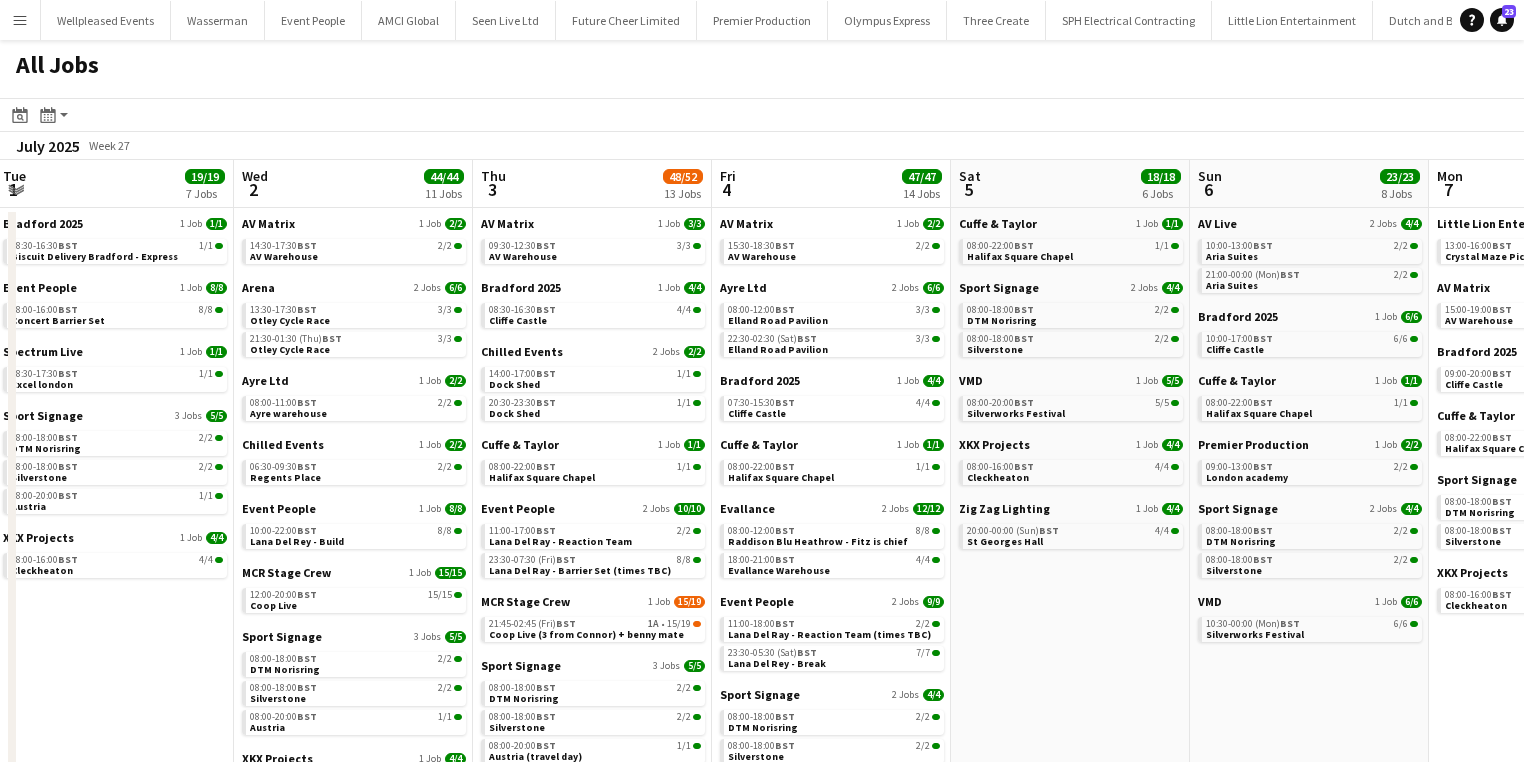scroll, scrollTop: 0, scrollLeft: 692, axis: horizontal 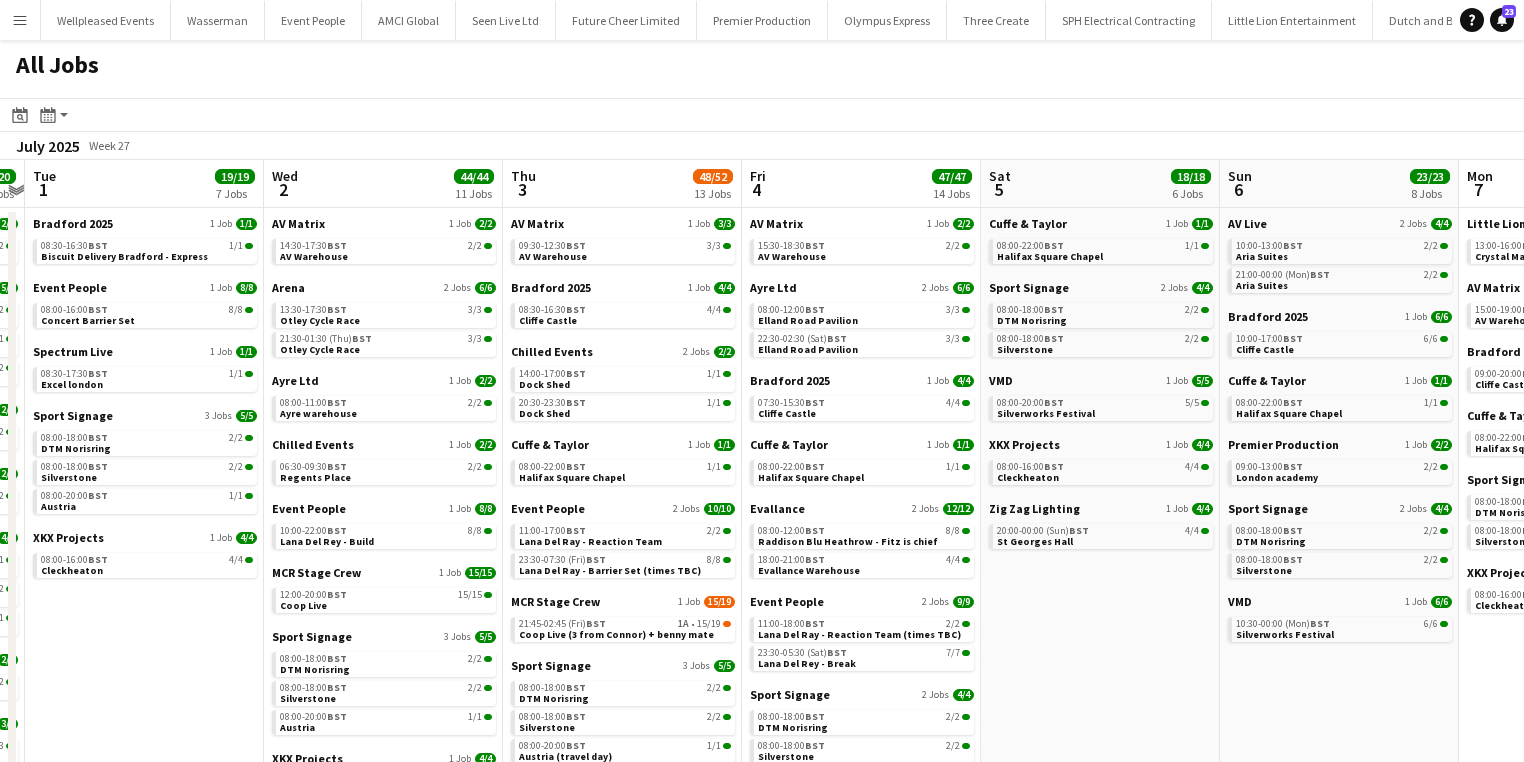 drag, startPoint x: 435, startPoint y: 664, endPoint x: 158, endPoint y: 680, distance: 277.4617 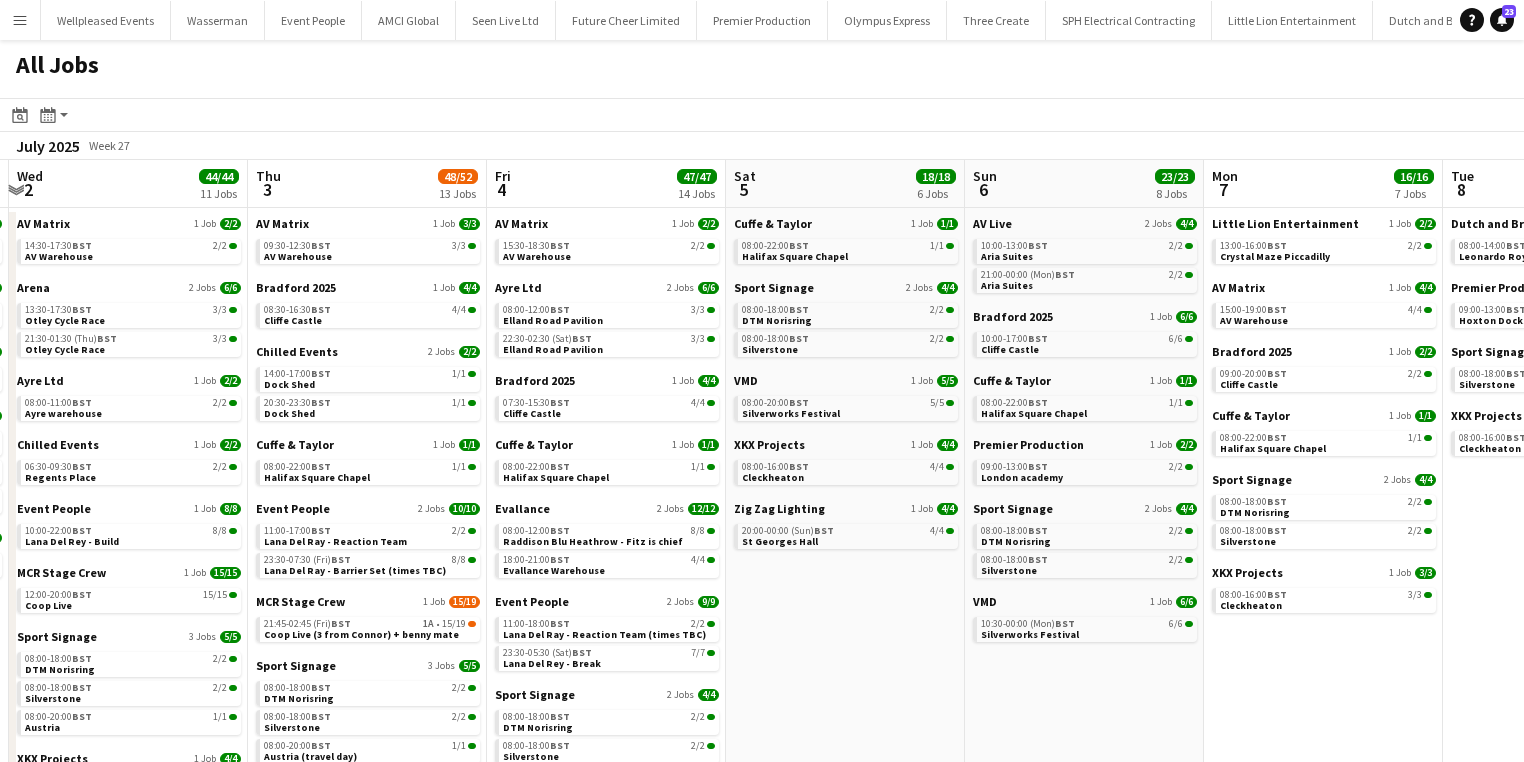 scroll, scrollTop: 0, scrollLeft: 692, axis: horizontal 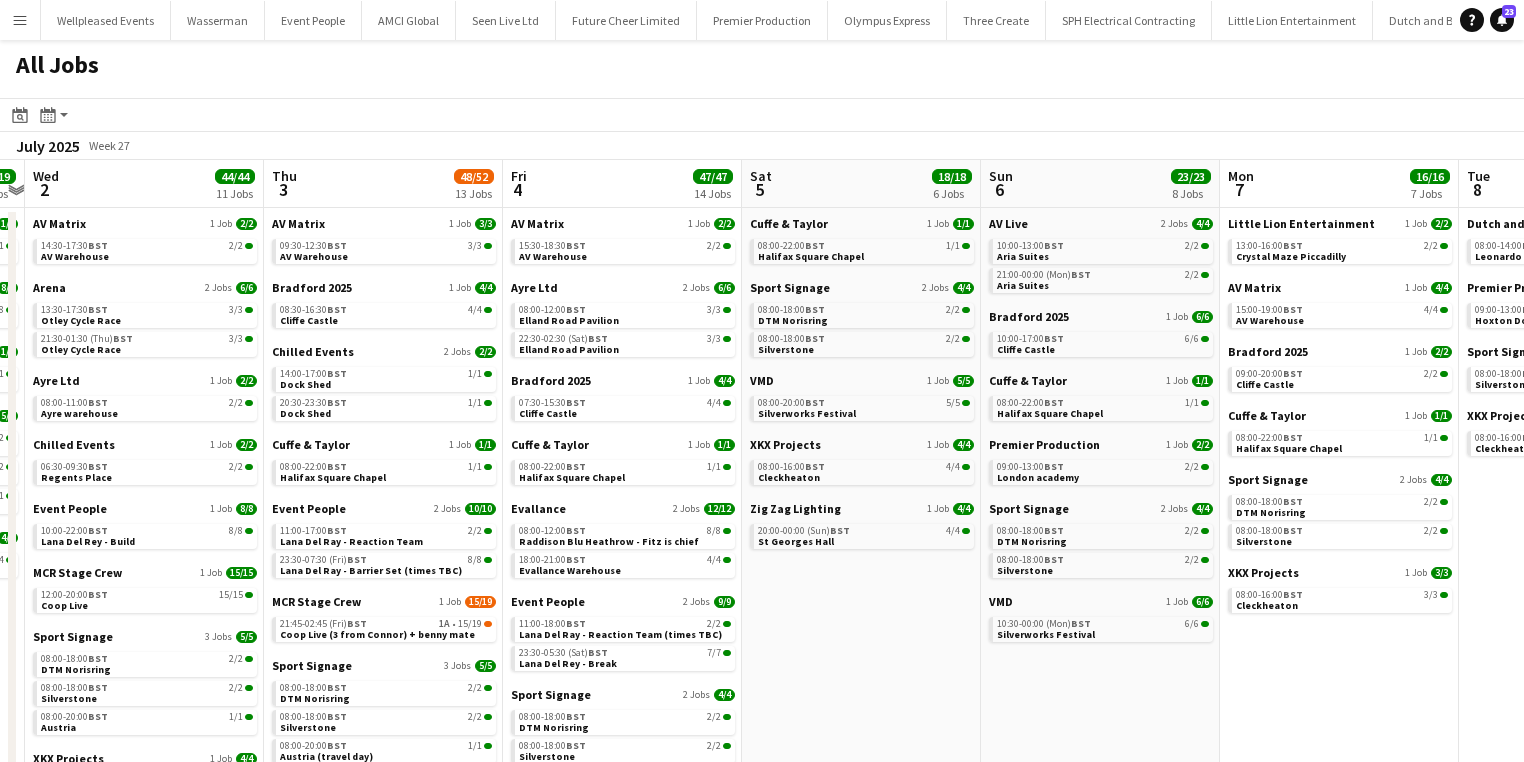 drag, startPoint x: 344, startPoint y: 562, endPoint x: 104, endPoint y: 567, distance: 240.05208 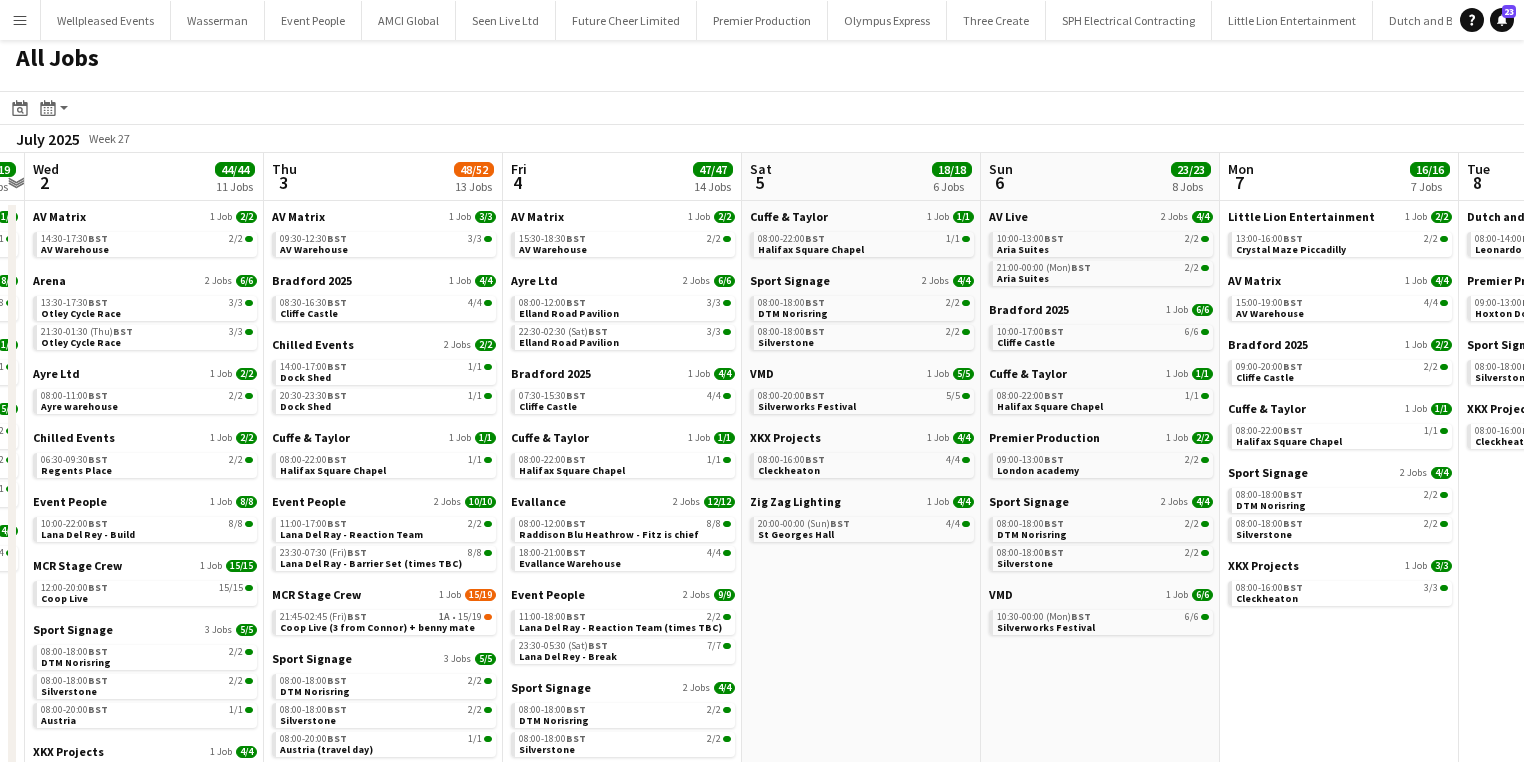 scroll, scrollTop: 0, scrollLeft: 0, axis: both 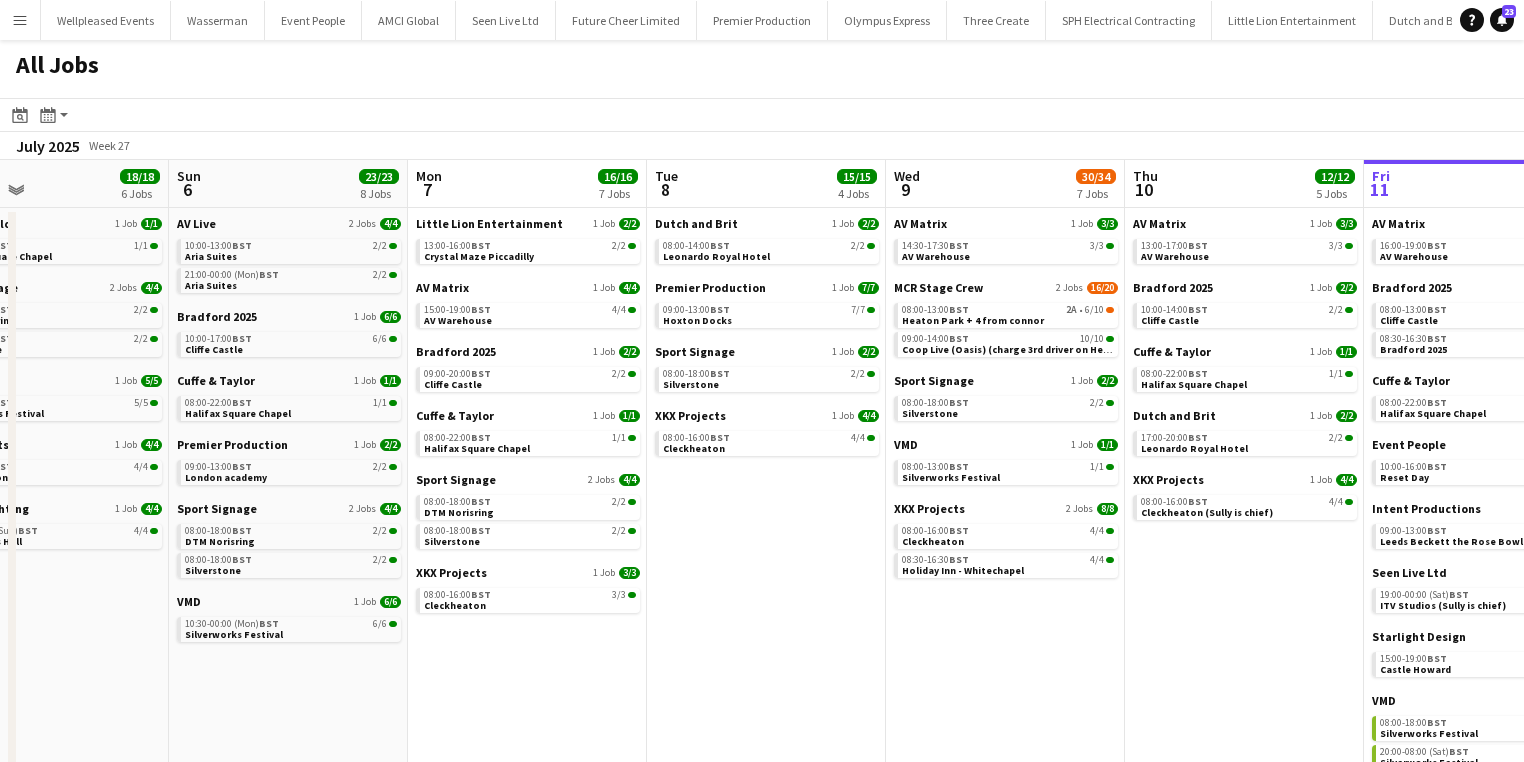 drag, startPoint x: 1009, startPoint y: 720, endPoint x: 240, endPoint y: 654, distance: 771.827 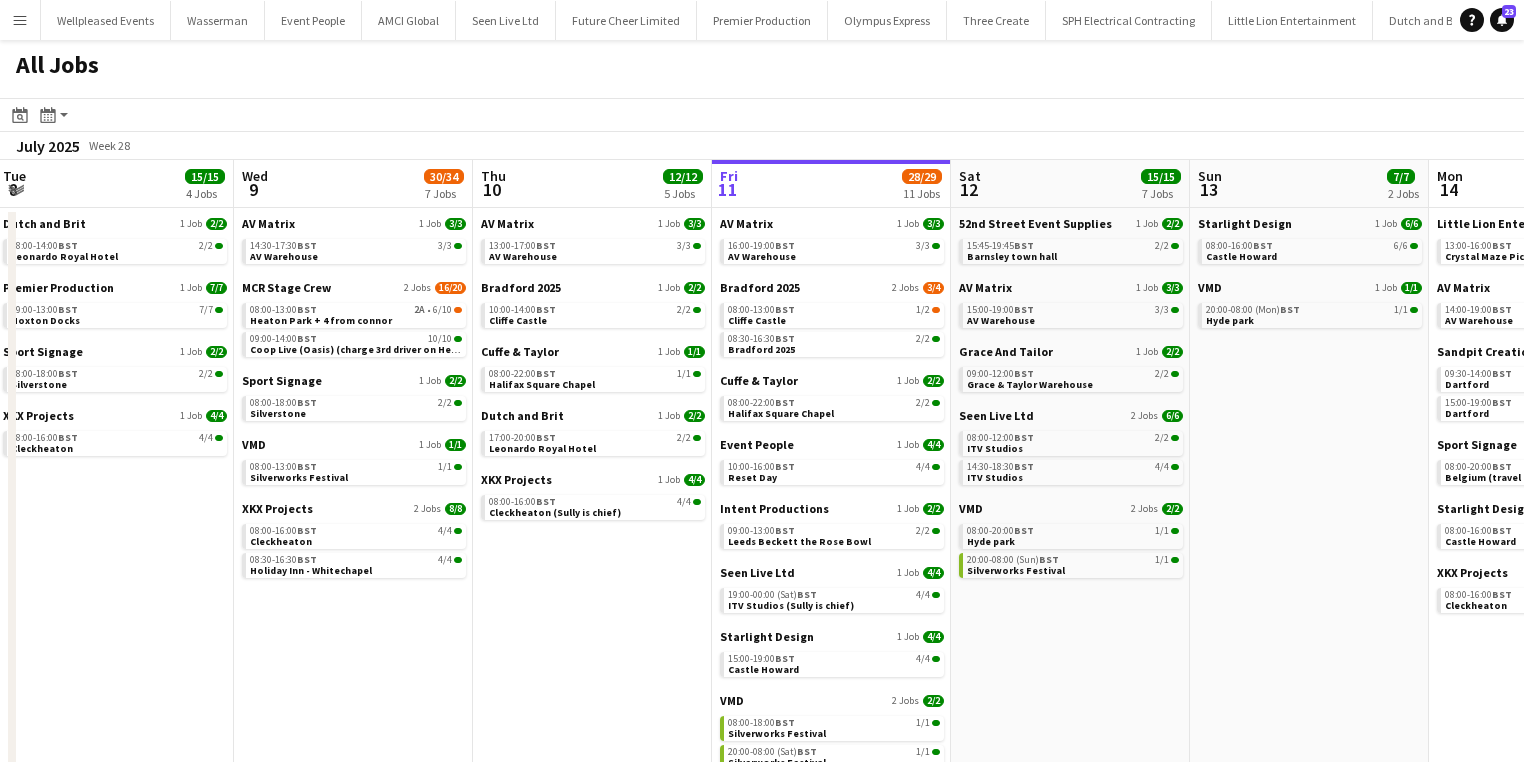 scroll, scrollTop: 0, scrollLeft: 676, axis: horizontal 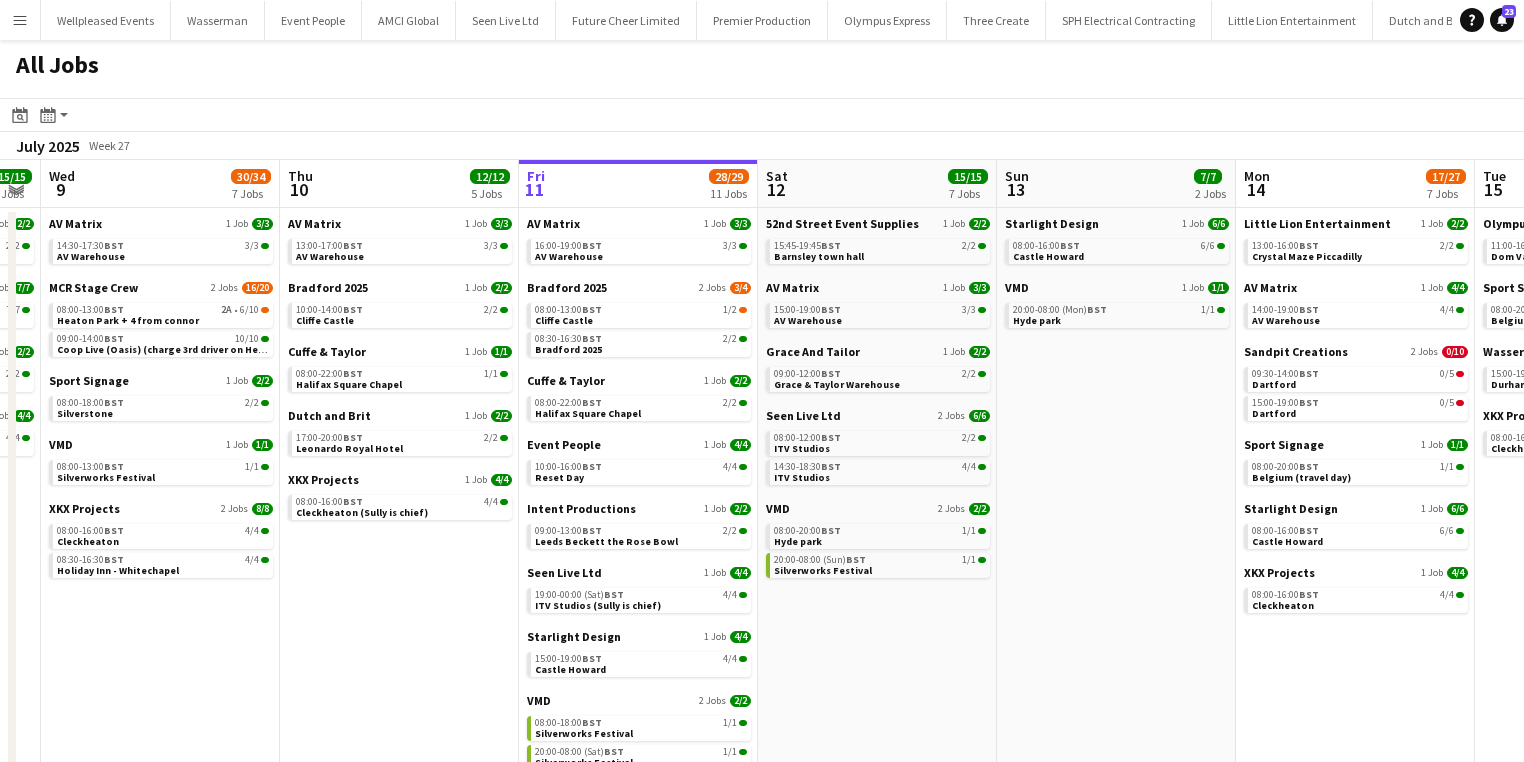 drag, startPoint x: 796, startPoint y: 611, endPoint x: 60, endPoint y: 604, distance: 736.03326 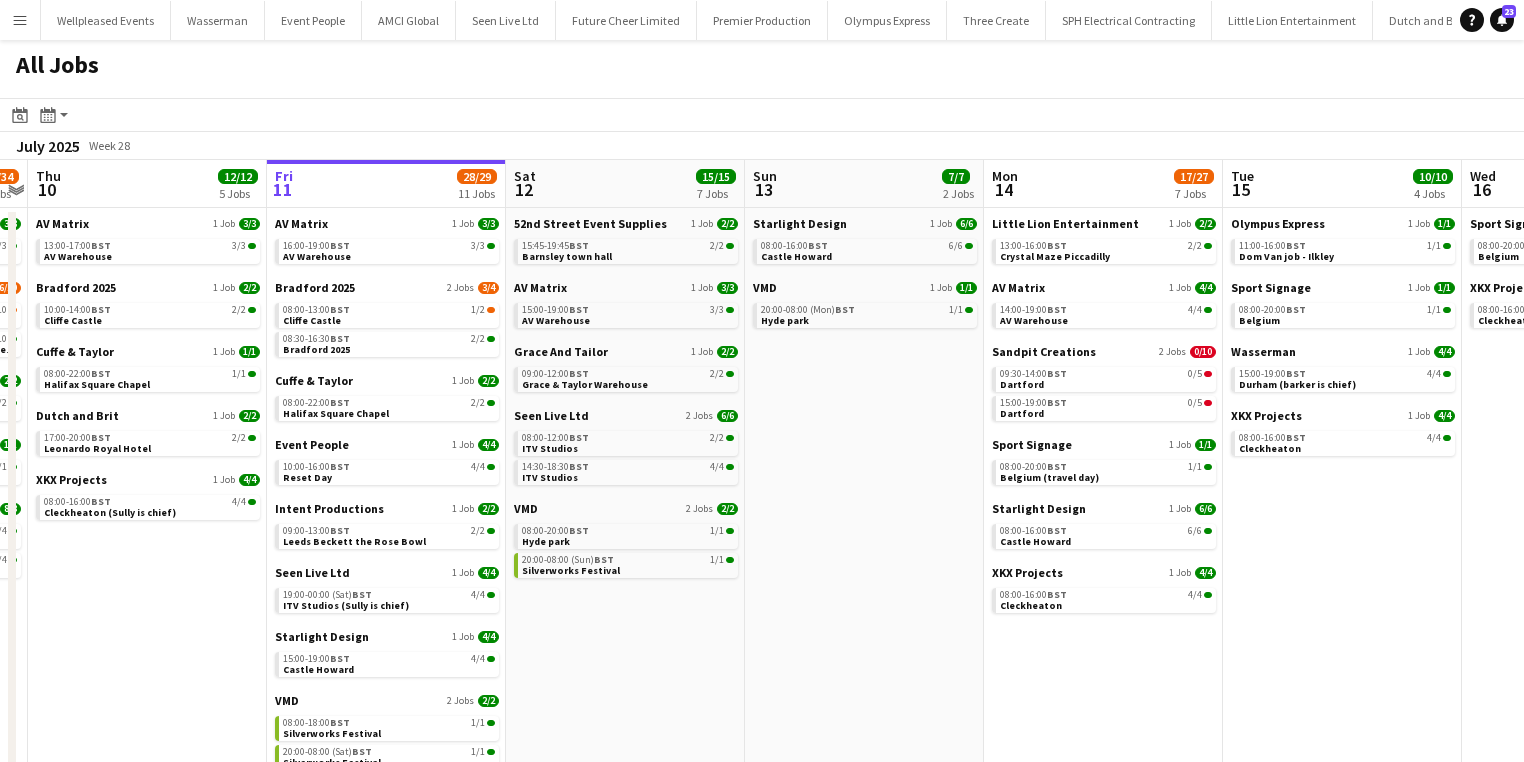 scroll, scrollTop: 0, scrollLeft: 931, axis: horizontal 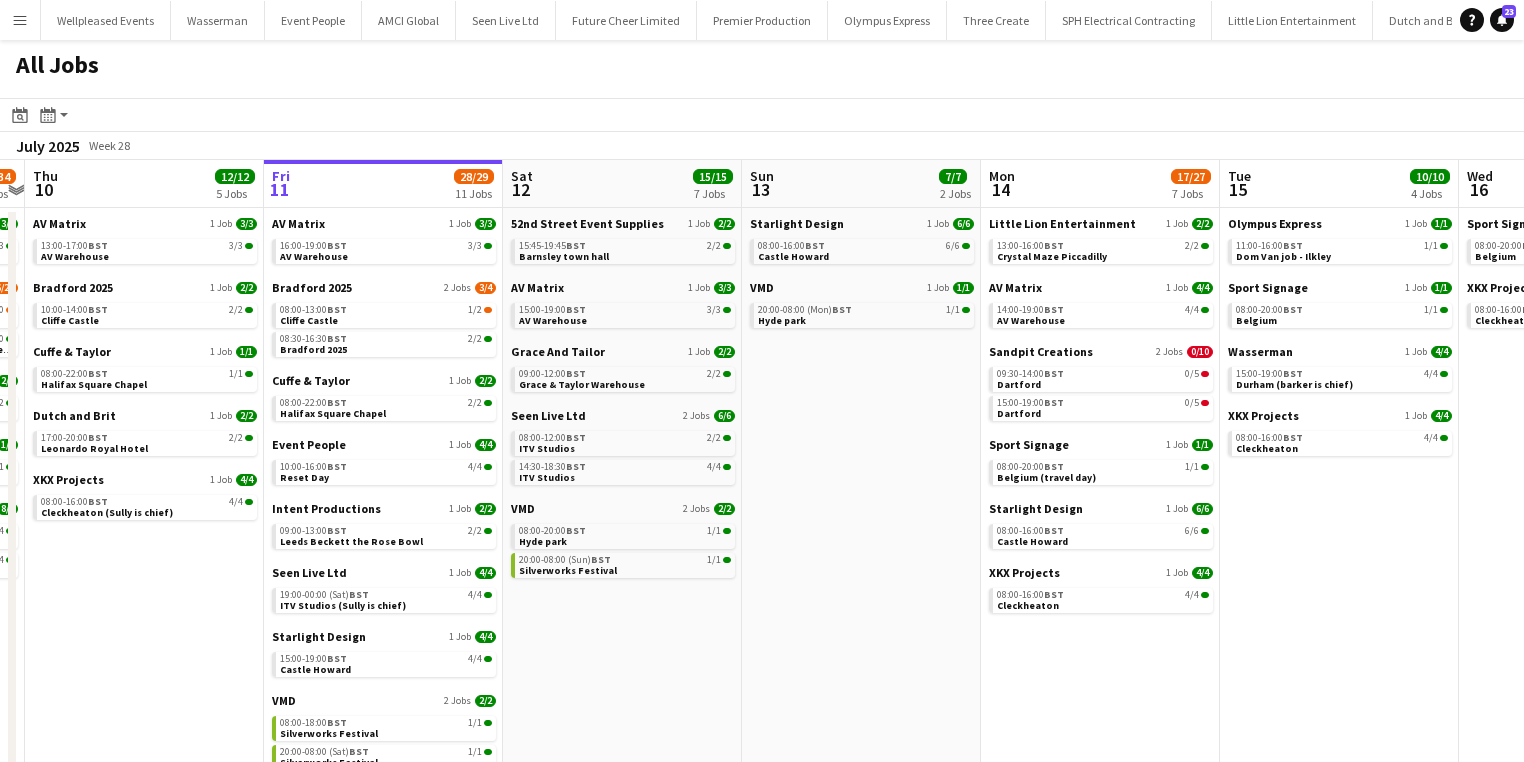 drag, startPoint x: 1088, startPoint y: 649, endPoint x: 834, endPoint y: 631, distance: 254.637 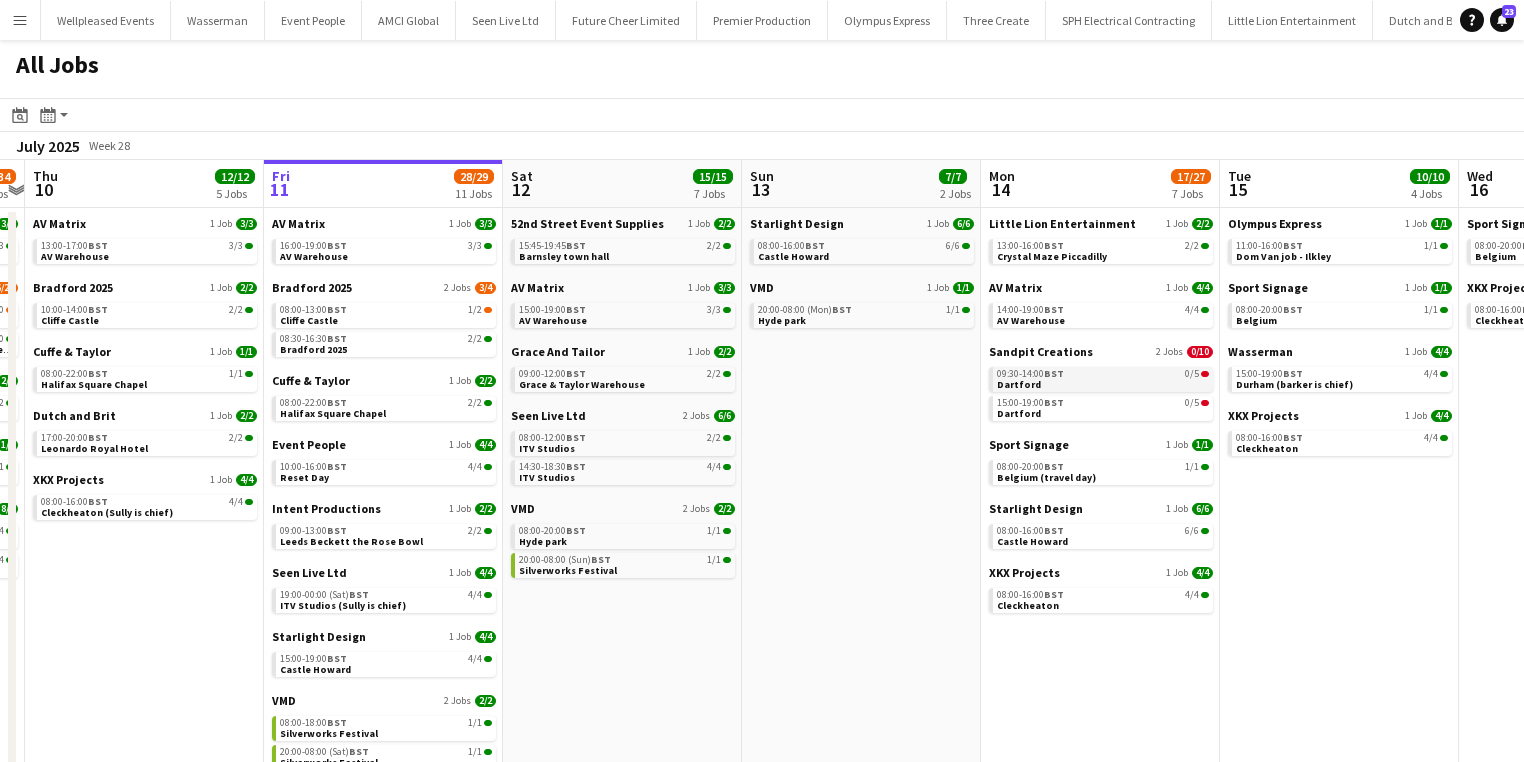 click on "BST" at bounding box center (1054, 373) 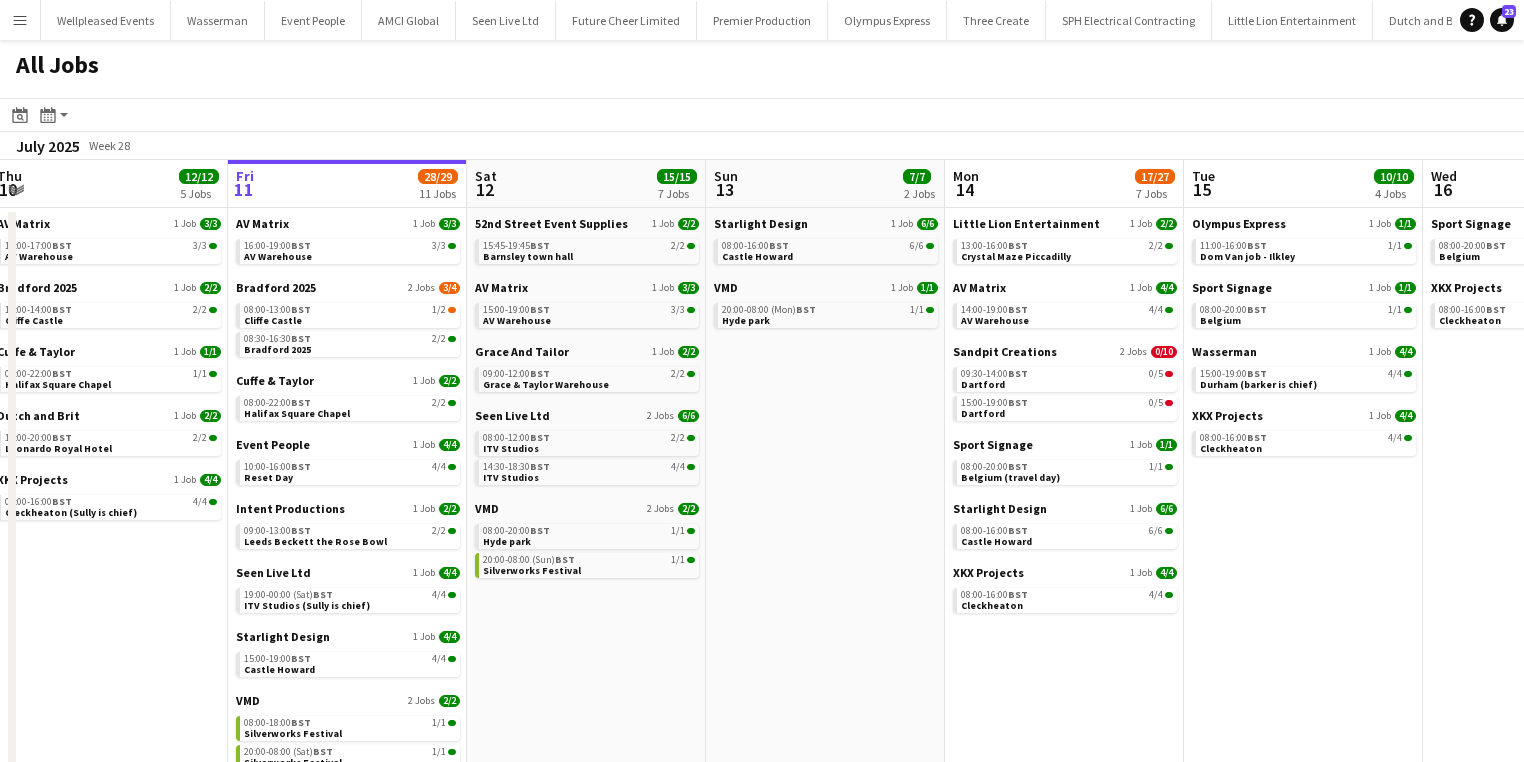 scroll, scrollTop: 0, scrollLeft: 730, axis: horizontal 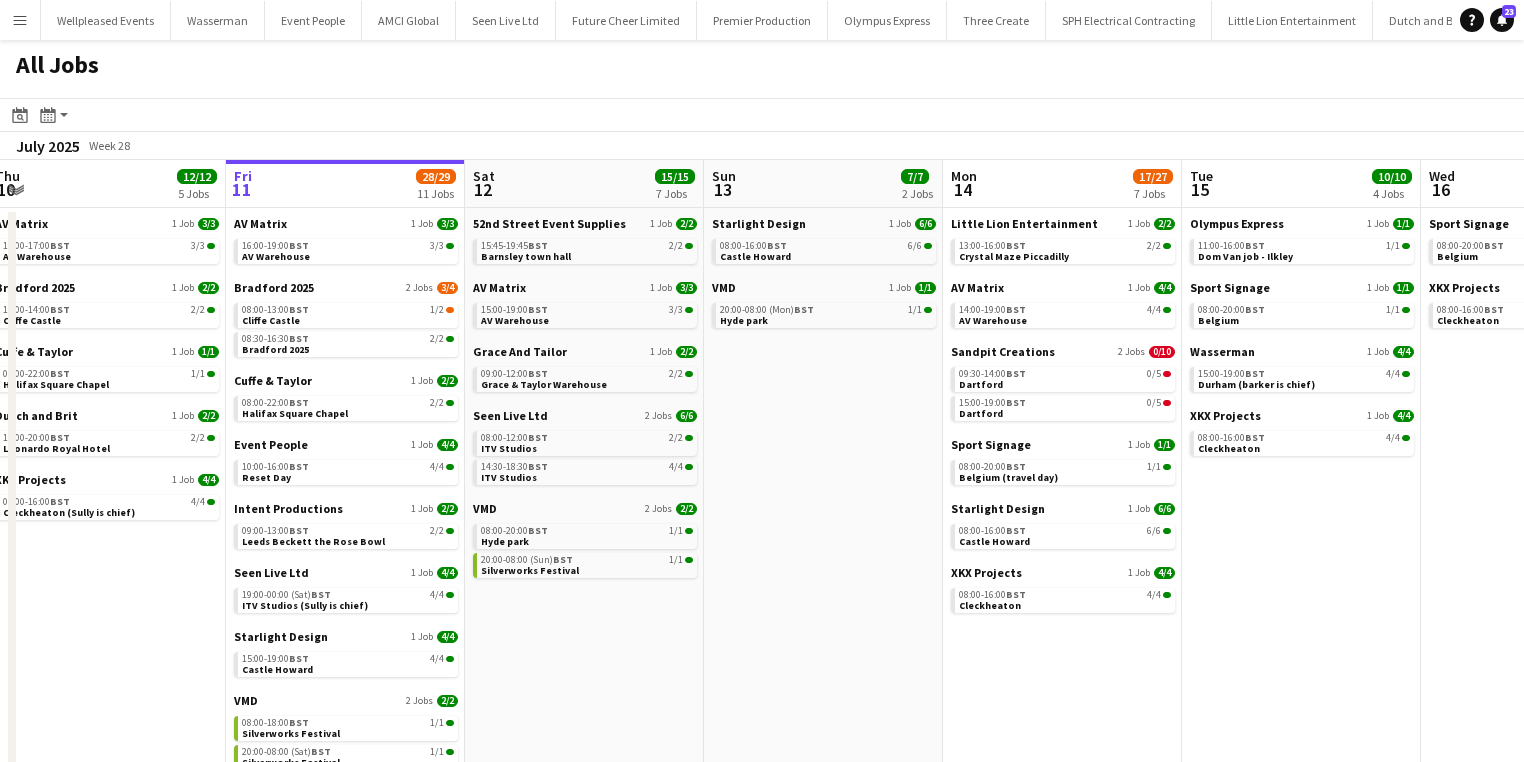 drag, startPoint x: 788, startPoint y: 646, endPoint x: 773, endPoint y: 646, distance: 15 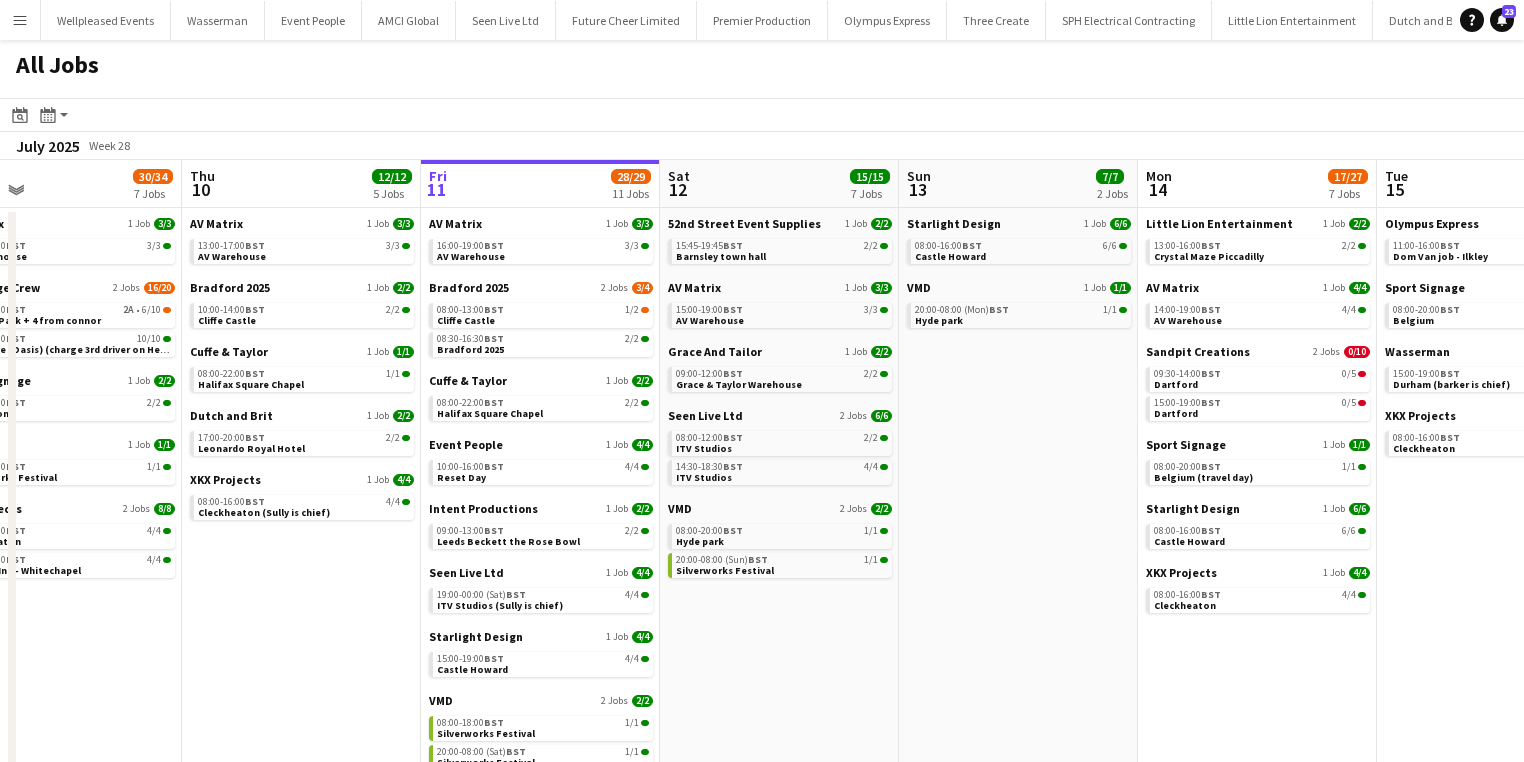 drag, startPoint x: 137, startPoint y: 629, endPoint x: 352, endPoint y: 650, distance: 216.02315 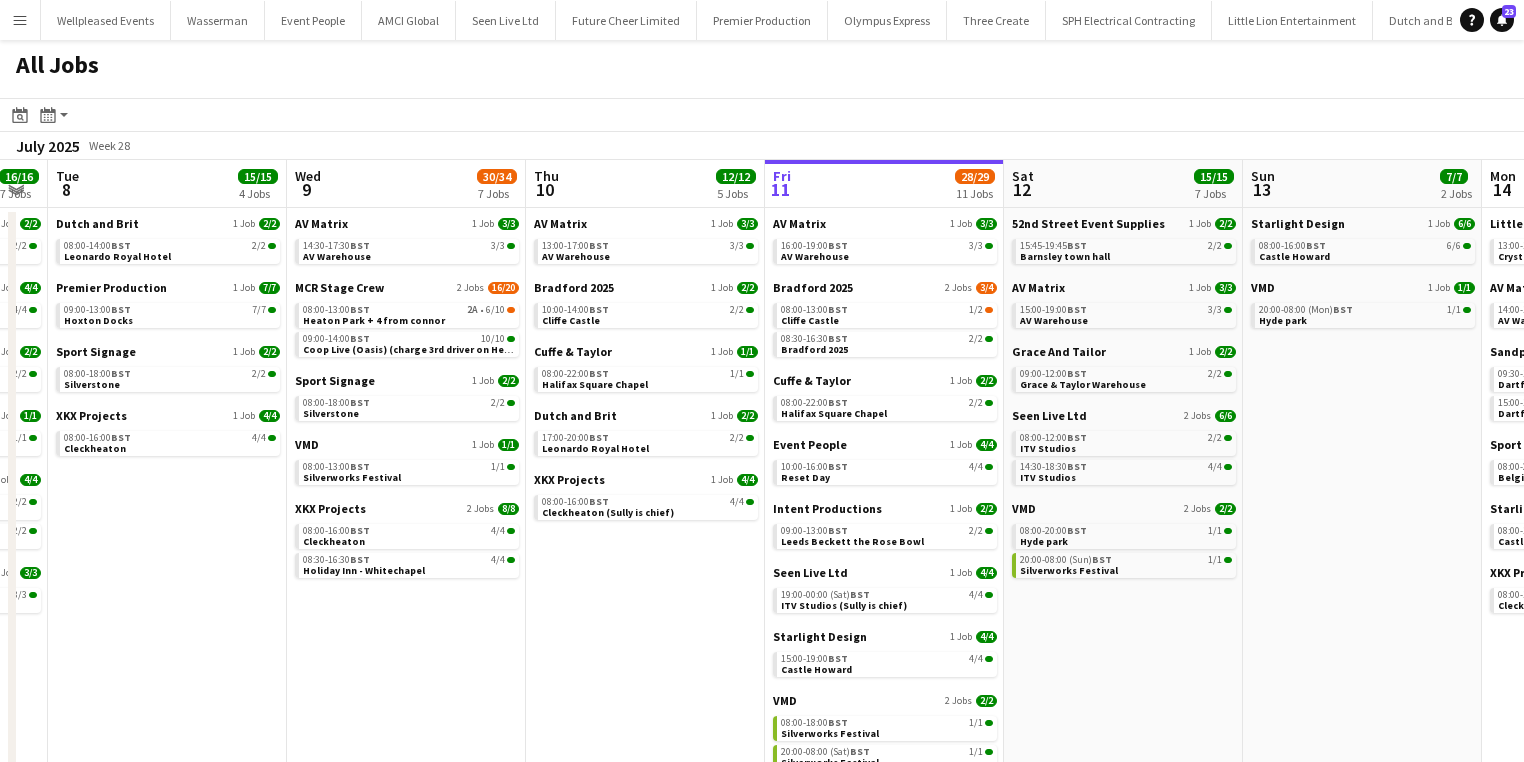 drag, startPoint x: 319, startPoint y: 583, endPoint x: 408, endPoint y: 582, distance: 89.005615 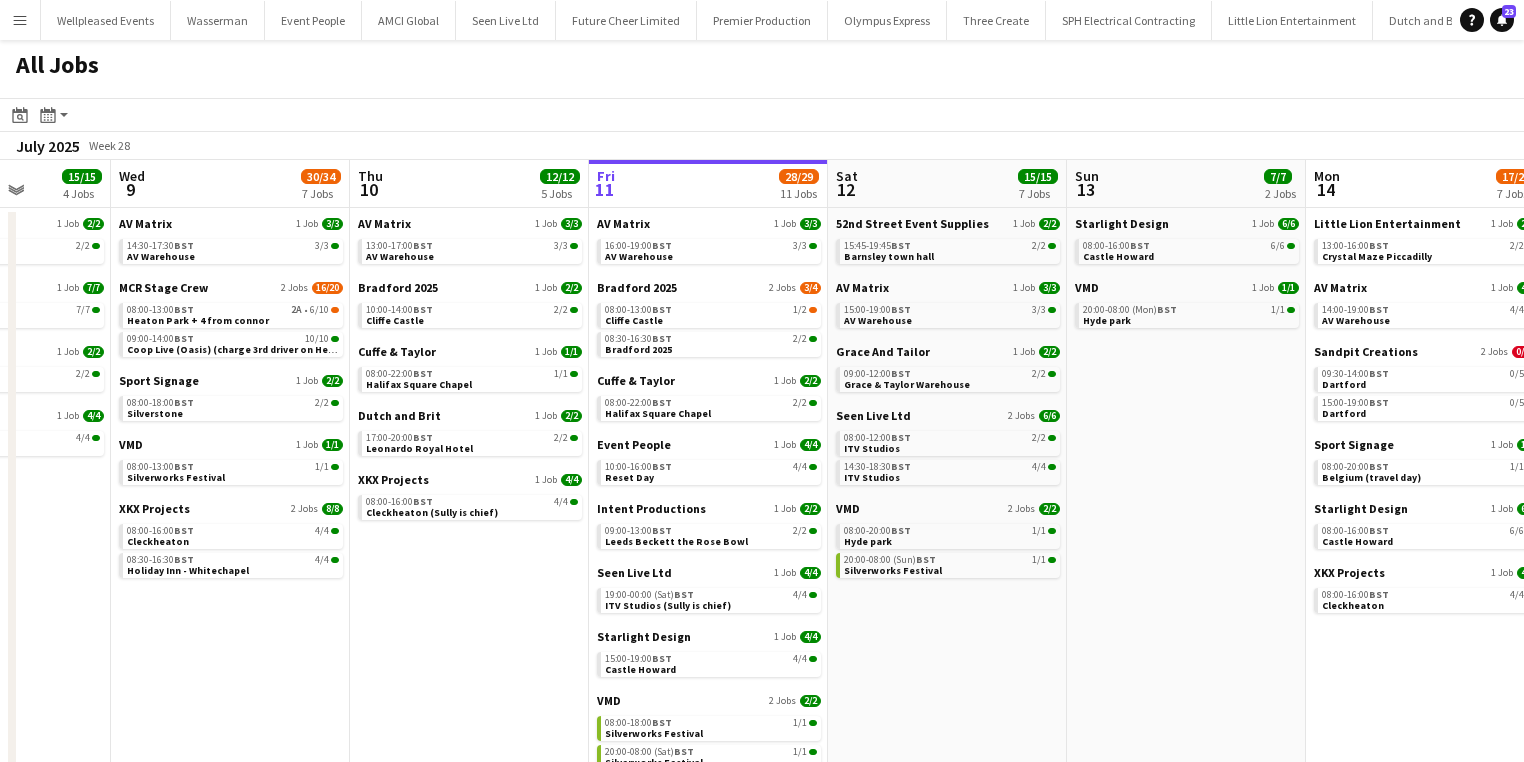 drag, startPoint x: 393, startPoint y: 588, endPoint x: 409, endPoint y: 582, distance: 17.088007 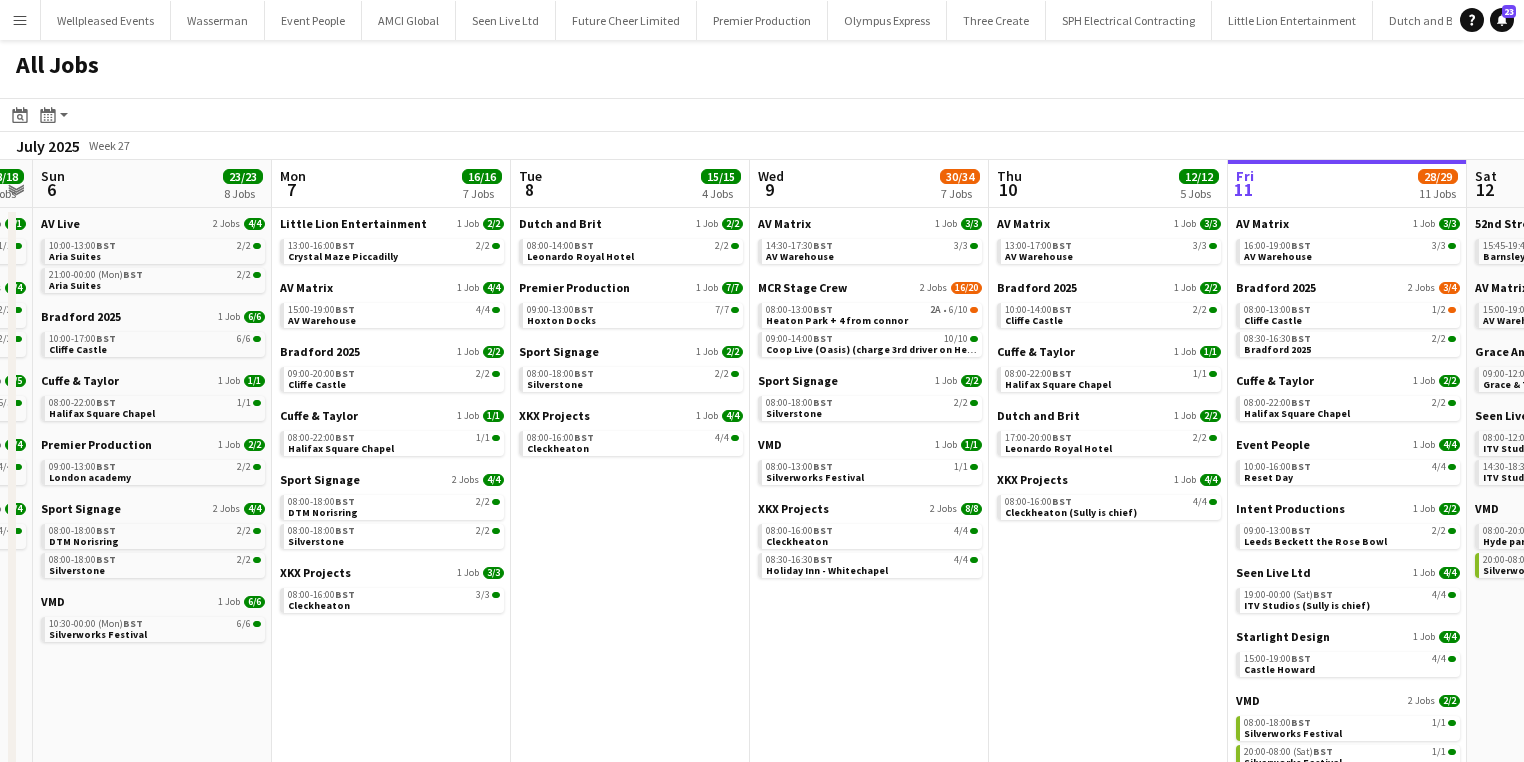 scroll, scrollTop: 0, scrollLeft: 444, axis: horizontal 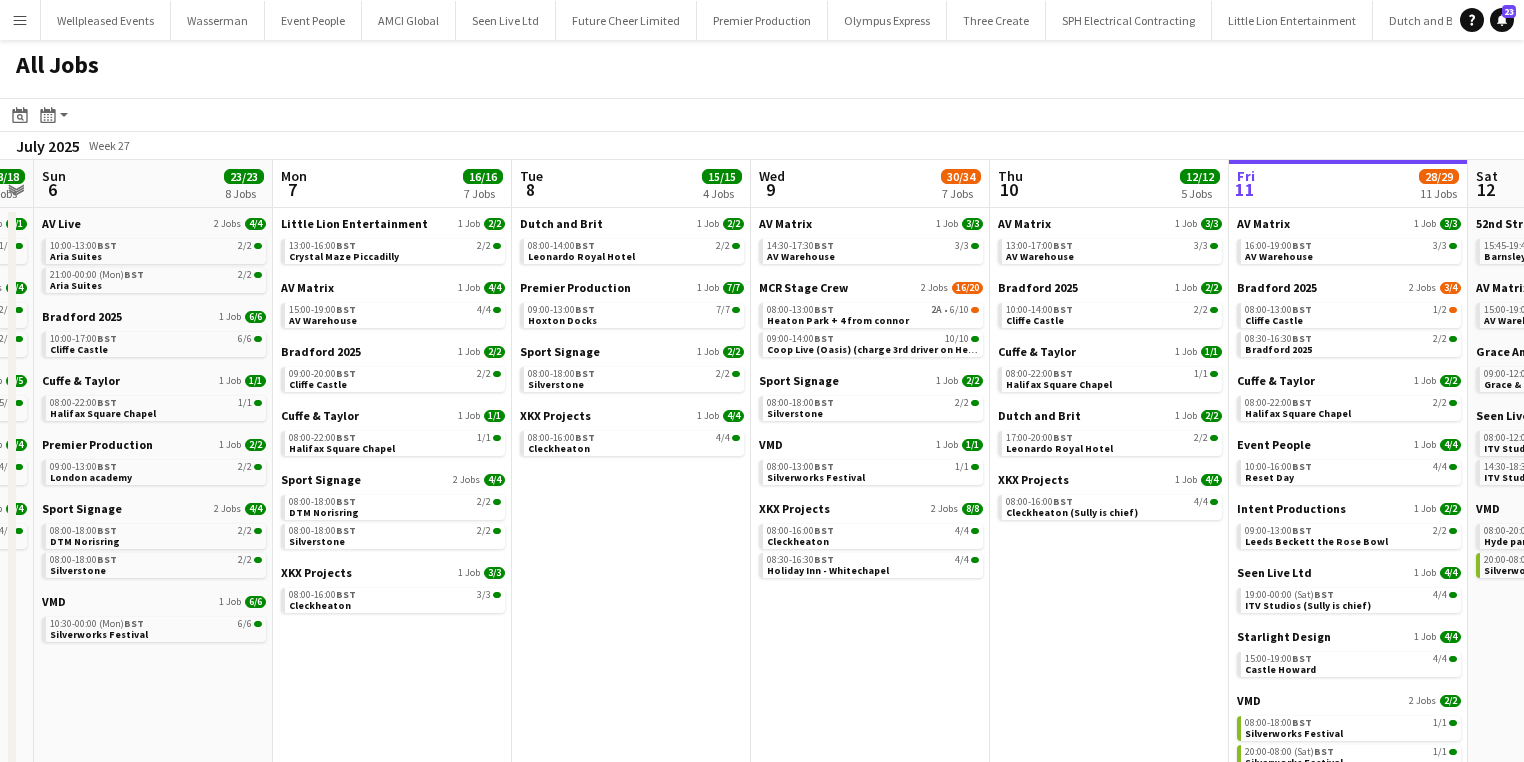 drag, startPoint x: 299, startPoint y: 582, endPoint x: 932, endPoint y: 566, distance: 633.2022 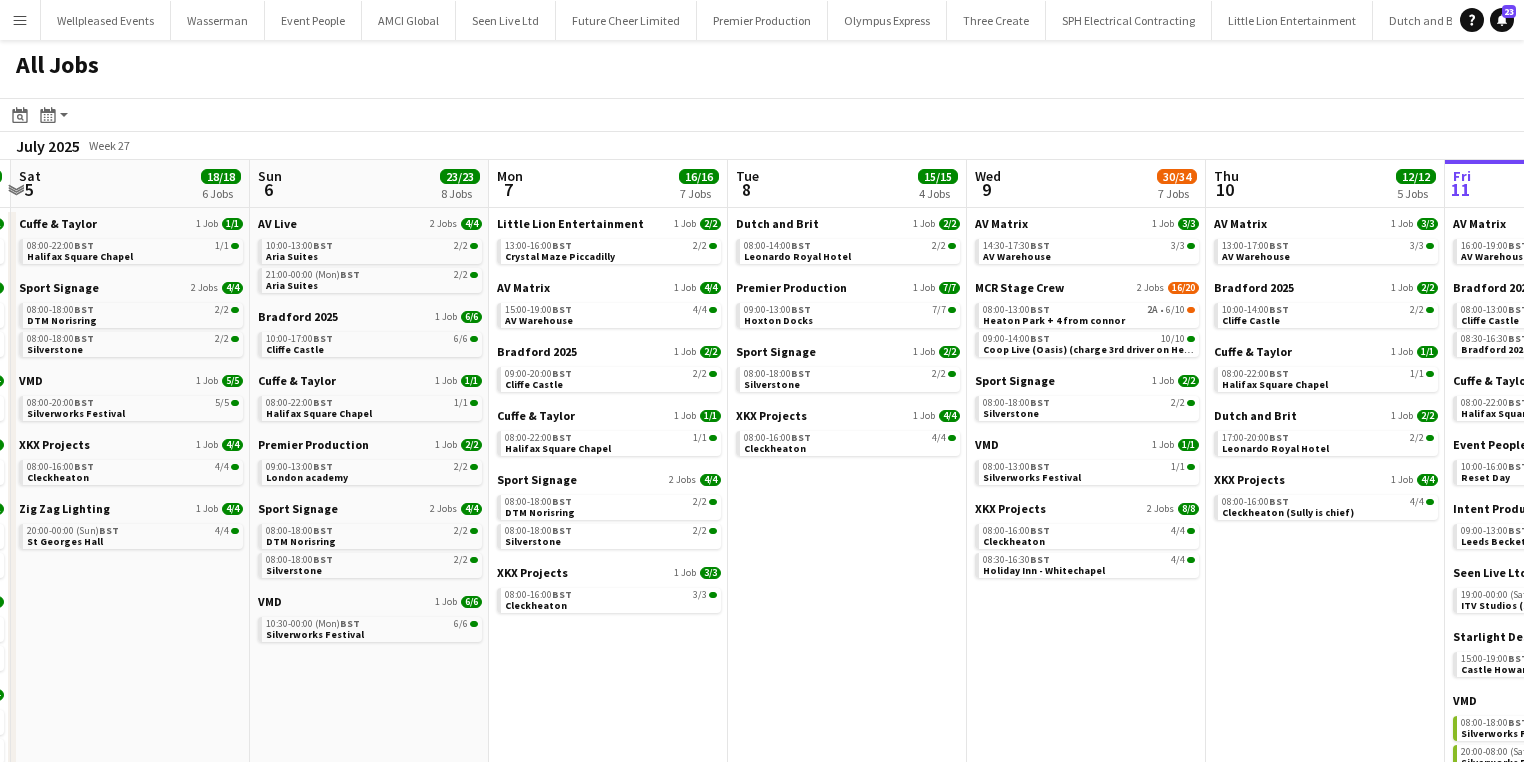 scroll, scrollTop: 0, scrollLeft: 448, axis: horizontal 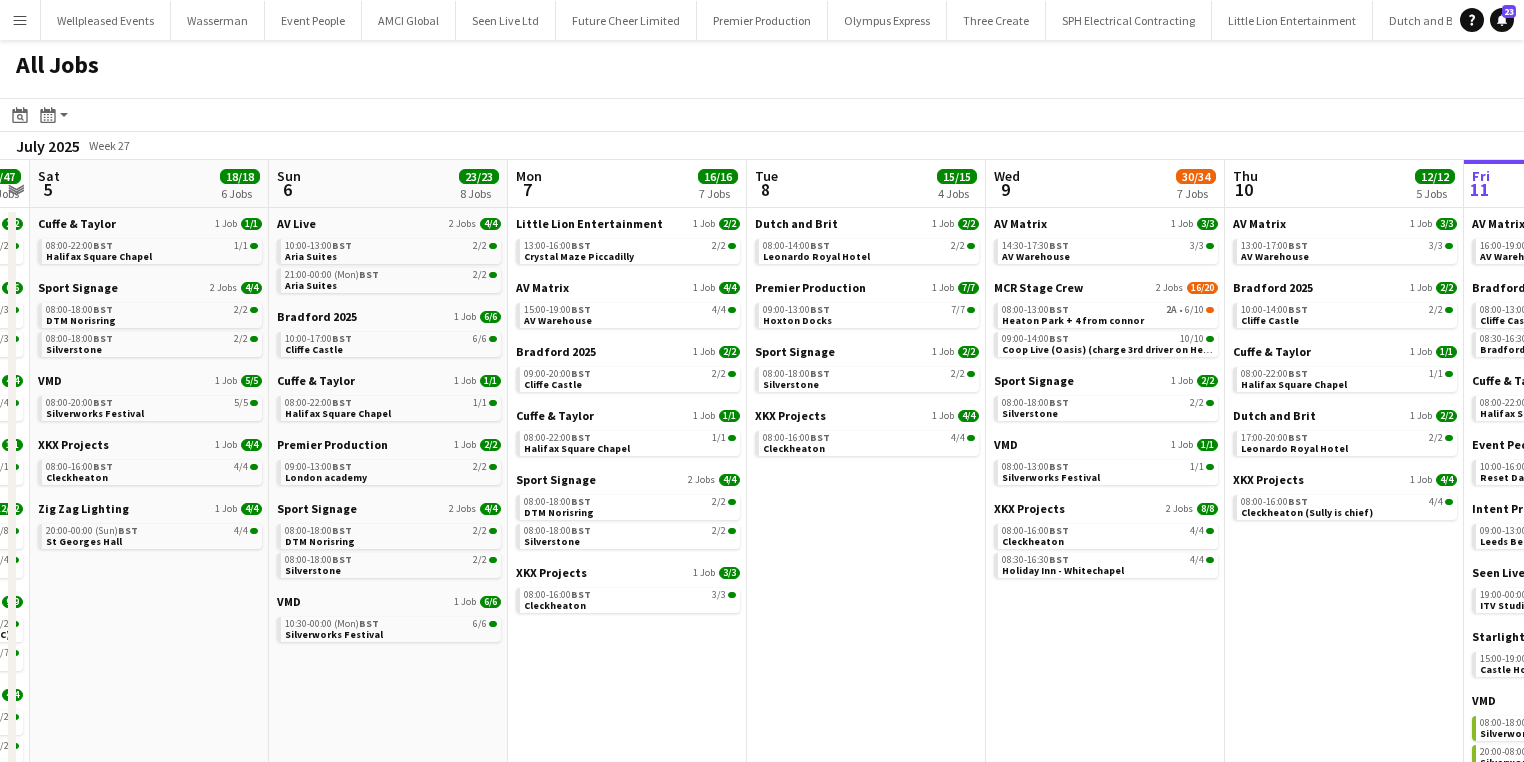 drag, startPoint x: 480, startPoint y: 699, endPoint x: 715, endPoint y: 680, distance: 235.76683 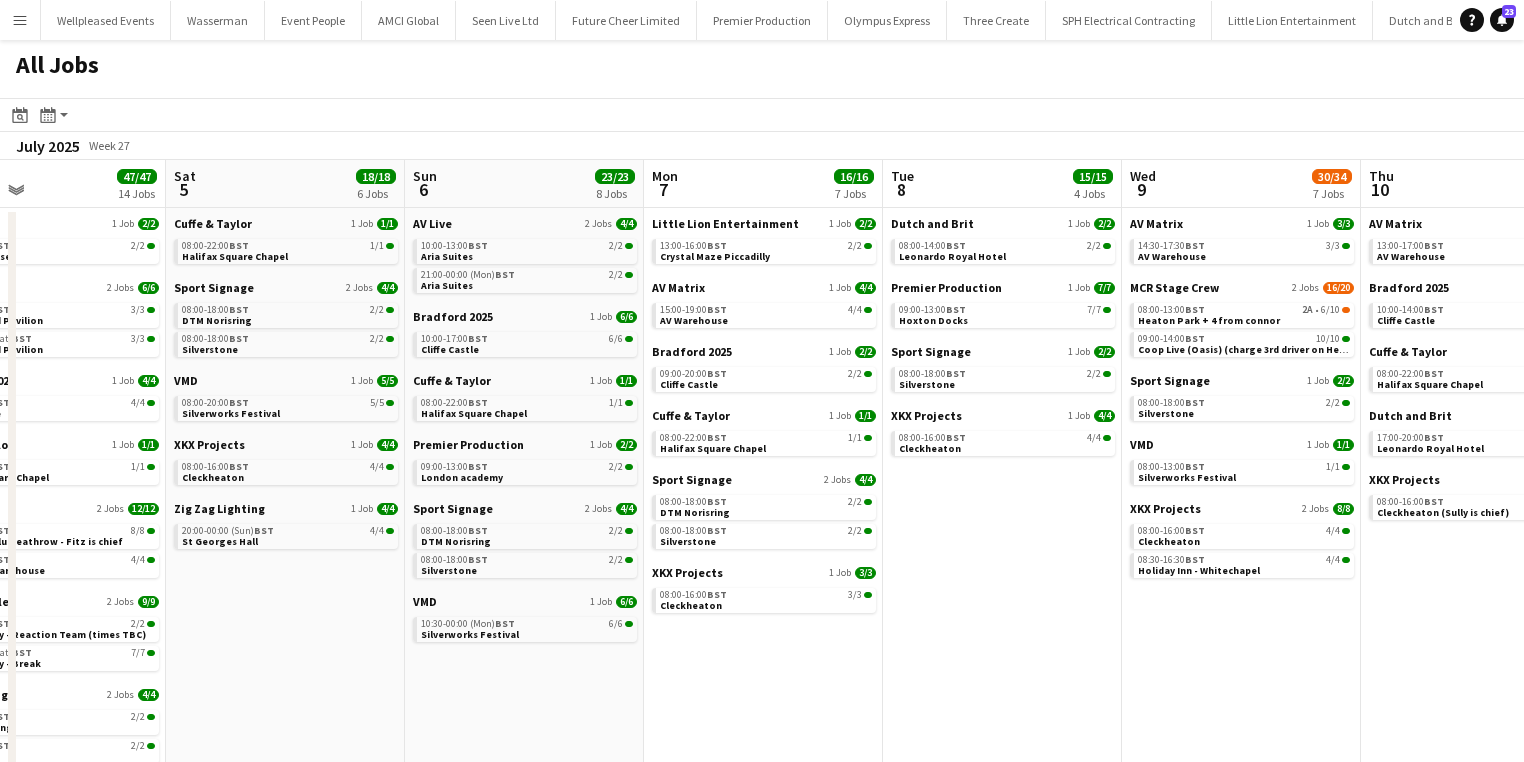 drag, startPoint x: 225, startPoint y: 657, endPoint x: 336, endPoint y: 646, distance: 111.54372 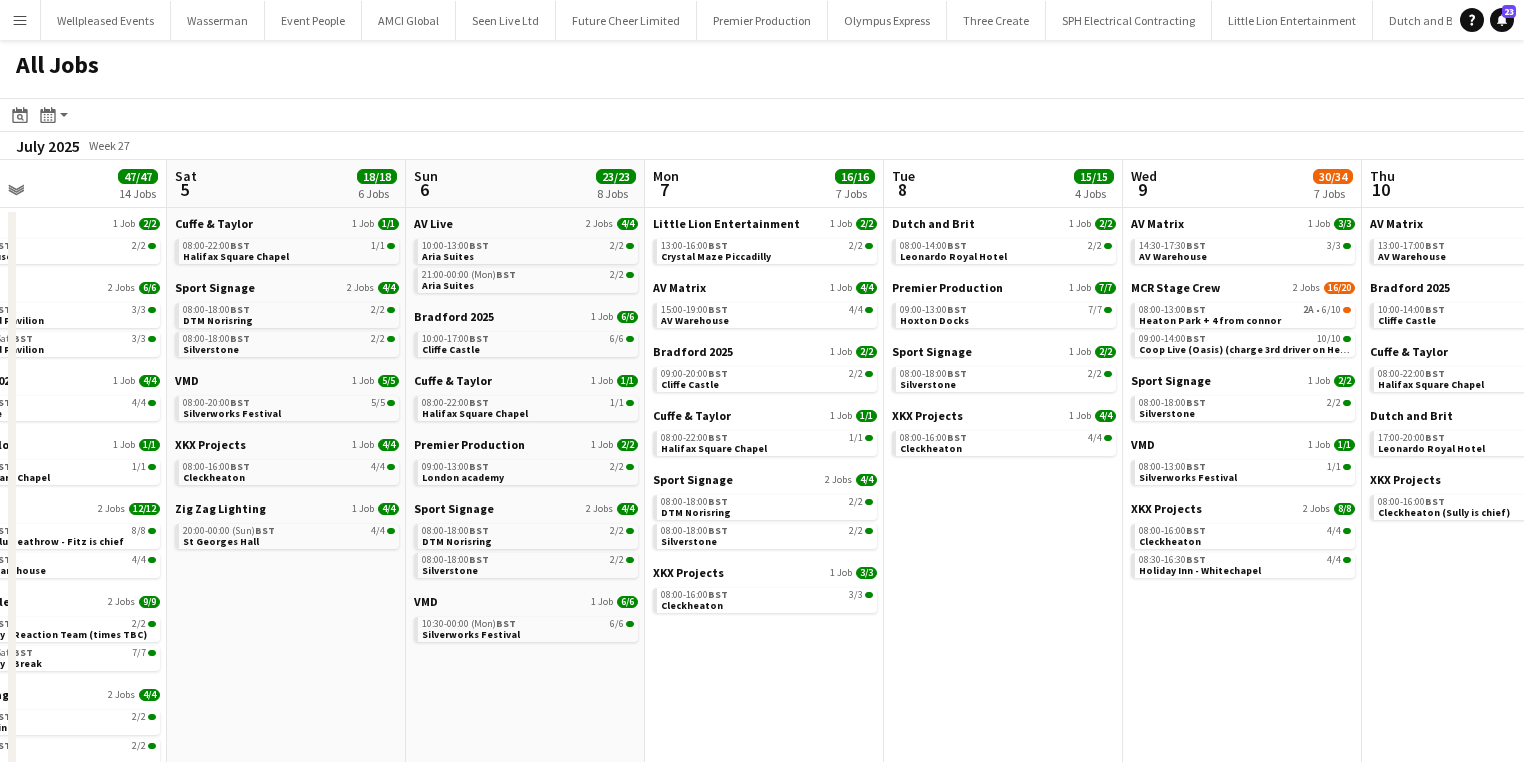 drag, startPoint x: 346, startPoint y: 550, endPoint x: 483, endPoint y: 550, distance: 137 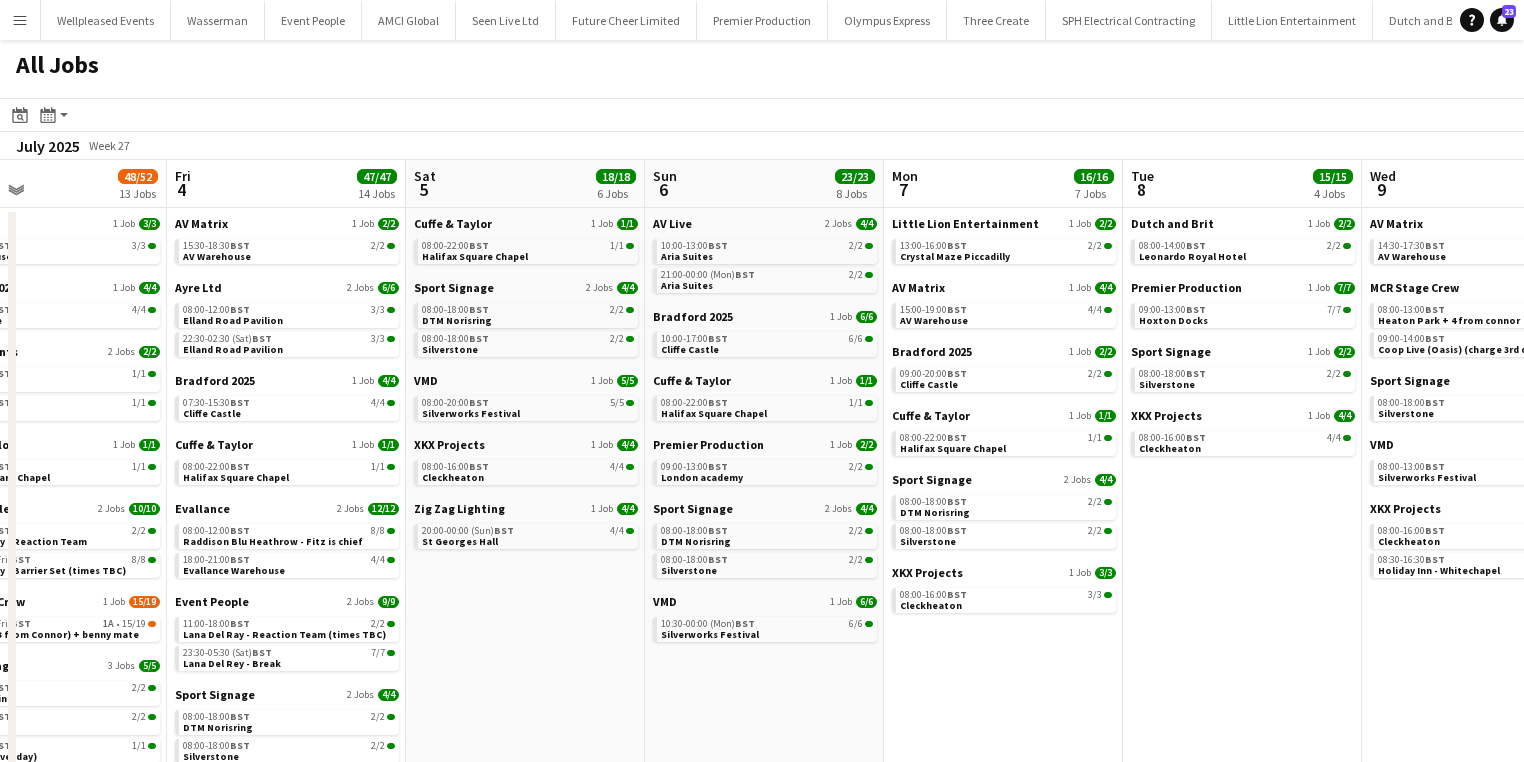 scroll, scrollTop: 0, scrollLeft: 482, axis: horizontal 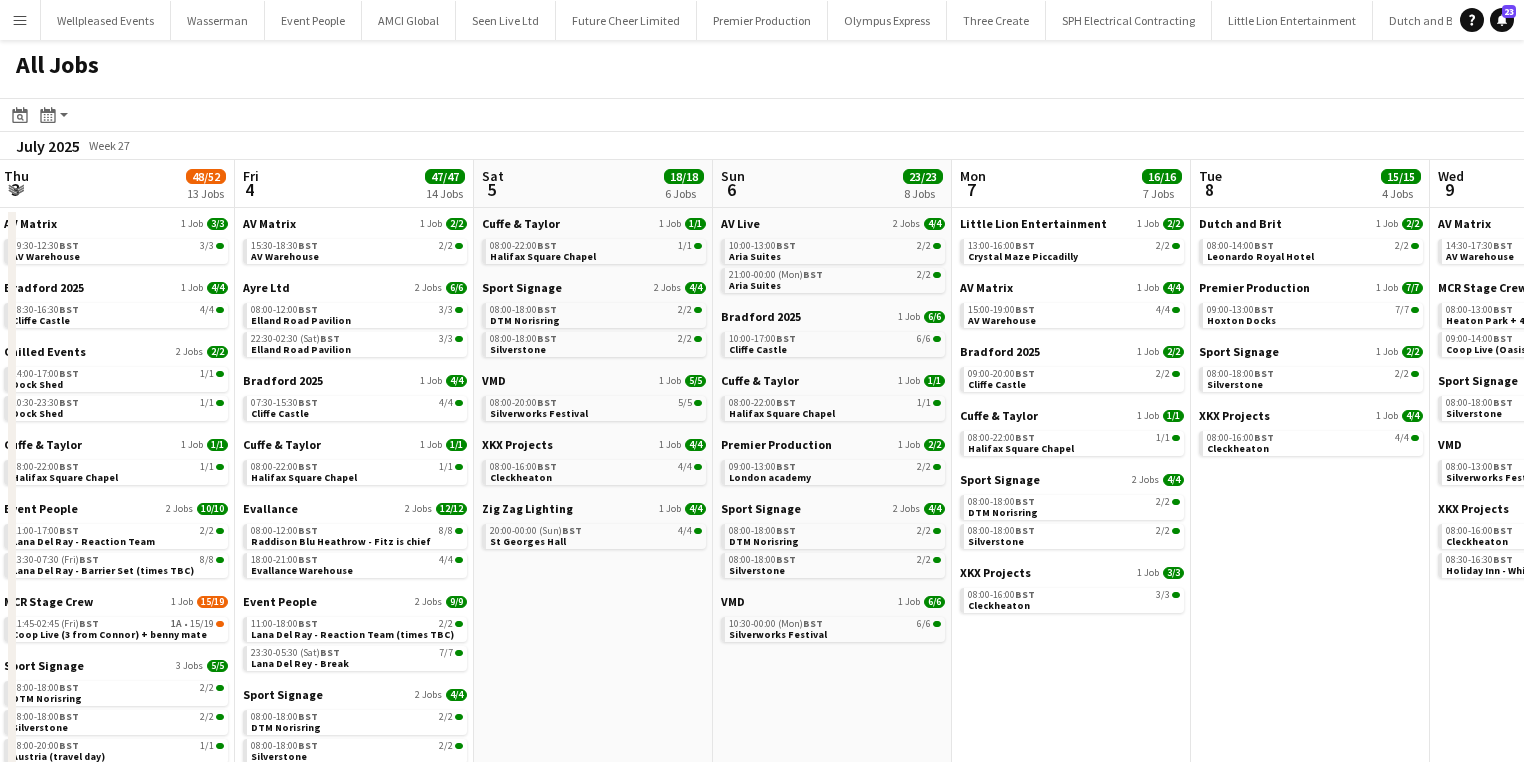 drag, startPoint x: 472, startPoint y: 616, endPoint x: 540, endPoint y: 612, distance: 68.117546 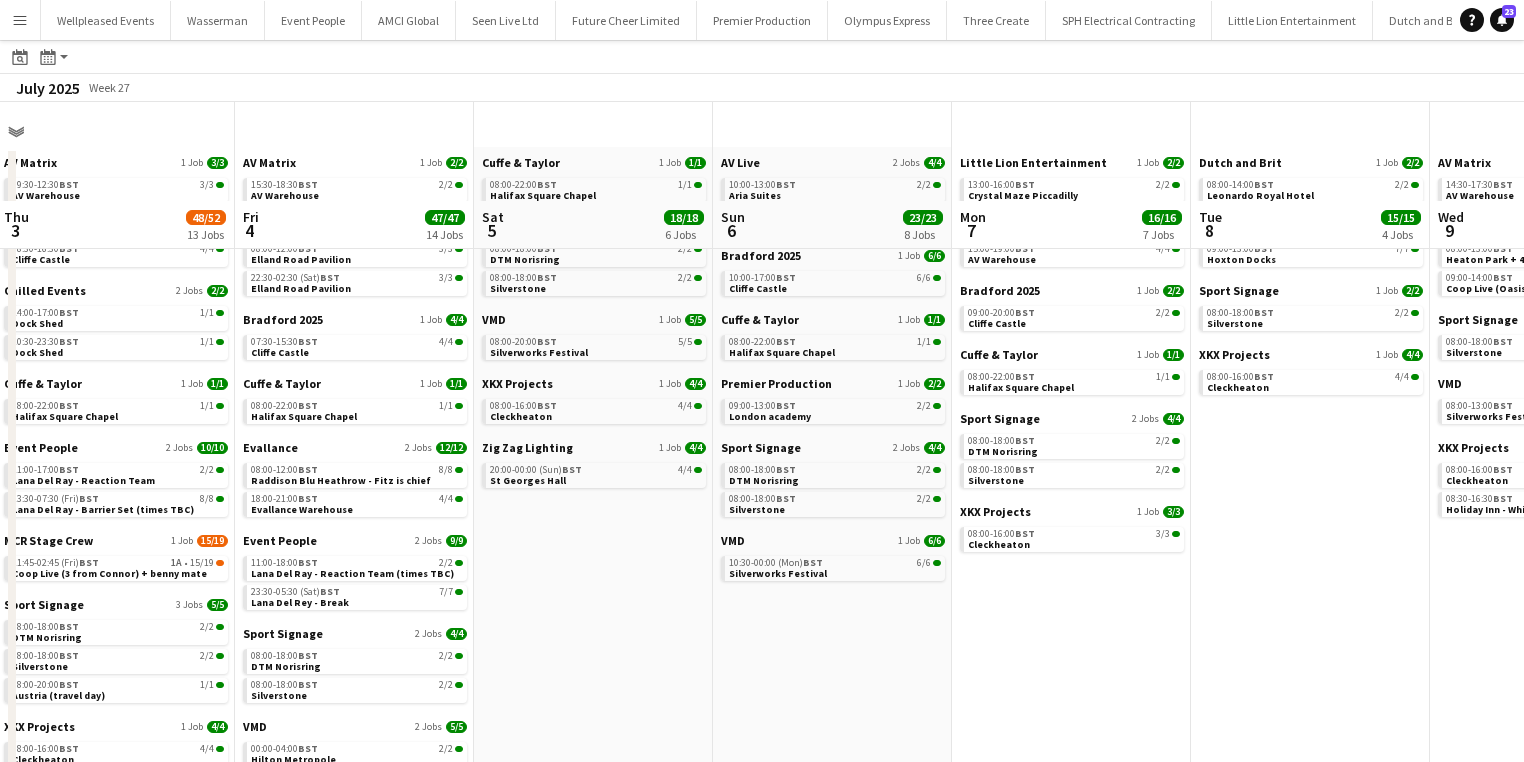scroll, scrollTop: 48, scrollLeft: 0, axis: vertical 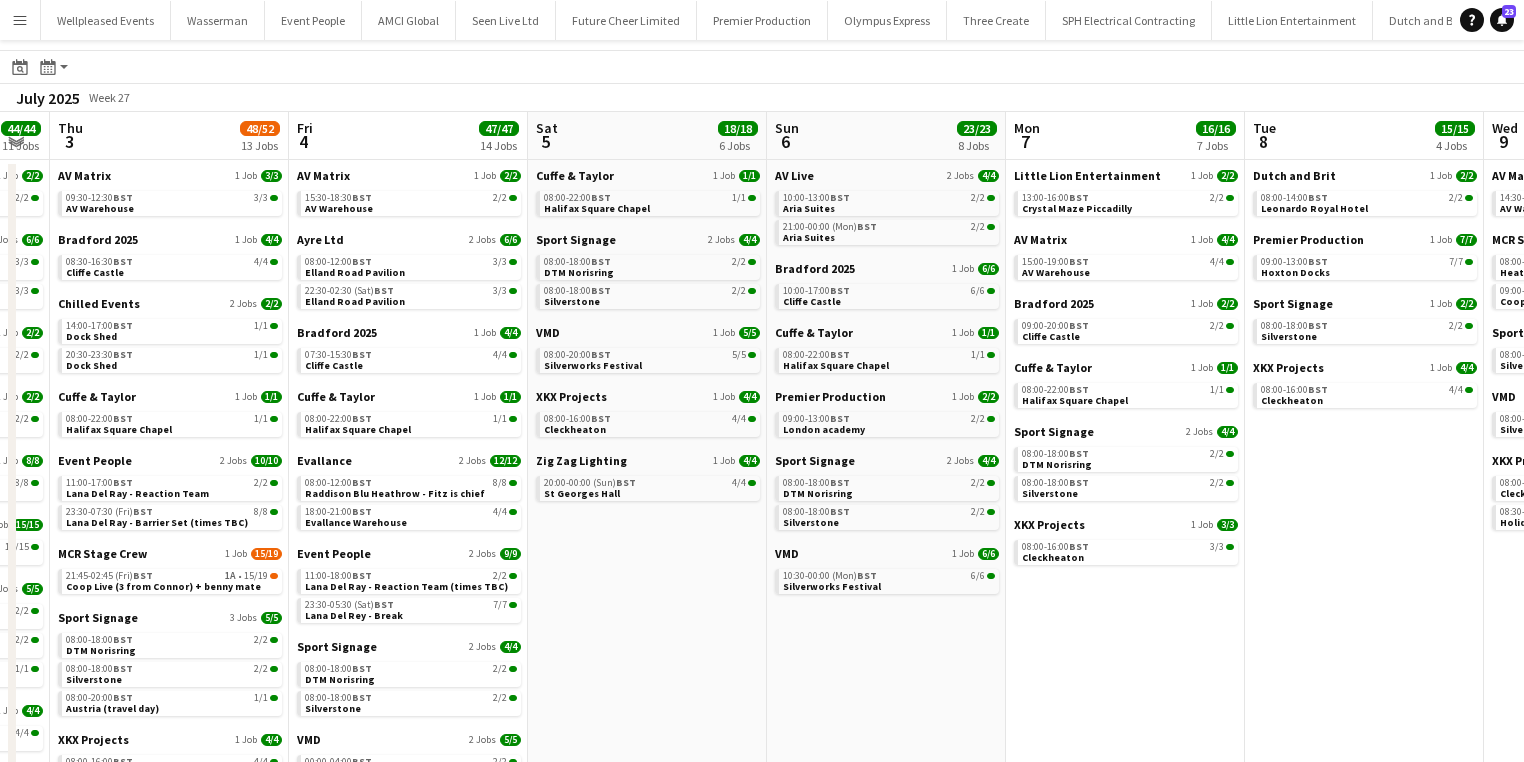 drag, startPoint x: 160, startPoint y: 616, endPoint x: 214, endPoint y: 608, distance: 54.589375 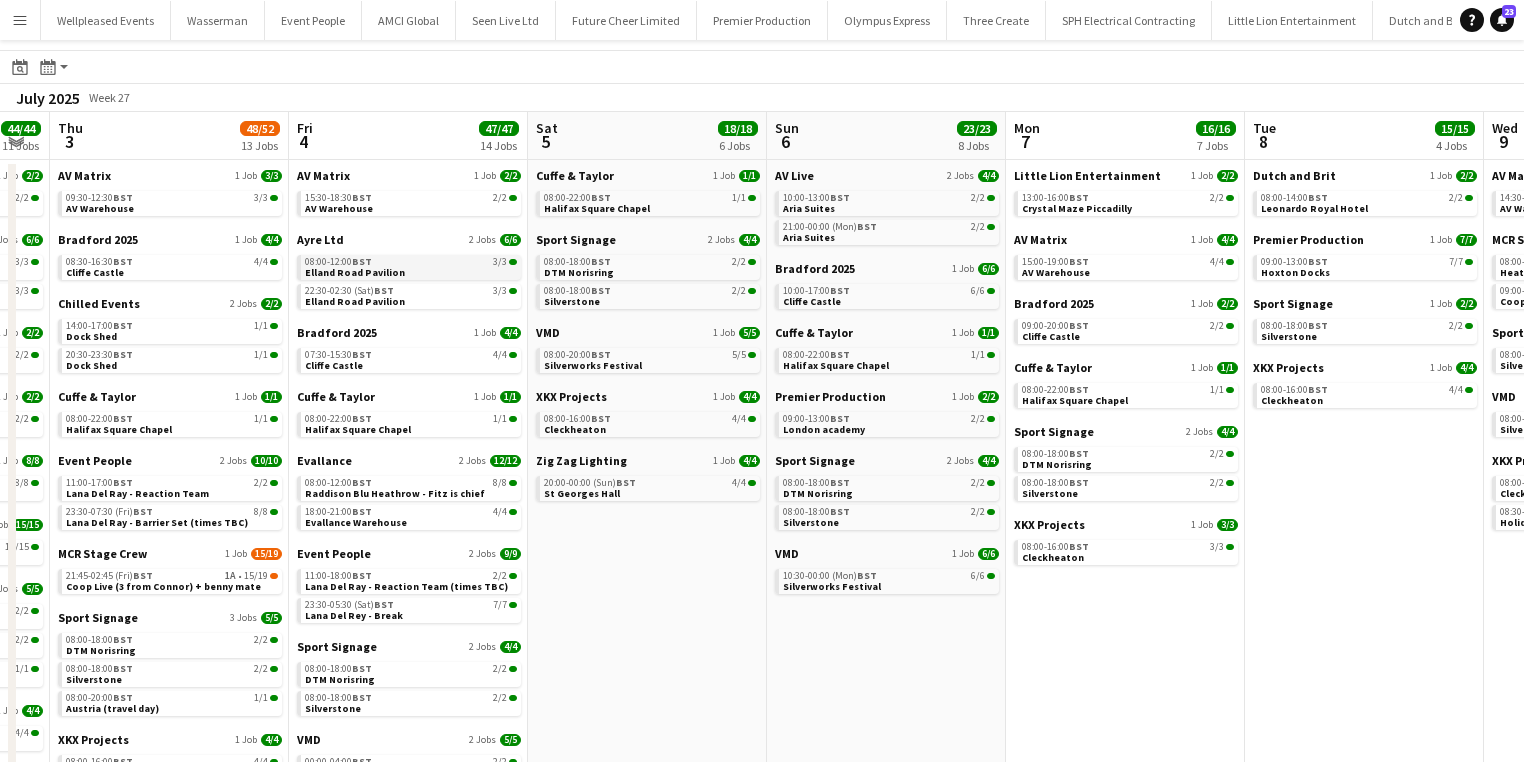 click on "08:00-12:00    BST   3/3   Elland Road Pavilion" at bounding box center (411, 266) 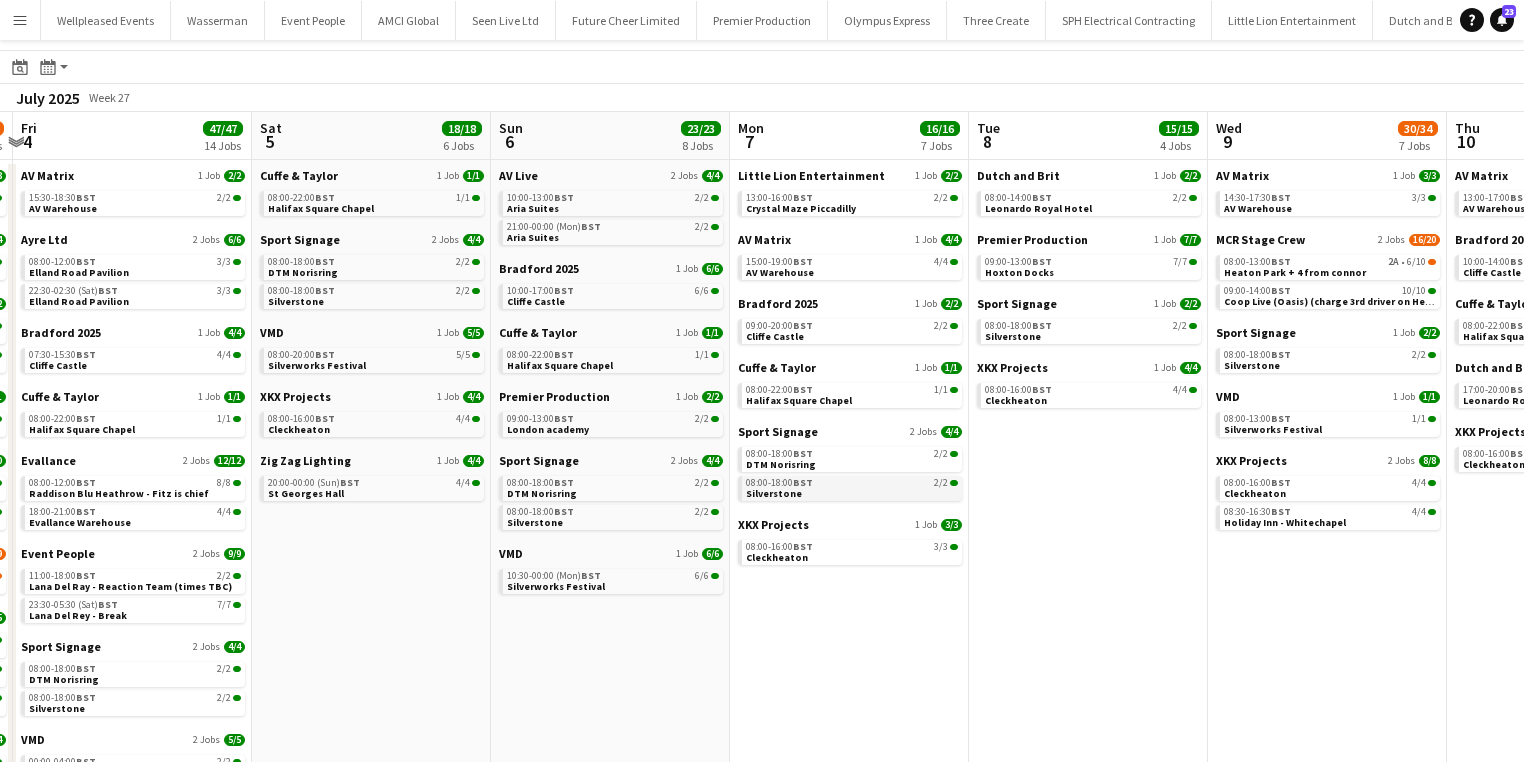 drag, startPoint x: 977, startPoint y: 485, endPoint x: 563, endPoint y: 500, distance: 414.27164 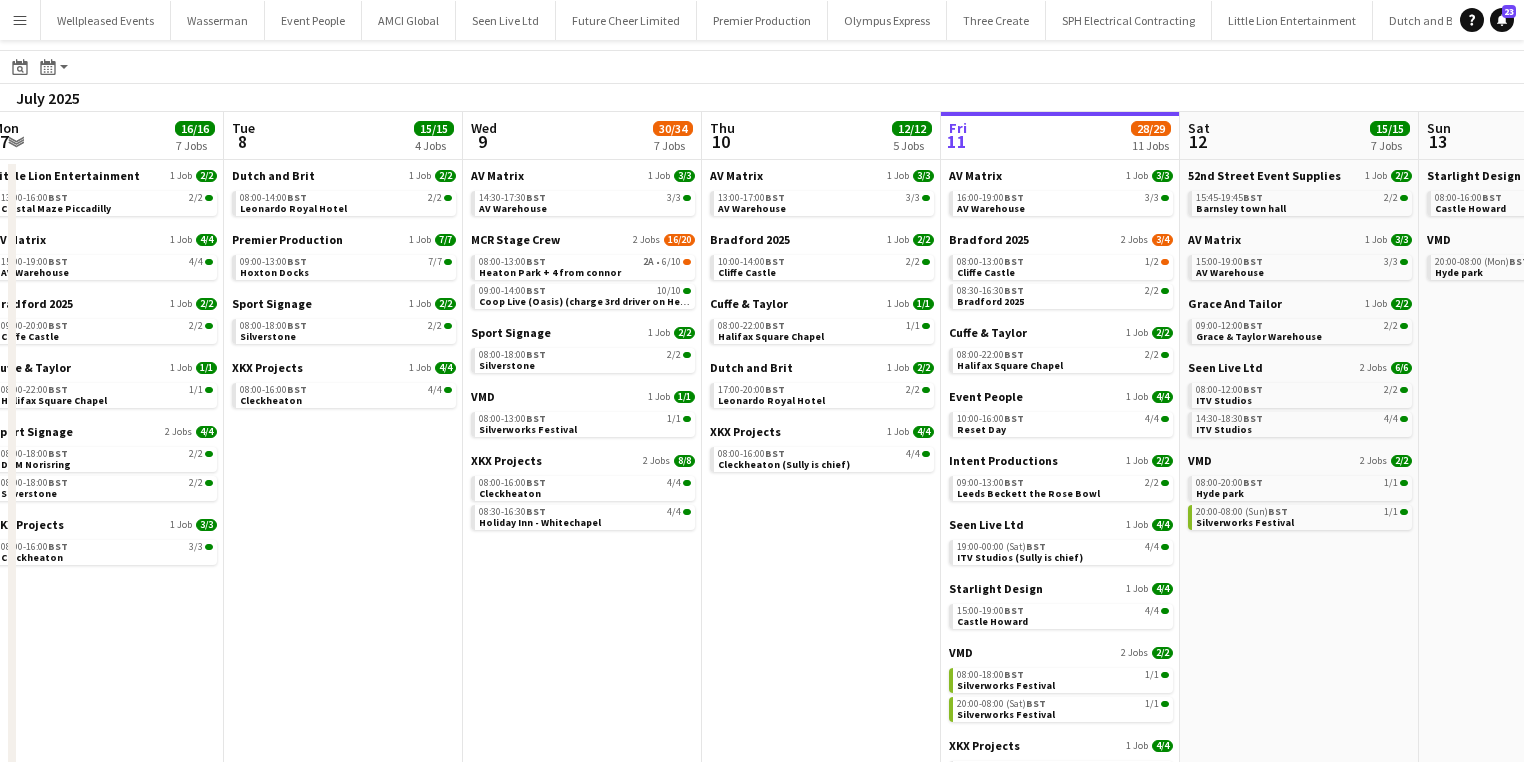 drag, startPoint x: 1032, startPoint y: 544, endPoint x: 564, endPoint y: 564, distance: 468.42715 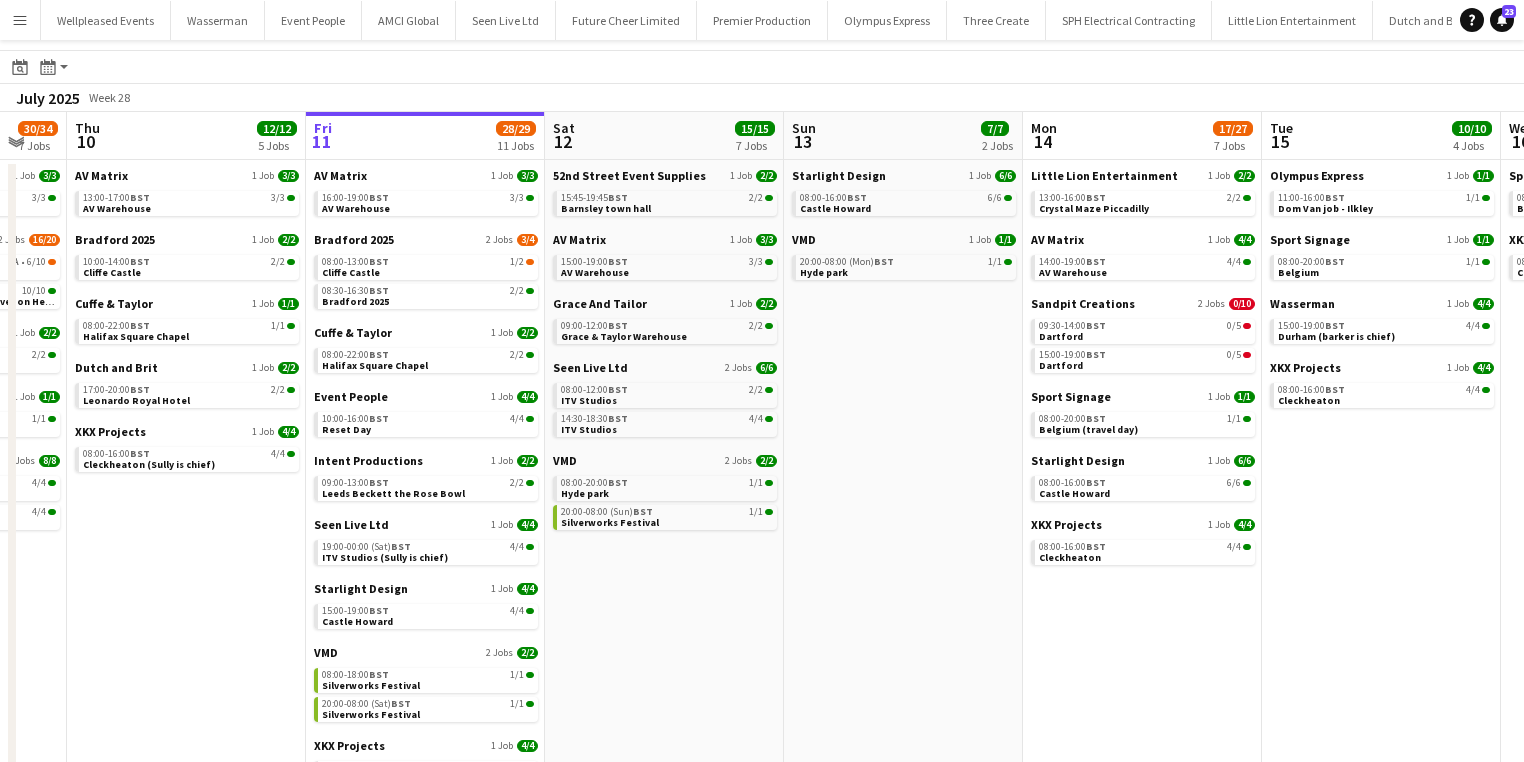 drag, startPoint x: 1143, startPoint y: 425, endPoint x: 528, endPoint y: 423, distance: 615.00323 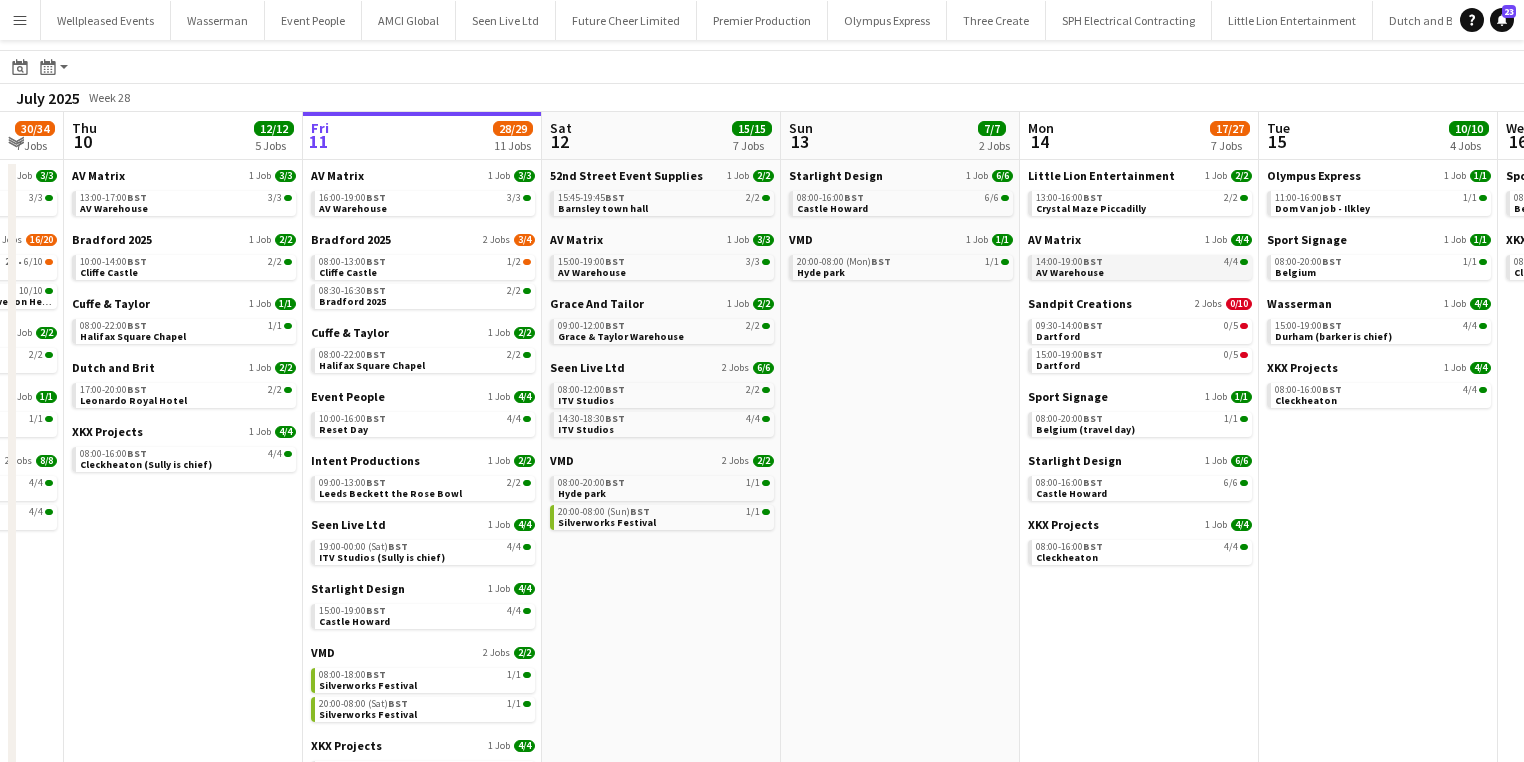 click on "14:00-19:00    BST   4/4   AV Warehouse" at bounding box center [1142, 266] 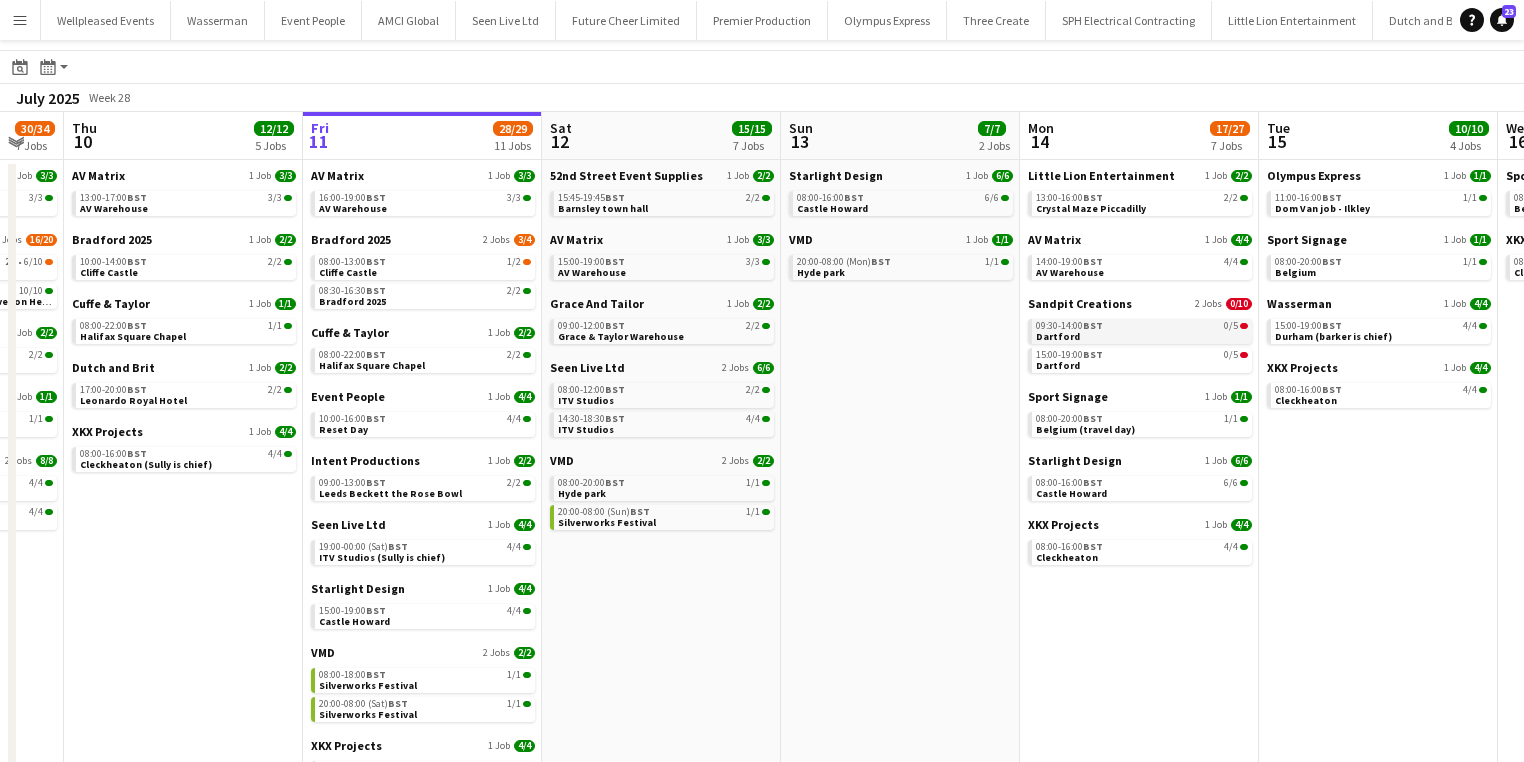 click on "09:30-14:00    BST   0/5" at bounding box center [1142, 326] 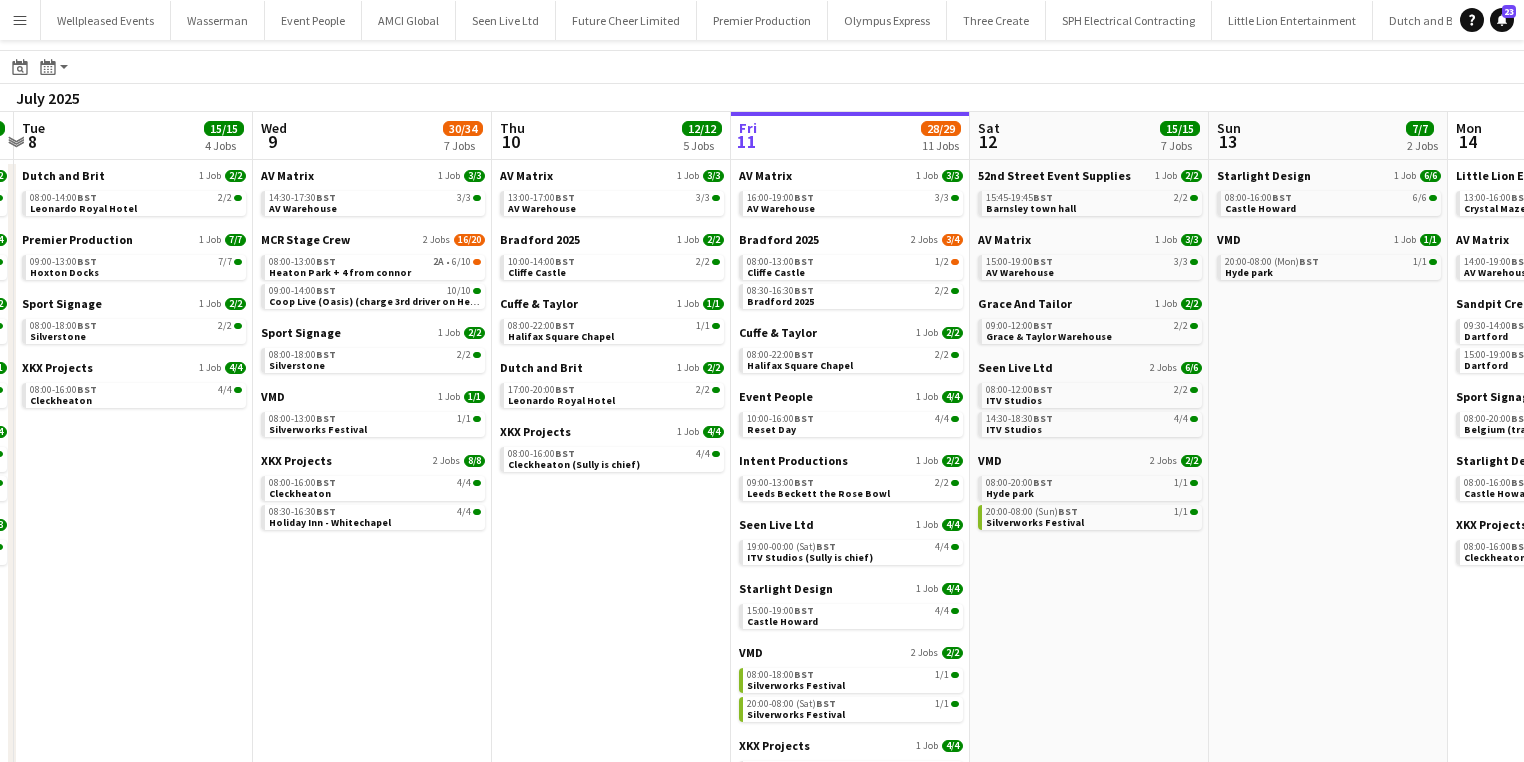 scroll, scrollTop: 0, scrollLeft: 633, axis: horizontal 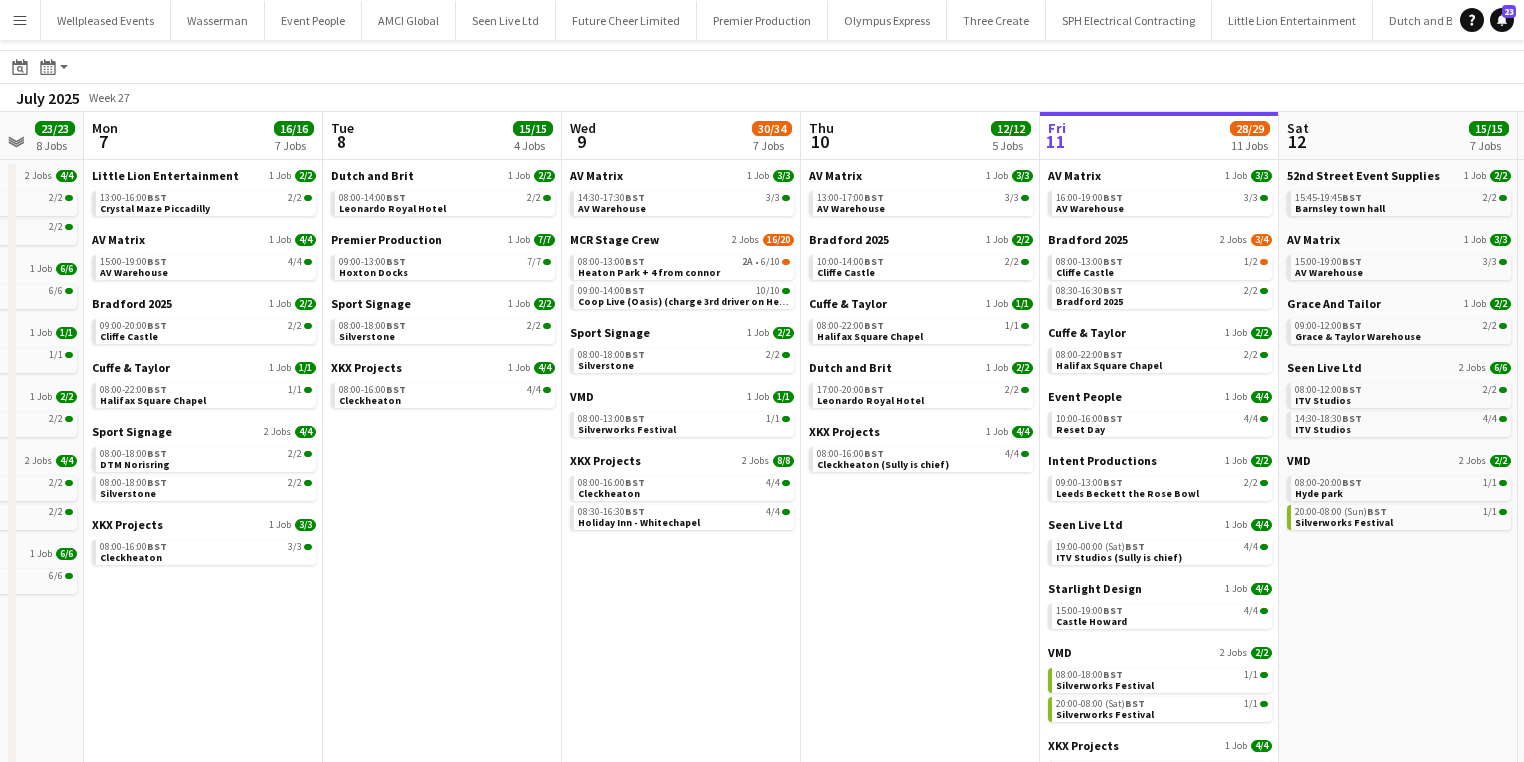 drag, startPoint x: 205, startPoint y: 544, endPoint x: 942, endPoint y: 567, distance: 737.3588 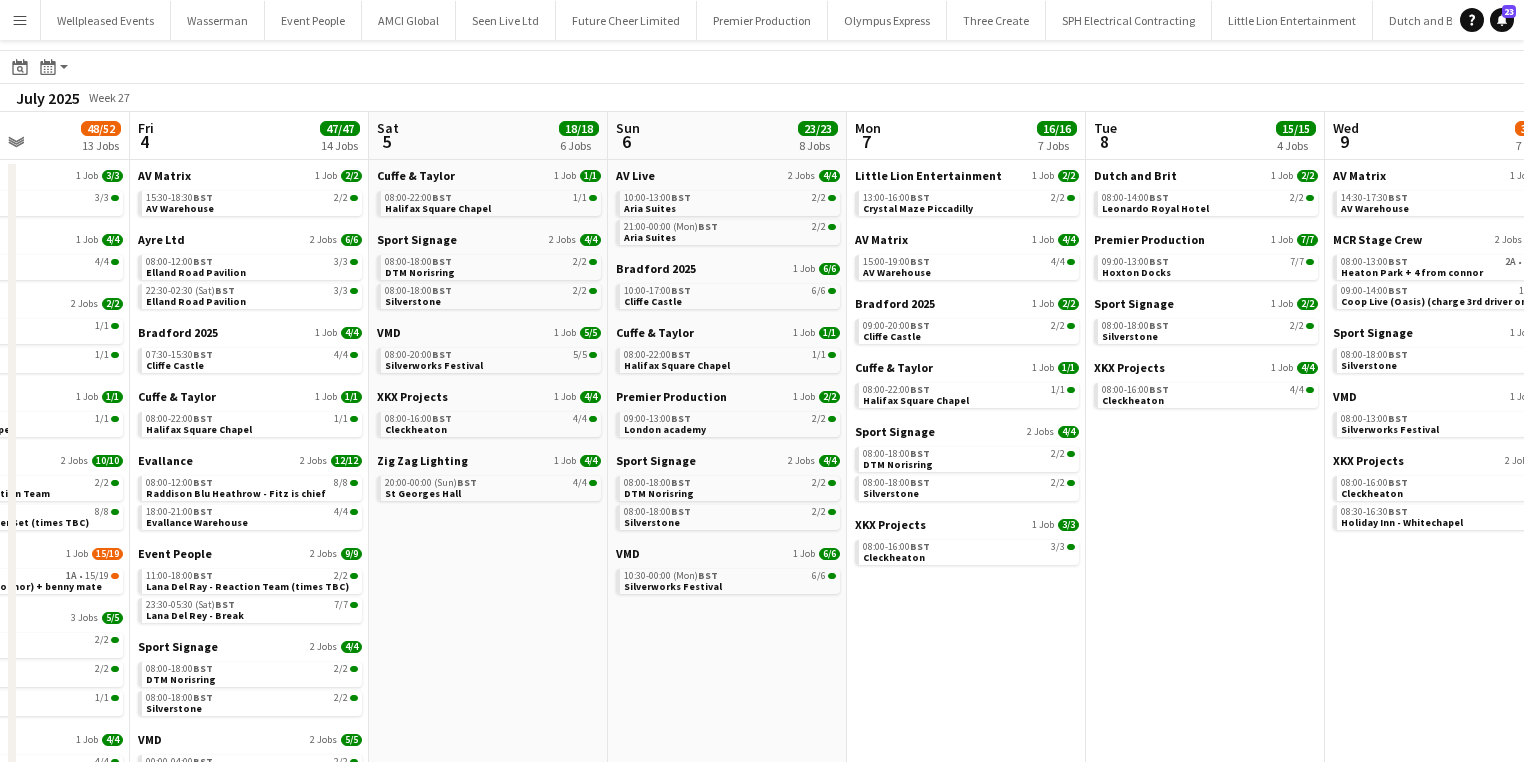 scroll, scrollTop: 0, scrollLeft: 625, axis: horizontal 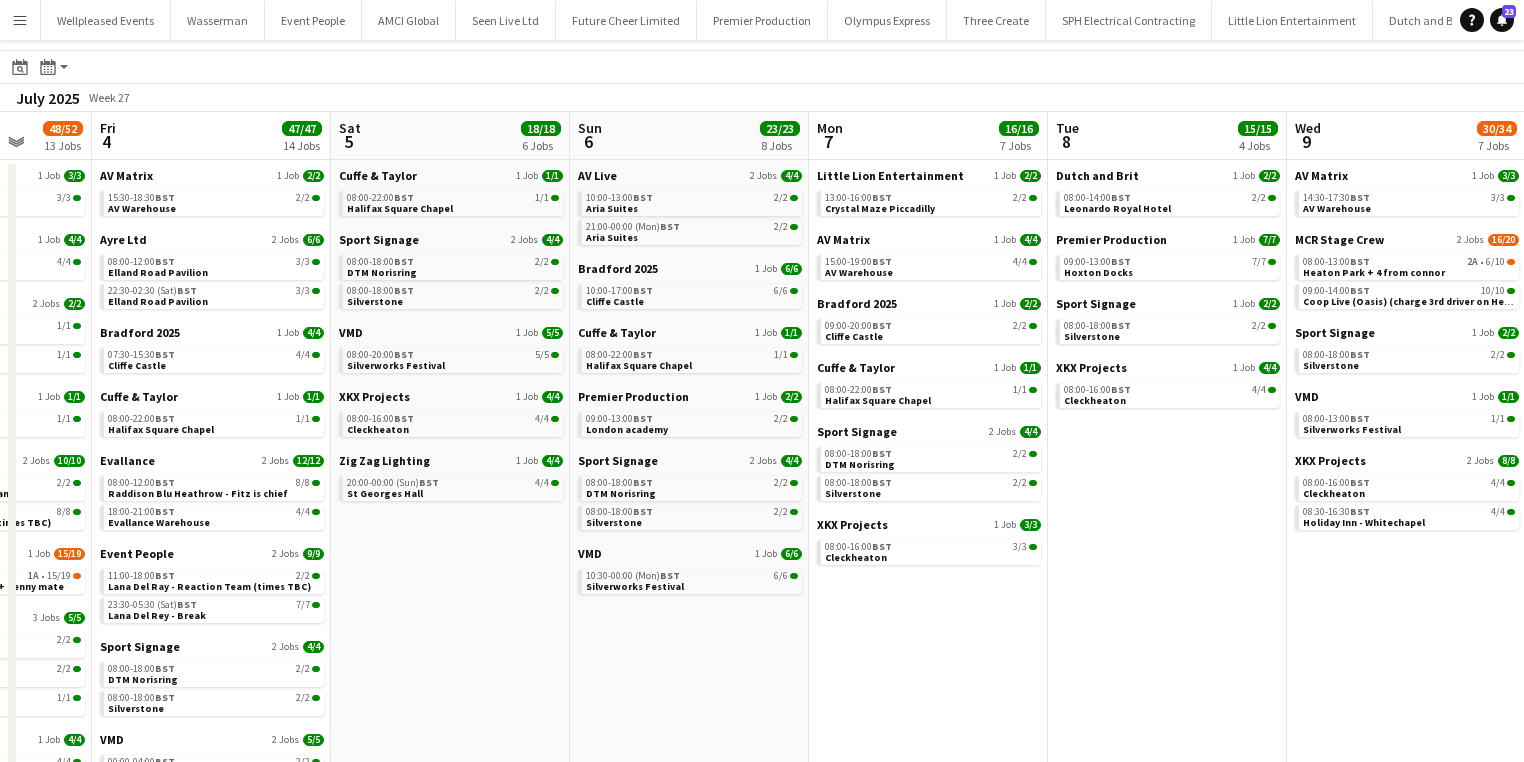drag, startPoint x: 473, startPoint y: 657, endPoint x: 1189, endPoint y: 654, distance: 716.0063 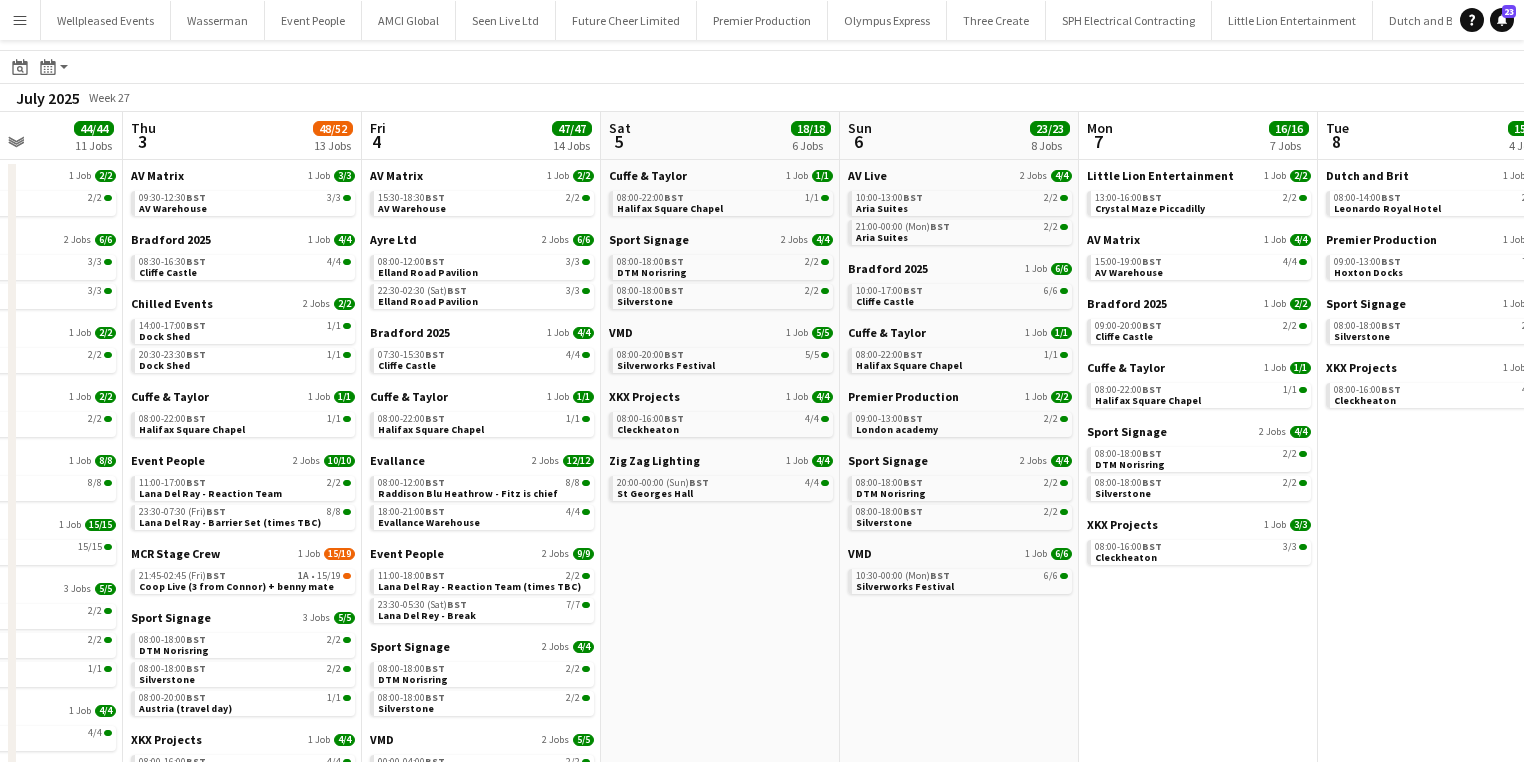 scroll, scrollTop: 0, scrollLeft: 546, axis: horizontal 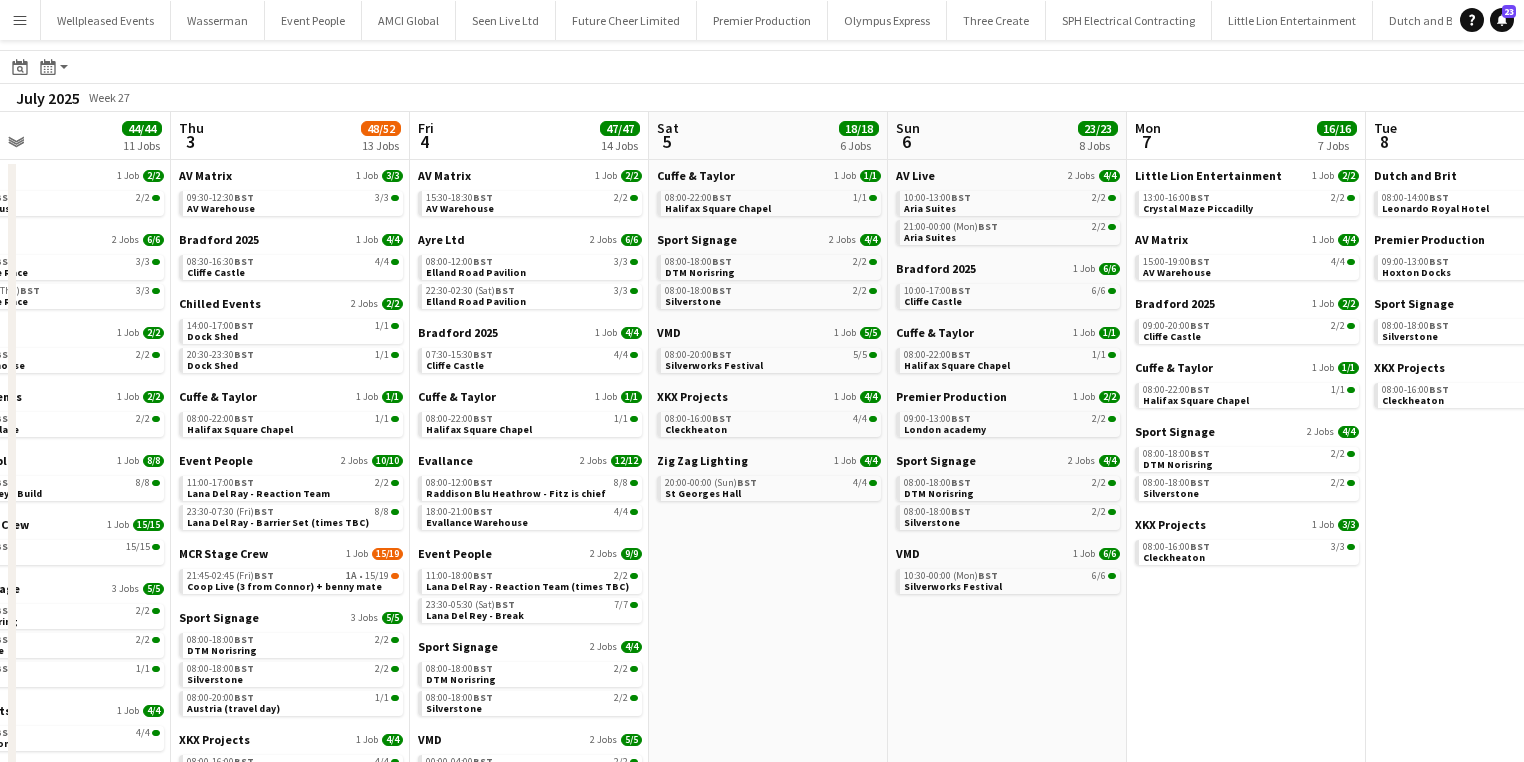 drag, startPoint x: 544, startPoint y: 640, endPoint x: 652, endPoint y: 640, distance: 108 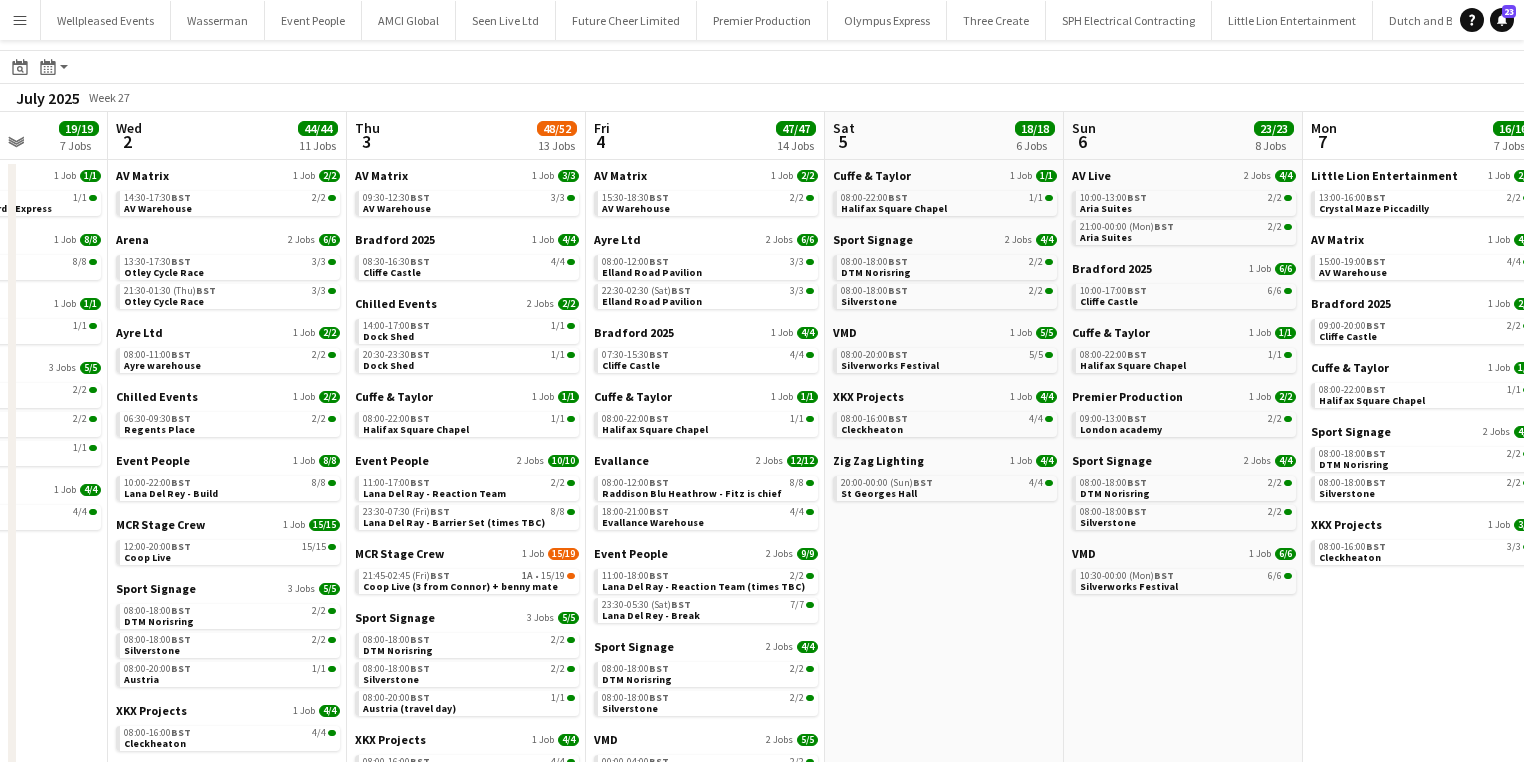 scroll, scrollTop: 0, scrollLeft: 608, axis: horizontal 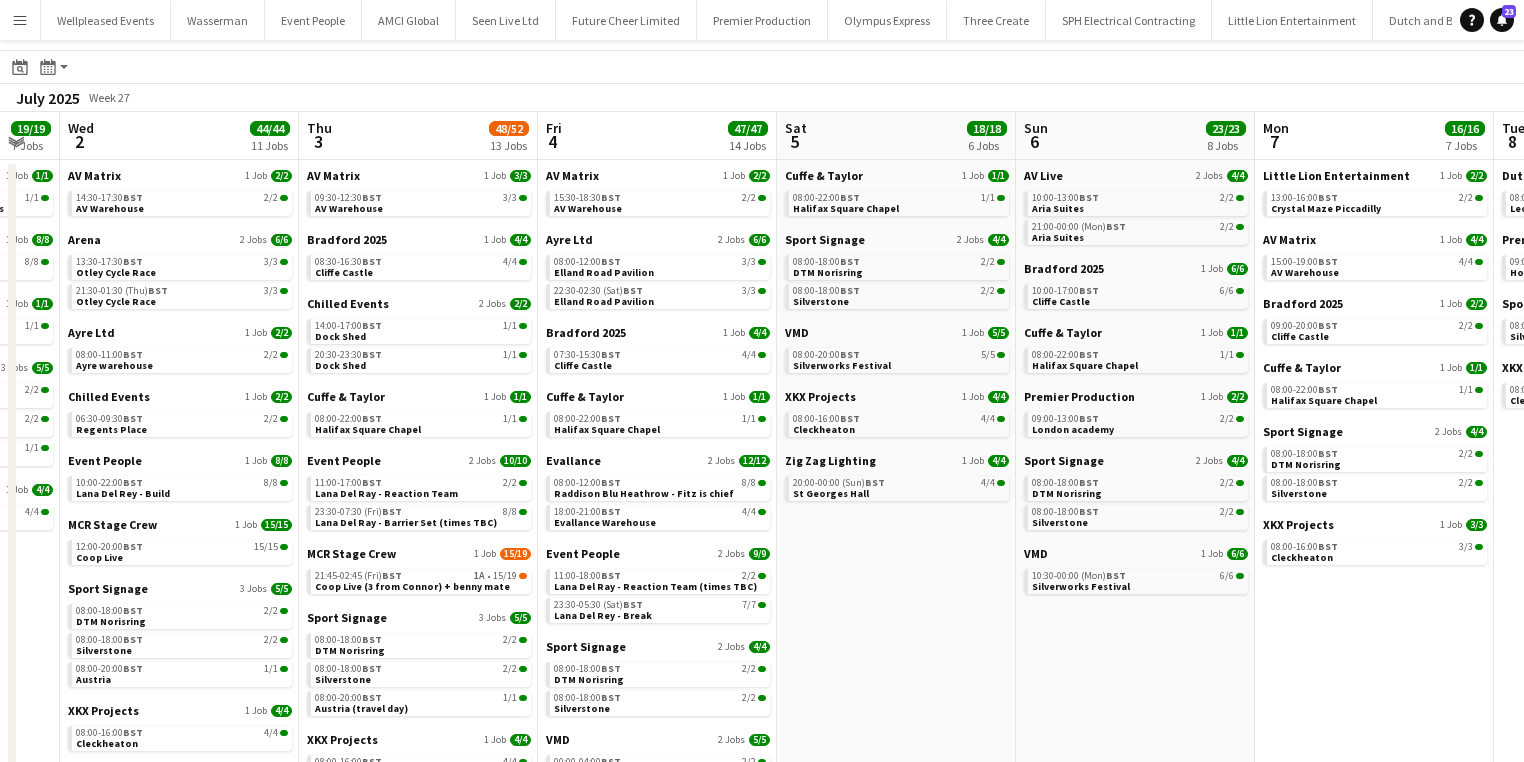 drag, startPoint x: 144, startPoint y: 632, endPoint x: 274, endPoint y: 624, distance: 130.24593 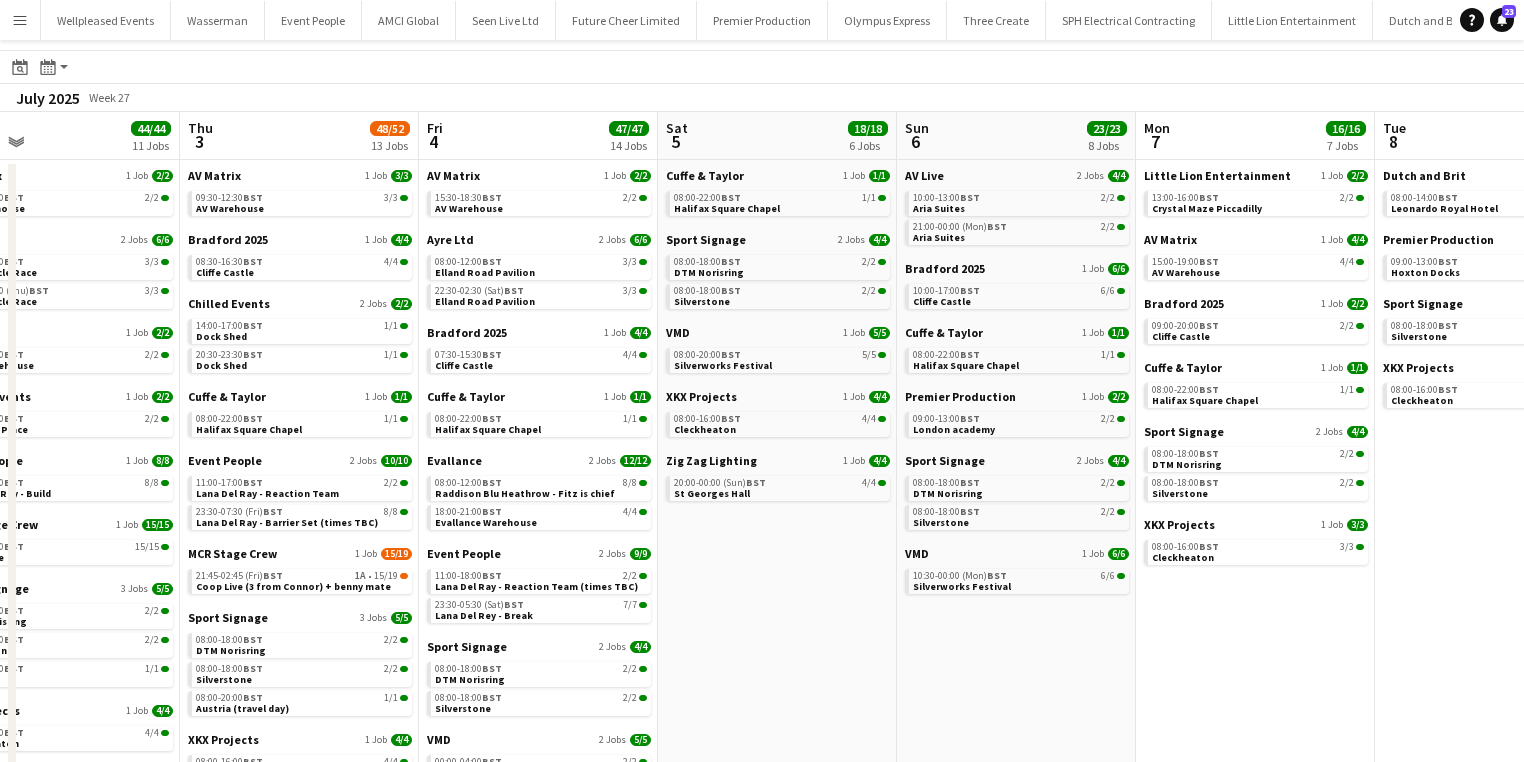scroll, scrollTop: 0, scrollLeft: 777, axis: horizontal 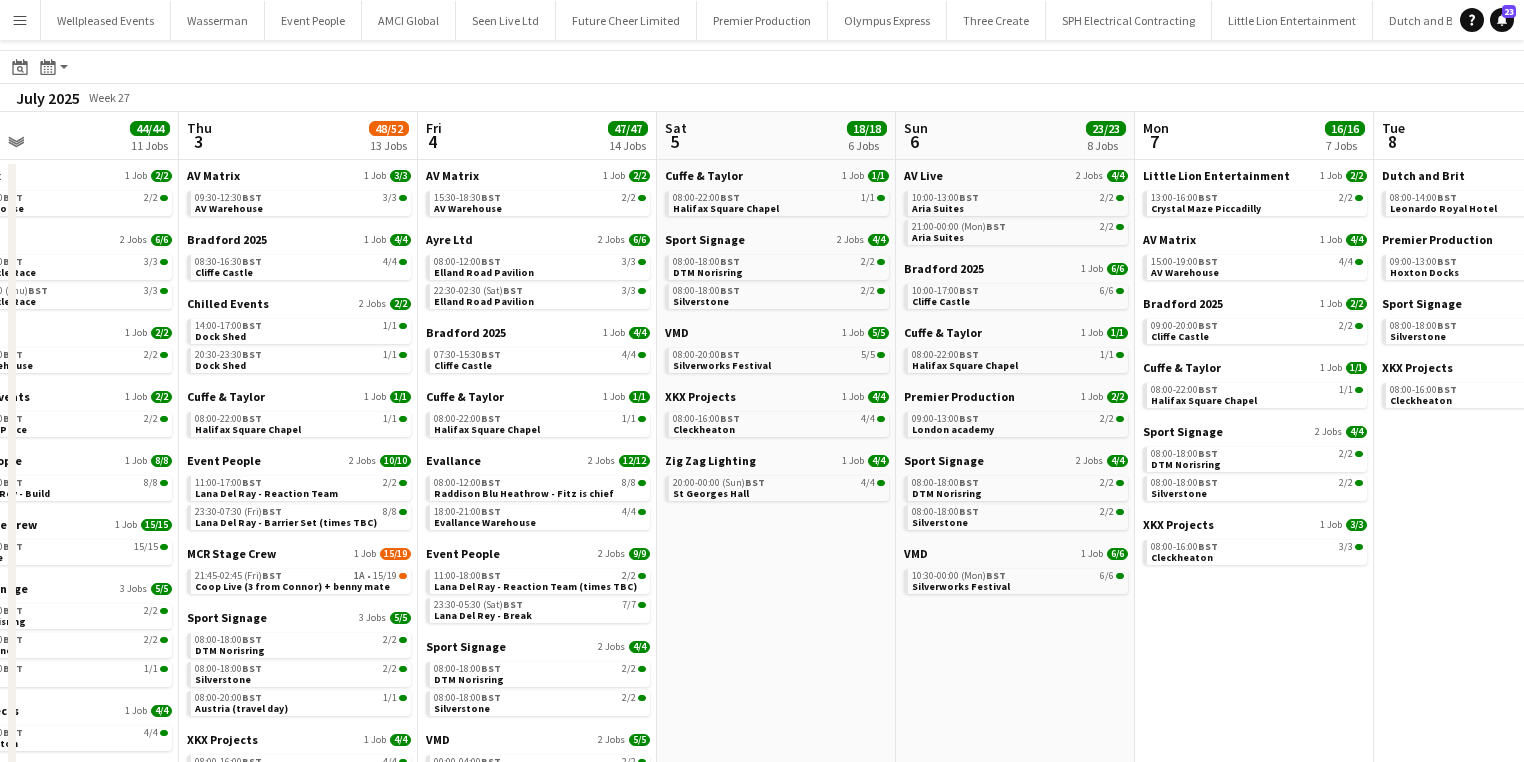 drag, startPoint x: 959, startPoint y: 620, endPoint x: 842, endPoint y: 615, distance: 117.10679 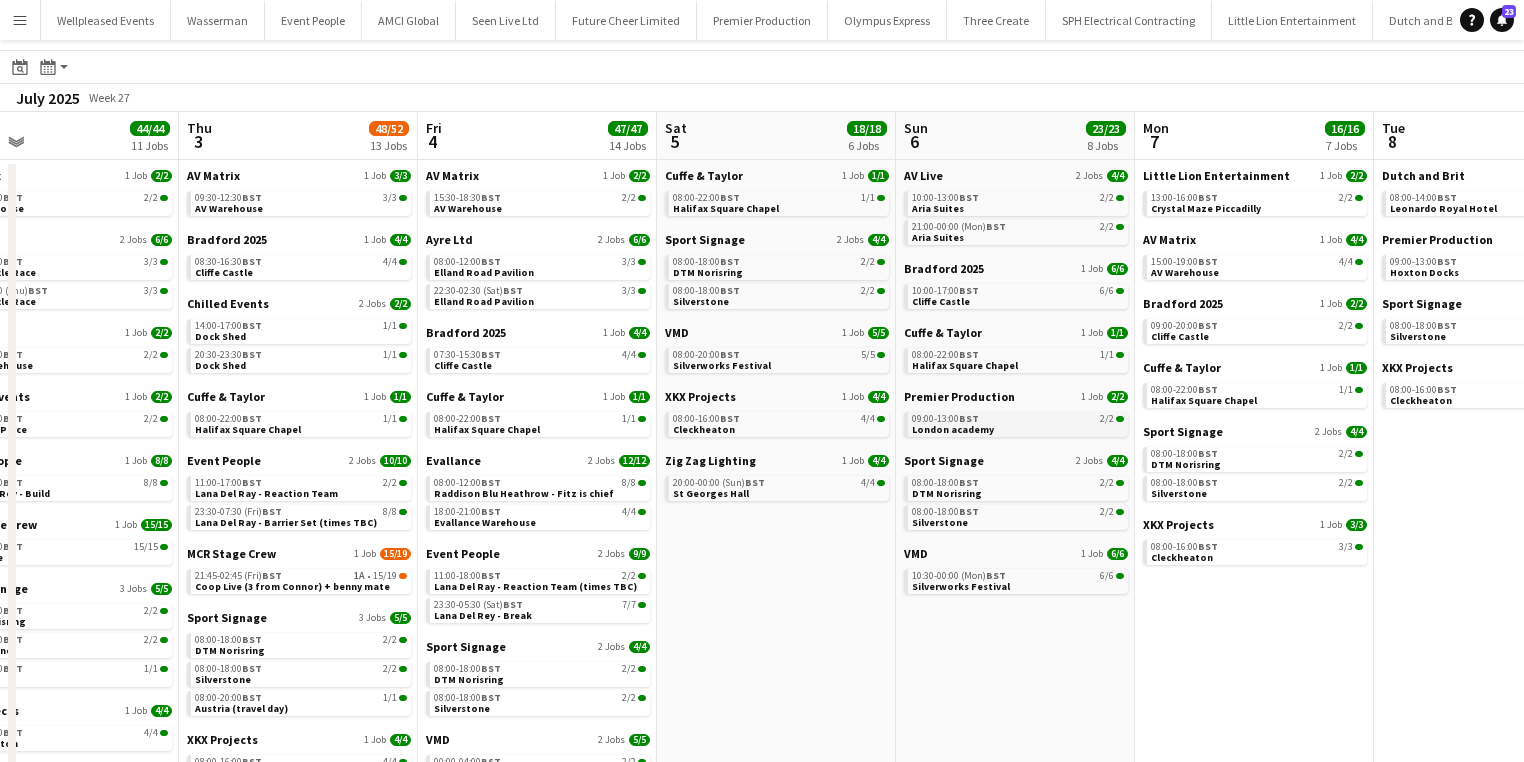 click on "09:00-13:00    BST" at bounding box center (945, 419) 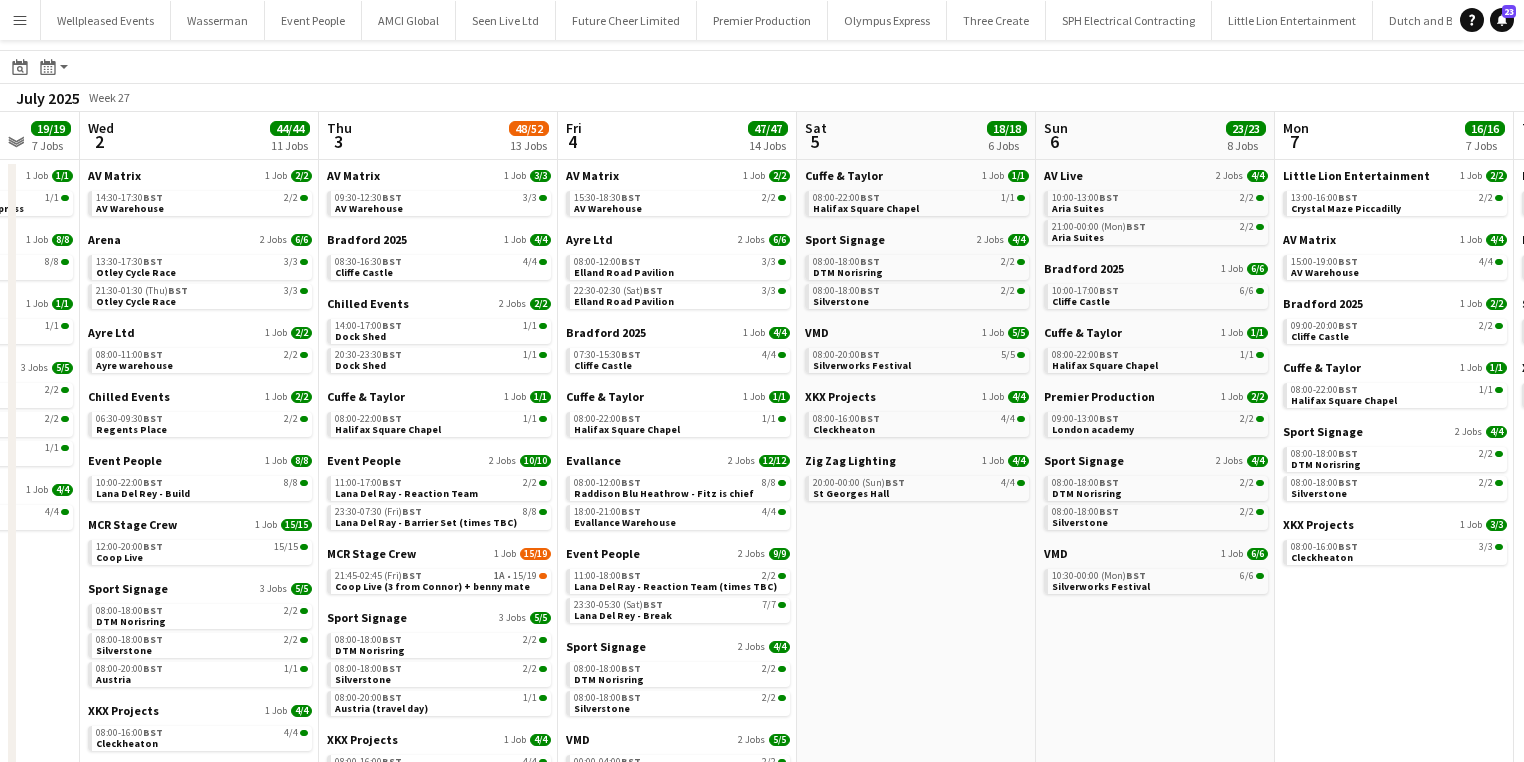 drag, startPoint x: 747, startPoint y: 629, endPoint x: 887, endPoint y: 614, distance: 140.80128 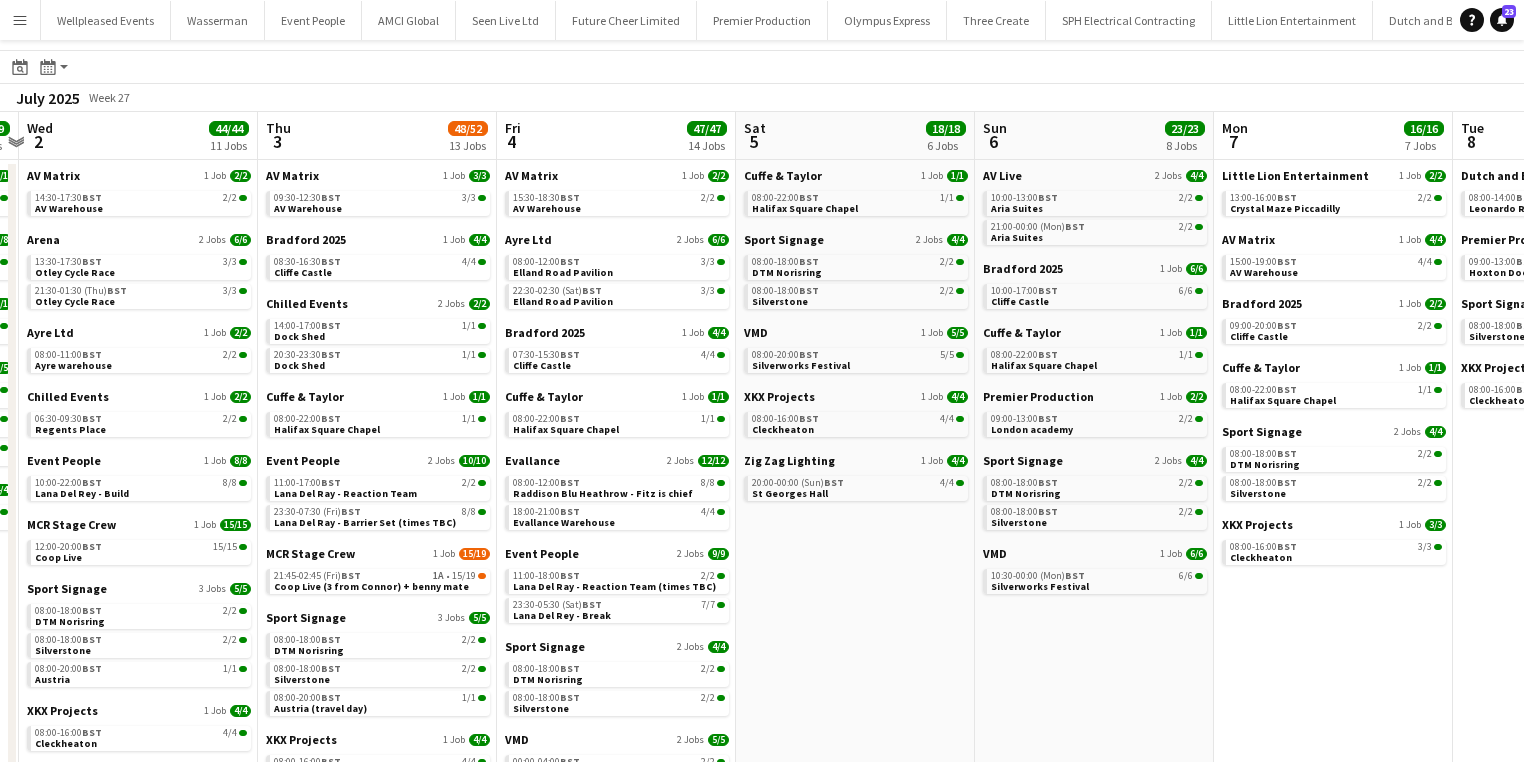 scroll, scrollTop: 0, scrollLeft: 700, axis: horizontal 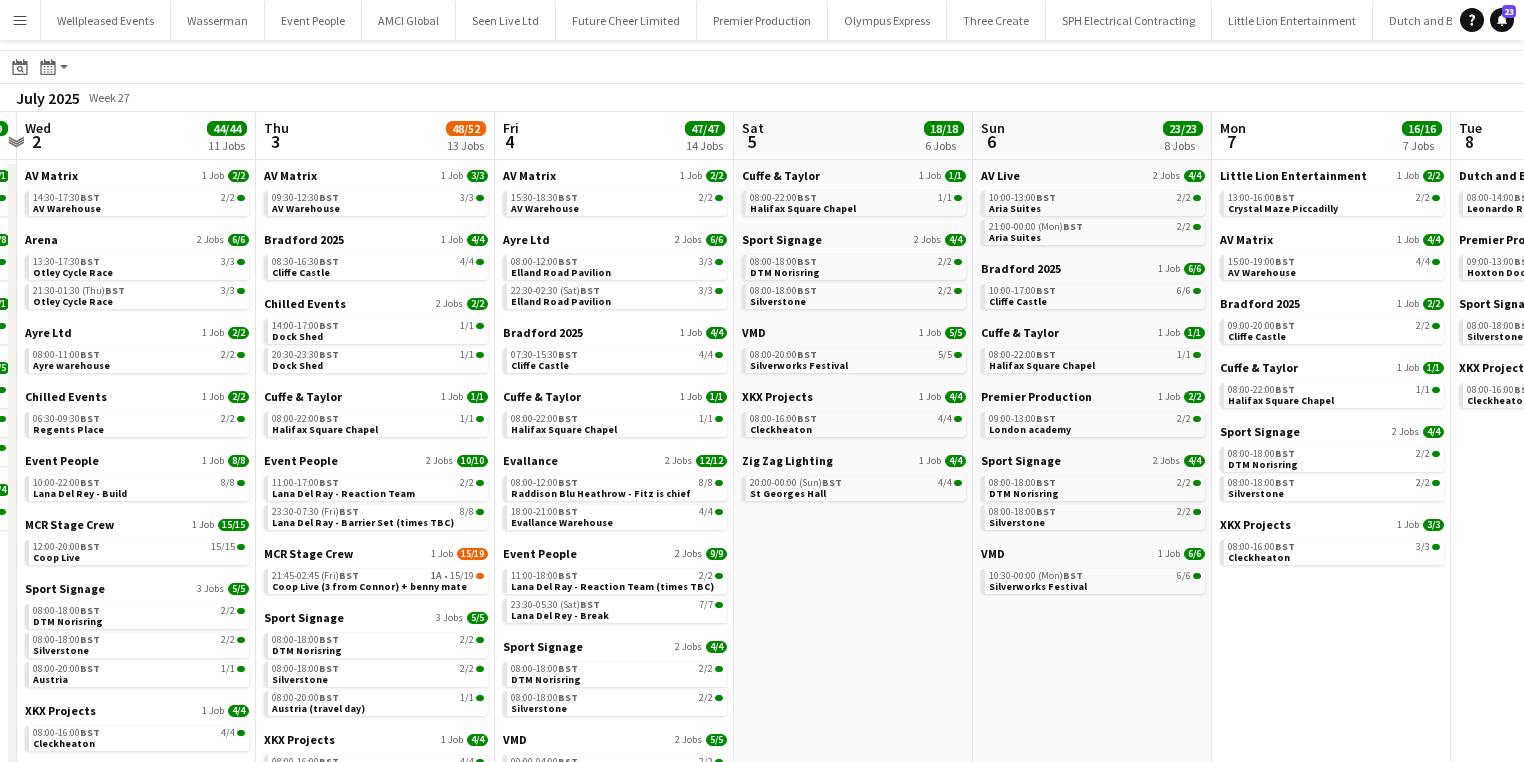 drag, startPoint x: 901, startPoint y: 611, endPoint x: 838, endPoint y: 601, distance: 63.788715 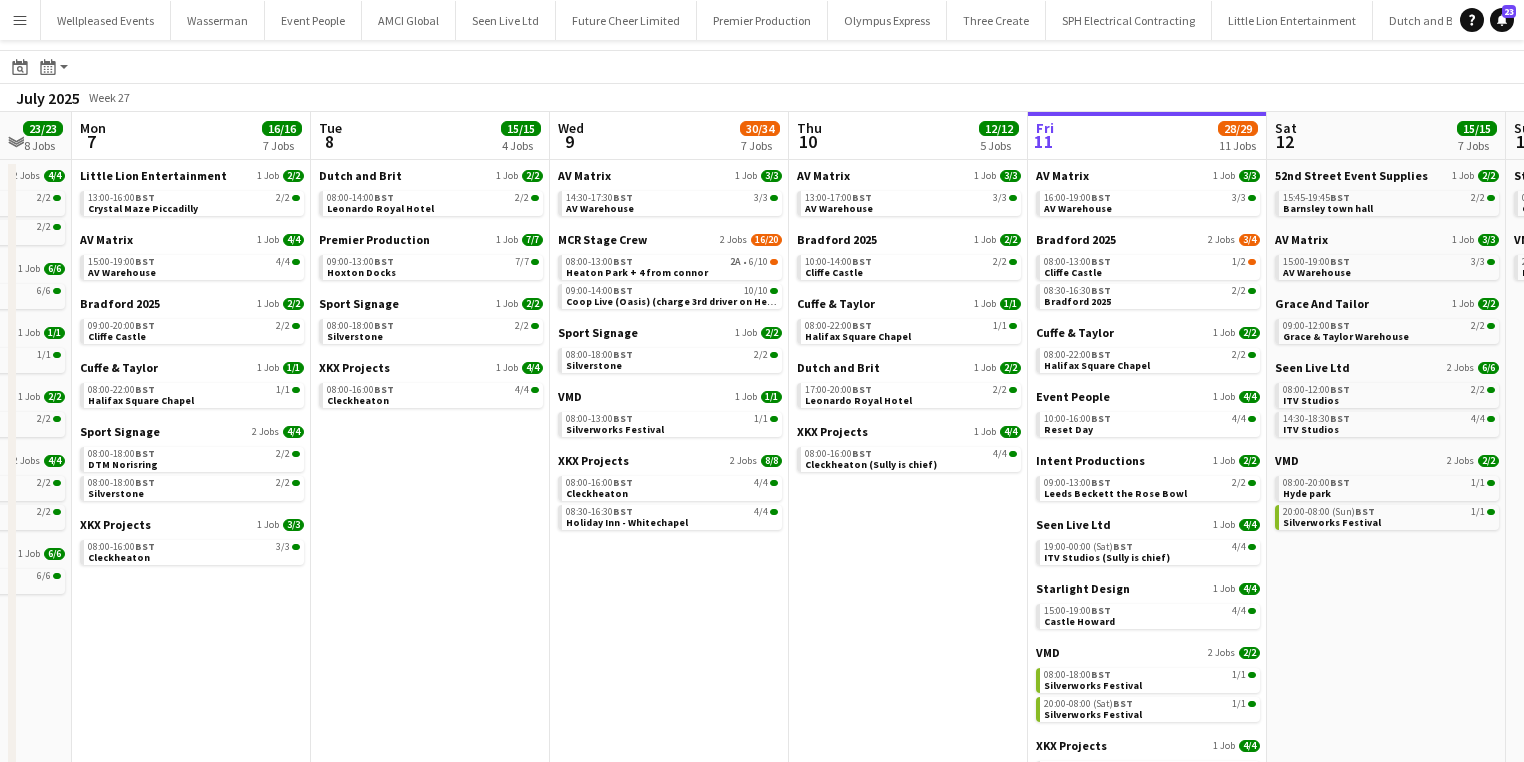 drag, startPoint x: 880, startPoint y: 485, endPoint x: 172, endPoint y: 502, distance: 708.20404 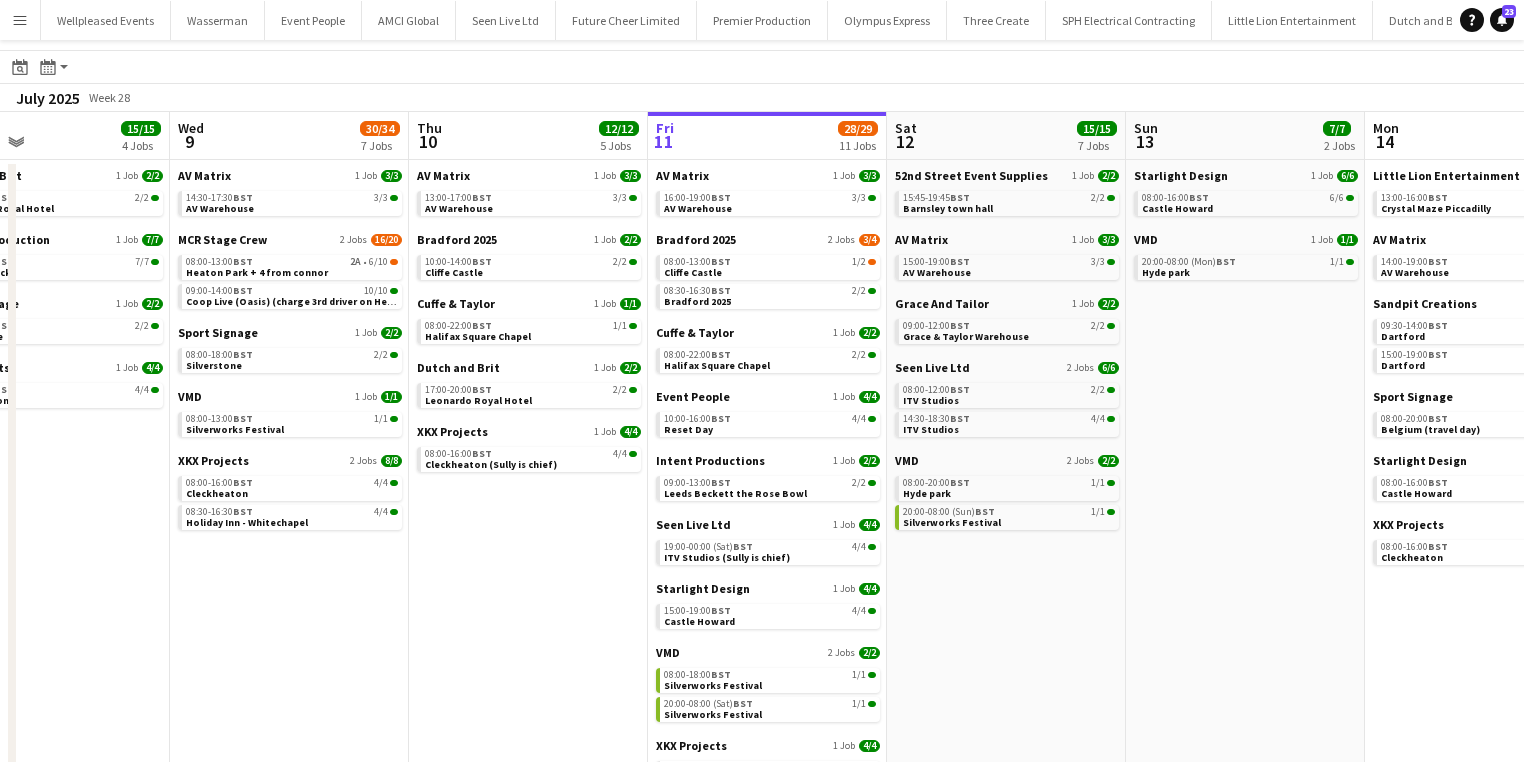 drag, startPoint x: 1022, startPoint y: 536, endPoint x: 612, endPoint y: 551, distance: 410.2743 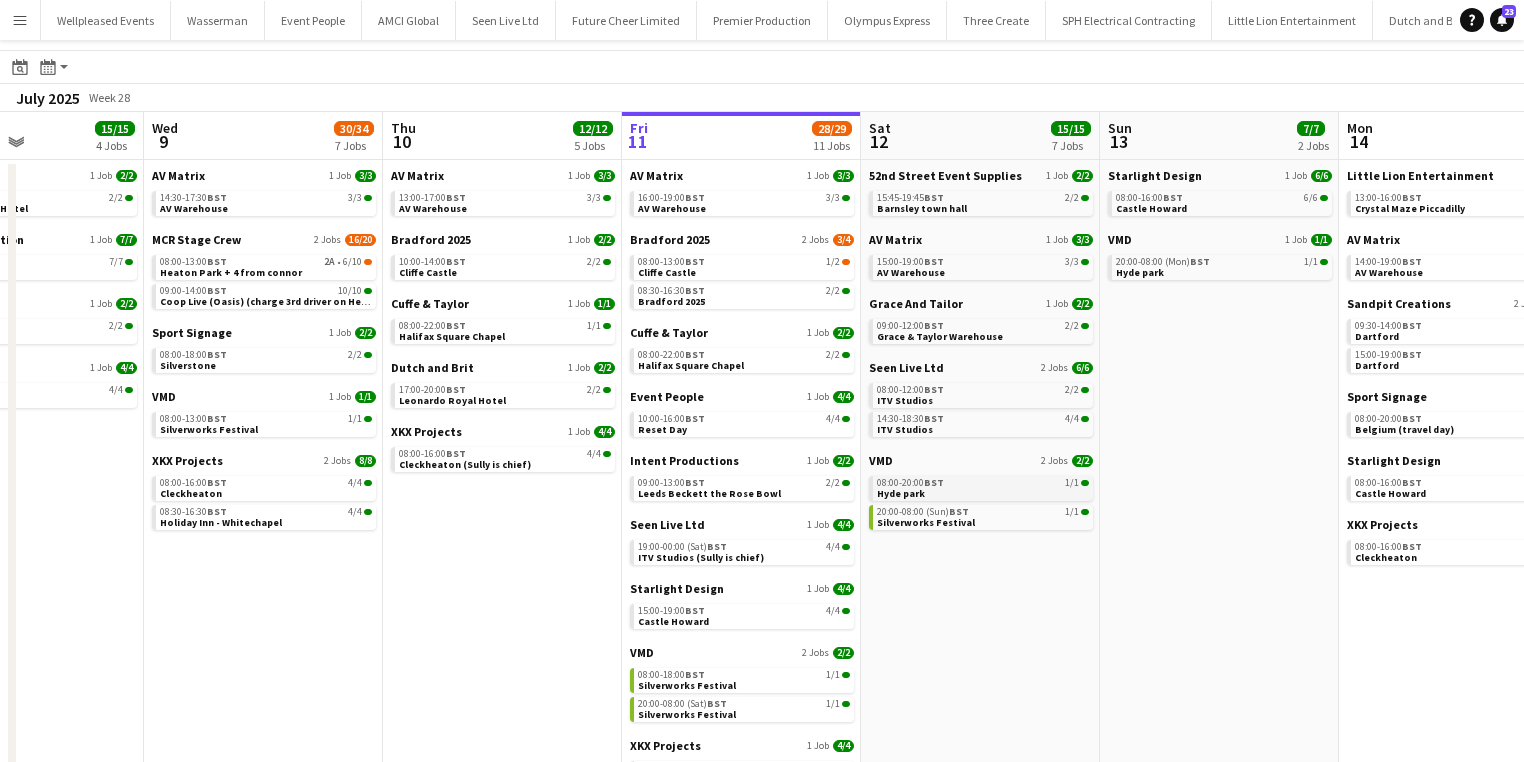 click on "Hyde park" at bounding box center (901, 493) 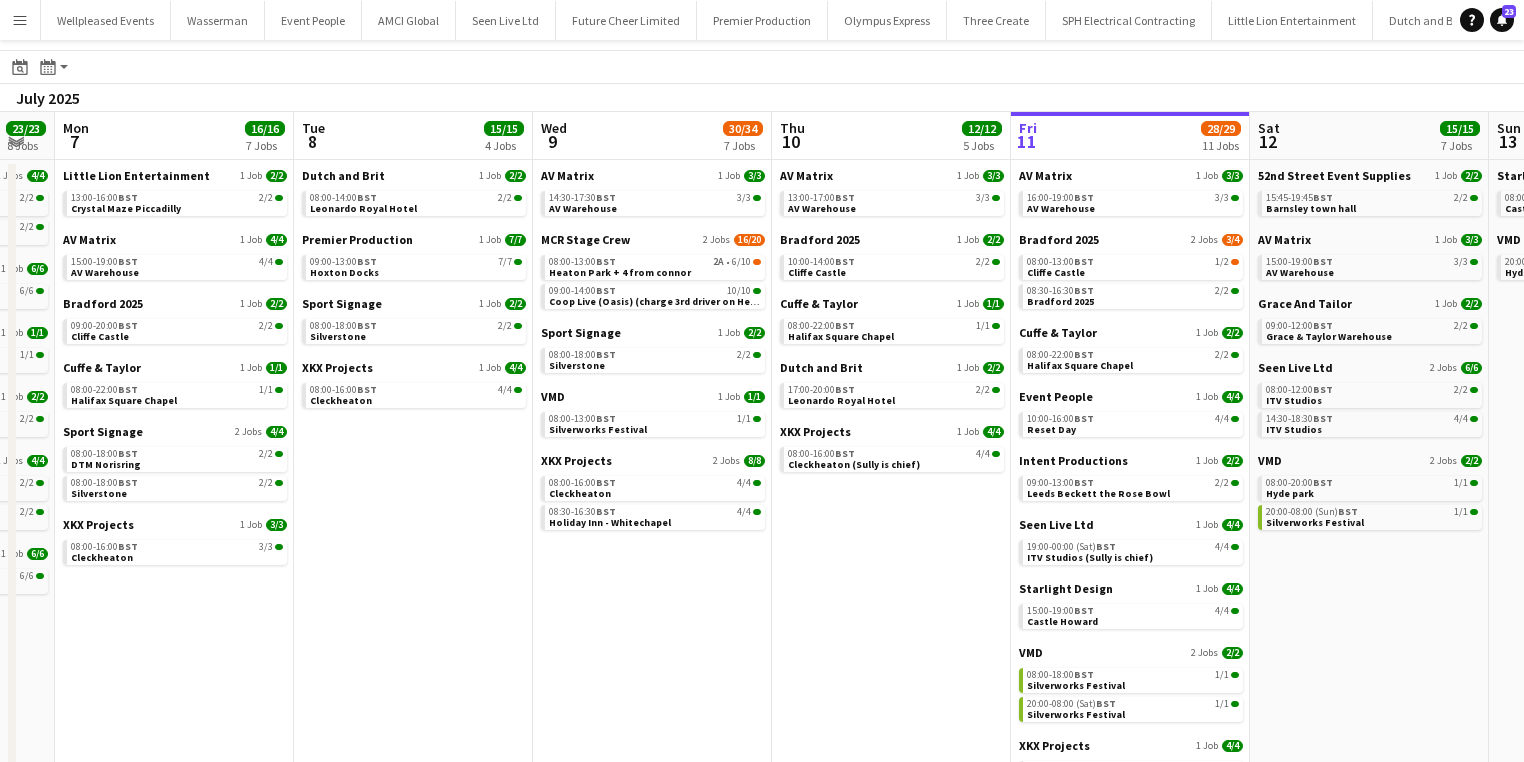 drag, startPoint x: 439, startPoint y: 588, endPoint x: 954, endPoint y: 592, distance: 515.01556 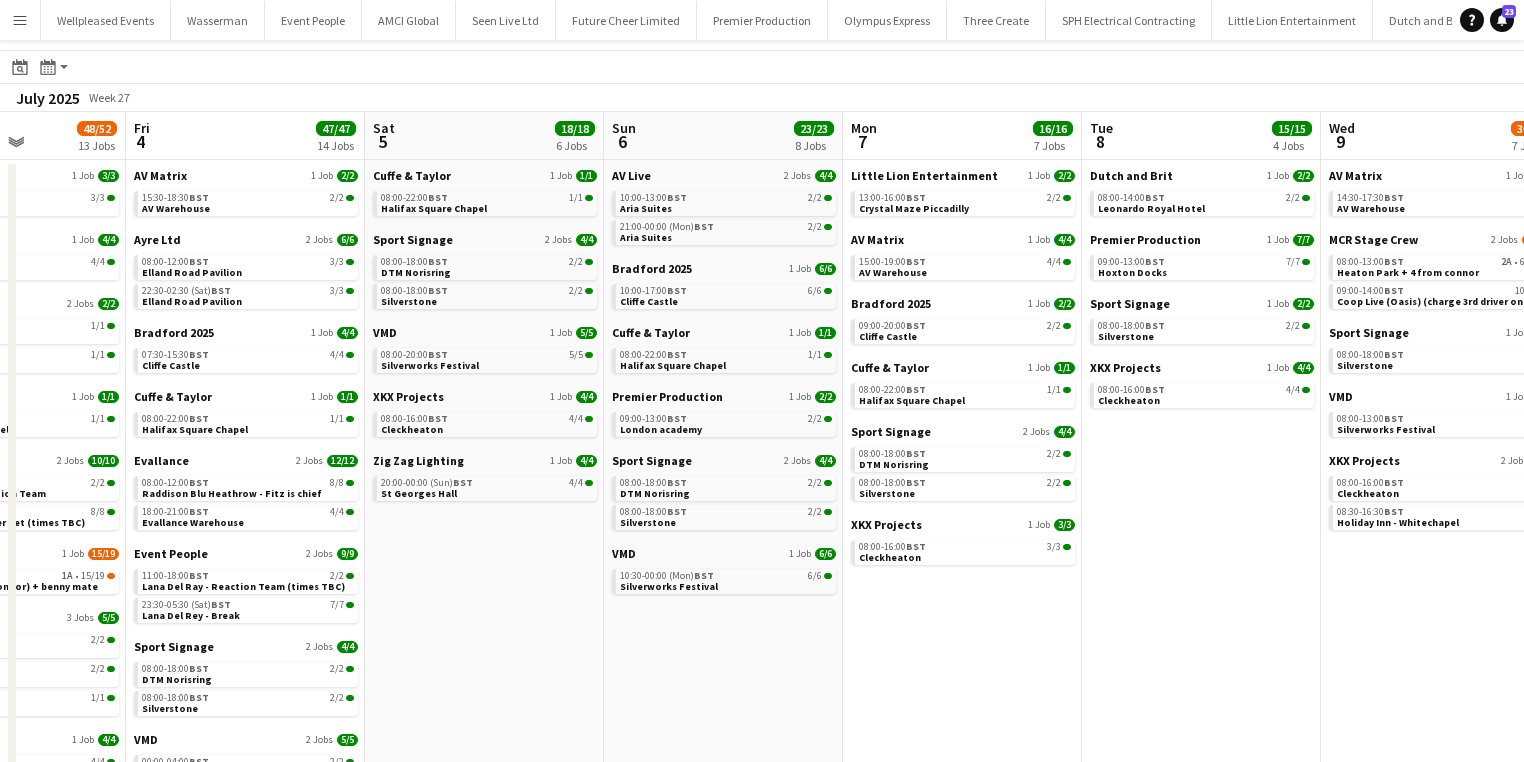 drag, startPoint x: 1034, startPoint y: 582, endPoint x: 466, endPoint y: 602, distance: 568.352 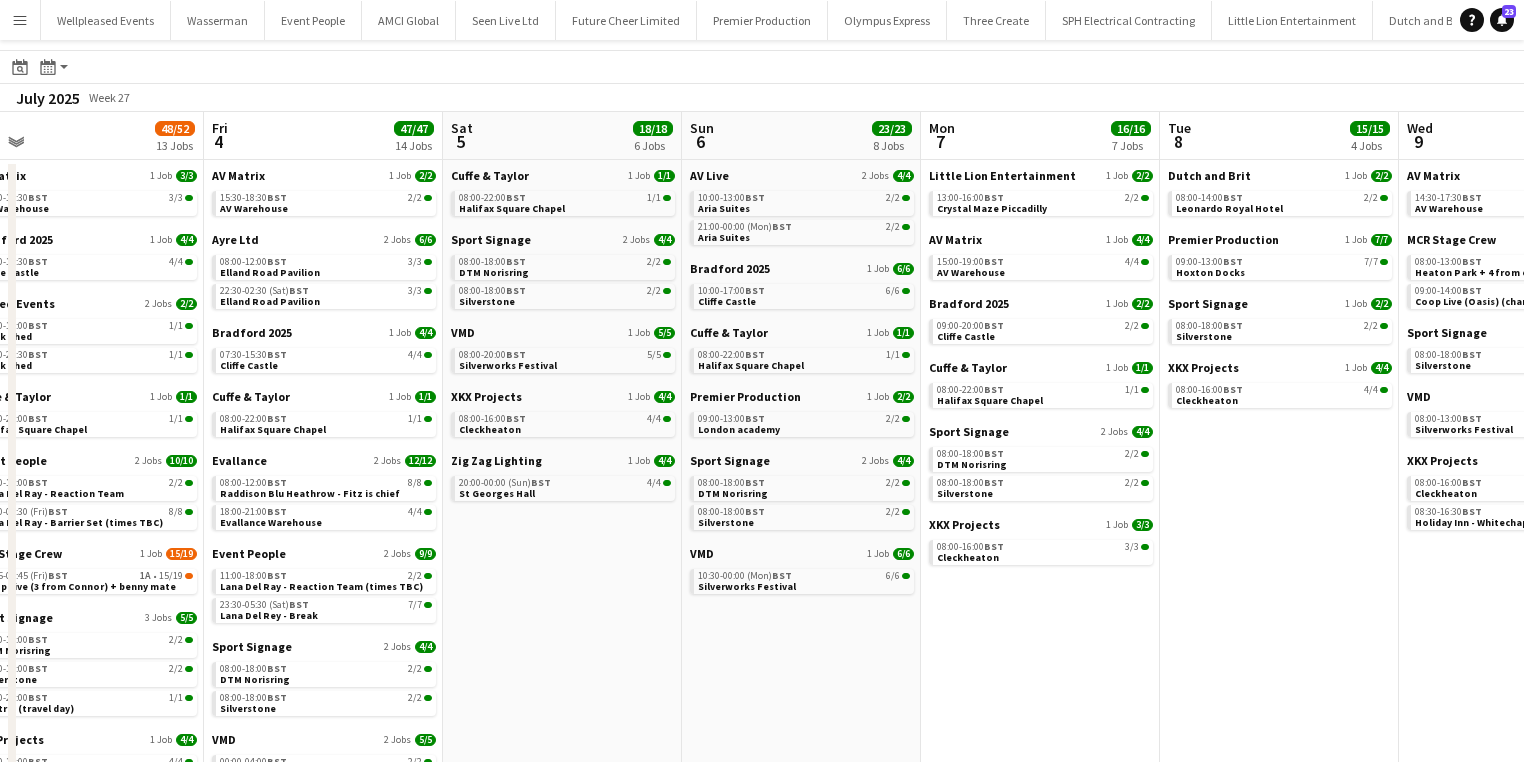 drag, startPoint x: 193, startPoint y: 592, endPoint x: 734, endPoint y: 589, distance: 541.0083 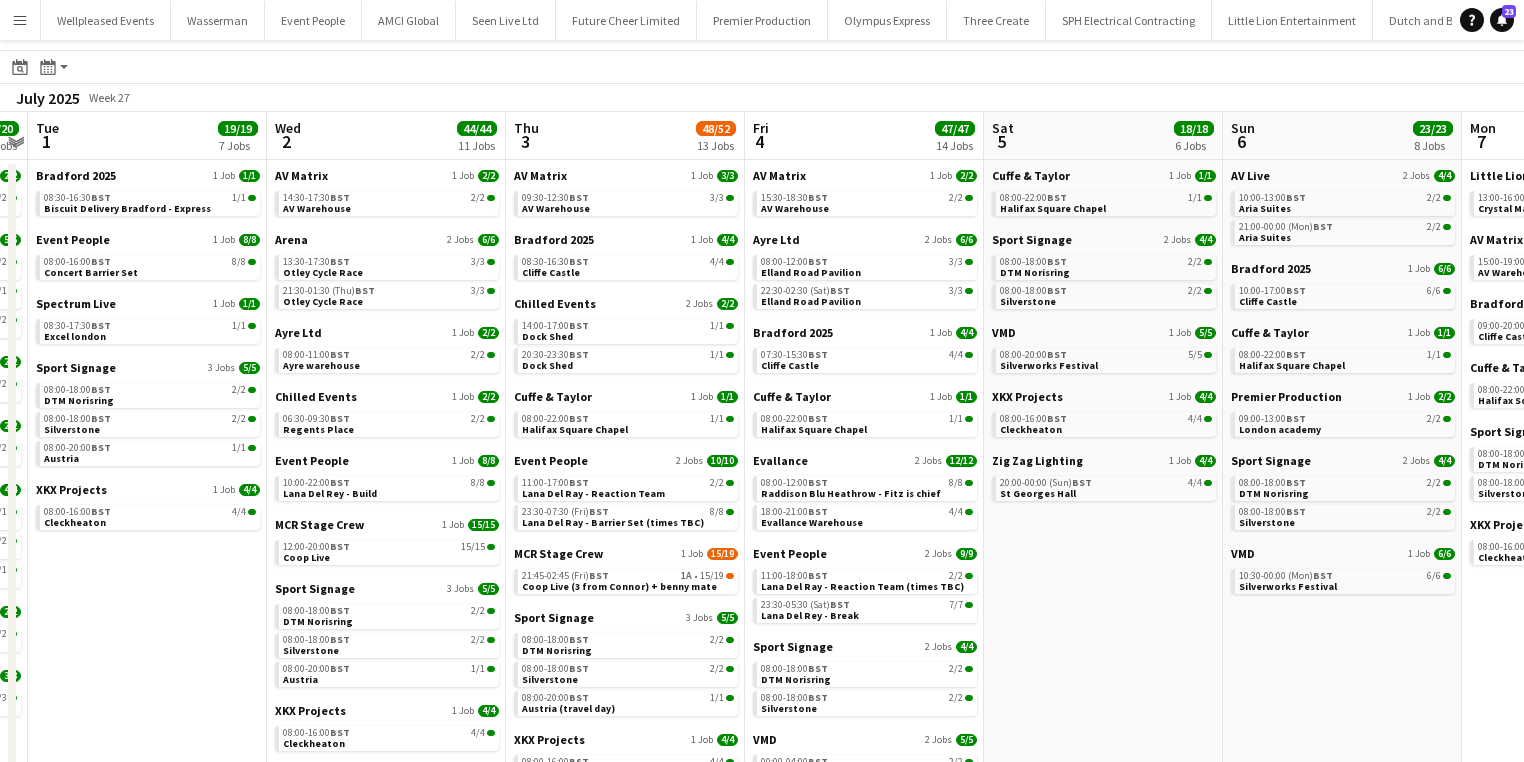 drag, startPoint x: 464, startPoint y: 592, endPoint x: 496, endPoint y: 589, distance: 32.140316 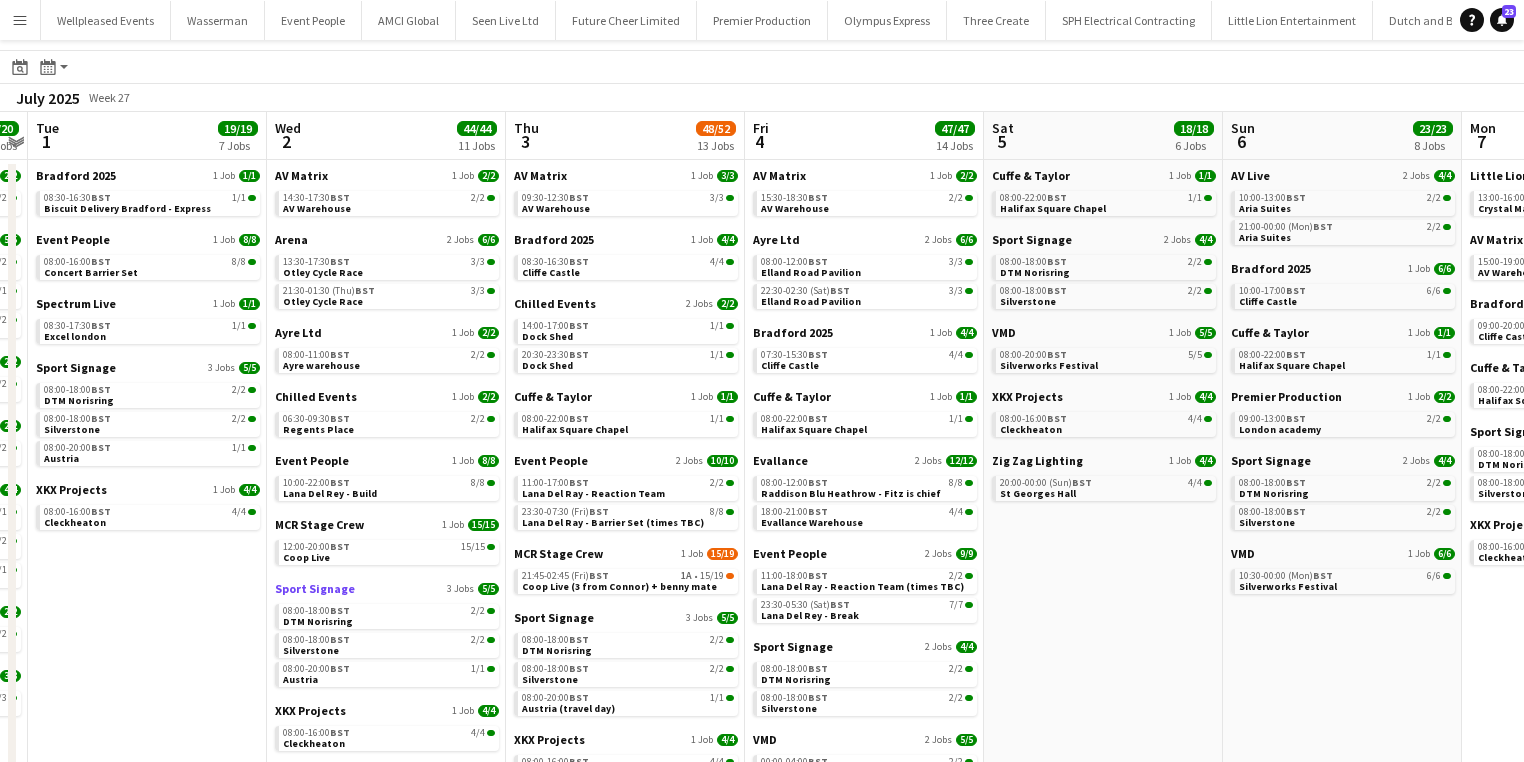 scroll, scrollTop: 0, scrollLeft: 449, axis: horizontal 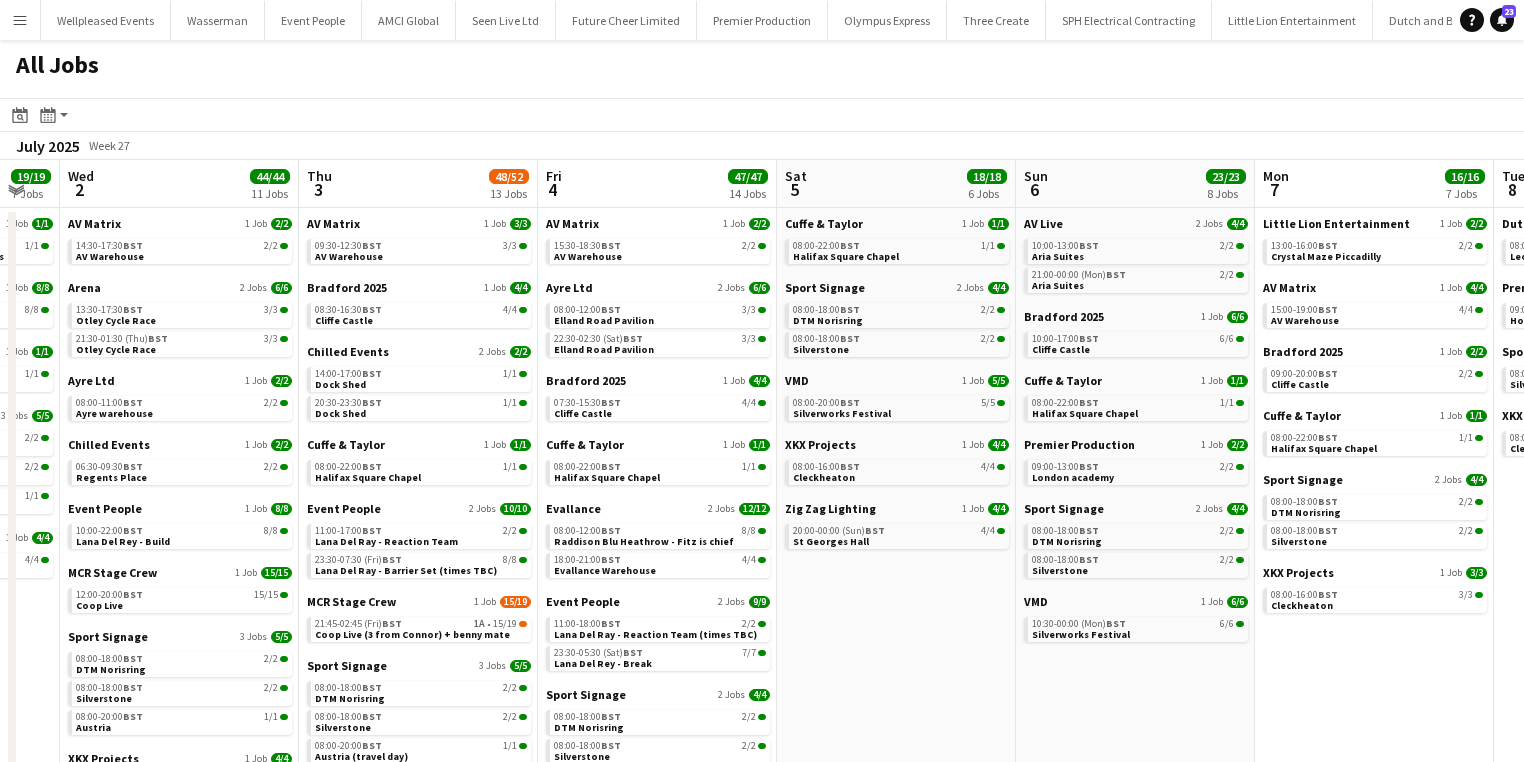 drag, startPoint x: 604, startPoint y: 590, endPoint x: 396, endPoint y: 568, distance: 209.16023 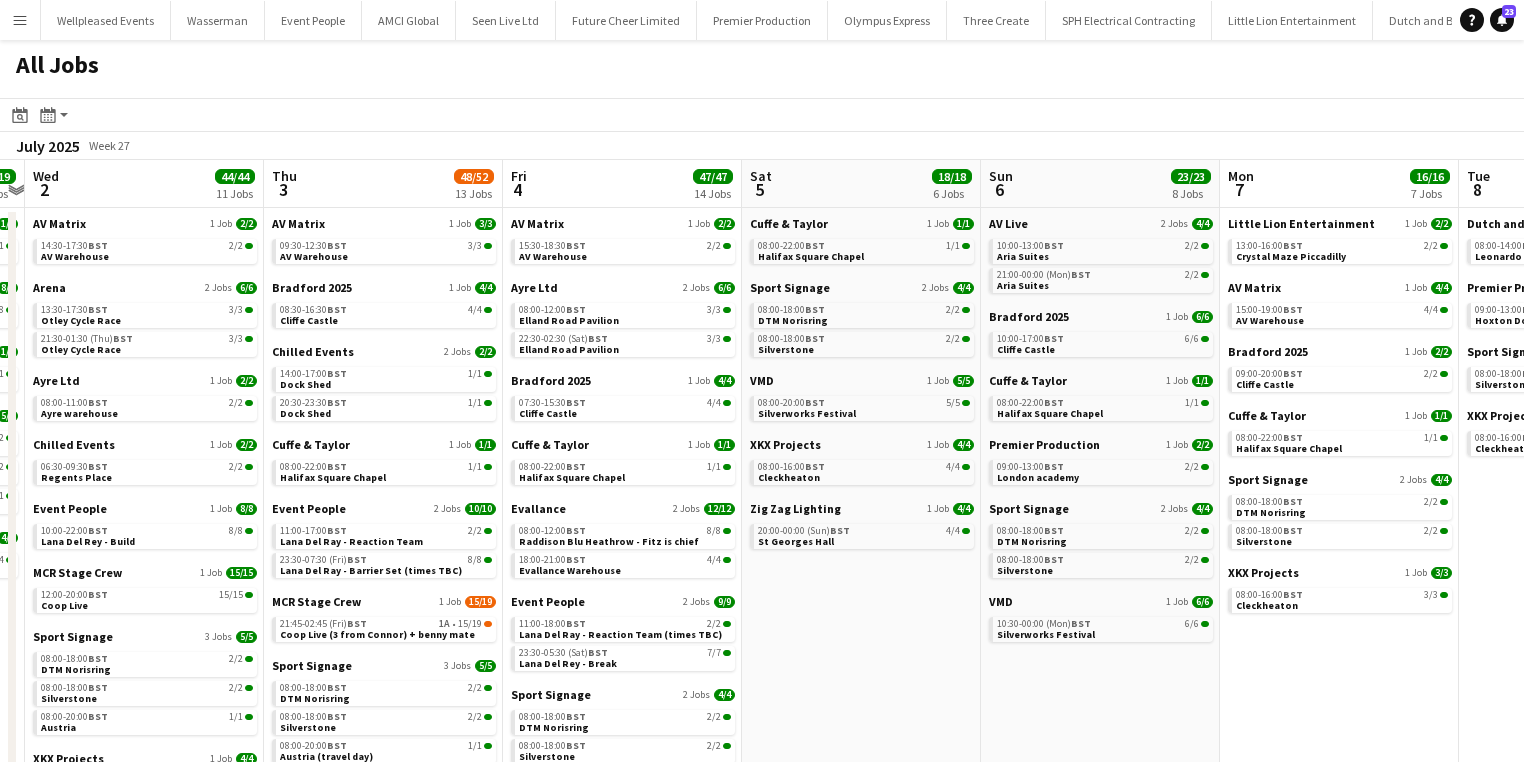 scroll, scrollTop: 0, scrollLeft: 692, axis: horizontal 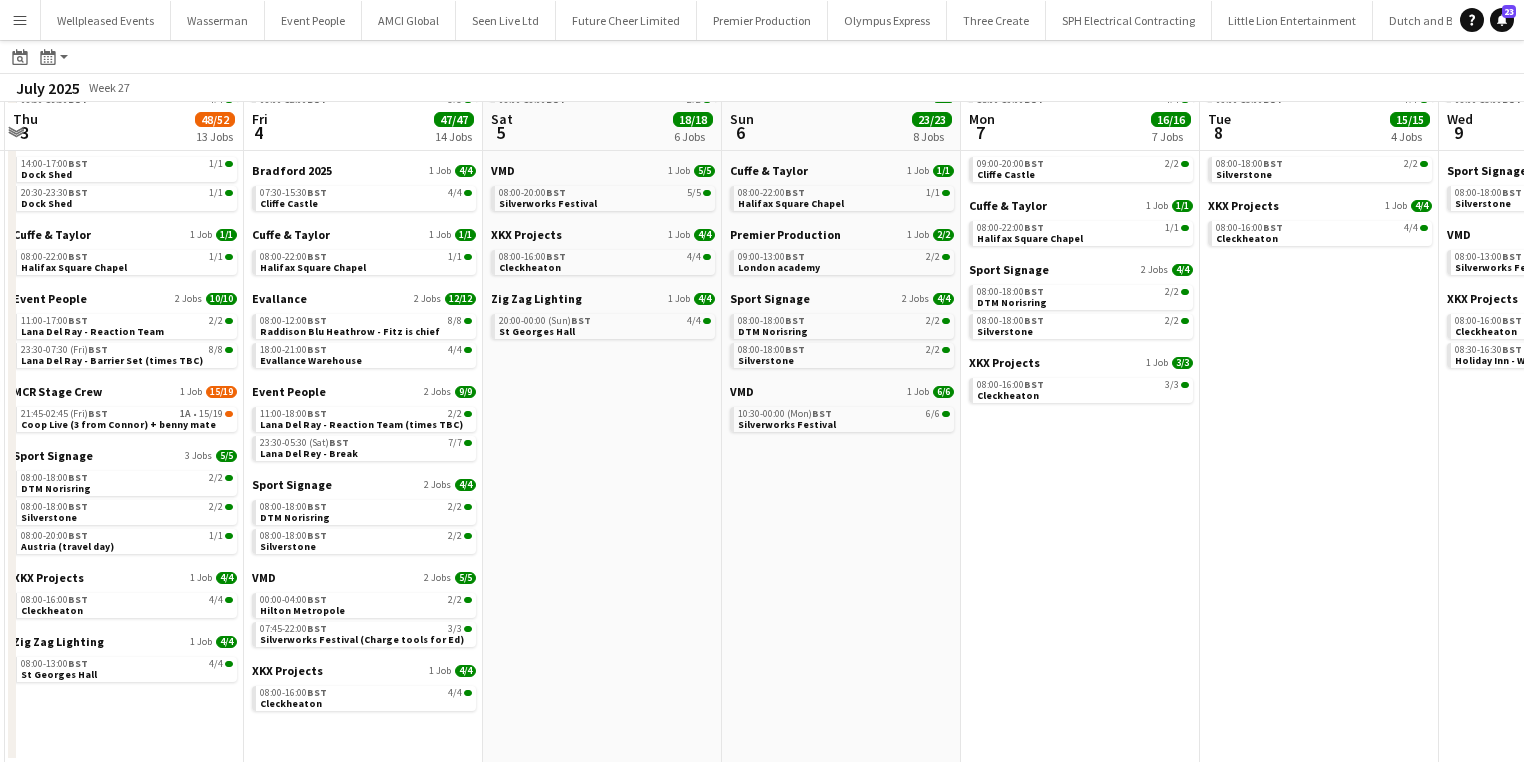 drag, startPoint x: 755, startPoint y: 682, endPoint x: 496, endPoint y: 664, distance: 259.62473 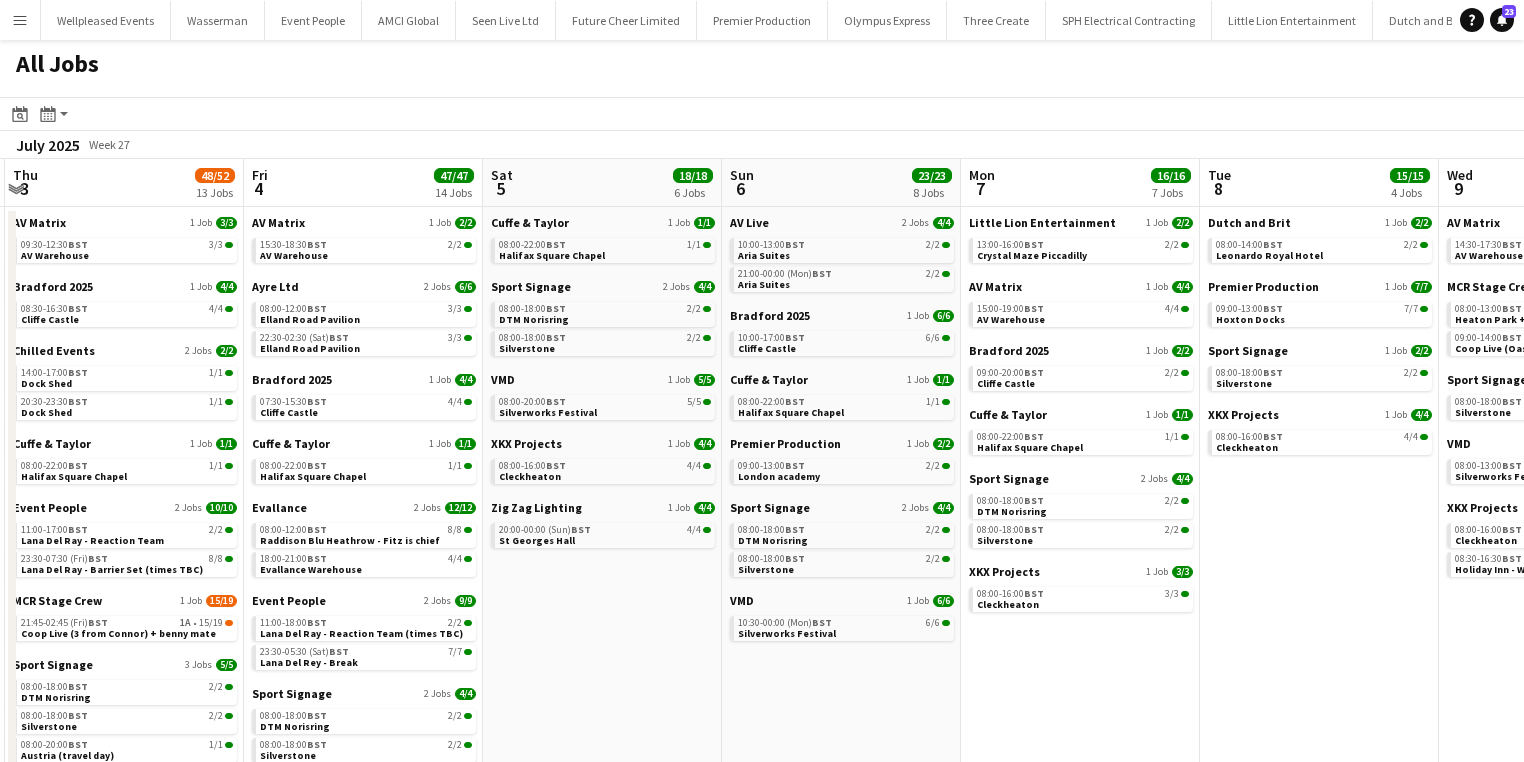scroll, scrollTop: 0, scrollLeft: 0, axis: both 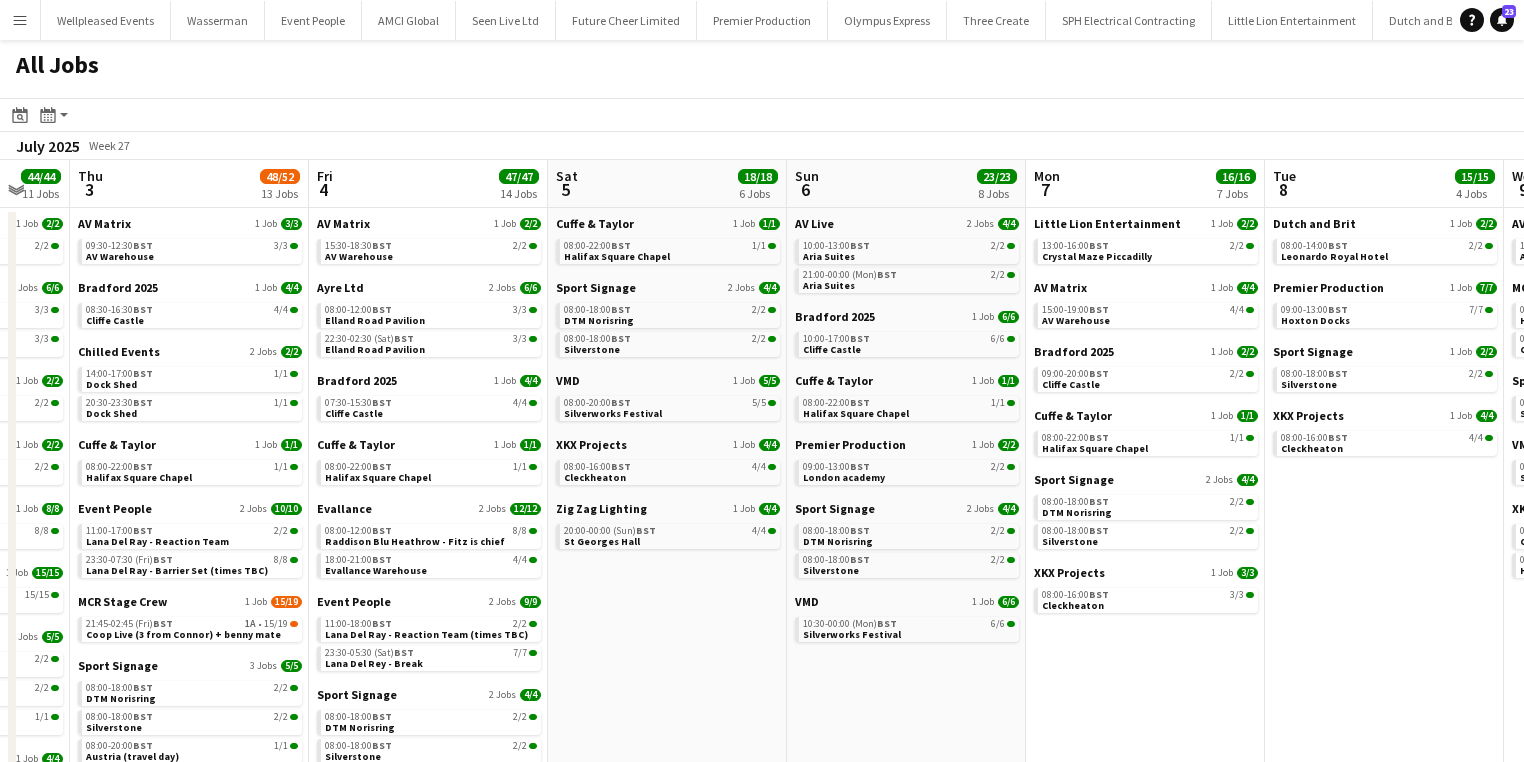 drag, startPoint x: 140, startPoint y: 362, endPoint x: 206, endPoint y: 368, distance: 66.27216 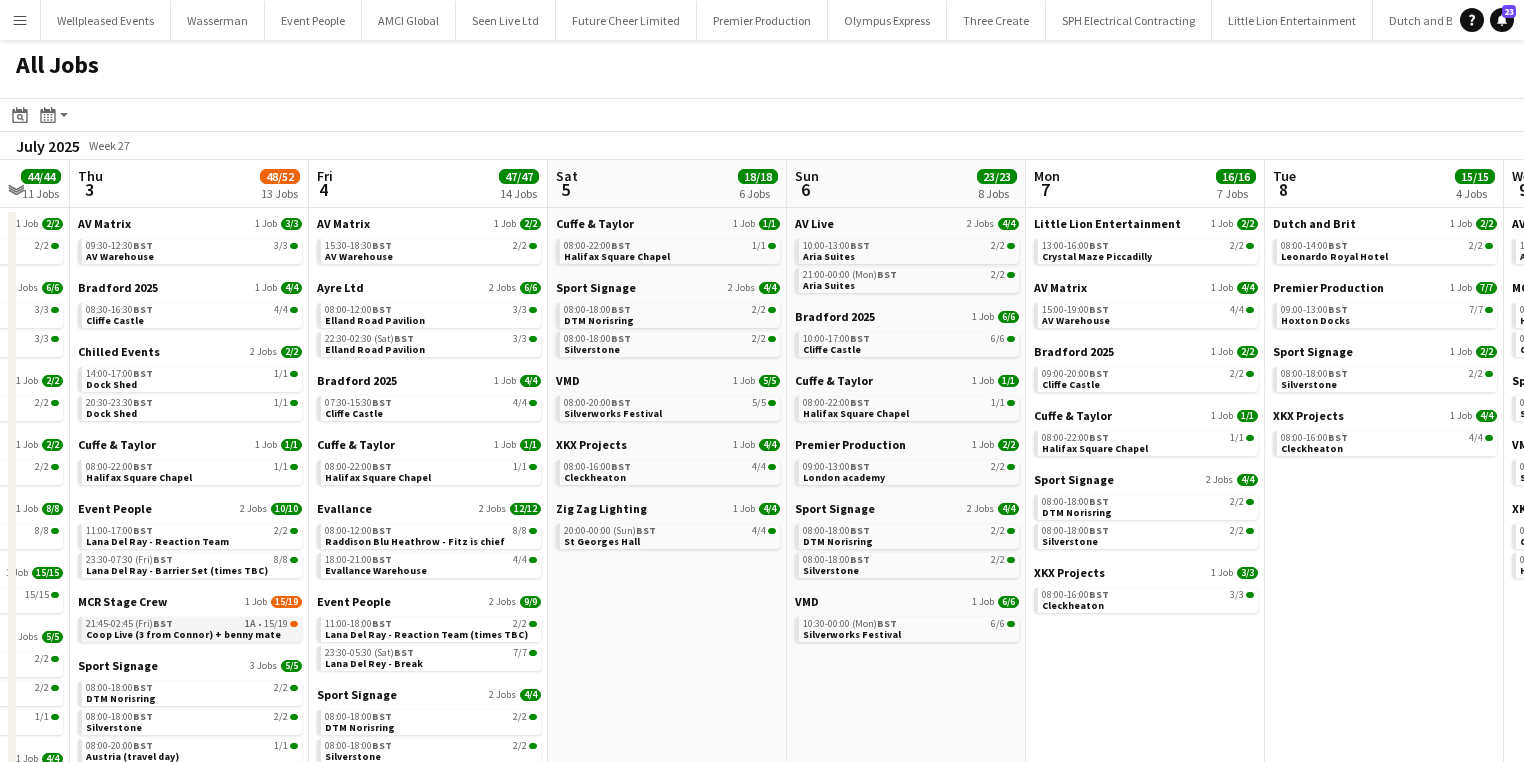 click on "21:45-02:45 (Fri)   BST   1A   •   15/19   Coop Live (3 from Connor) + benny mate" at bounding box center (192, 628) 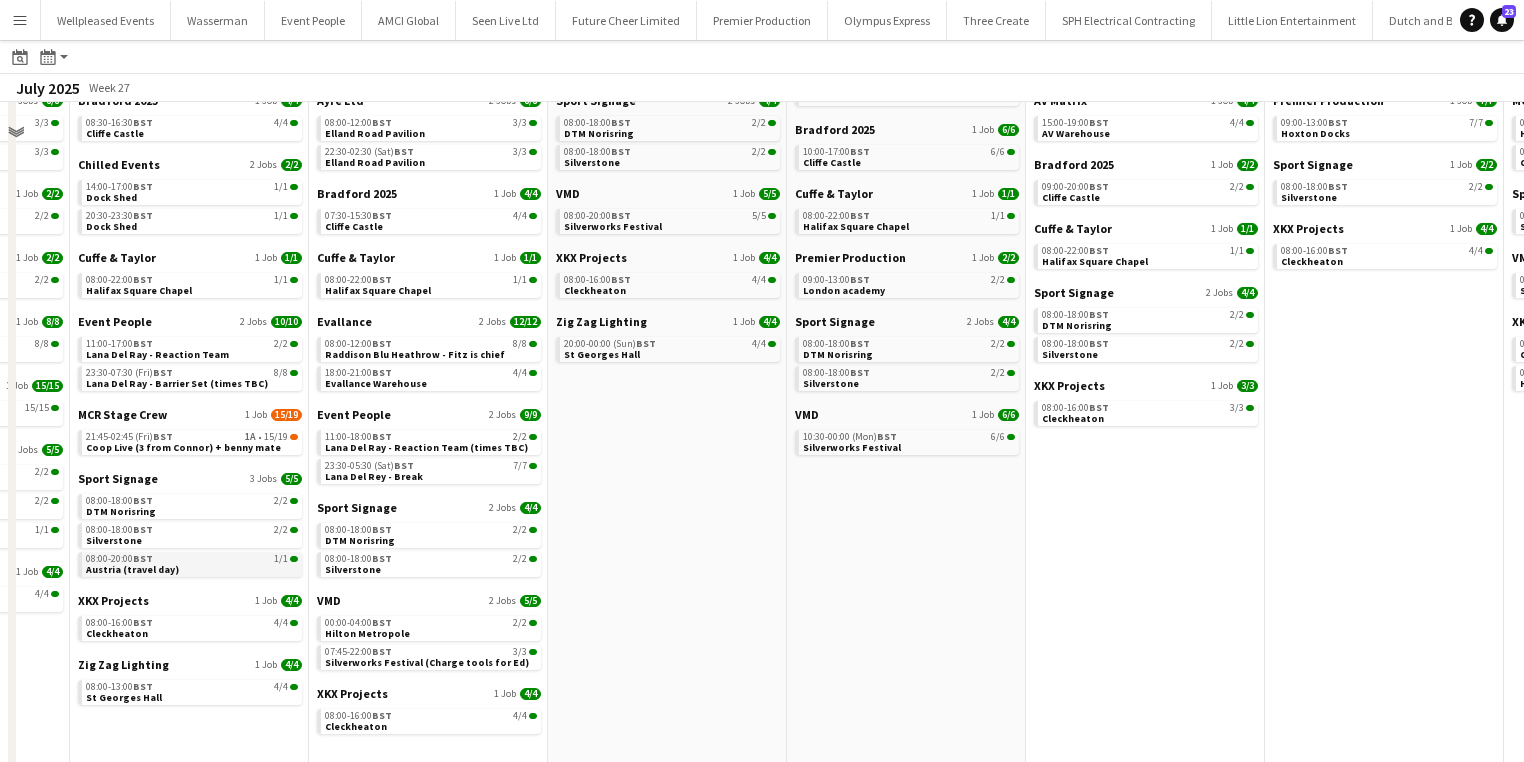 scroll, scrollTop: 208, scrollLeft: 0, axis: vertical 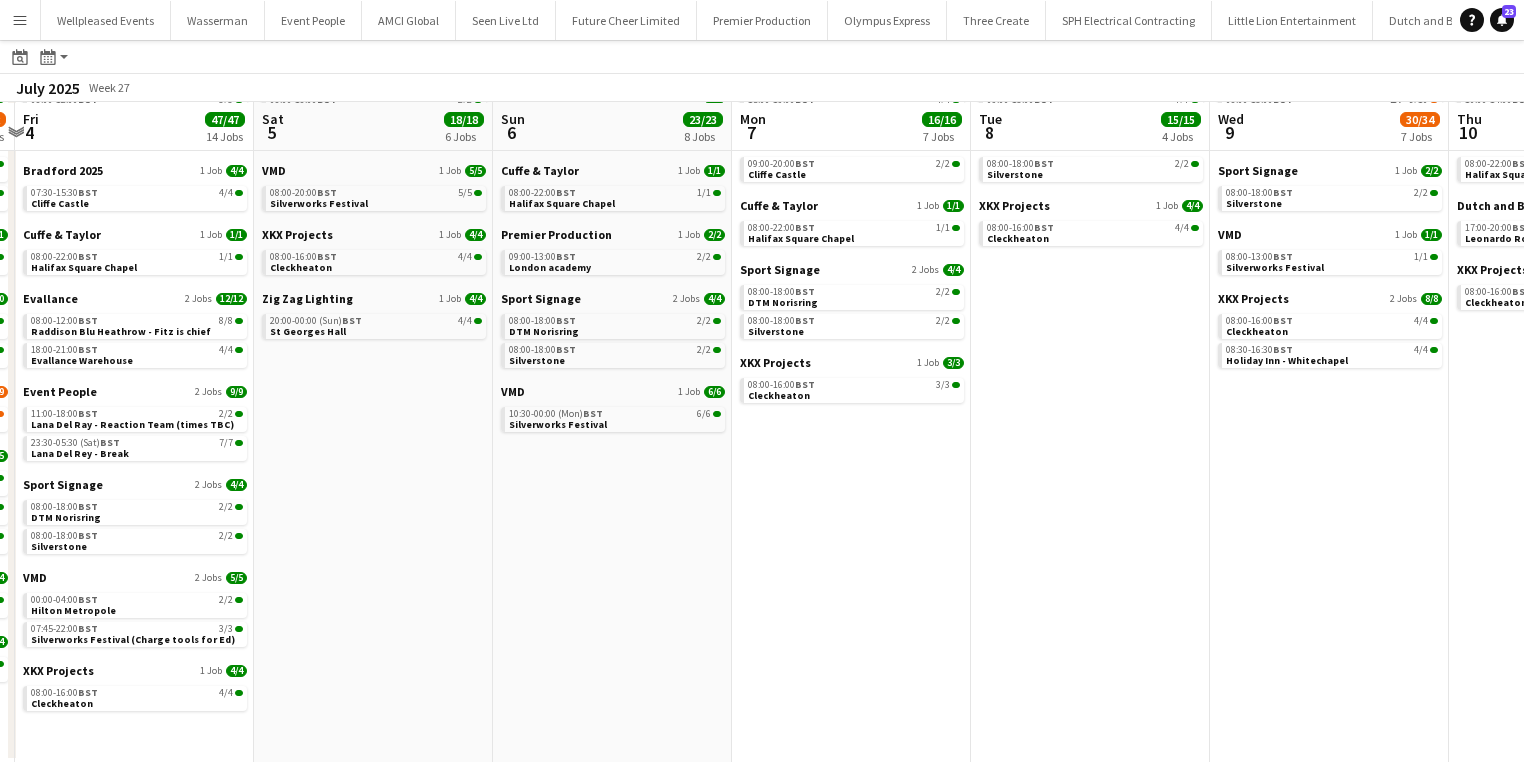 drag, startPoint x: 910, startPoint y: 502, endPoint x: 616, endPoint y: 502, distance: 294 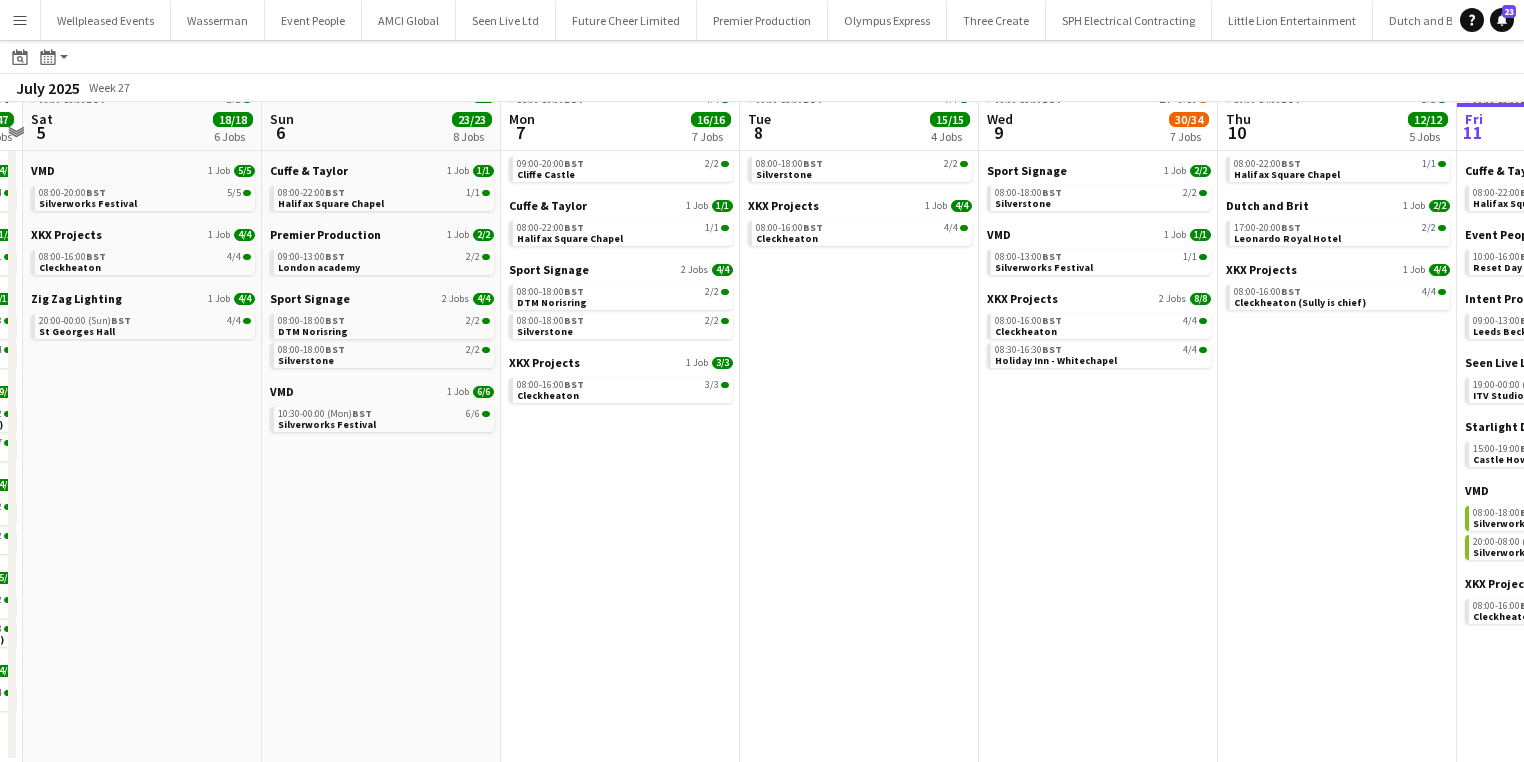 scroll, scrollTop: 0, scrollLeft: 708, axis: horizontal 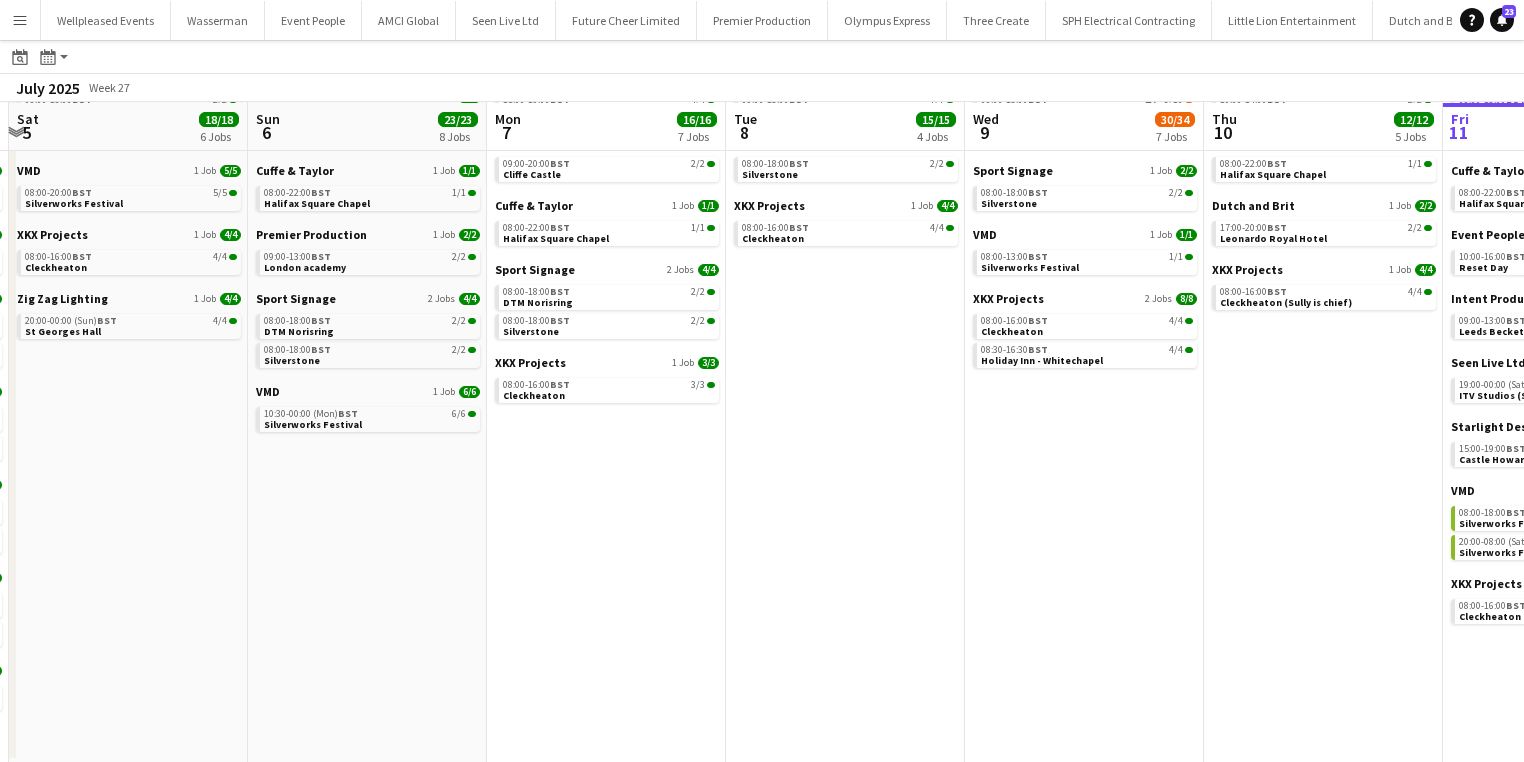 drag, startPoint x: 369, startPoint y: 486, endPoint x: 124, endPoint y: 479, distance: 245.09998 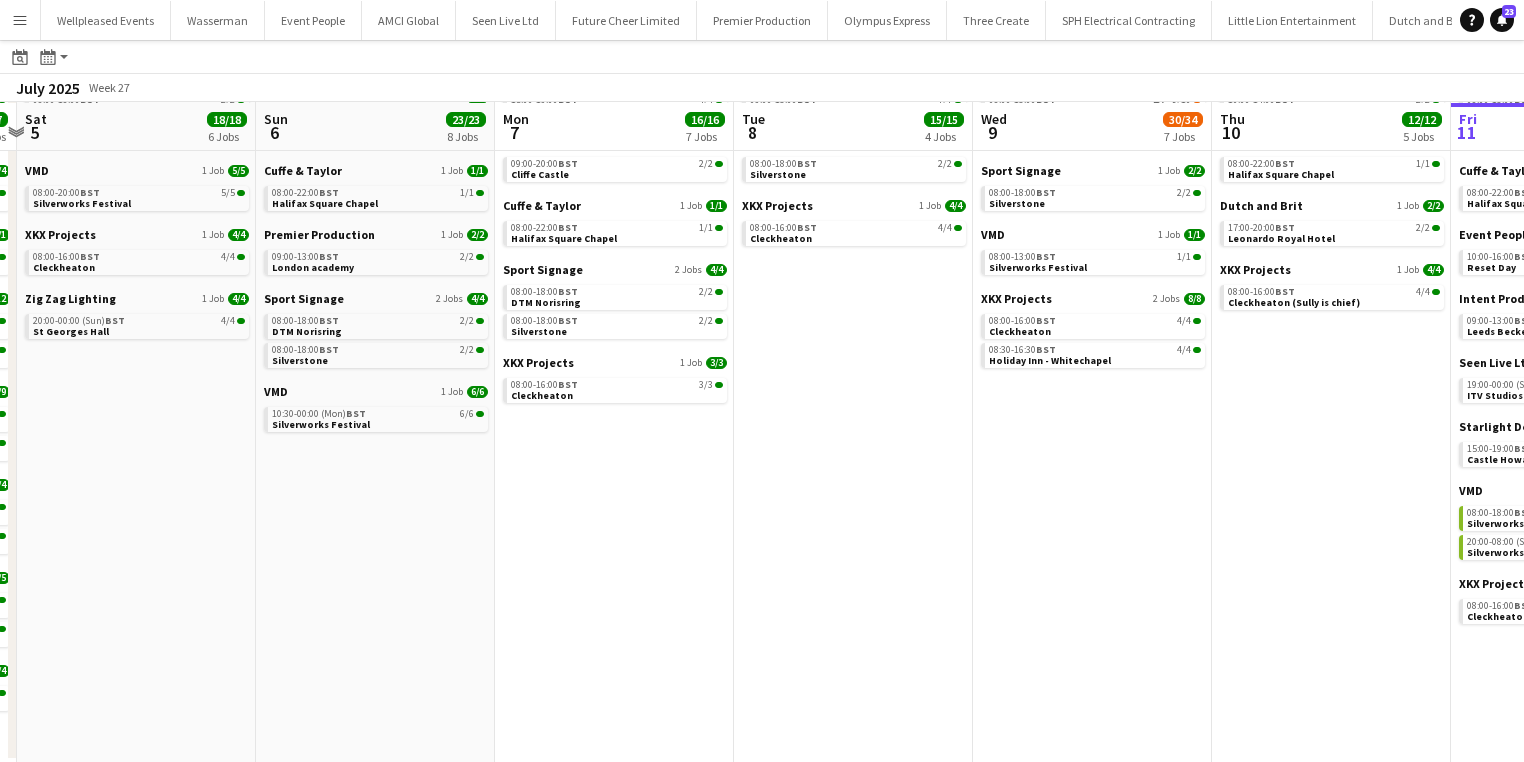 scroll, scrollTop: 0, scrollLeft: 681, axis: horizontal 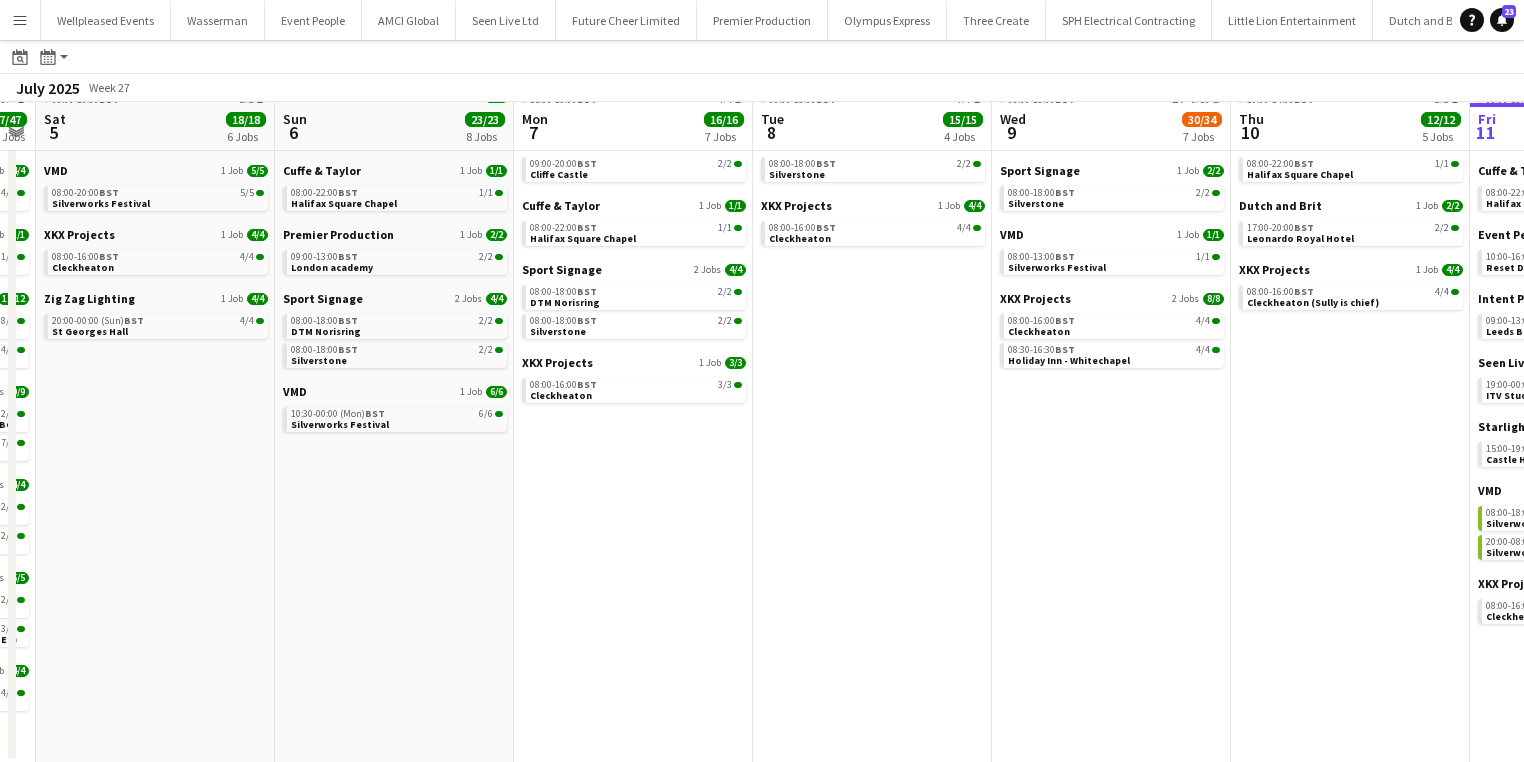 drag, startPoint x: 133, startPoint y: 412, endPoint x: 160, endPoint y: 411, distance: 27.018513 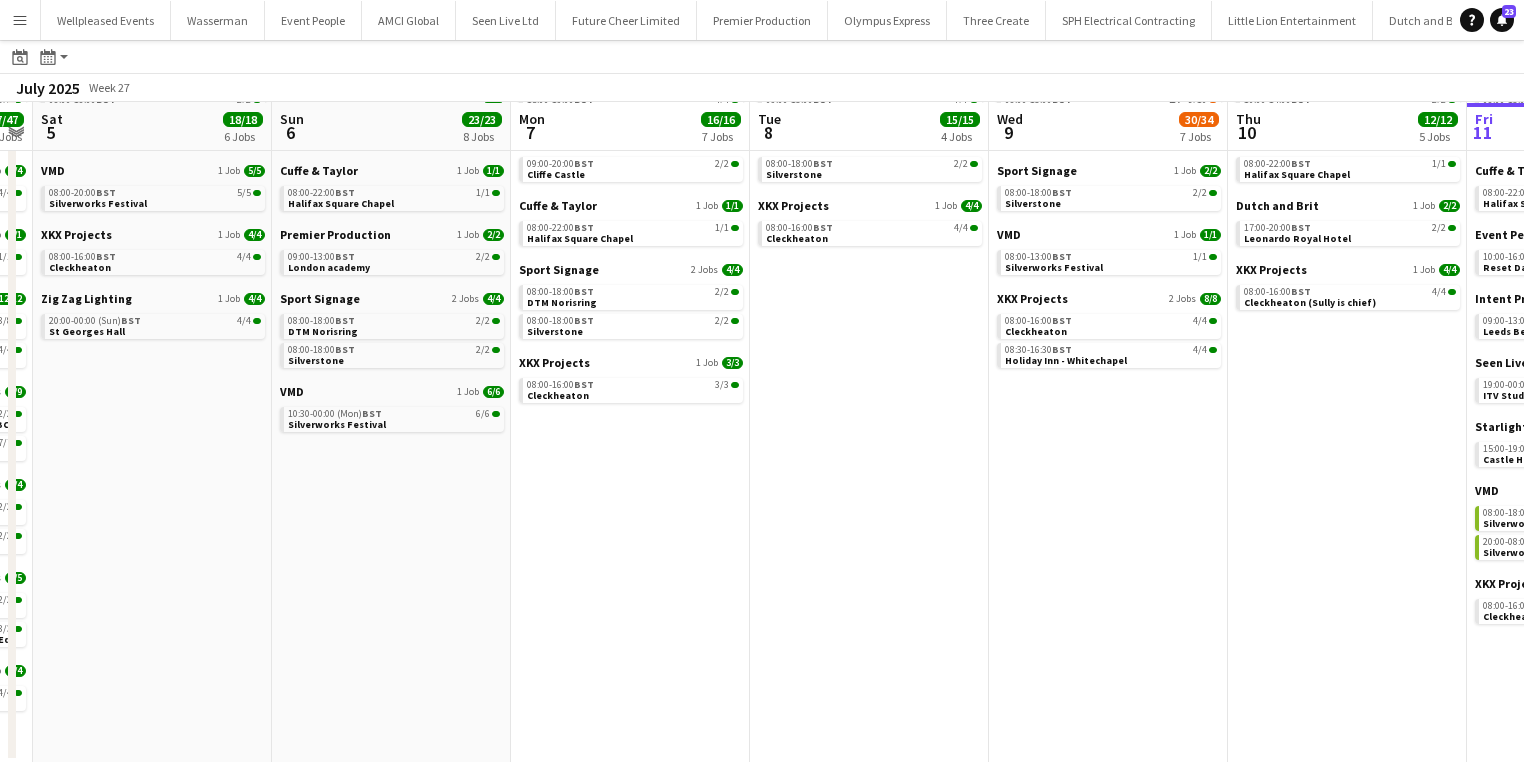 scroll, scrollTop: 0, scrollLeft: 684, axis: horizontal 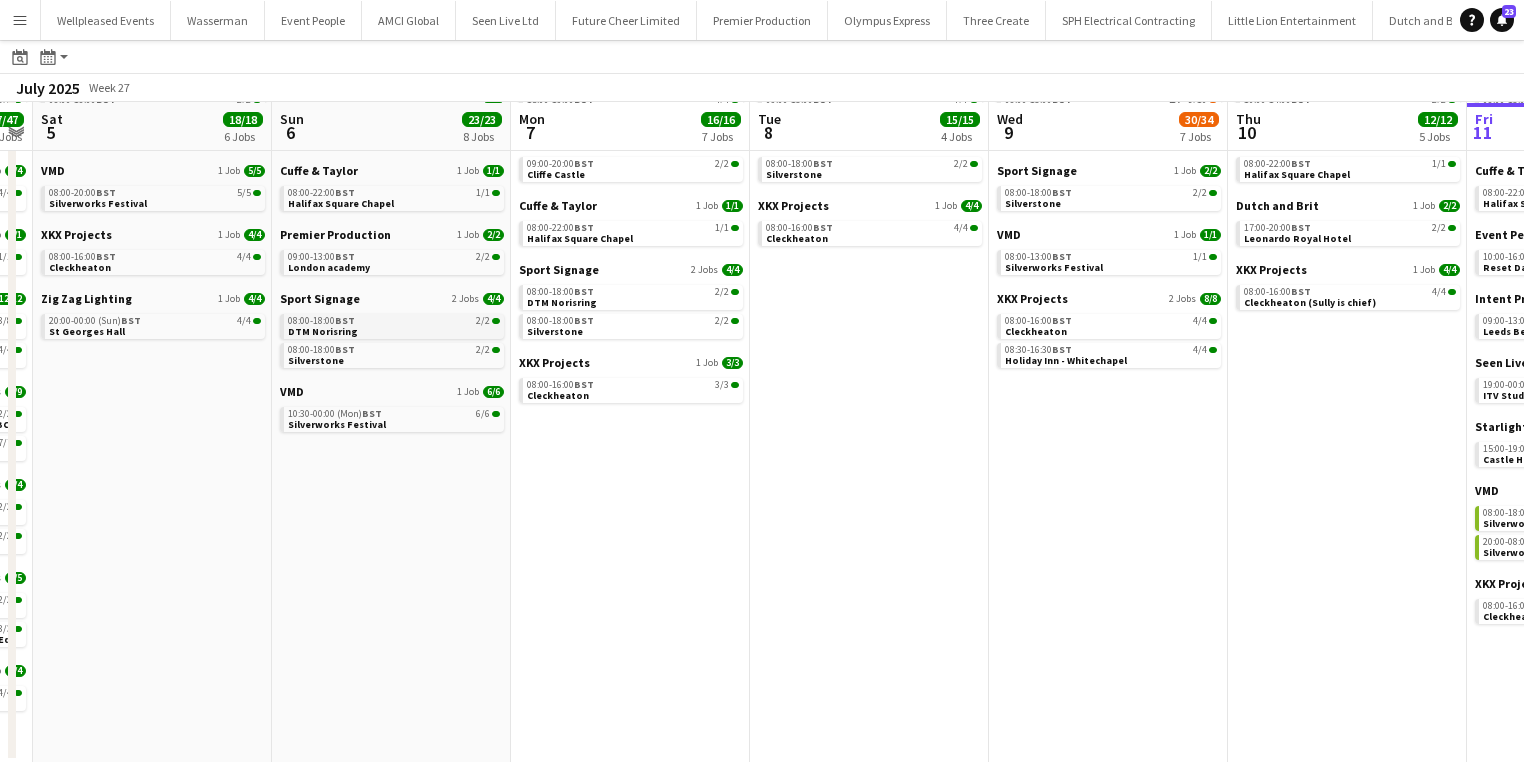 click on "08:00-18:00    BST   2/2   DTM Norisring" at bounding box center [394, 325] 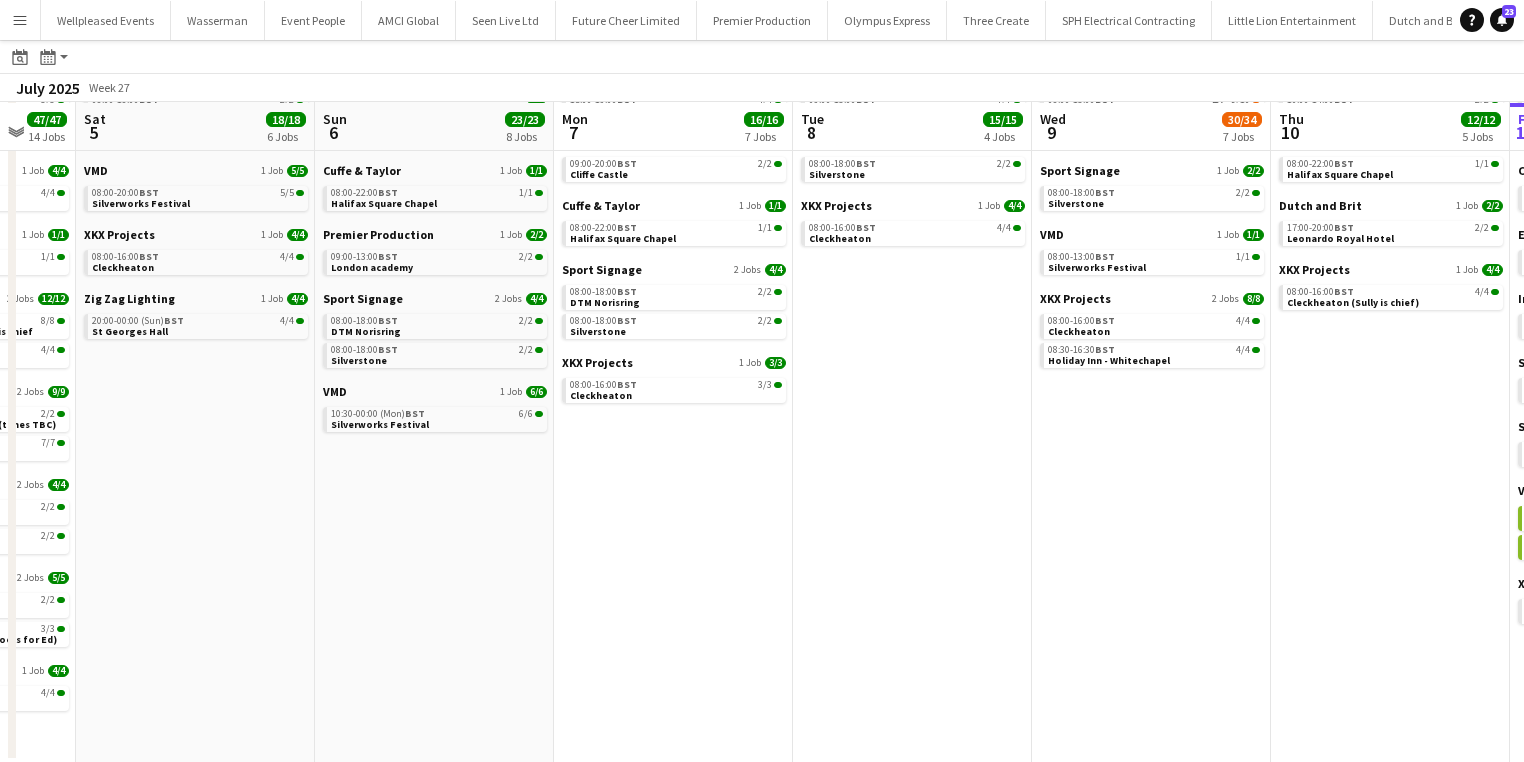 drag, startPoint x: 193, startPoint y: 424, endPoint x: 251, endPoint y: 424, distance: 58 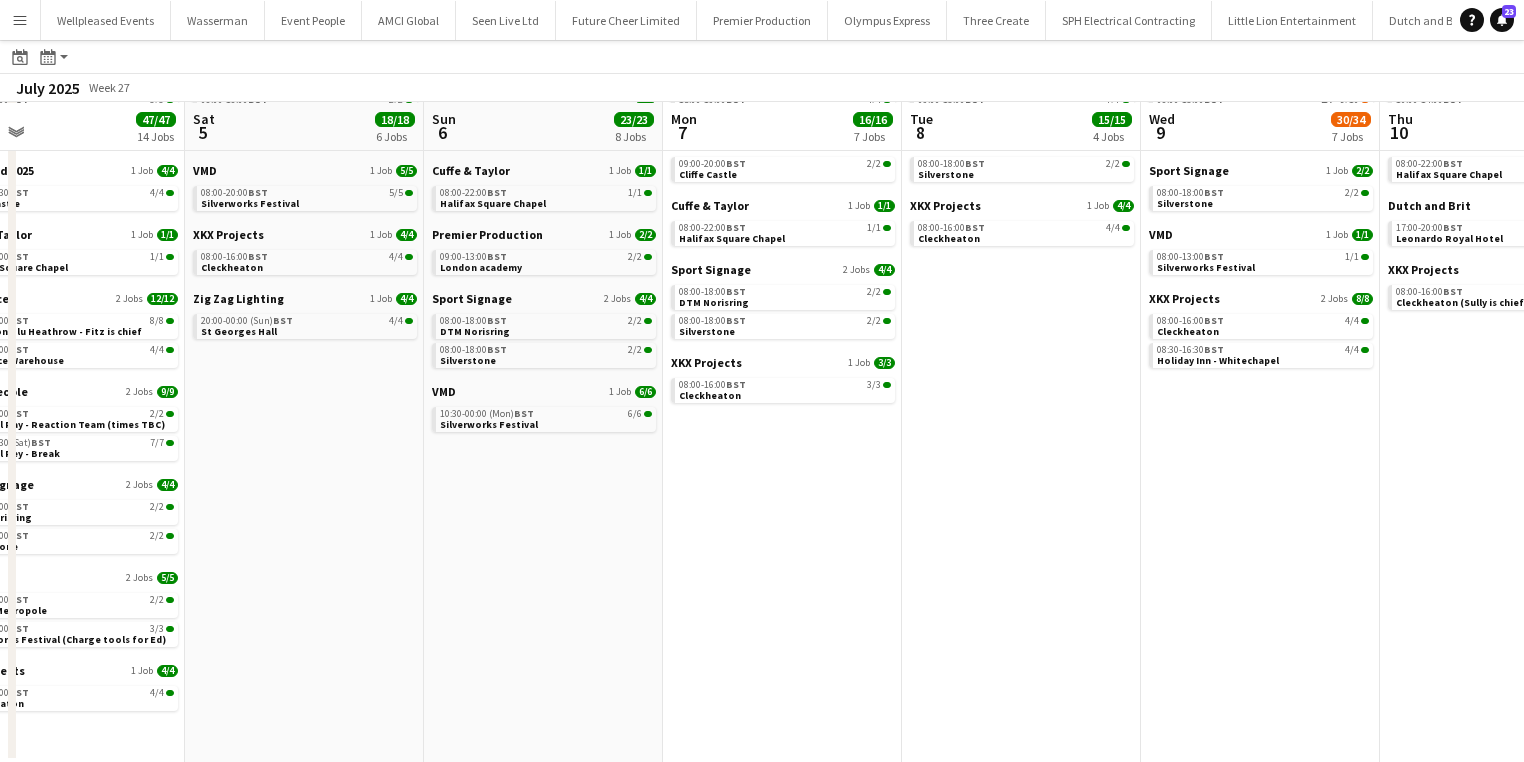 scroll, scrollTop: 0, scrollLeft: 448, axis: horizontal 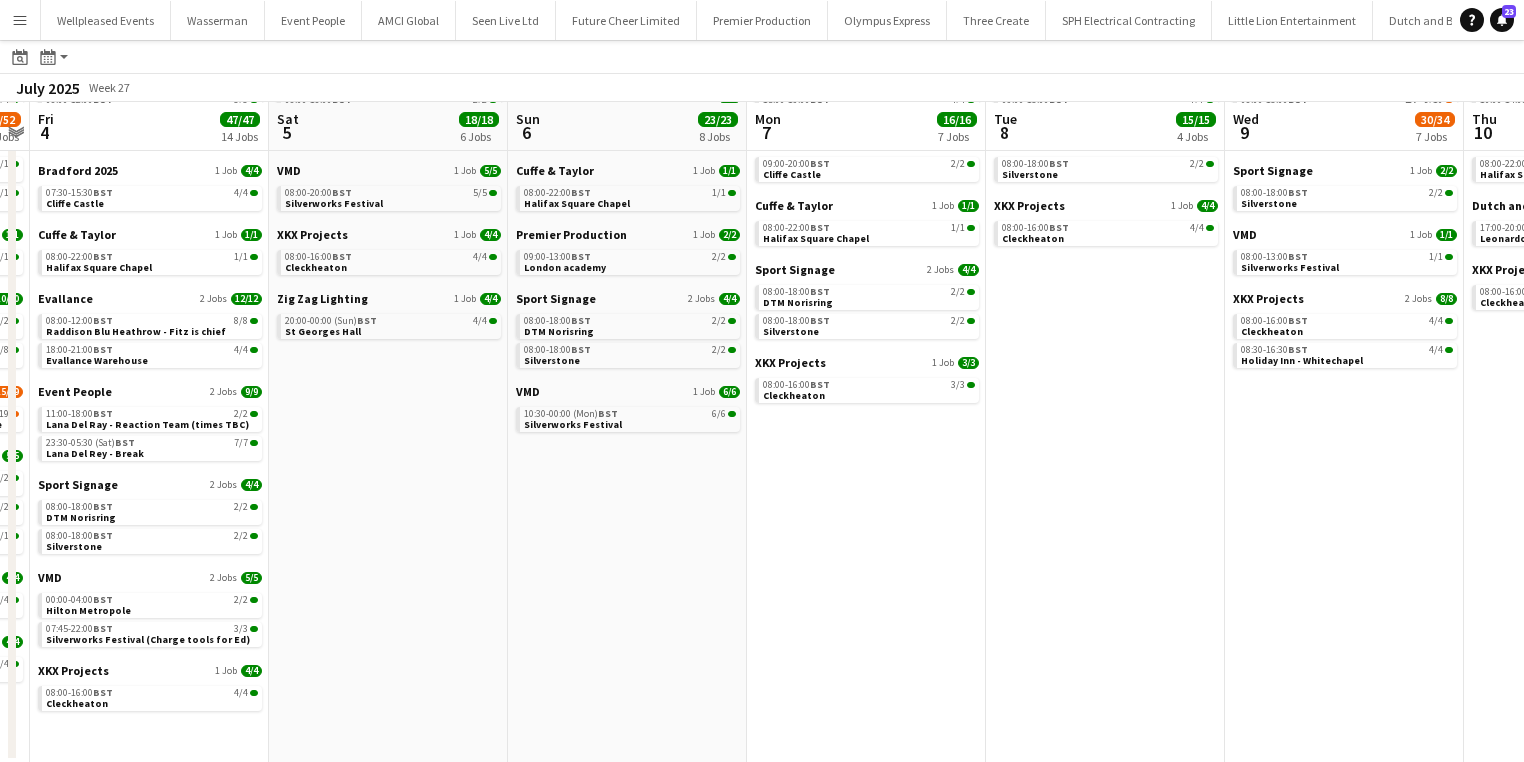 drag, startPoint x: 232, startPoint y: 443, endPoint x: 411, endPoint y: 460, distance: 179.80545 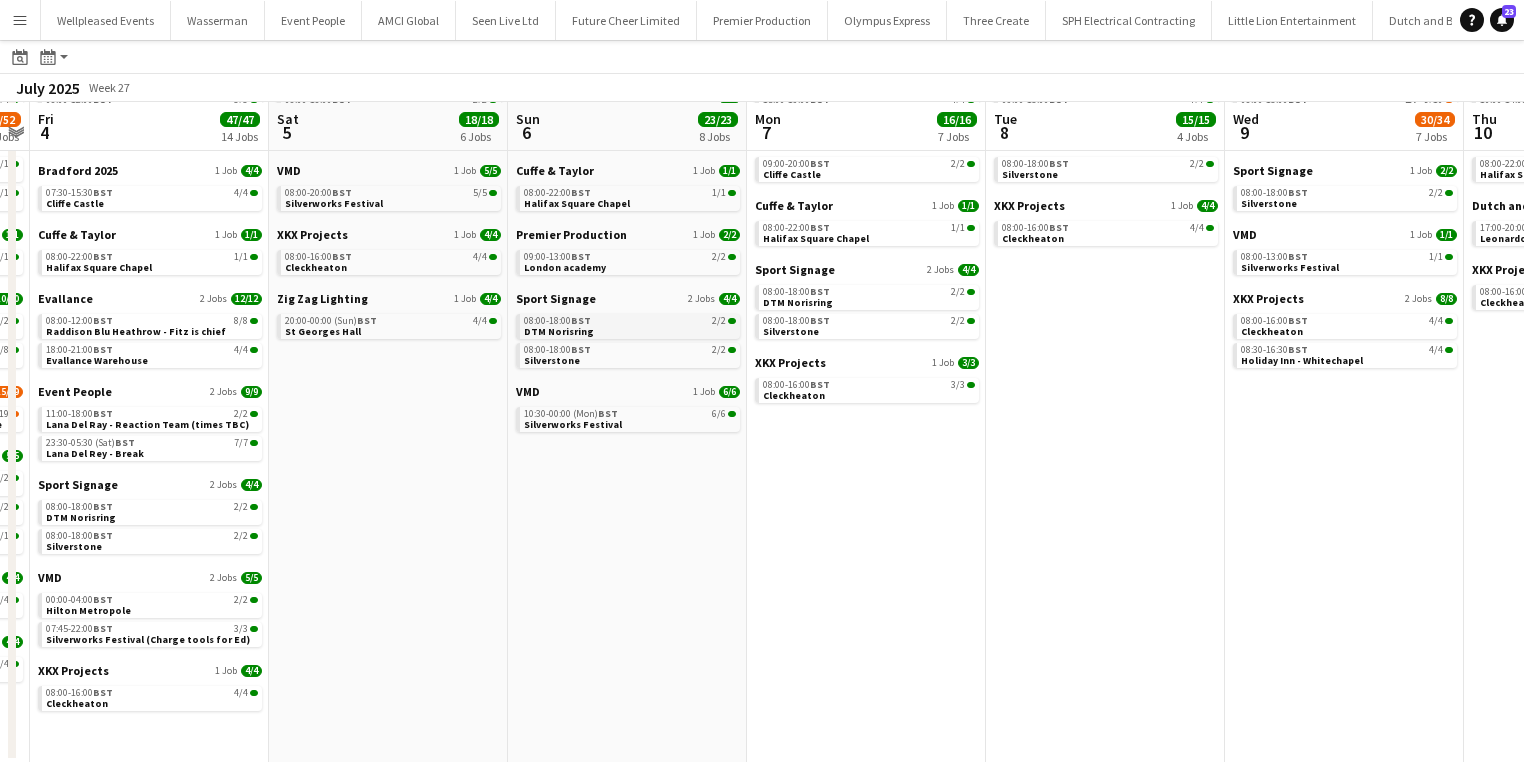 scroll, scrollTop: 0, scrollLeft: 448, axis: horizontal 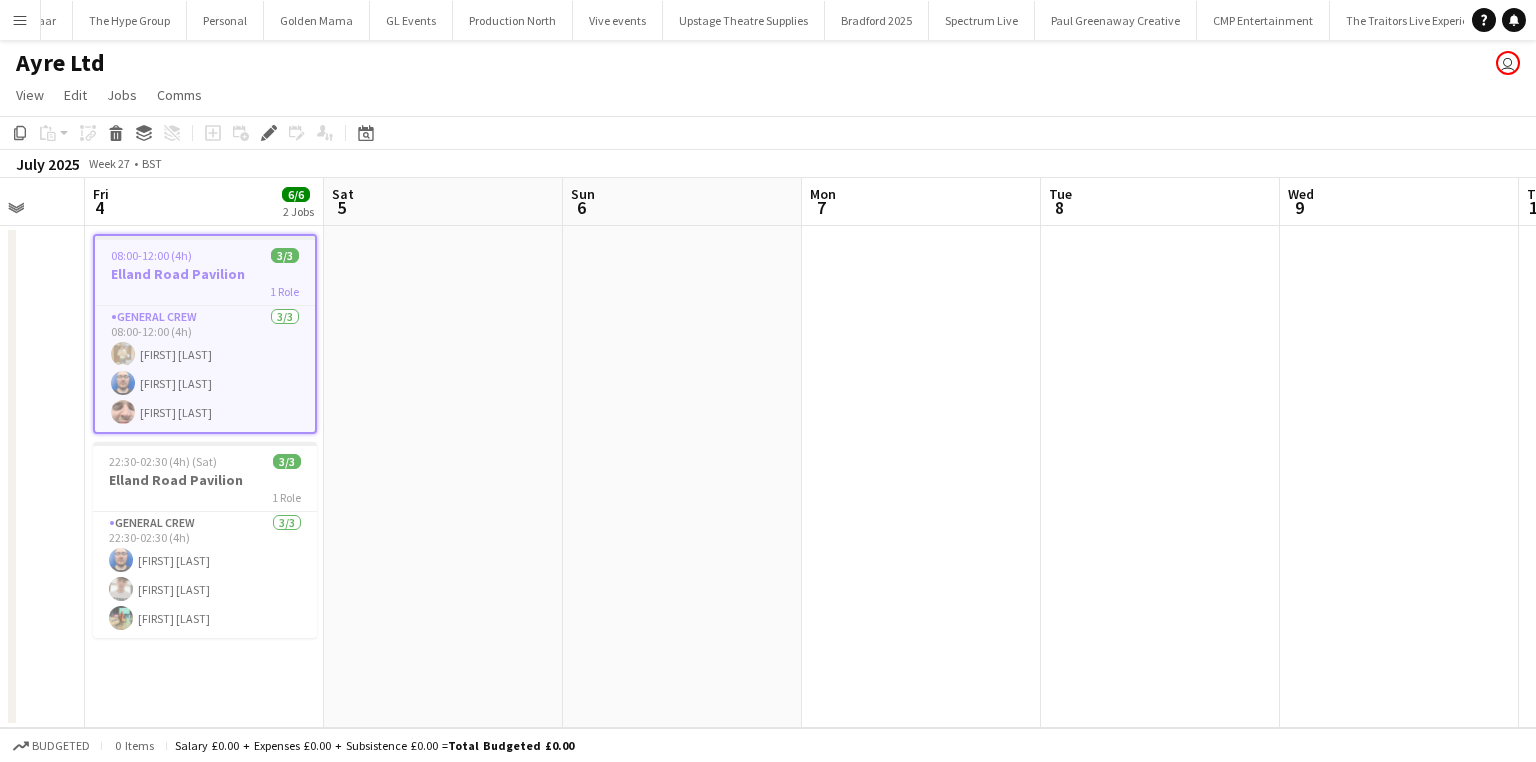 drag, startPoint x: 1161, startPoint y: 507, endPoint x: 738, endPoint y: 499, distance: 423.07565 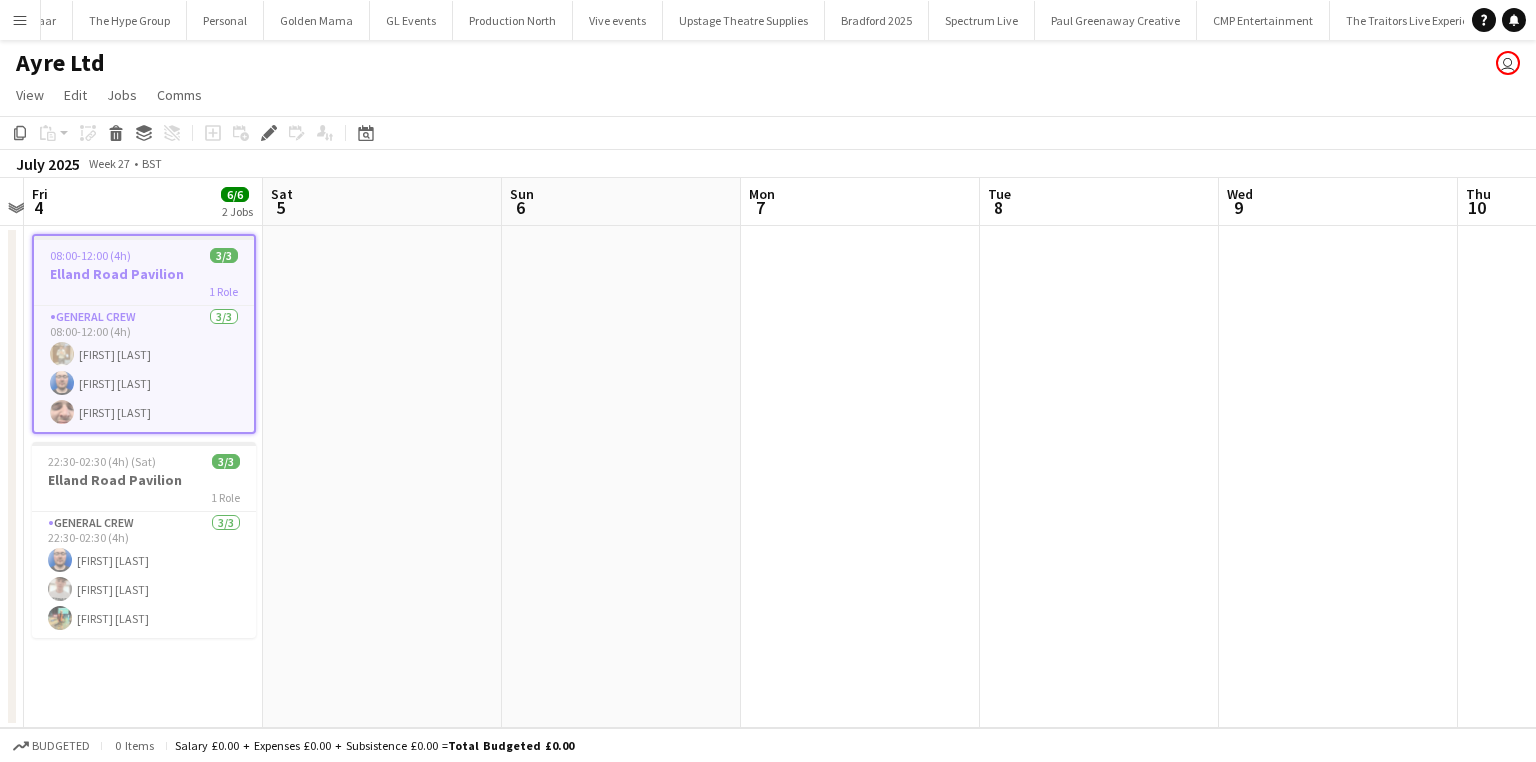 drag, startPoint x: 1008, startPoint y: 433, endPoint x: 539, endPoint y: 434, distance: 469.00107 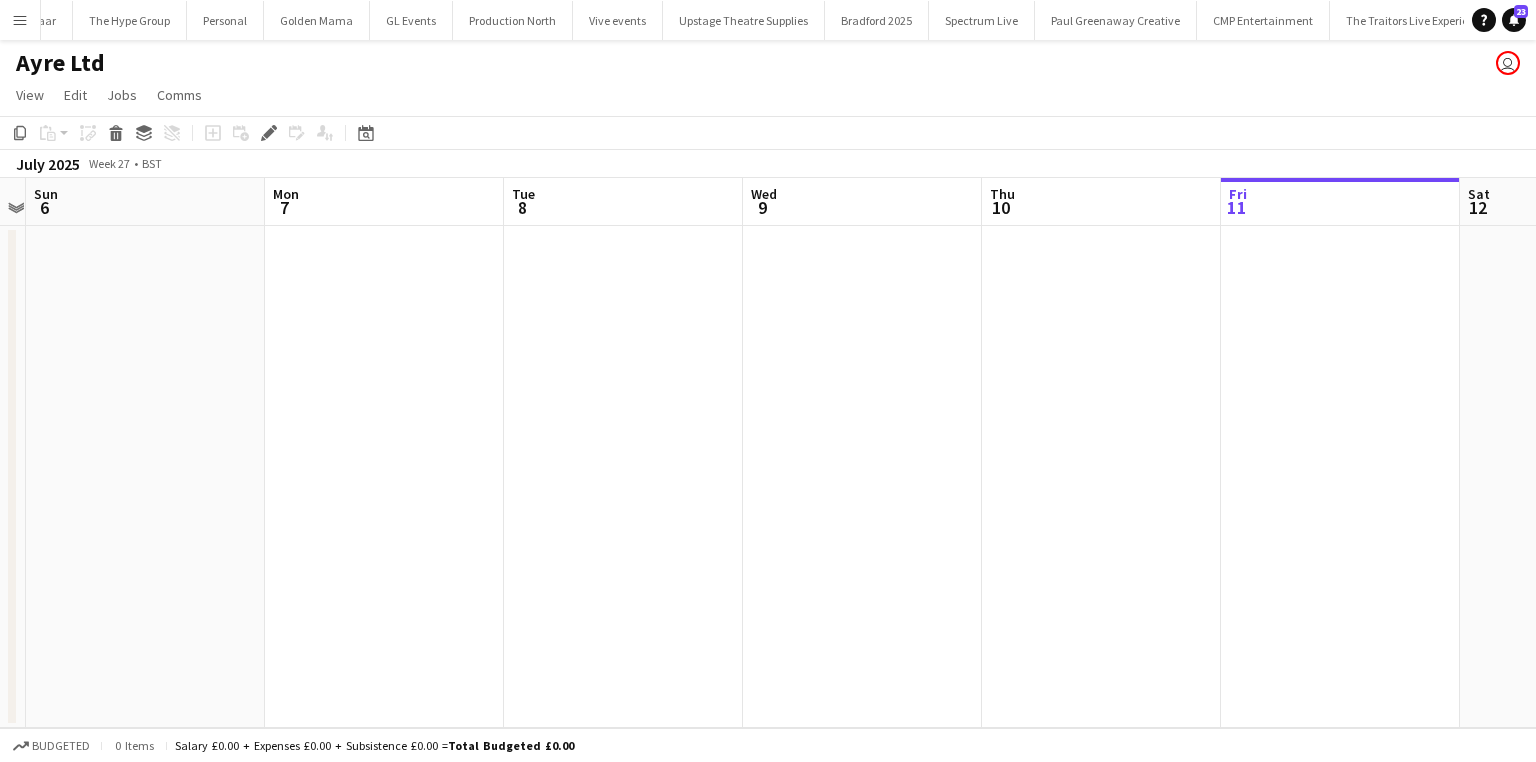 drag, startPoint x: 891, startPoint y: 408, endPoint x: 825, endPoint y: 417, distance: 66.61081 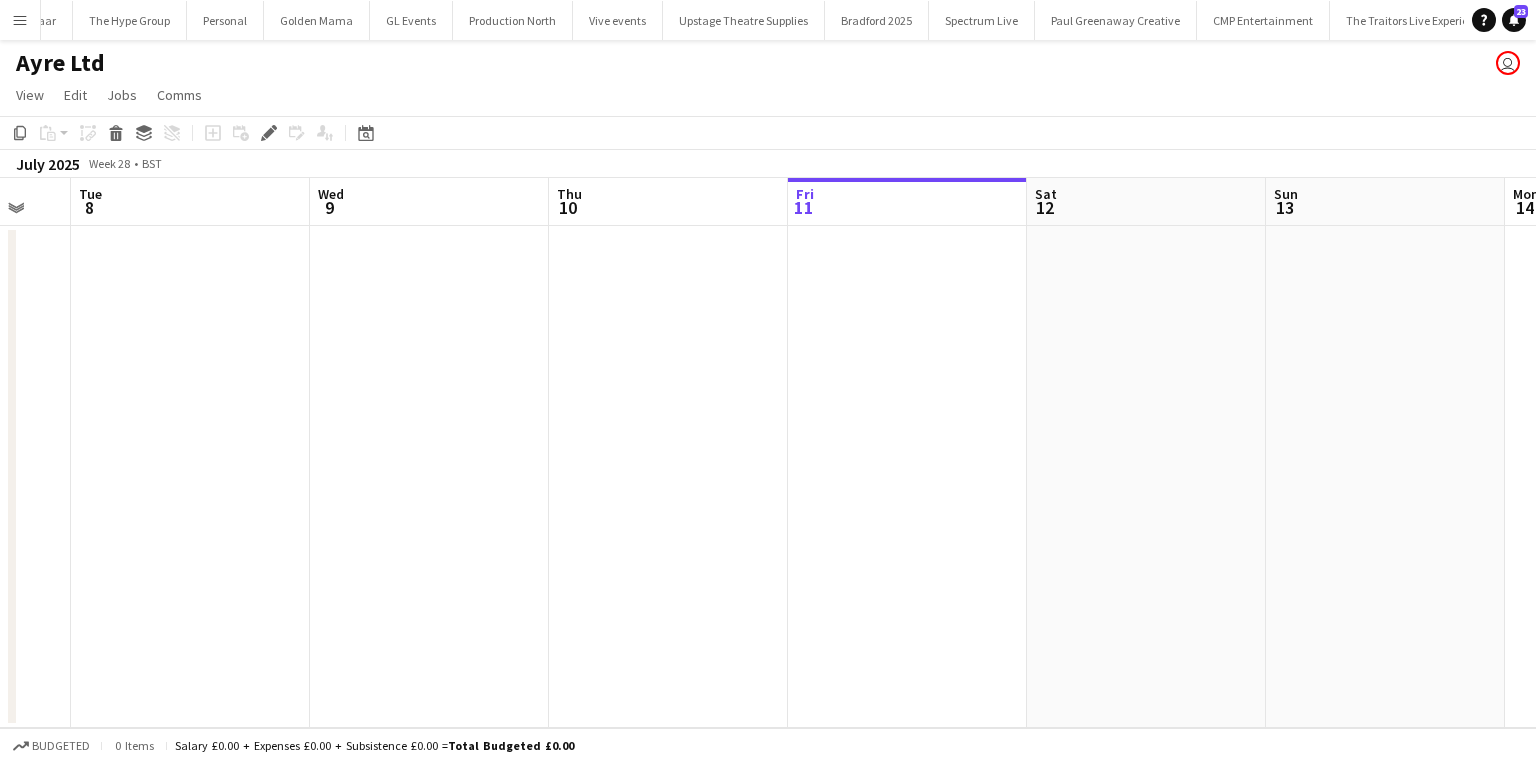 drag, startPoint x: 1020, startPoint y: 404, endPoint x: 551, endPoint y: 410, distance: 469.0384 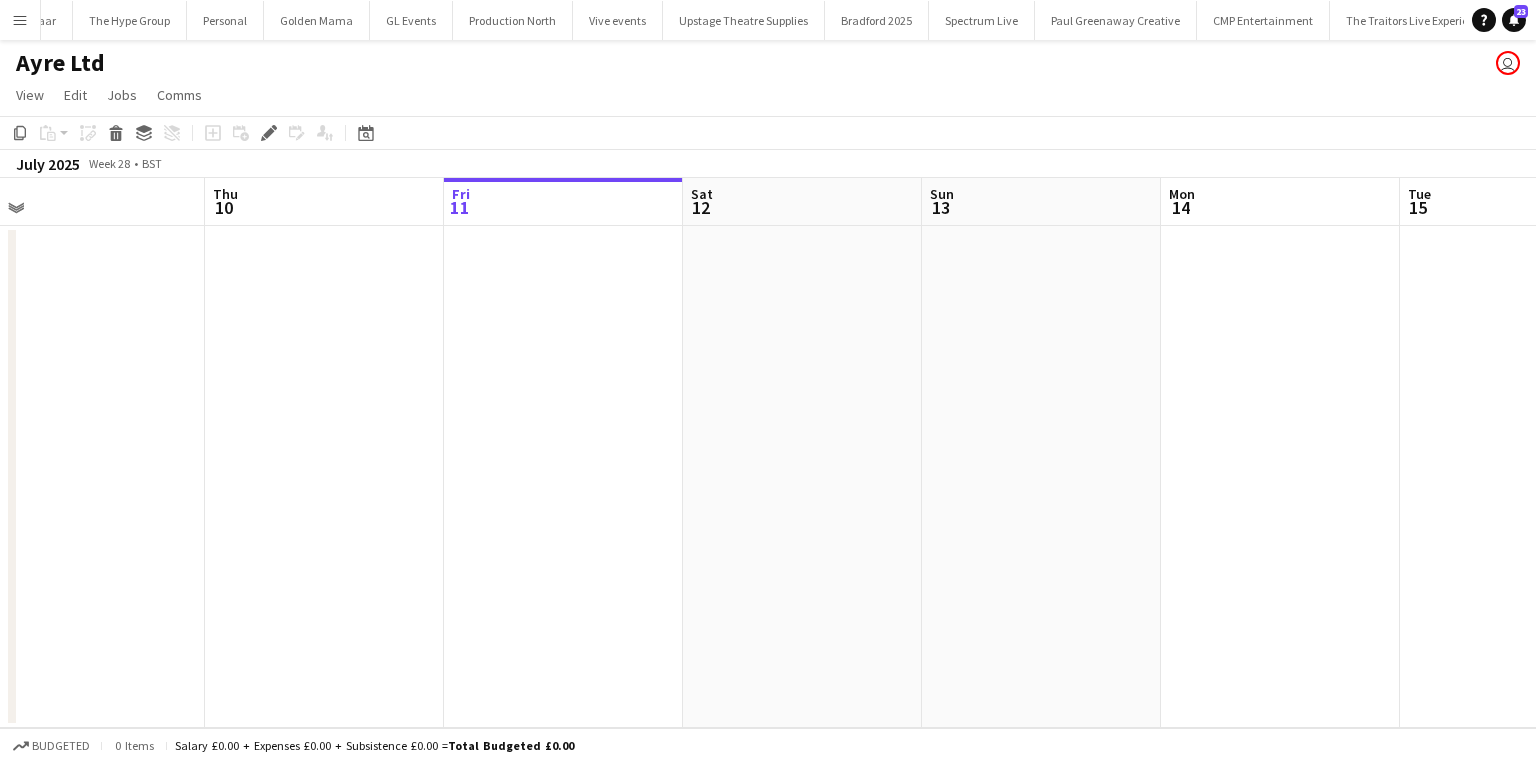 drag, startPoint x: 870, startPoint y: 344, endPoint x: 684, endPoint y: 345, distance: 186.00269 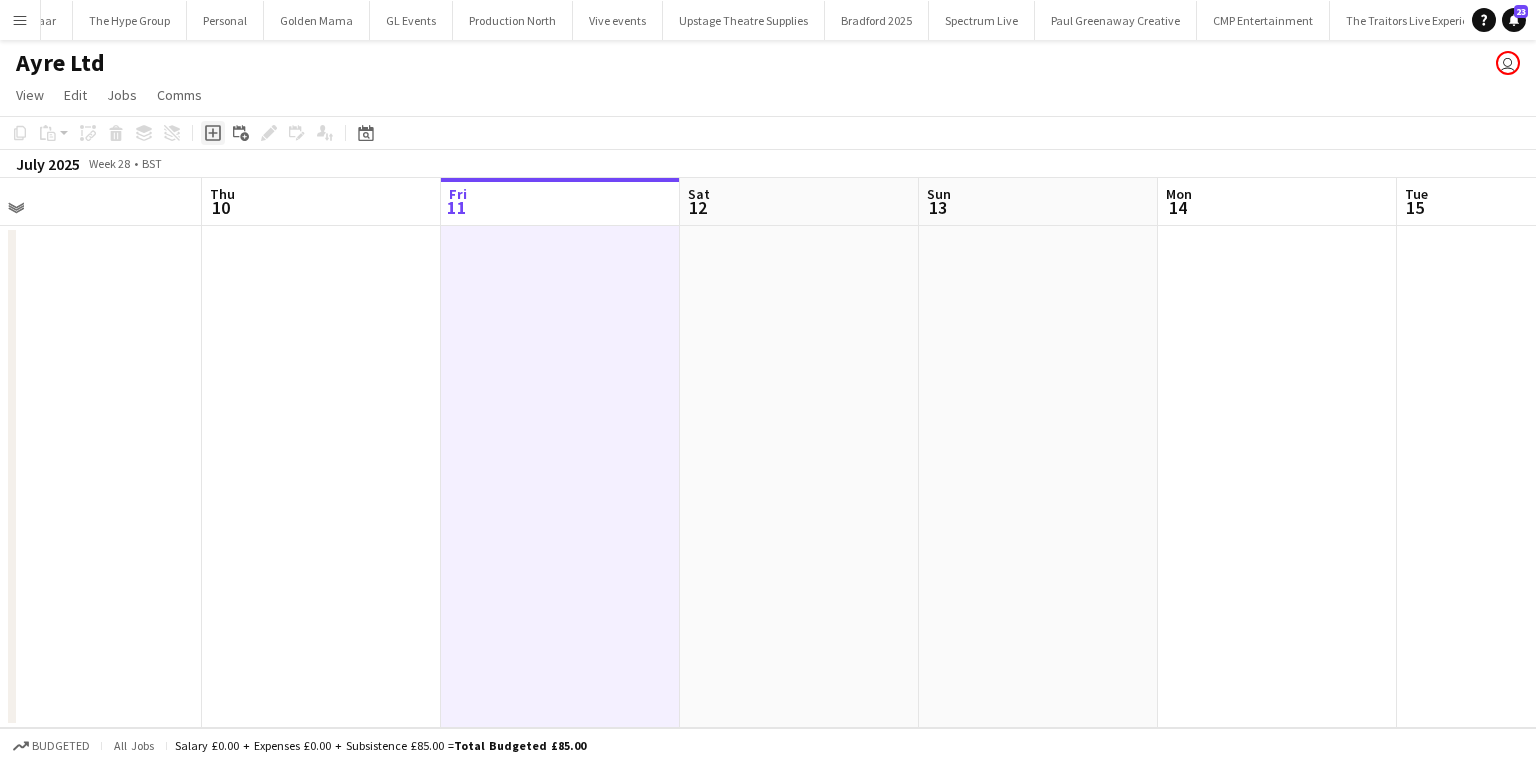 click on "Add job" 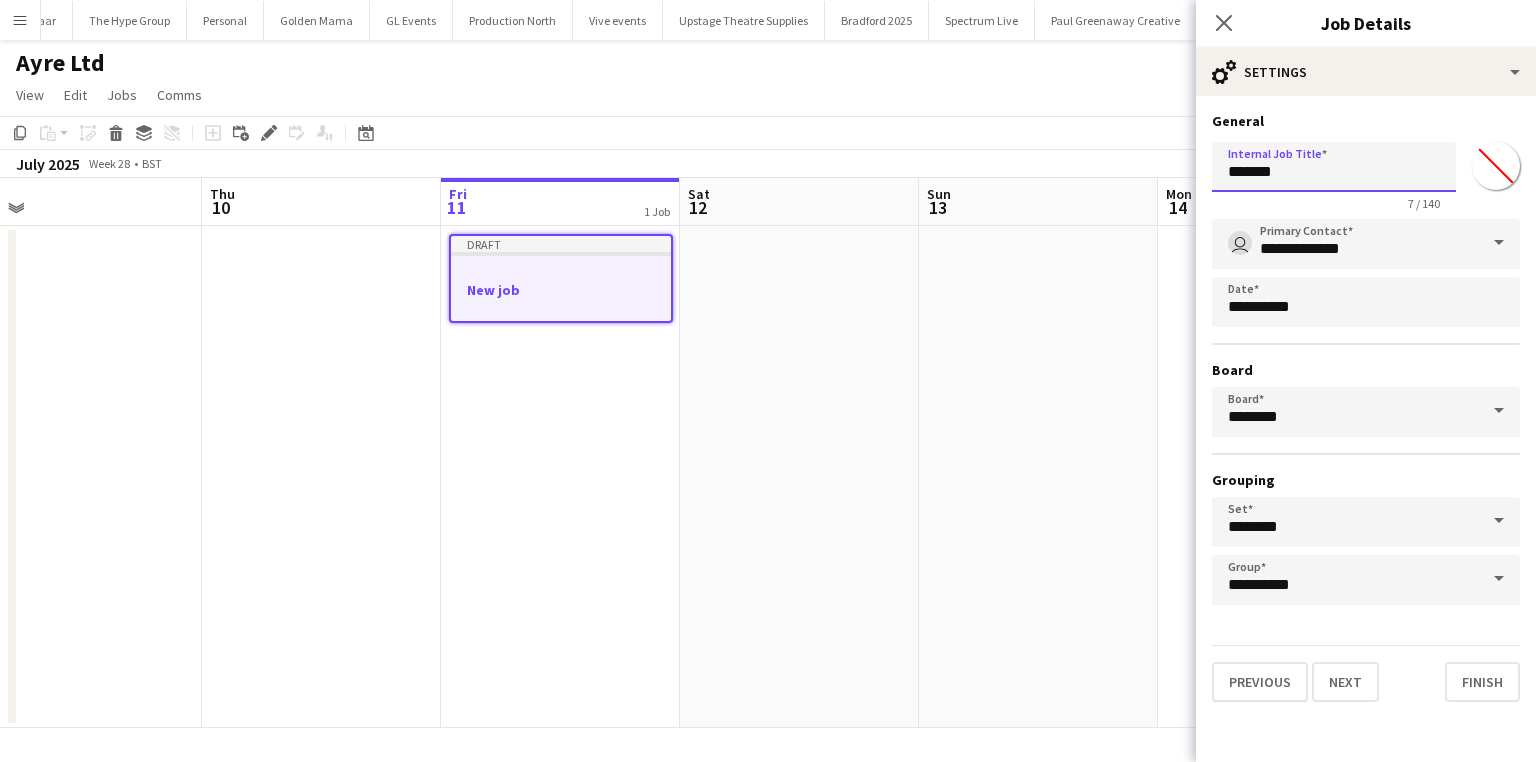 drag, startPoint x: 1281, startPoint y: 172, endPoint x: 1083, endPoint y: 169, distance: 198.02272 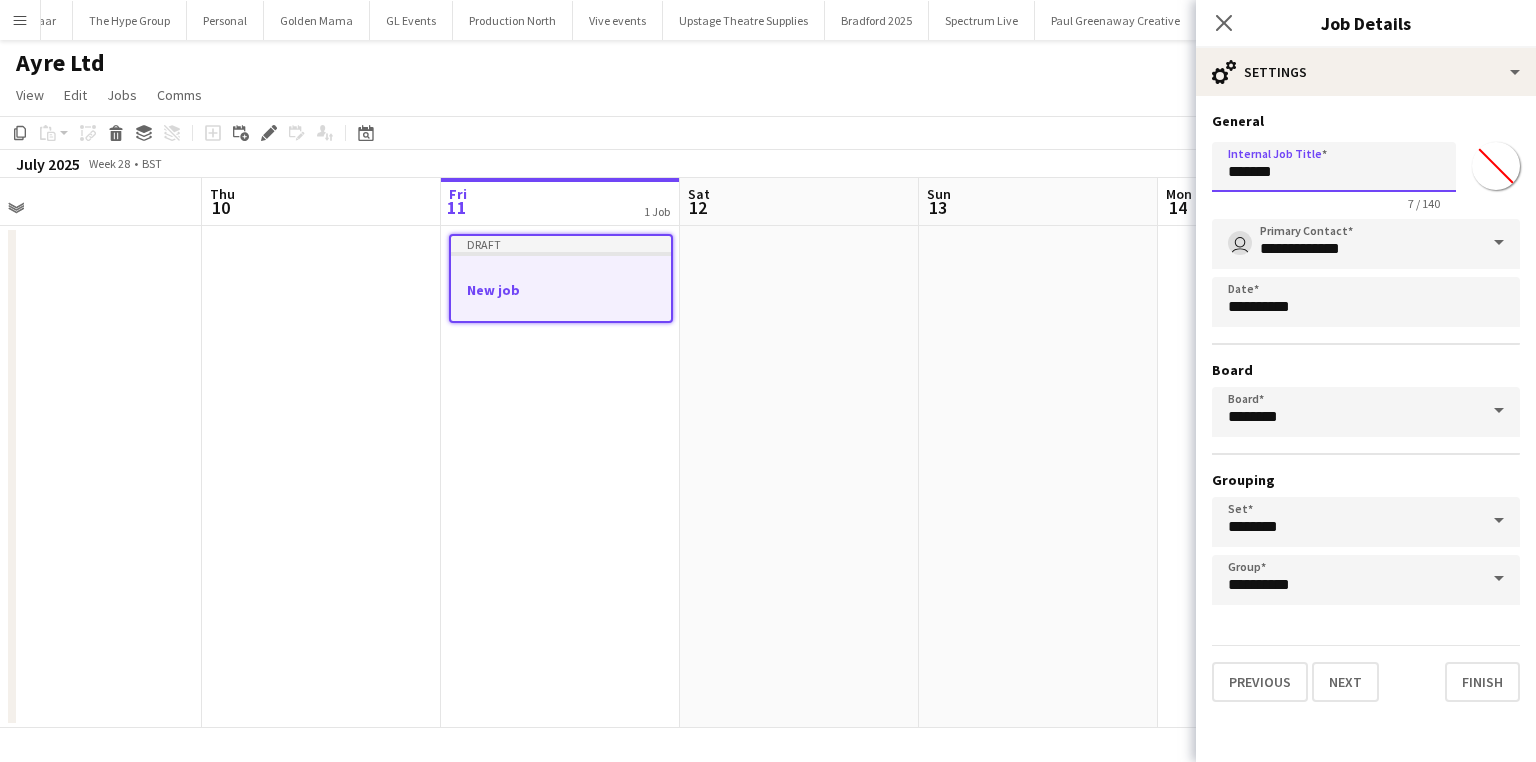 click on "Menu
Boards
Boards   Boards   All jobs   Status
Workforce
Workforce   My Workforce   Recruiting
Comms
Comms
Pay
Pay   Approvals   Payments   Reports
Platform Settings
Platform Settings   App settings   Your settings   Profiles
Training Academy
Training Academy
Knowledge Base
Knowledge Base
Product Updates
Product Updates   Log Out   Privacy   Wellpleased Events
Close
Wasserman
Close
Event People
Close
AMCI Global
Close
Seen Live Ltd
Close
Future Cheer Limited
Close
Premier Production
Close
Olympus Express
Close
Three Create" at bounding box center [768, 381] 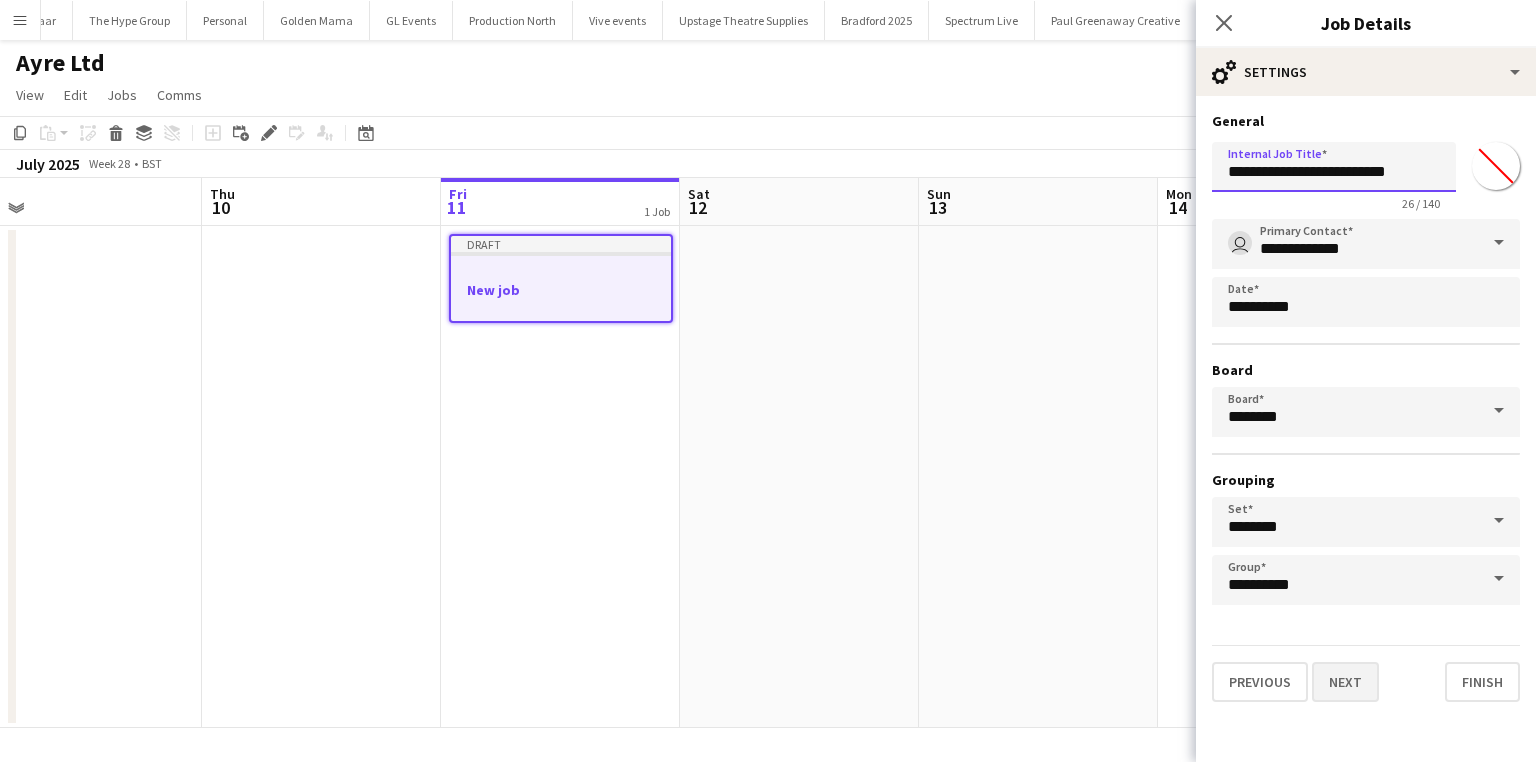 type on "**********" 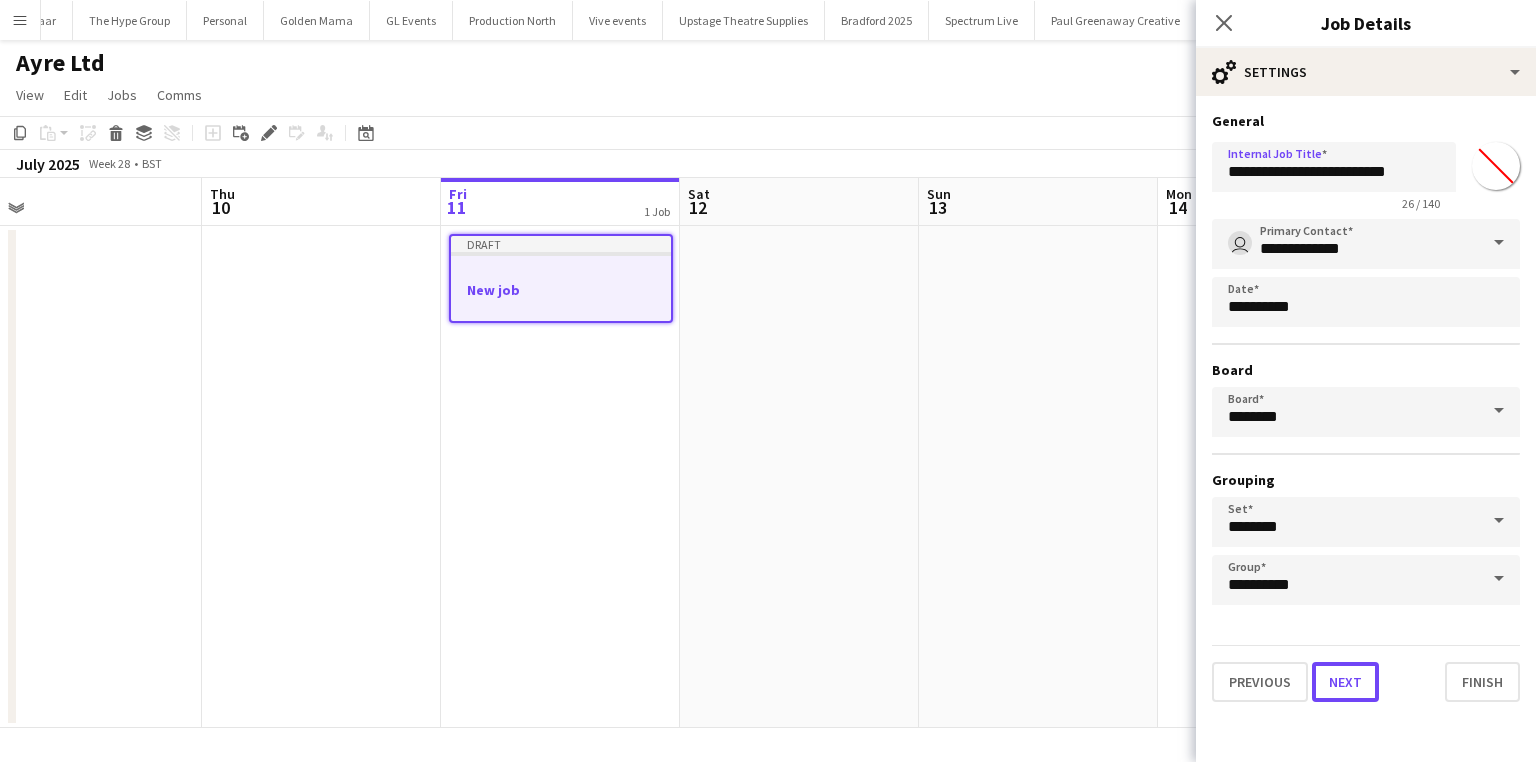 drag, startPoint x: 1341, startPoint y: 682, endPoint x: 1325, endPoint y: 688, distance: 17.088007 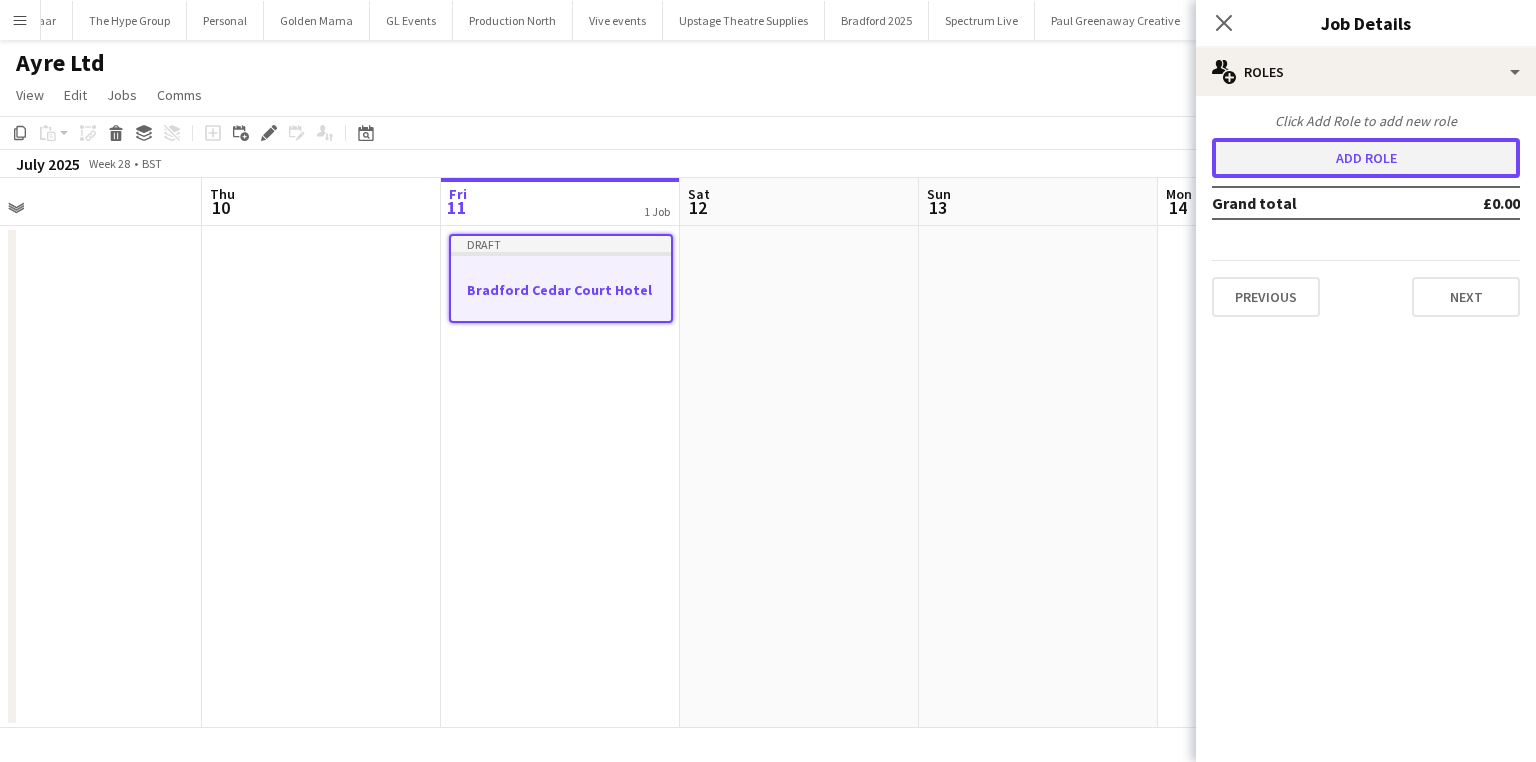 click on "Add role" at bounding box center (1366, 158) 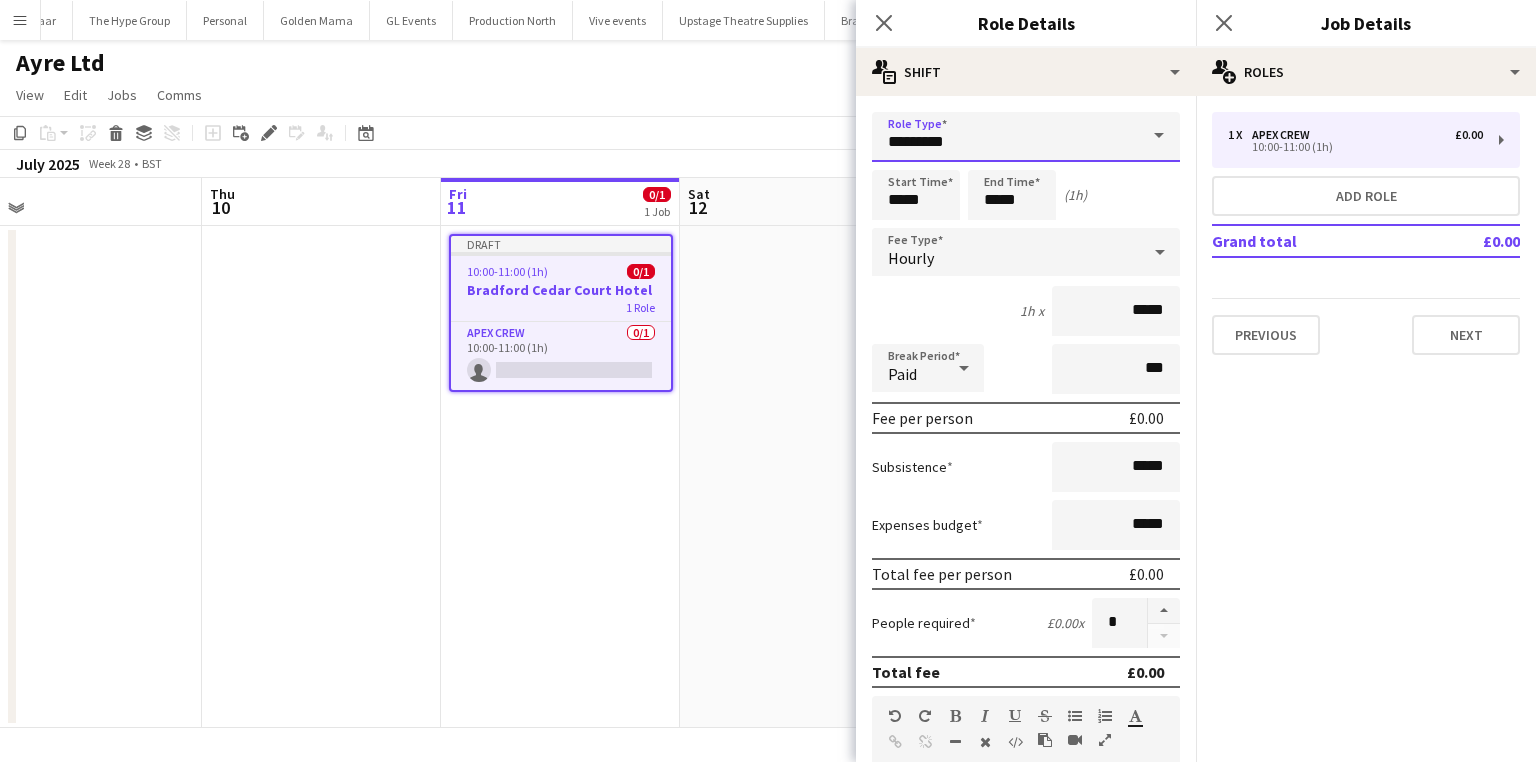 click on "*********" at bounding box center (1026, 137) 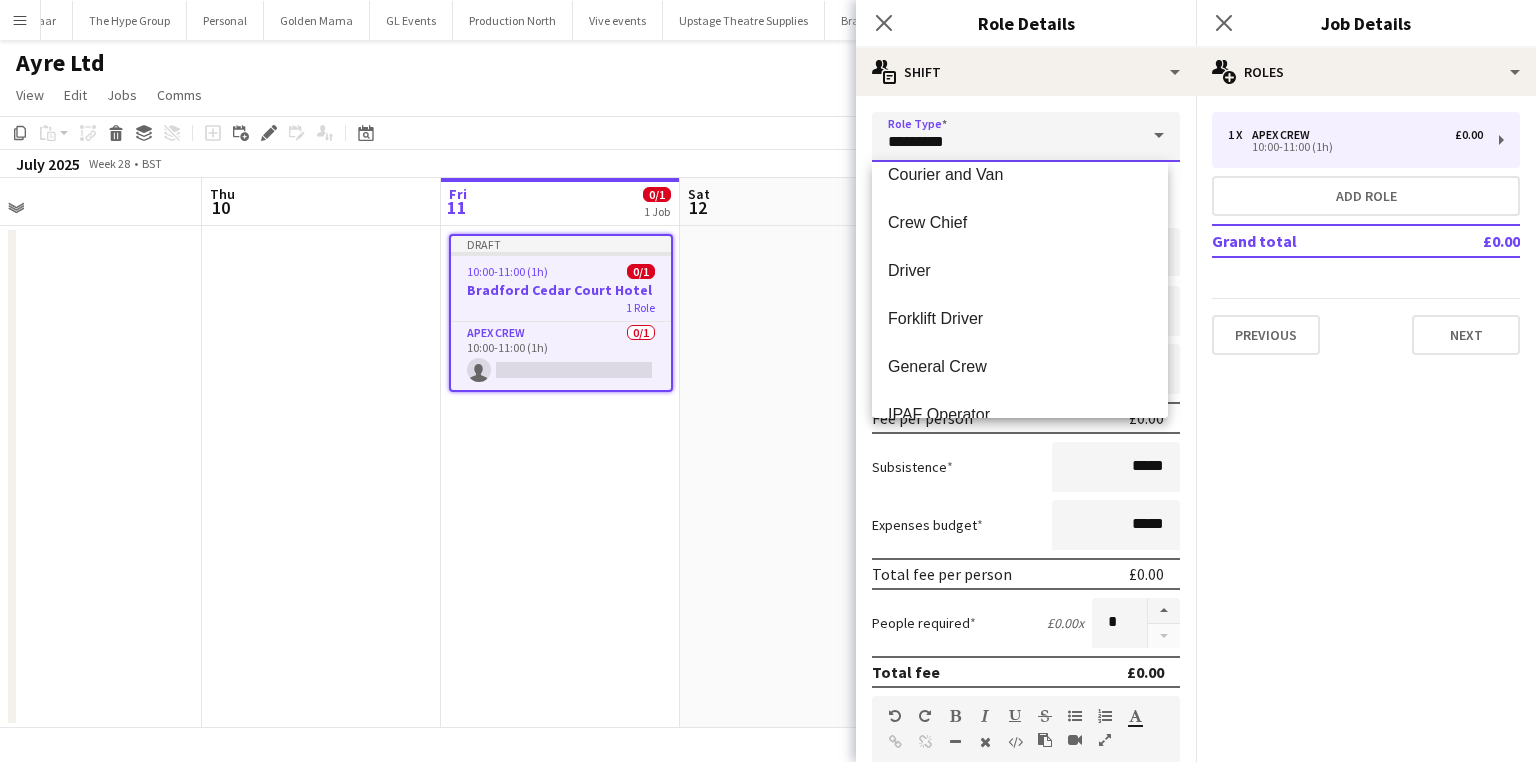 scroll, scrollTop: 160, scrollLeft: 0, axis: vertical 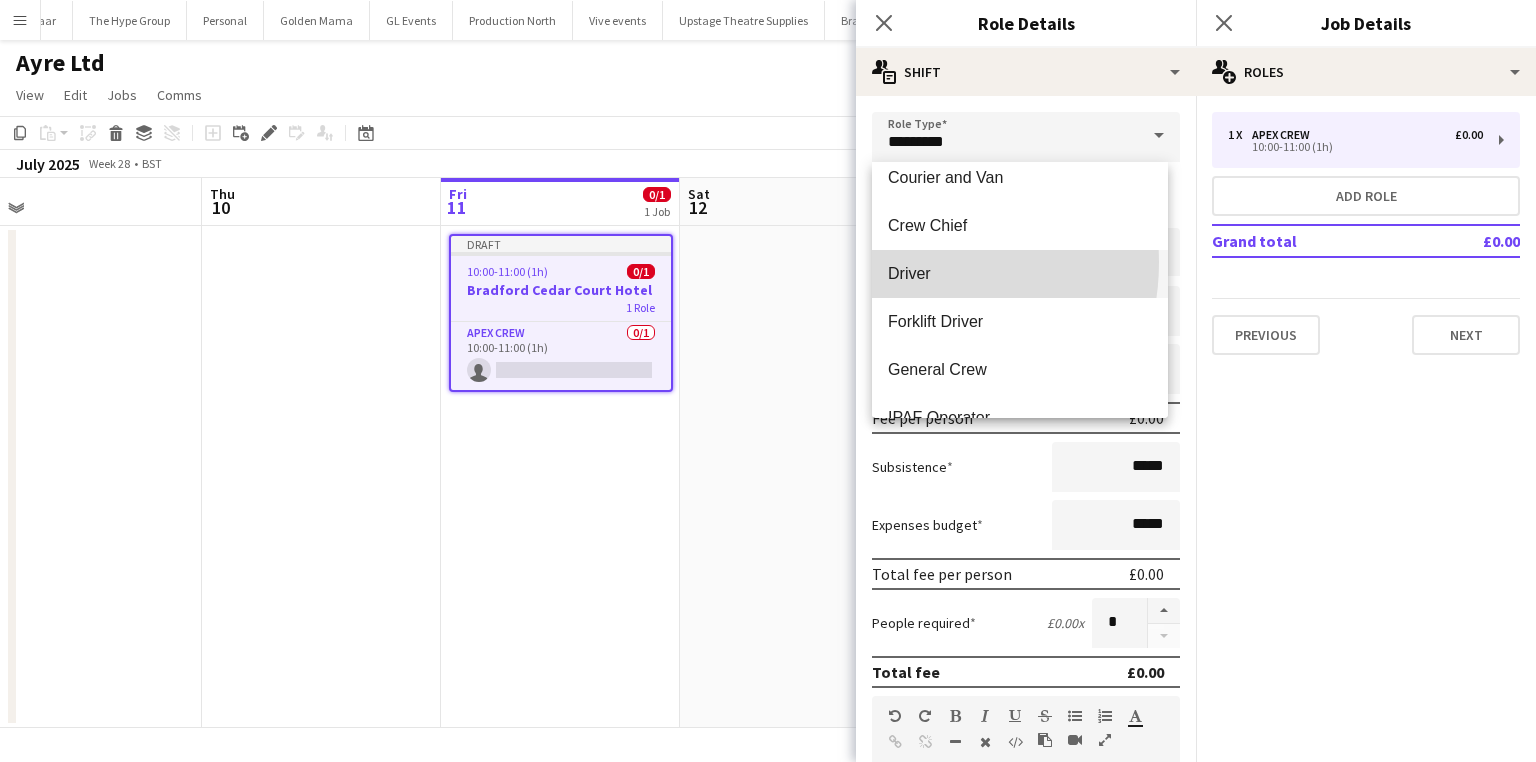 click on "Driver" at bounding box center [1020, 274] 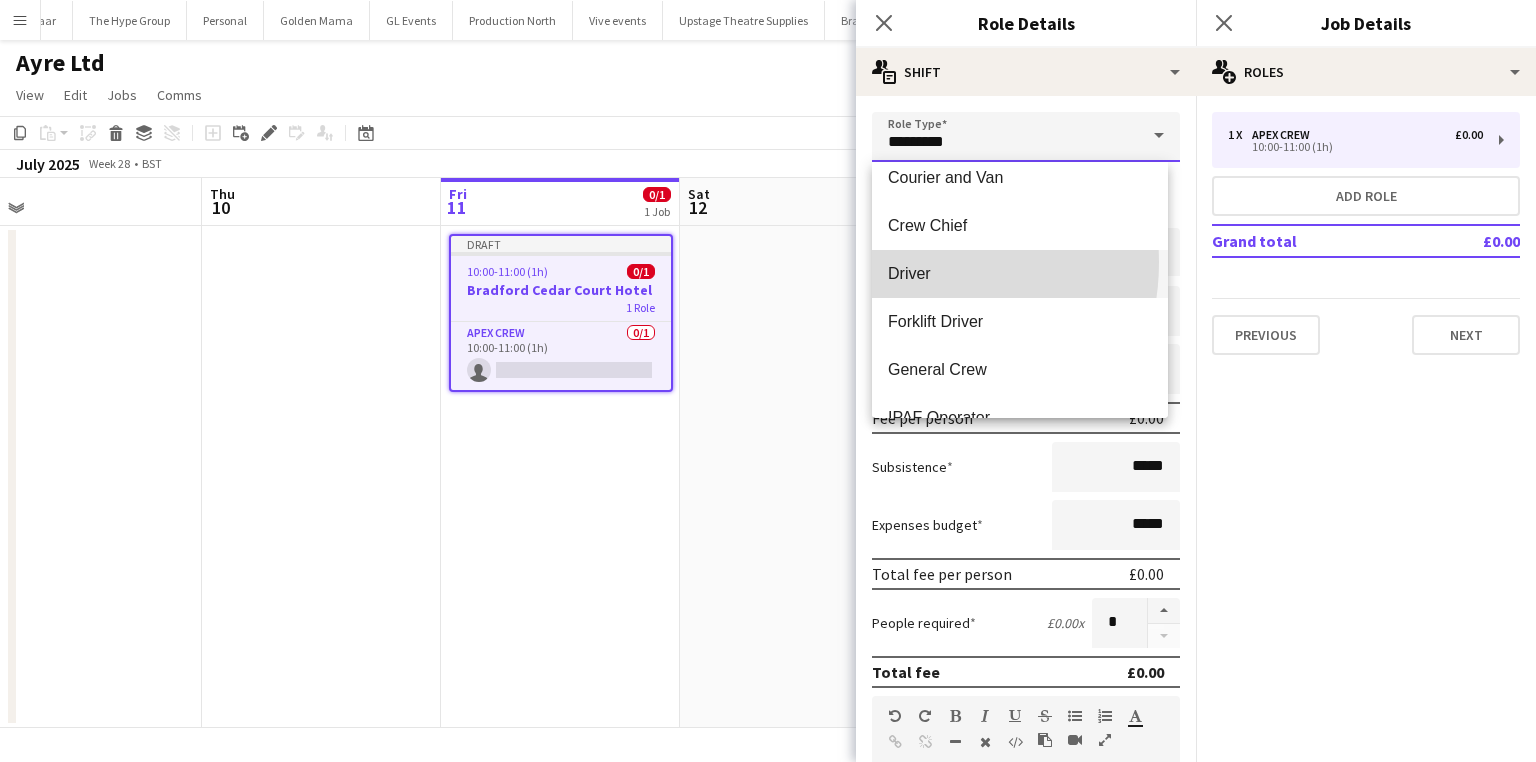 type on "******" 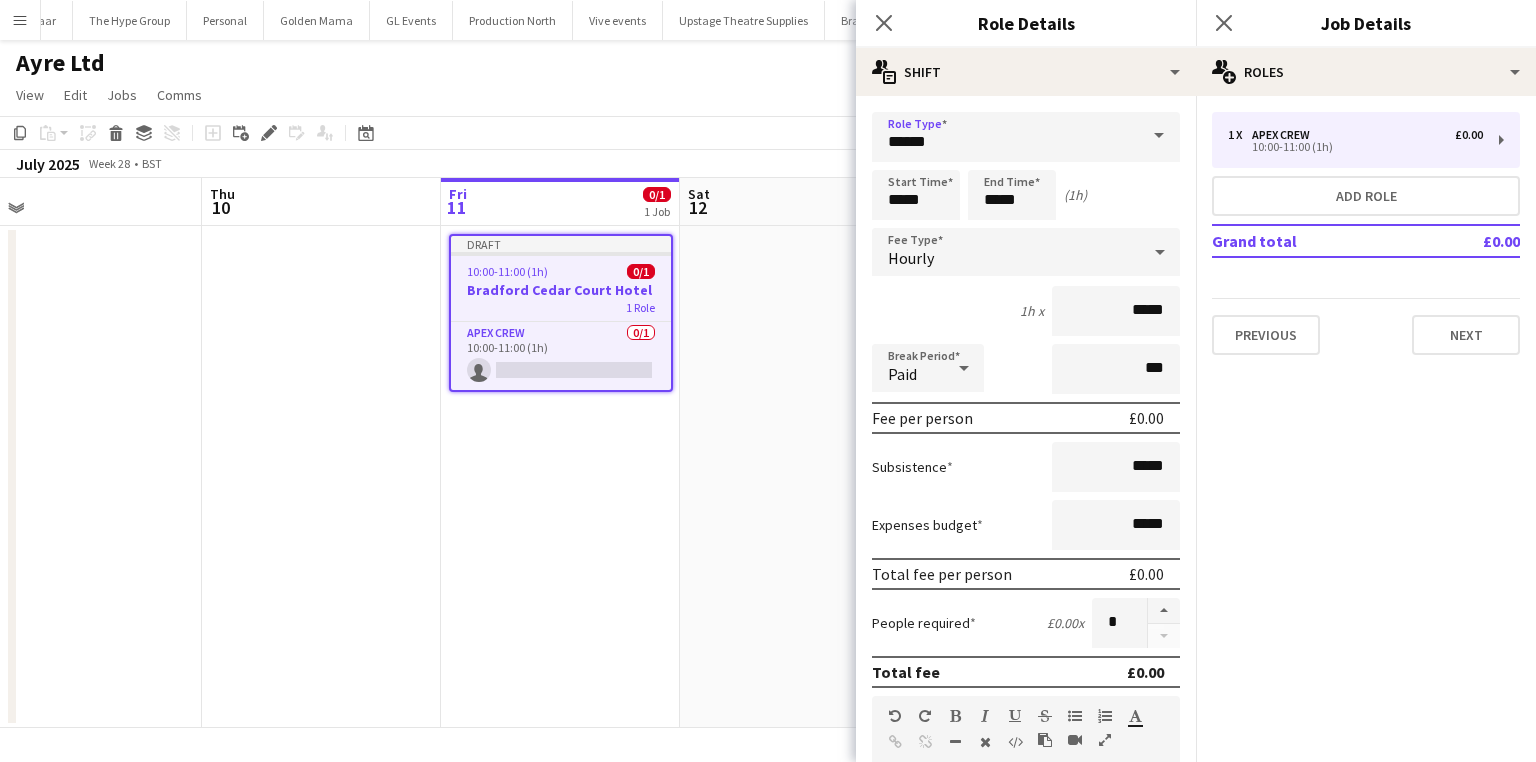 click on "1h x  *****" at bounding box center [1026, 311] 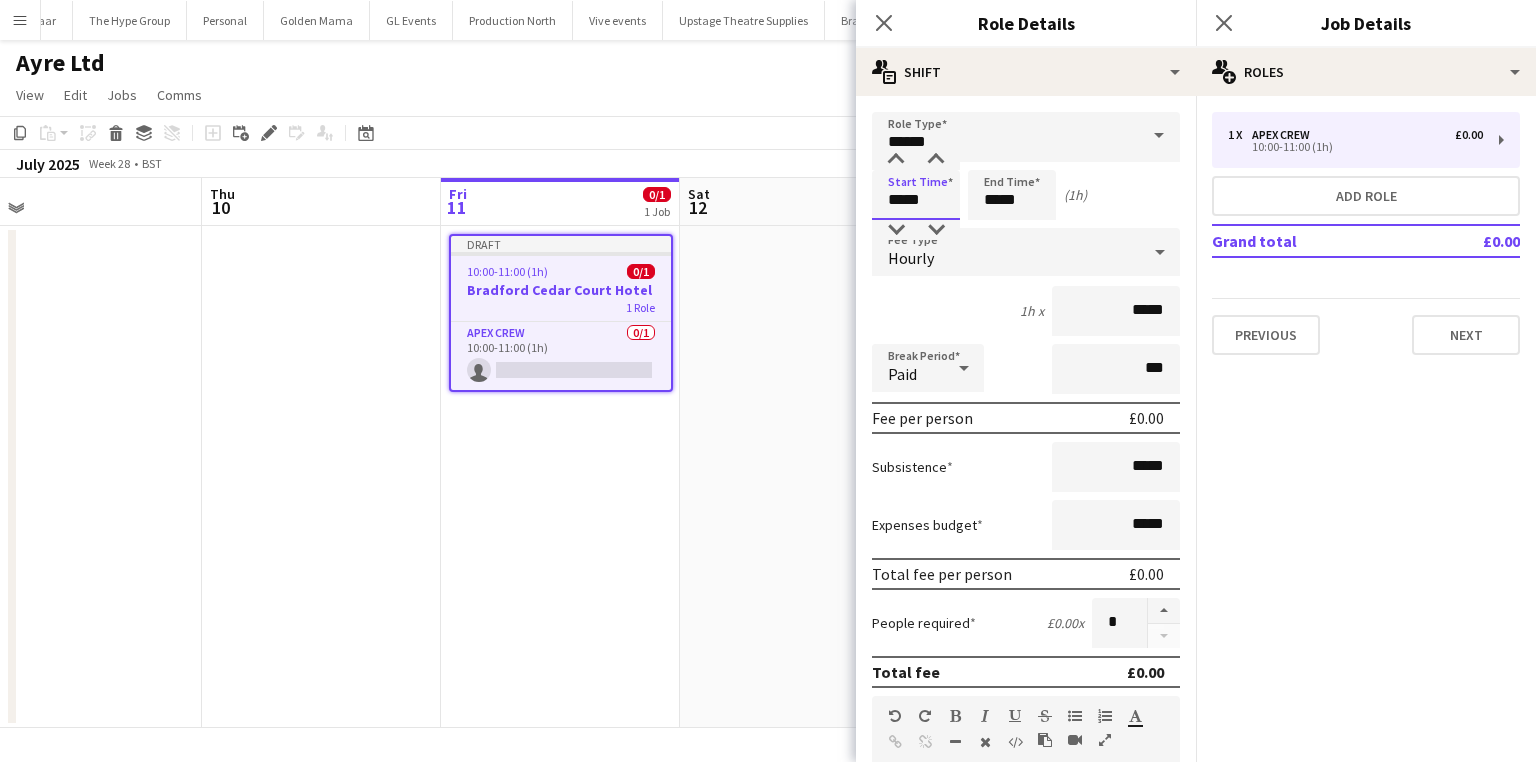 click on "*****" at bounding box center [916, 195] 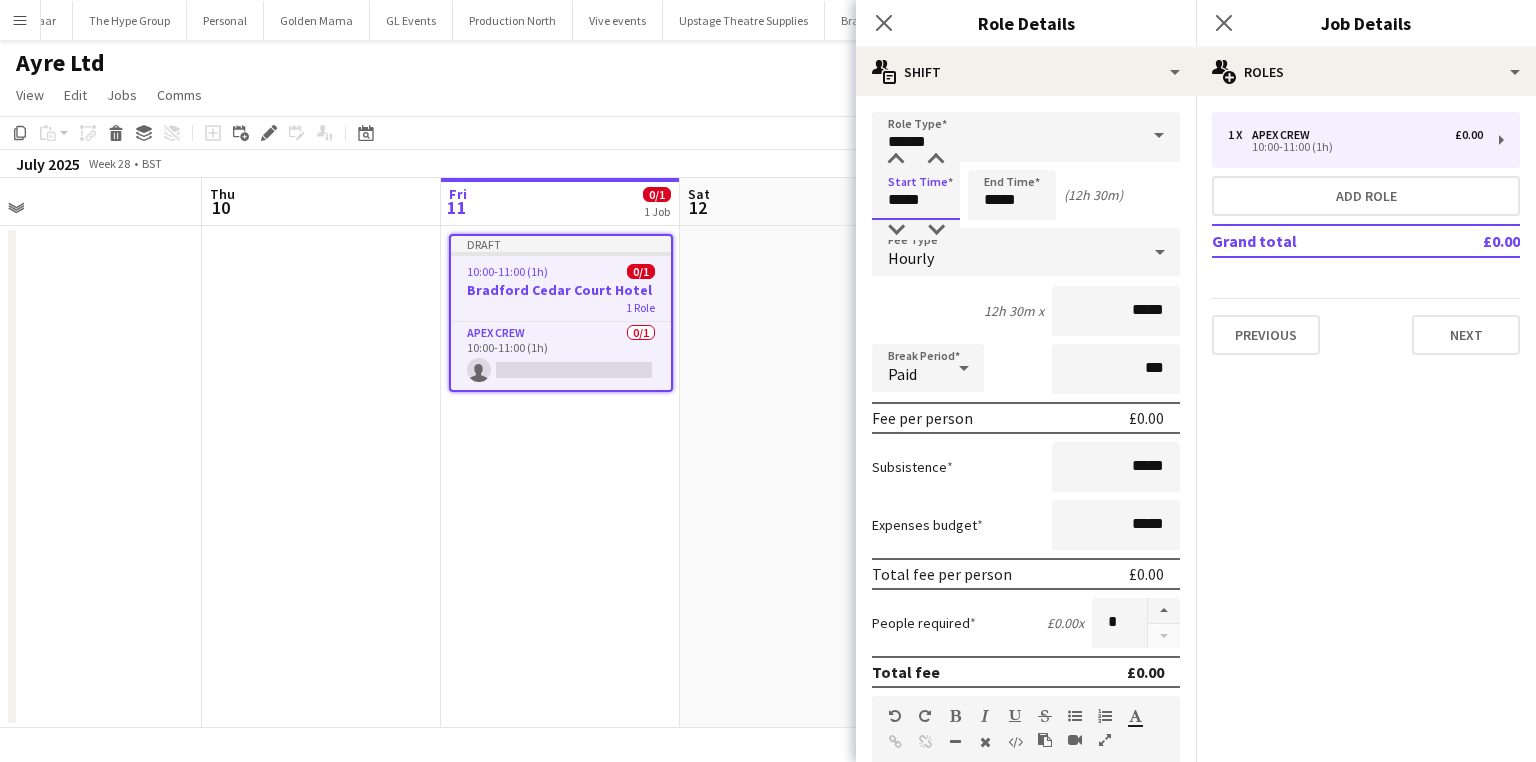 type on "*****" 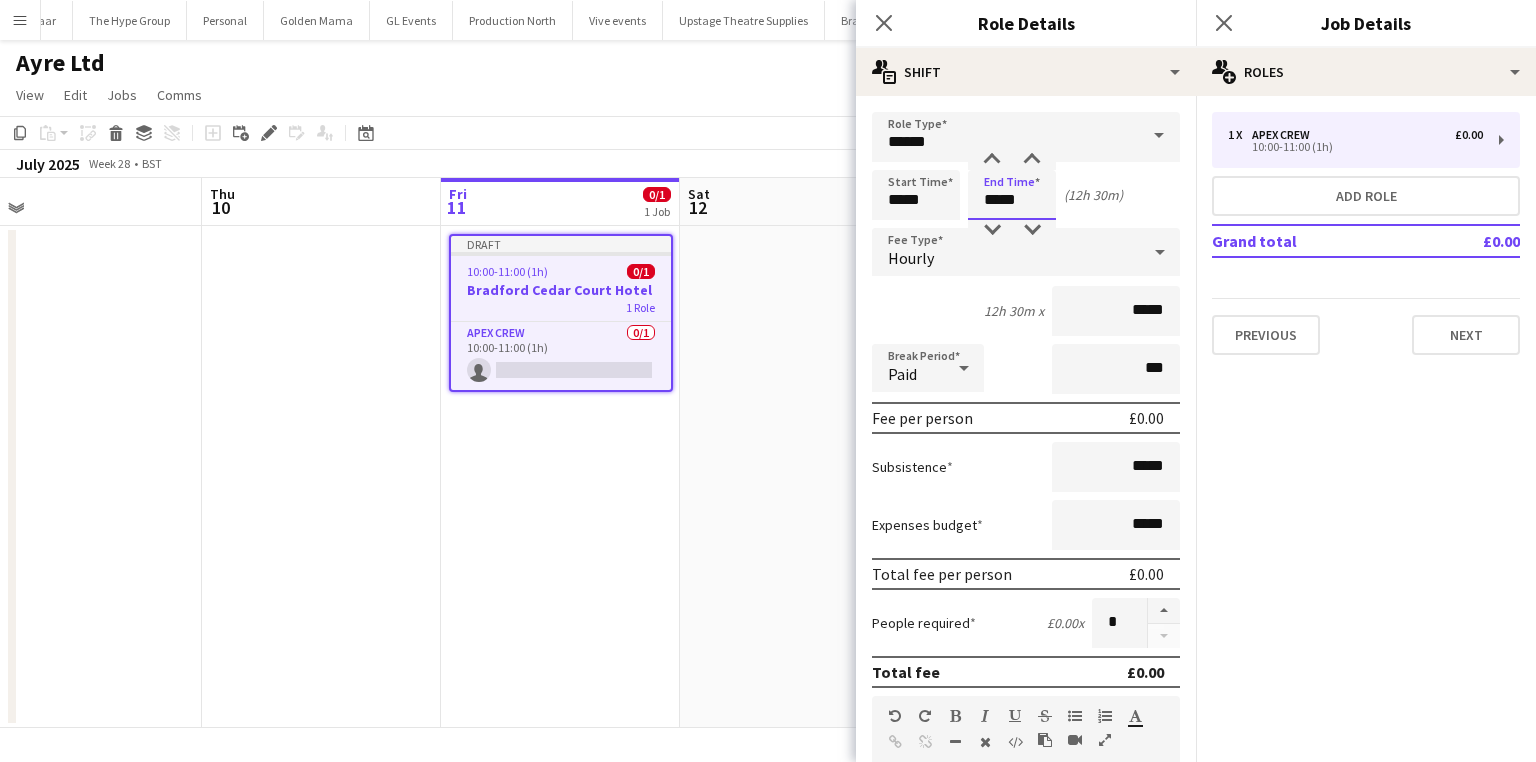 drag, startPoint x: 984, startPoint y: 204, endPoint x: 933, endPoint y: 207, distance: 51.088158 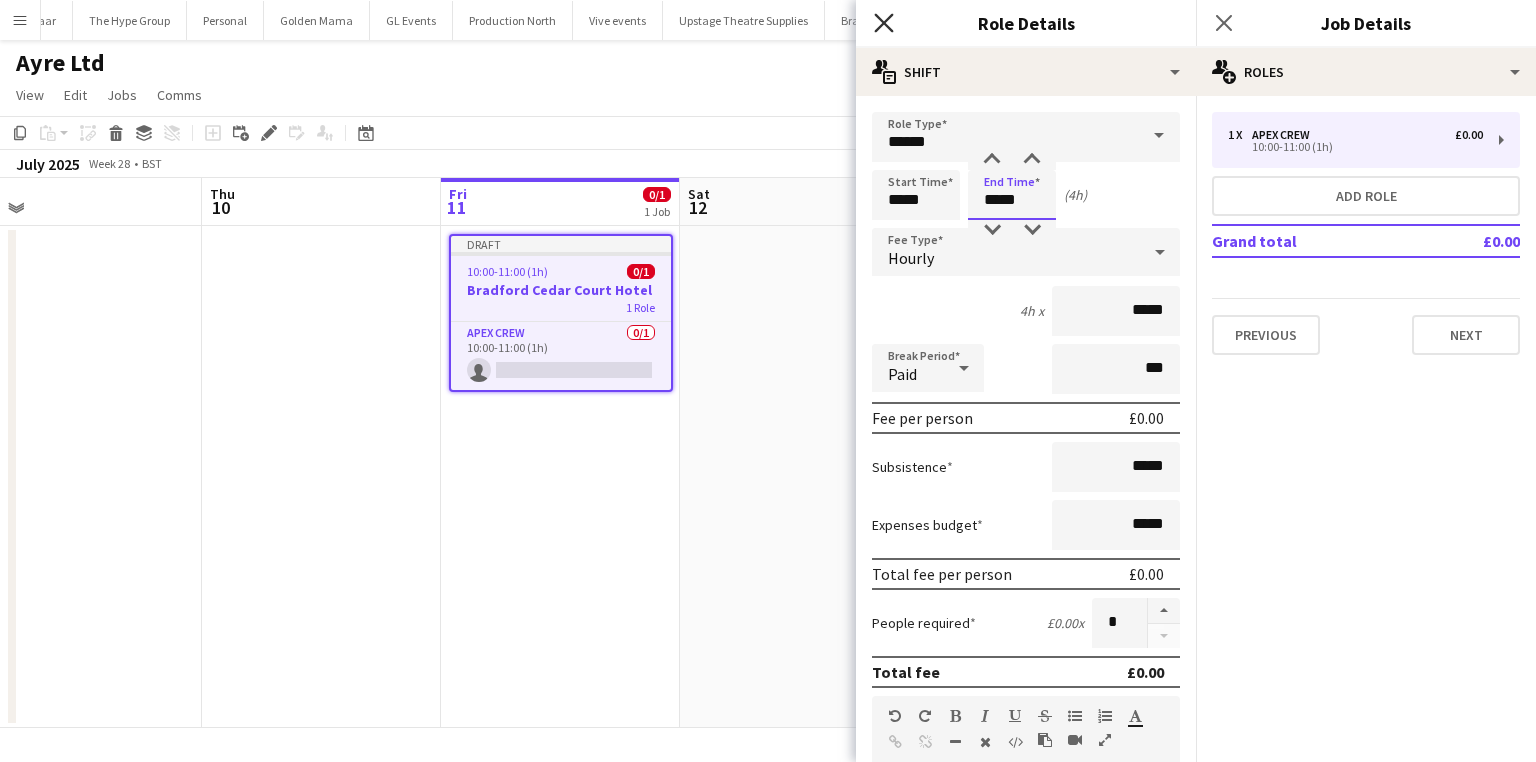 type on "*****" 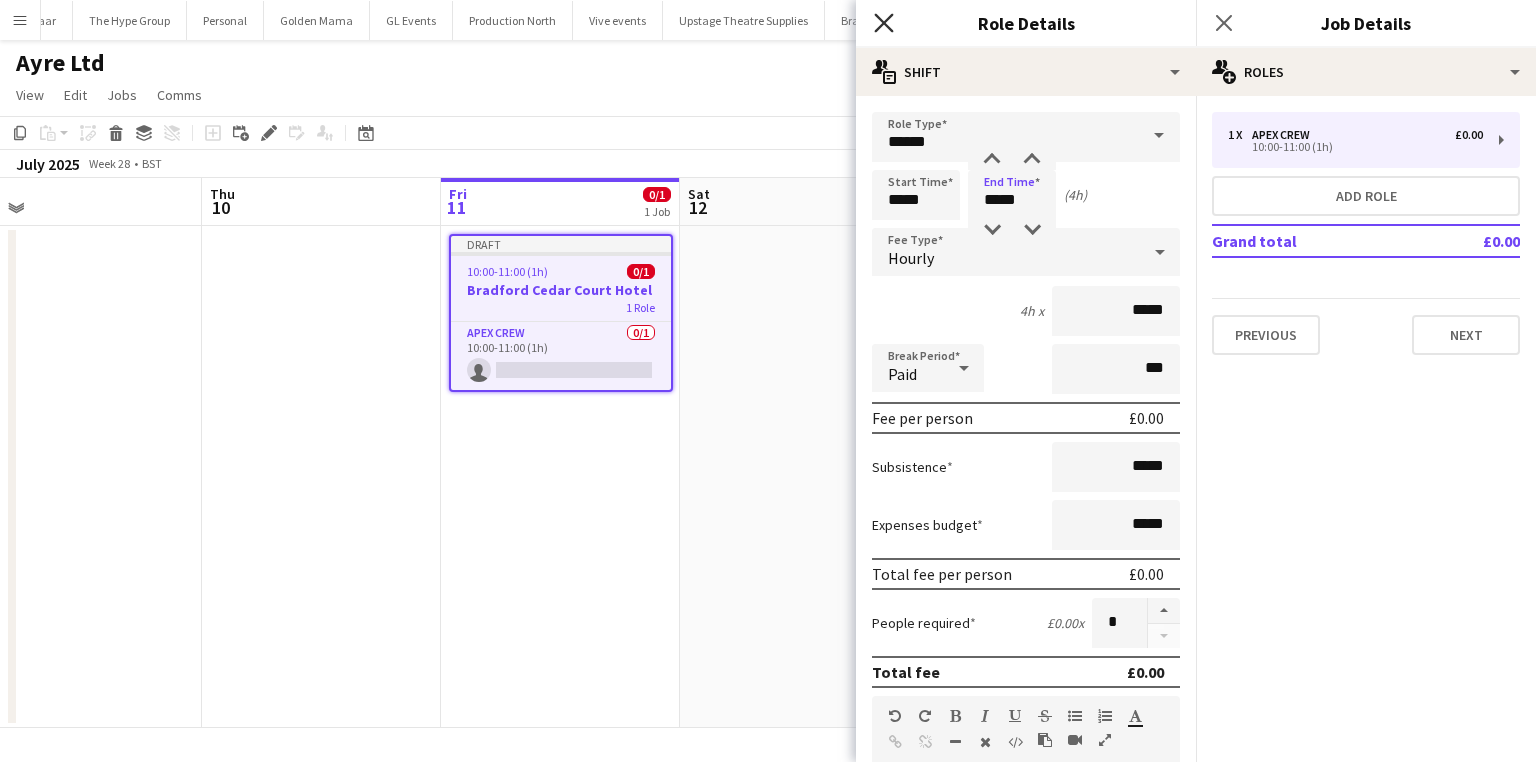 click on "Close pop-in" 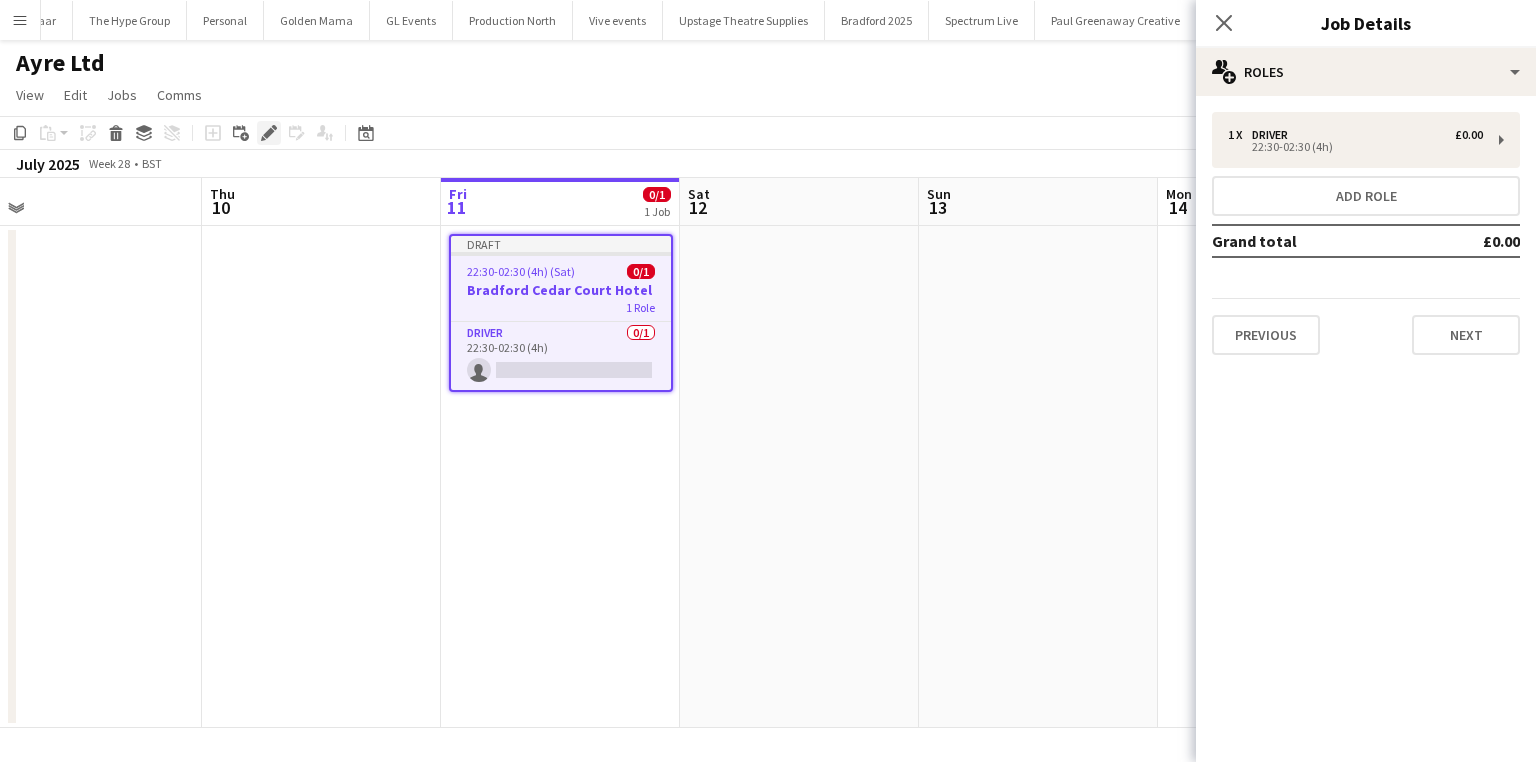 click on "Edit" 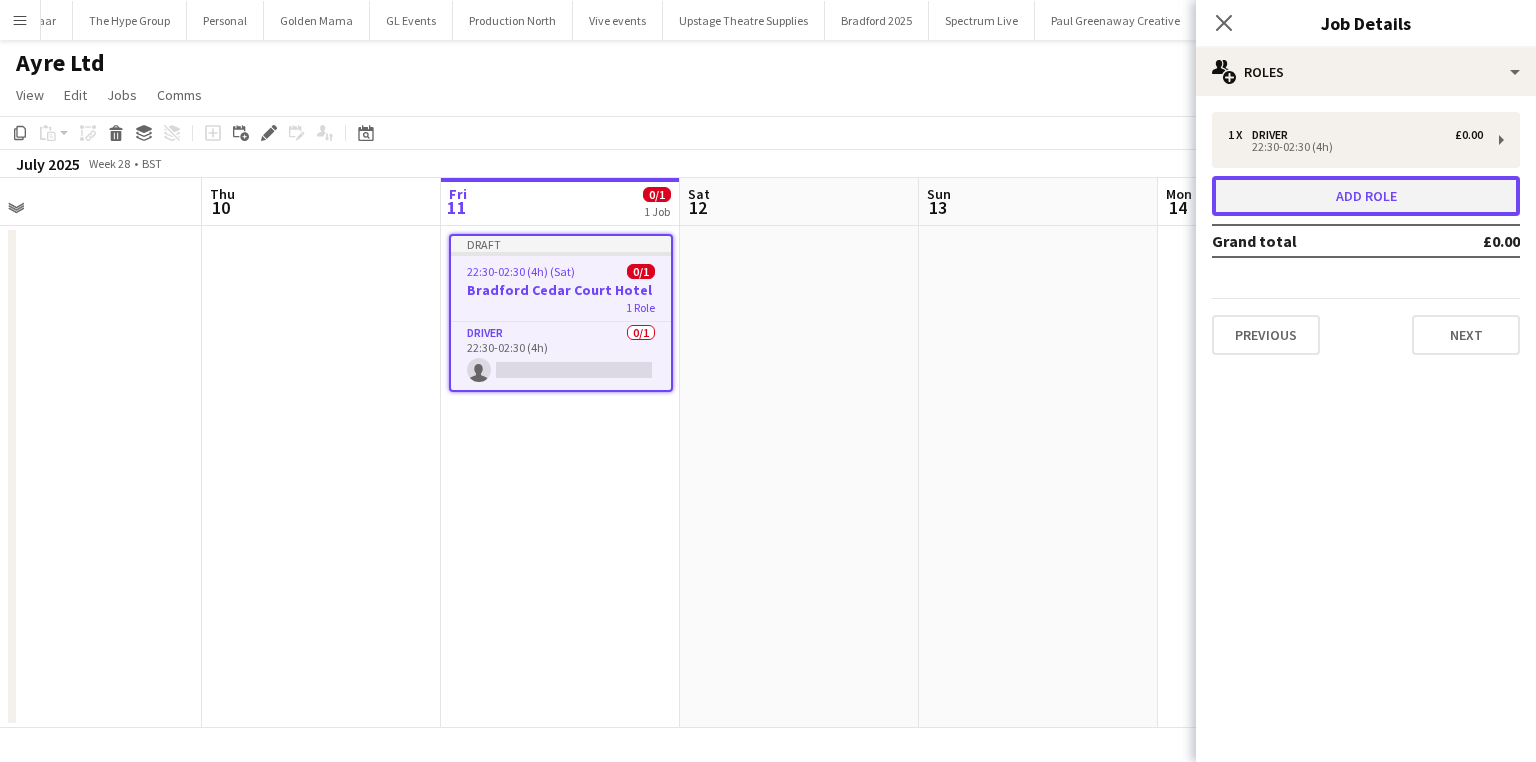 click on "Add role" at bounding box center (1366, 196) 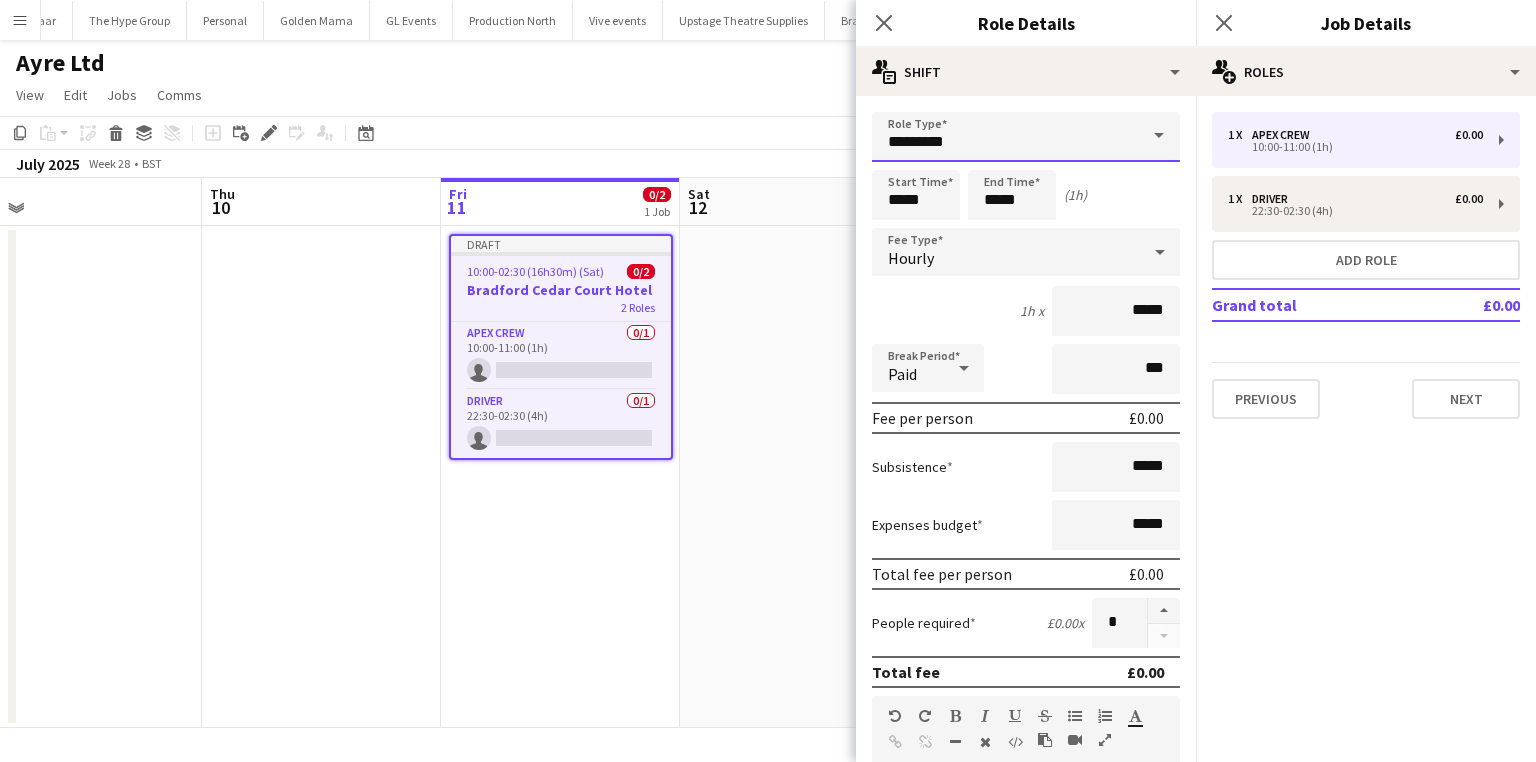 click on "*********" at bounding box center (1026, 137) 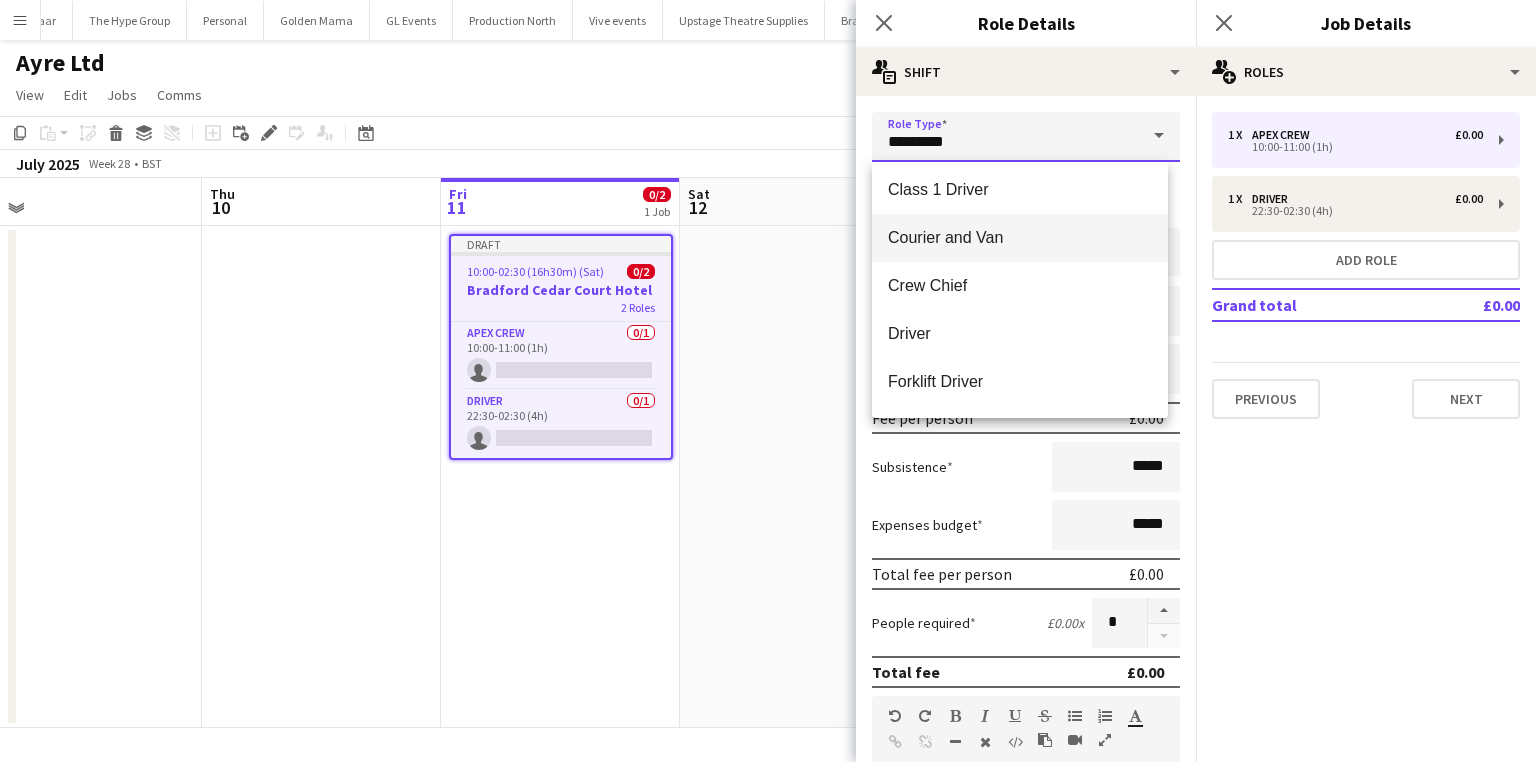 scroll, scrollTop: 160, scrollLeft: 0, axis: vertical 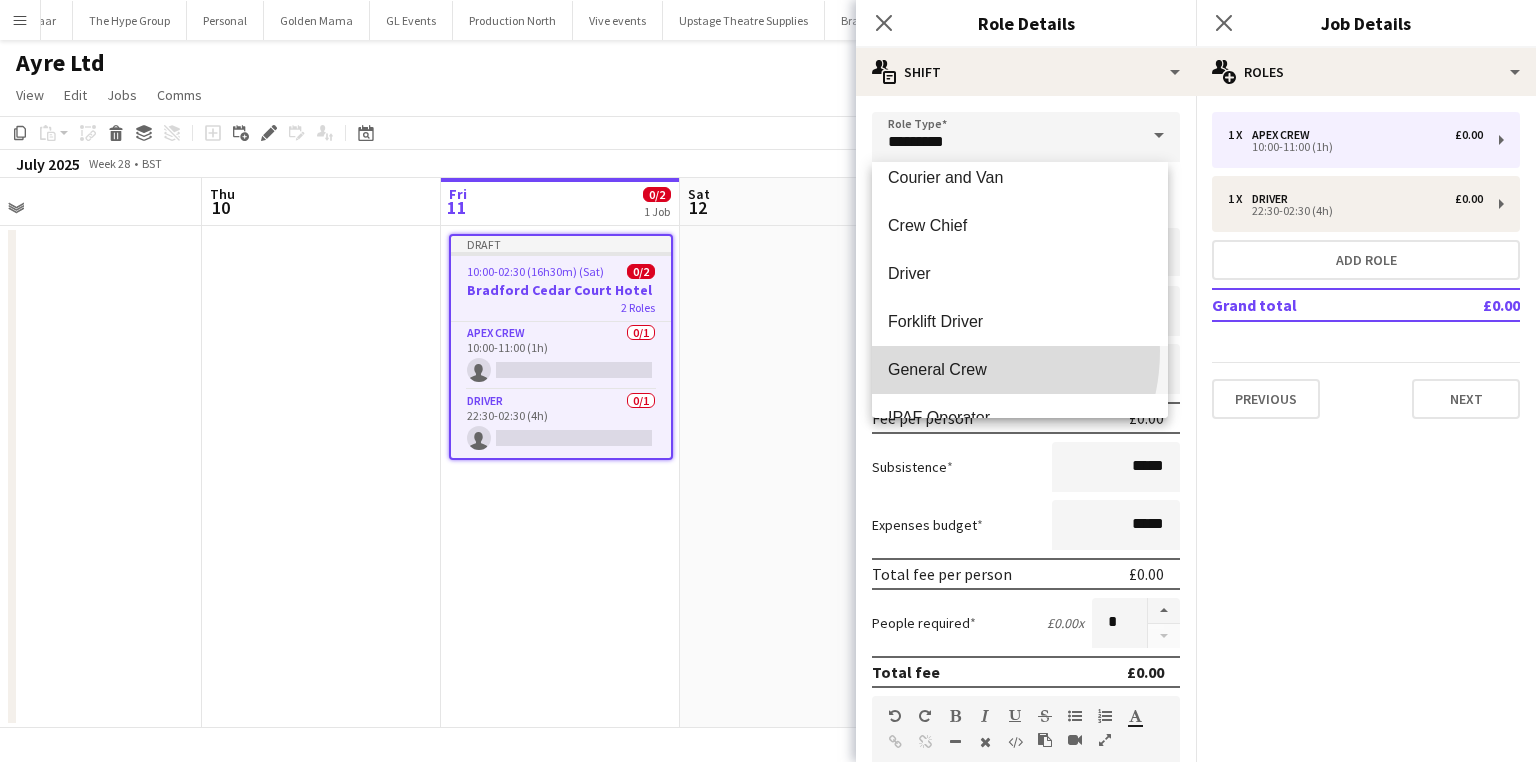 click on "General Crew" at bounding box center (1020, 370) 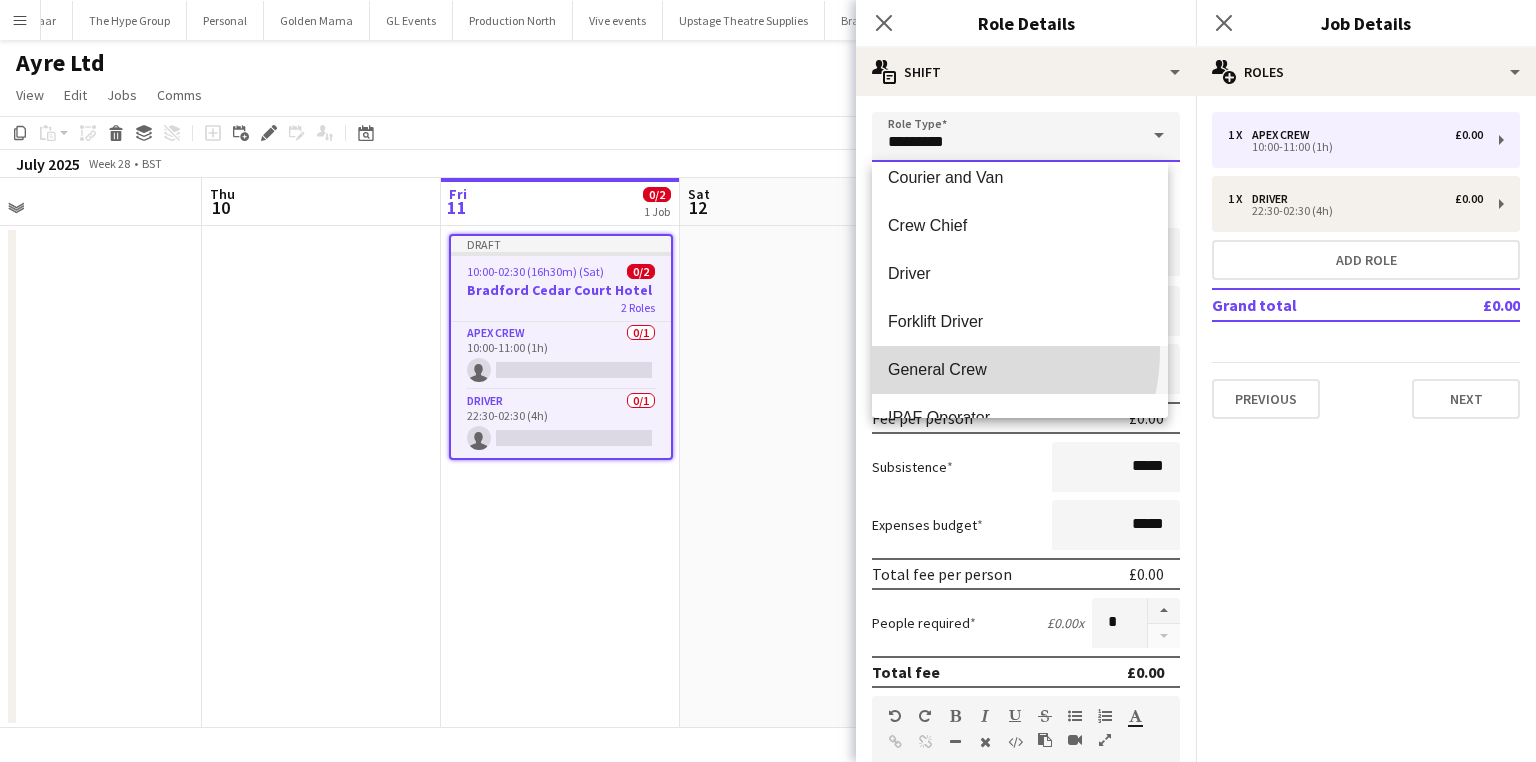 type on "**********" 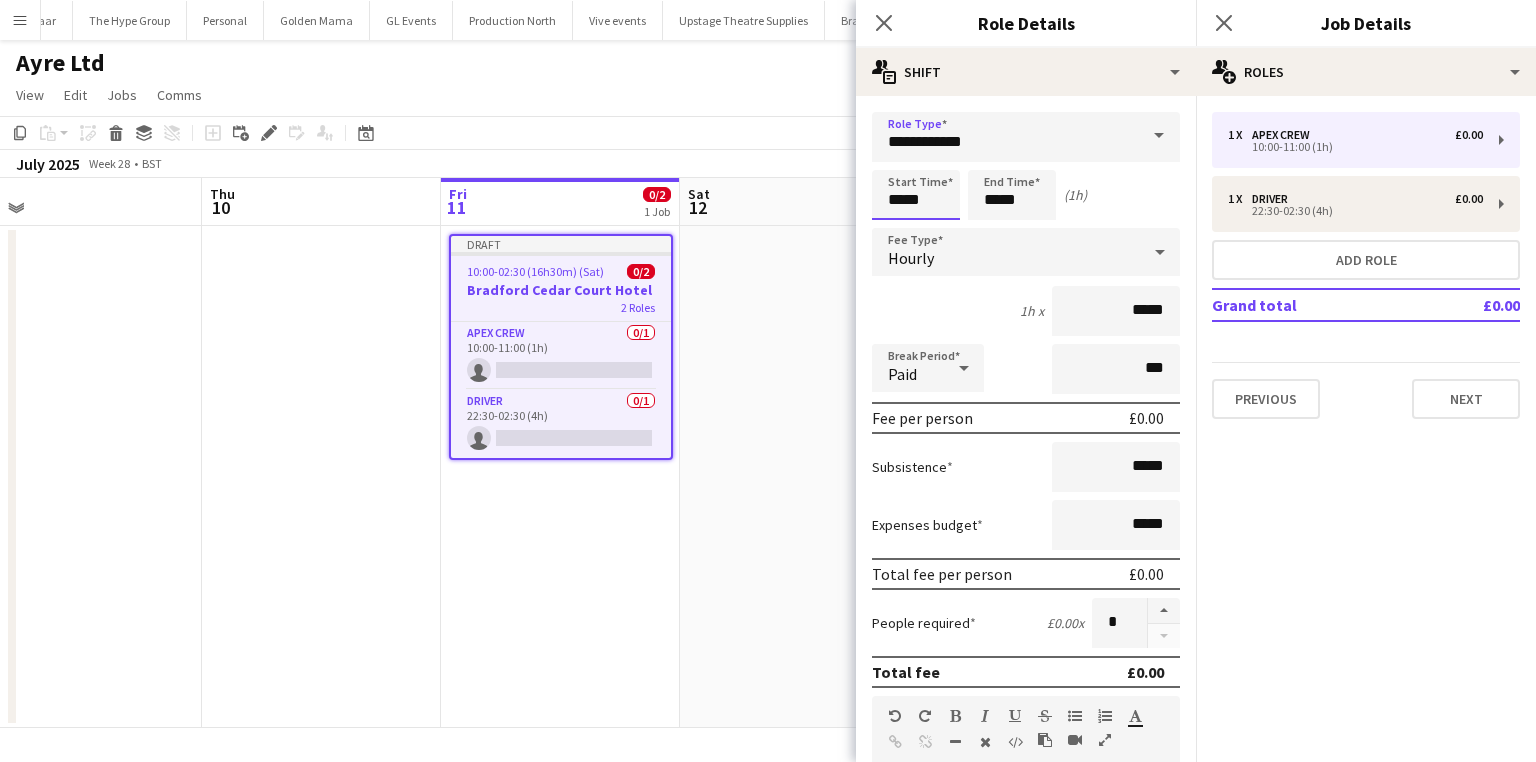 drag, startPoint x: 948, startPoint y: 205, endPoint x: 684, endPoint y: 220, distance: 264.42578 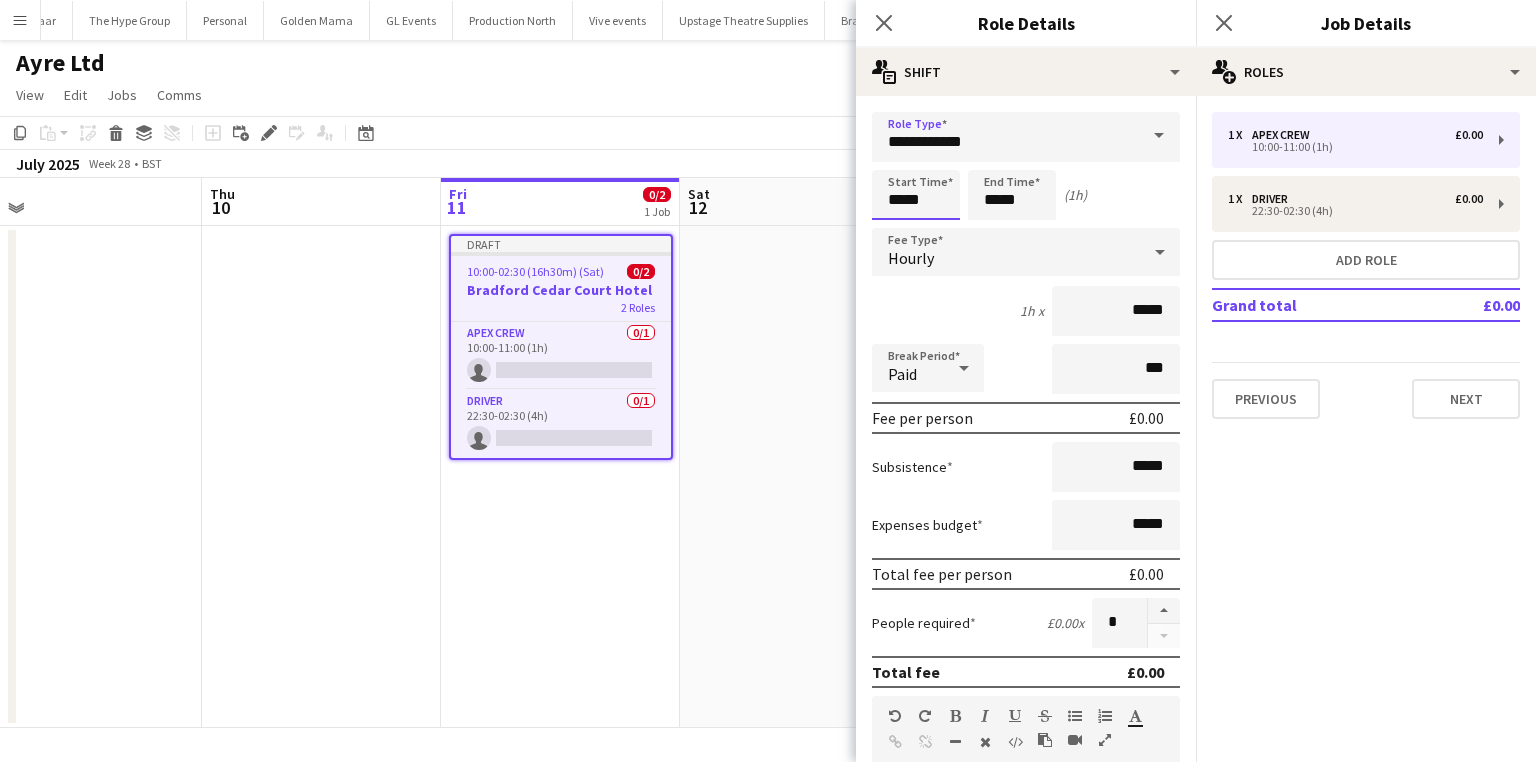 click on "Menu
Boards
Boards   Boards   All jobs   Status
Workforce
Workforce   My Workforce   Recruiting
Comms
Comms
Pay
Pay   Approvals   Payments   Reports
Platform Settings
Platform Settings   App settings   Your settings   Profiles
Training Academy
Training Academy
Knowledge Base
Knowledge Base
Product Updates
Product Updates   Log Out   Privacy   Wellpleased Events
Close
Wasserman
Close
Event People
Close
AMCI Global
Close
Seen Live Ltd
Close
Future Cheer Limited
Close
Premier Production
Close
Olympus Express
Close
Three Create" at bounding box center (768, 381) 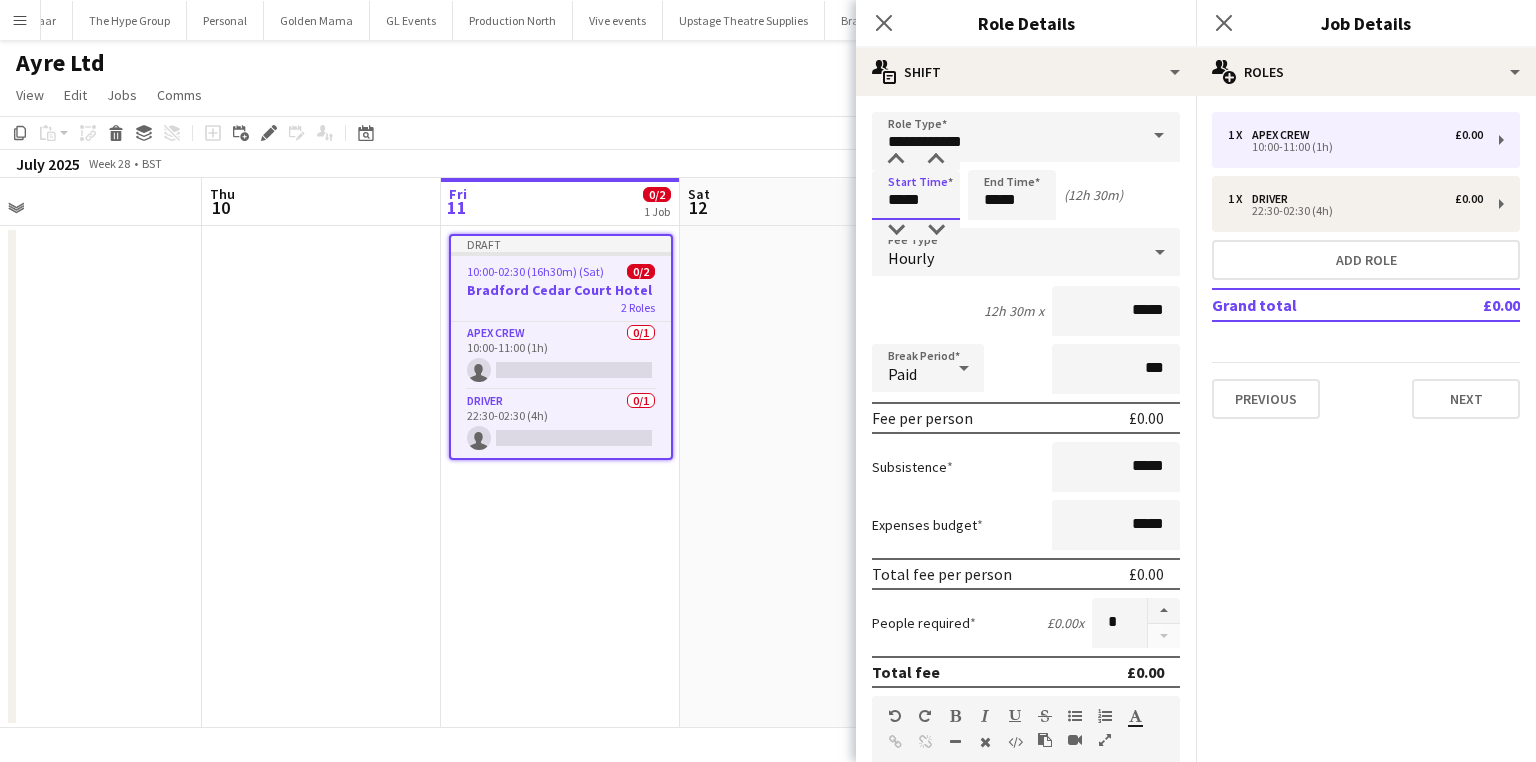 type on "*****" 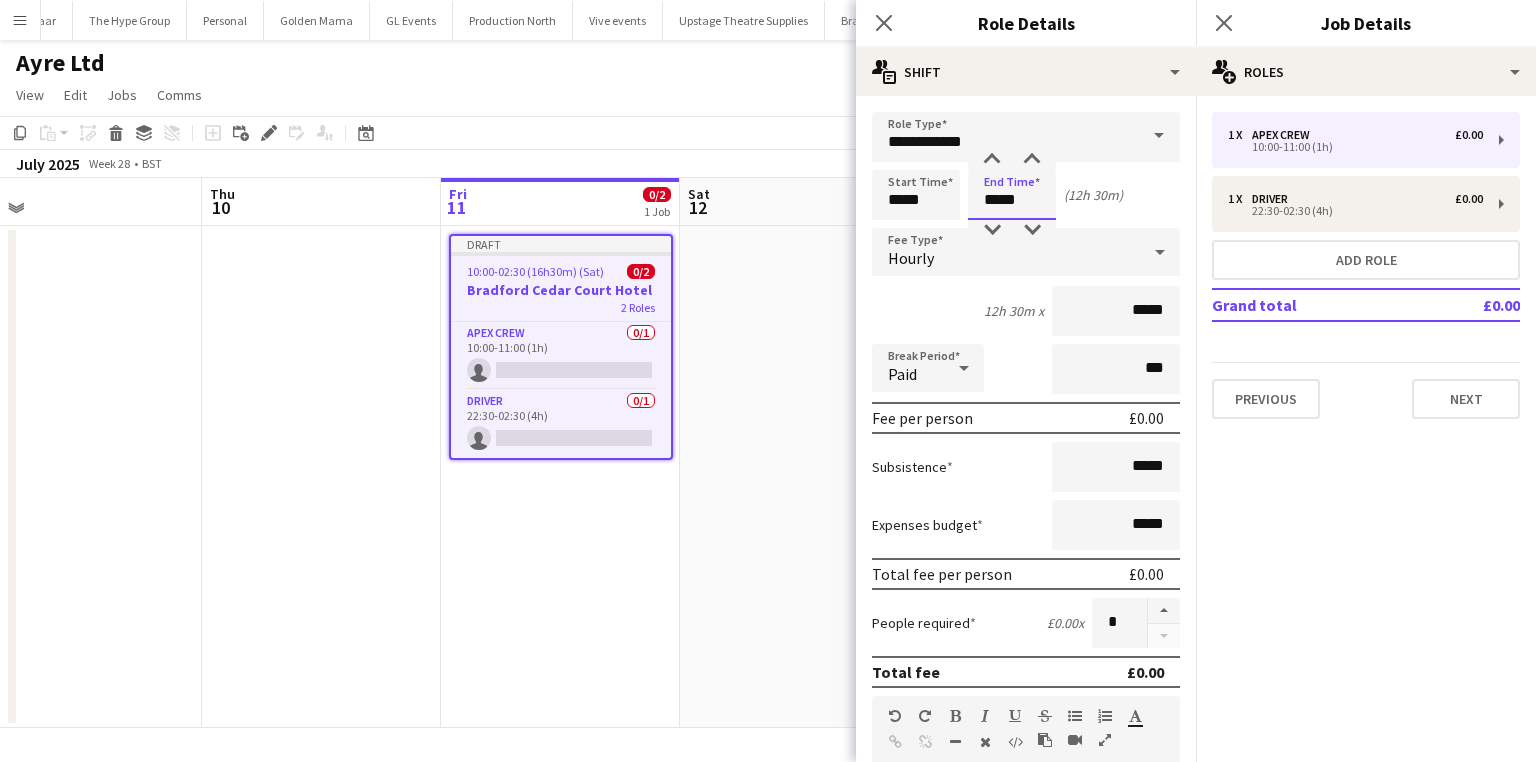 drag, startPoint x: 1041, startPoint y: 200, endPoint x: 772, endPoint y: 220, distance: 269.74246 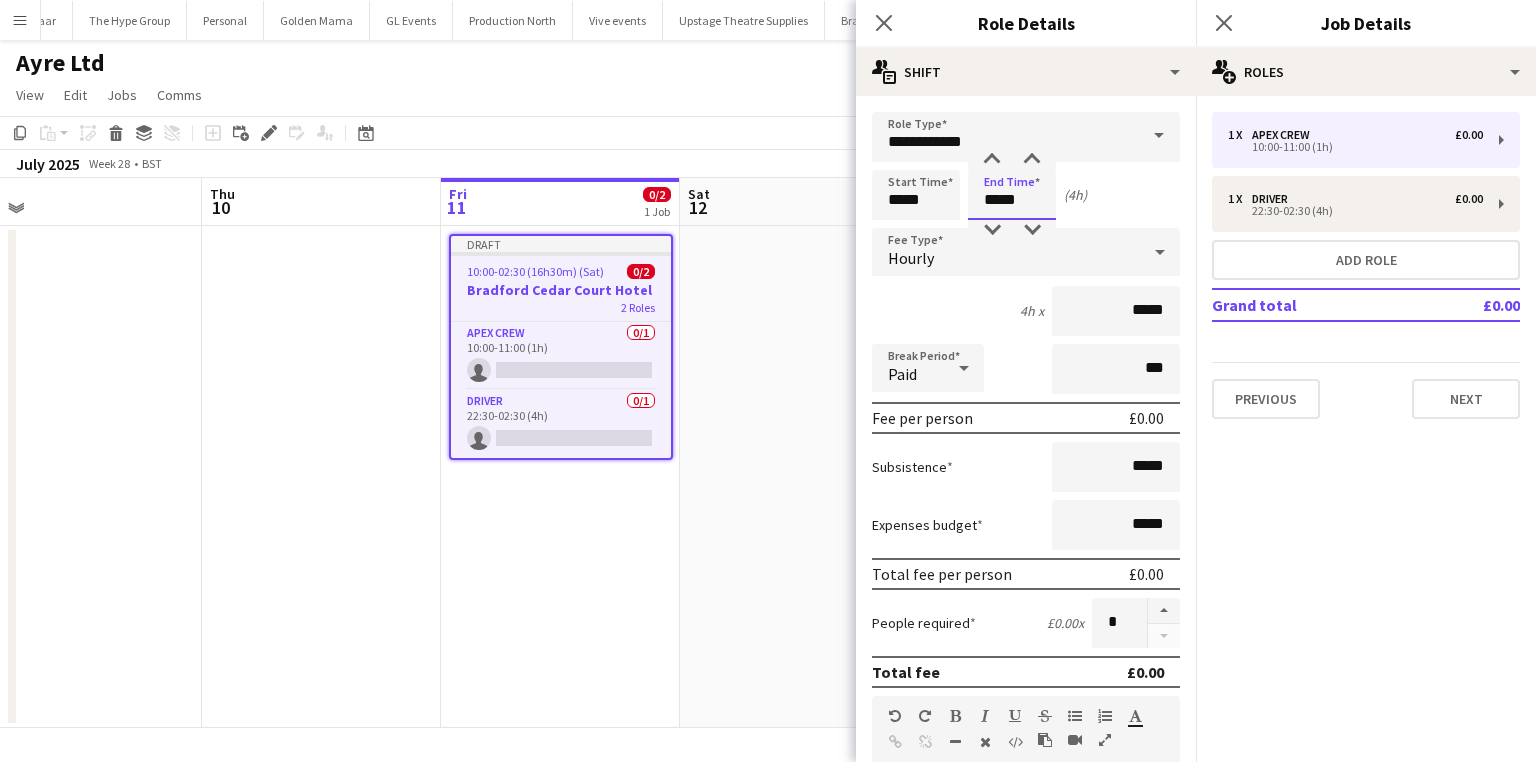 type on "*****" 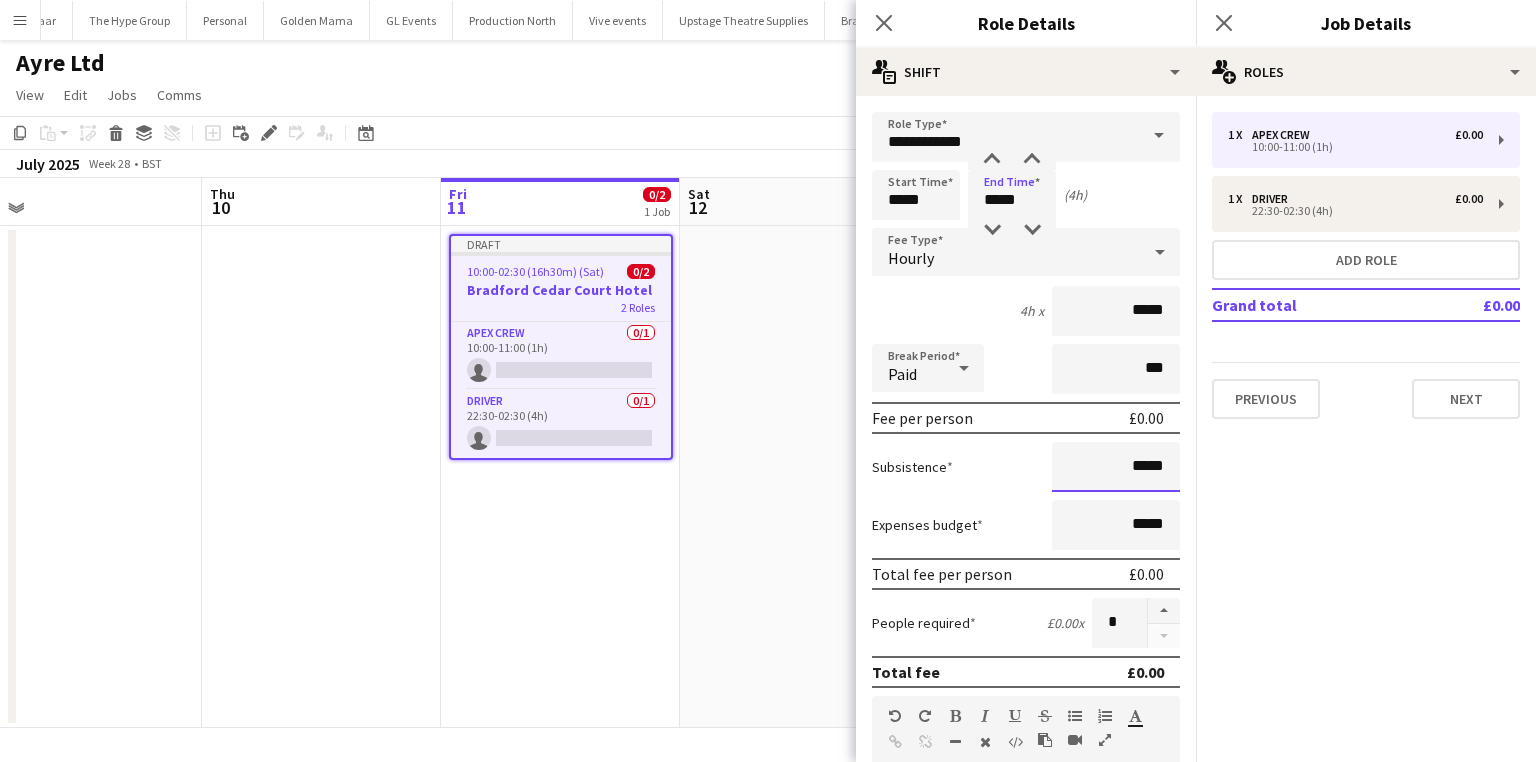 drag, startPoint x: 1075, startPoint y: 468, endPoint x: 1392, endPoint y: 527, distance: 322.4438 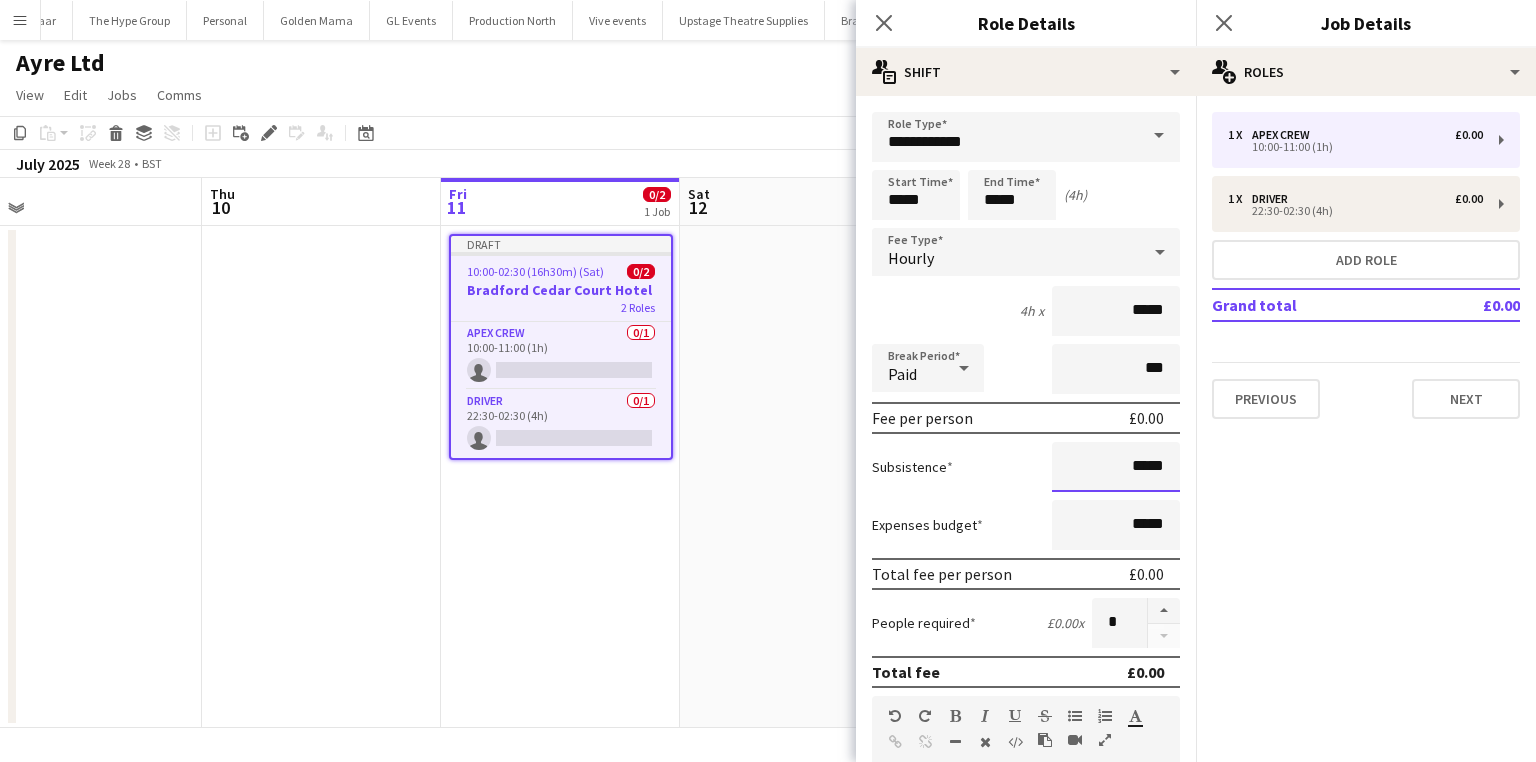 drag, startPoint x: 1096, startPoint y: 471, endPoint x: 1180, endPoint y: 468, distance: 84.05355 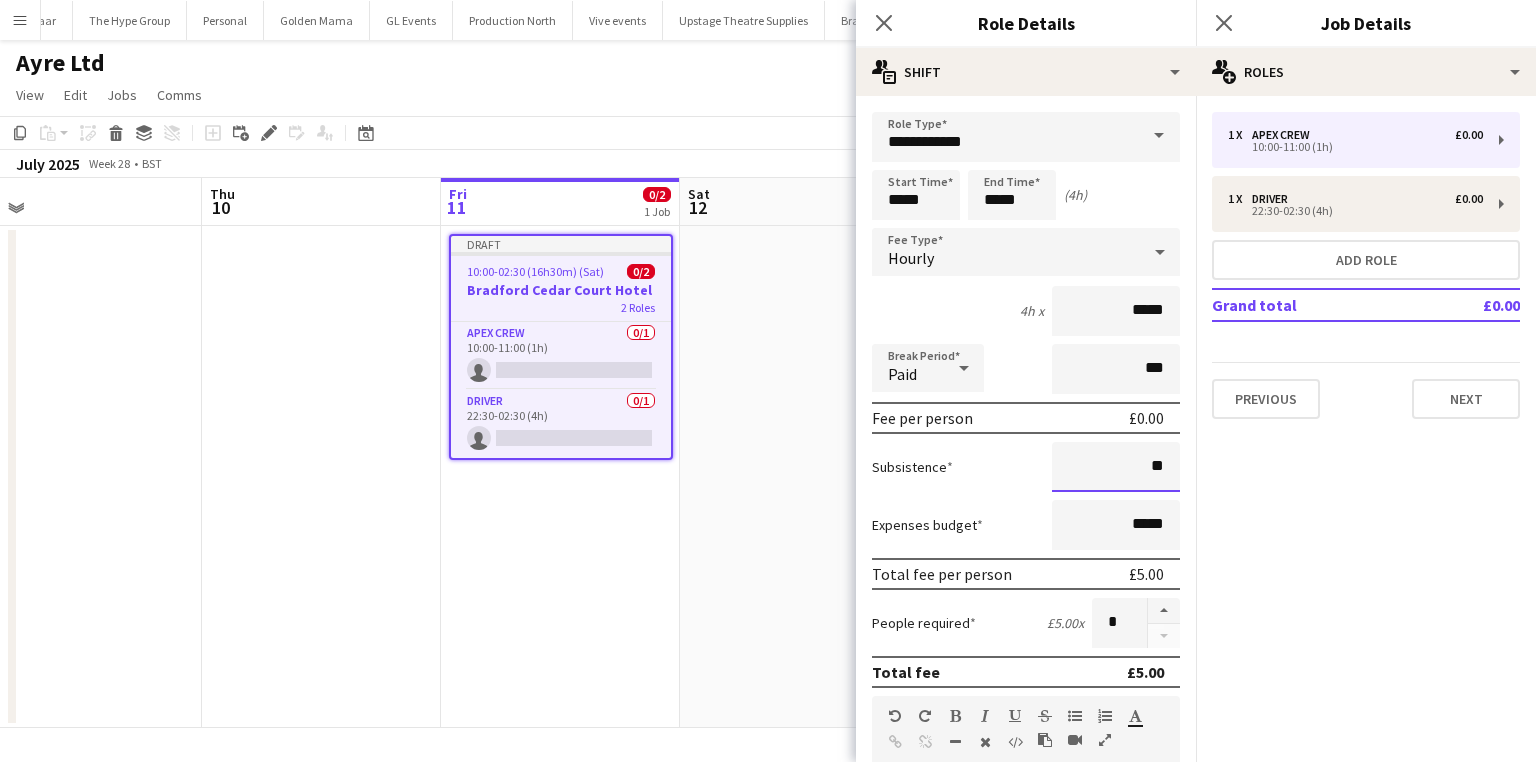 type on "**" 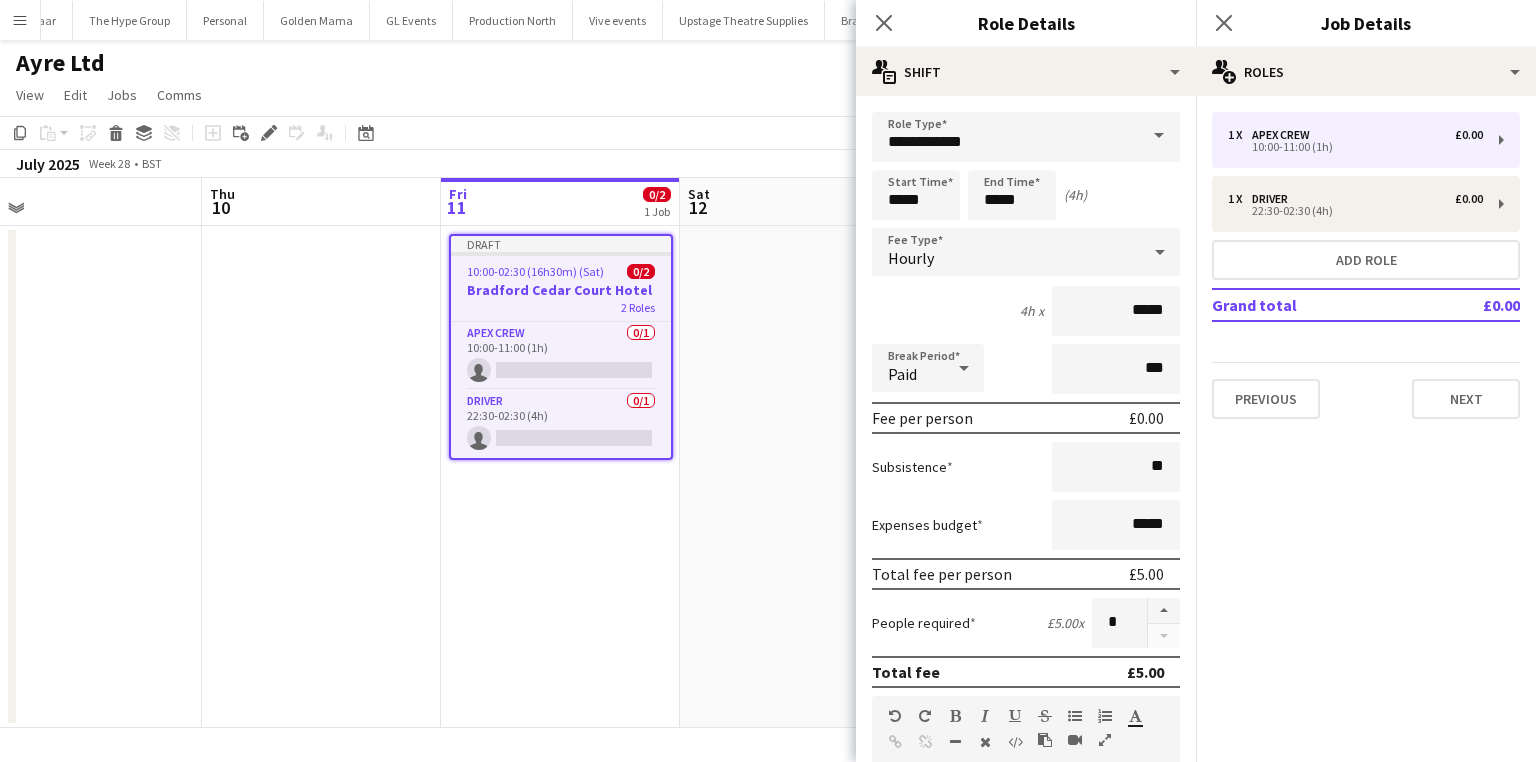 click on "Subsistence  **" at bounding box center (1026, 467) 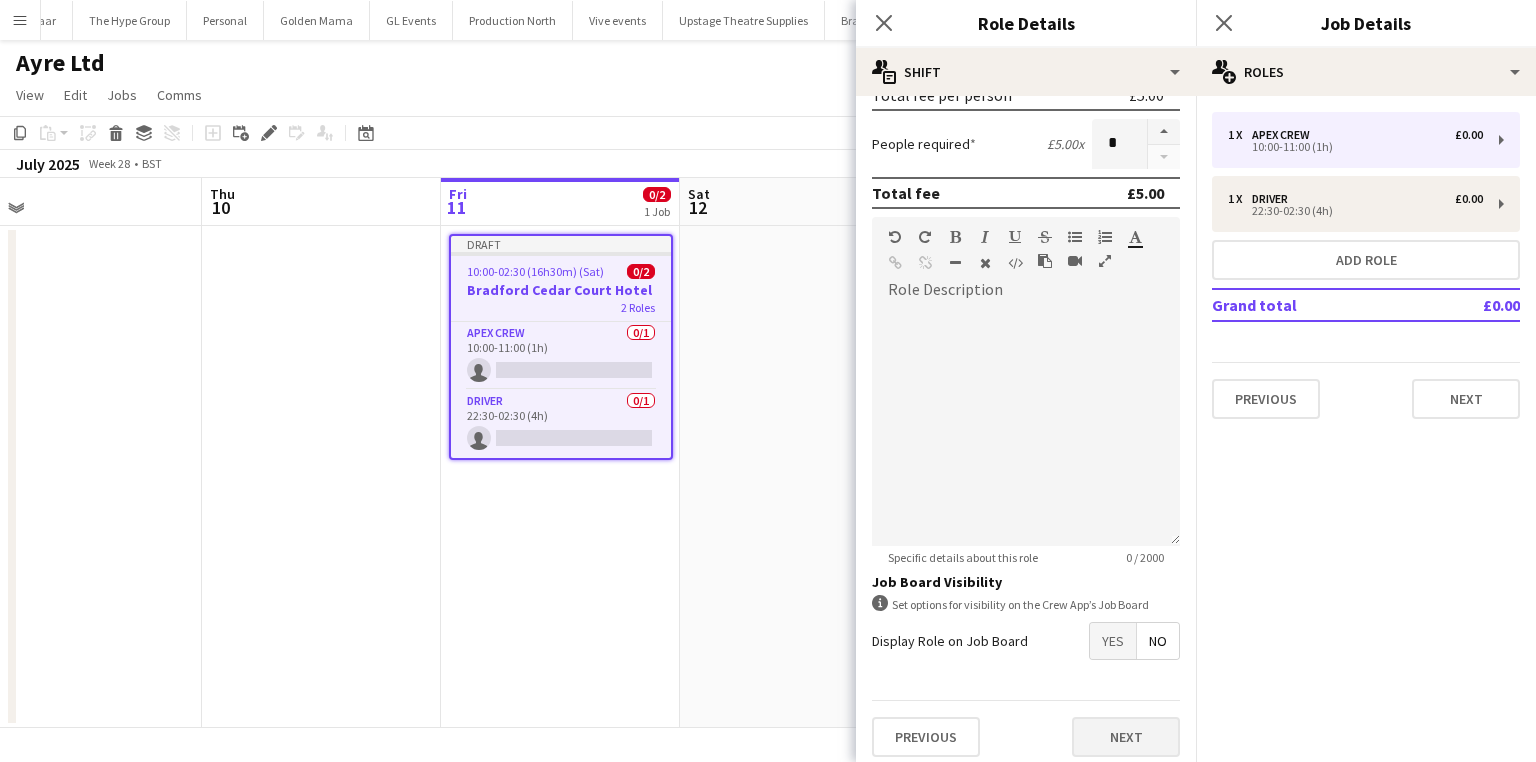 scroll, scrollTop: 480, scrollLeft: 0, axis: vertical 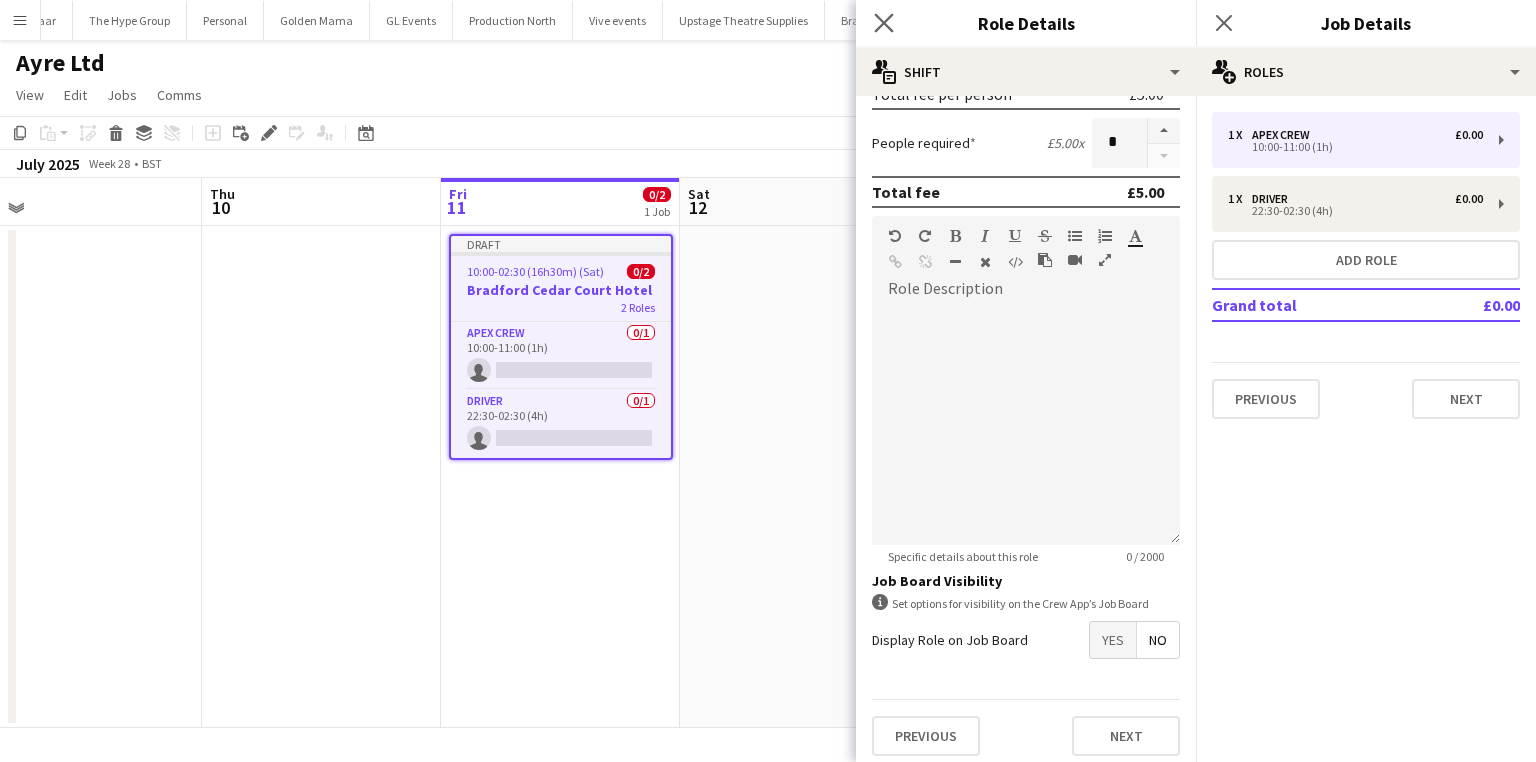 click on "Close pop-in" 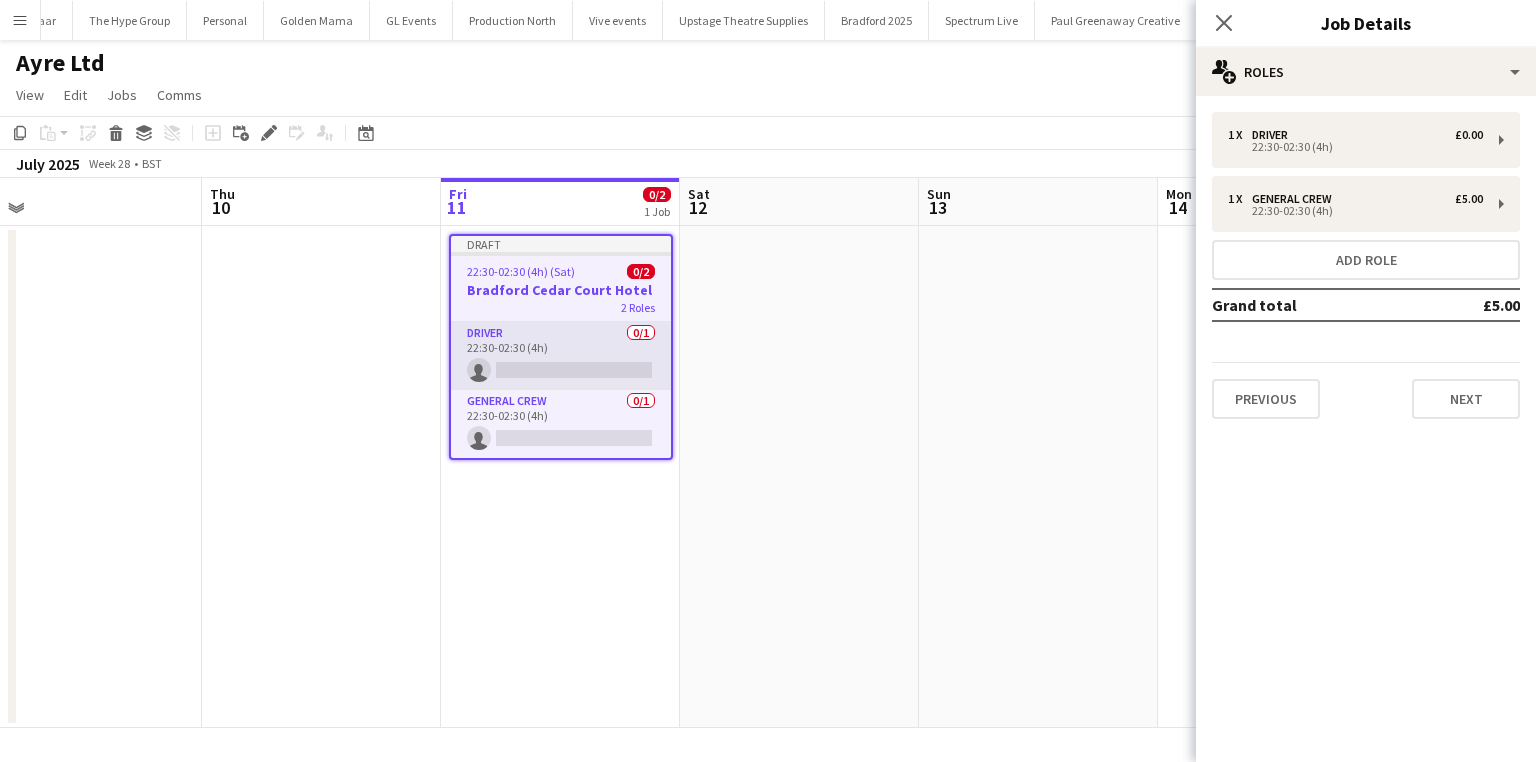 click on "Driver   0/1   22:30-02:30 (4h)
single-neutral-actions" at bounding box center [561, 356] 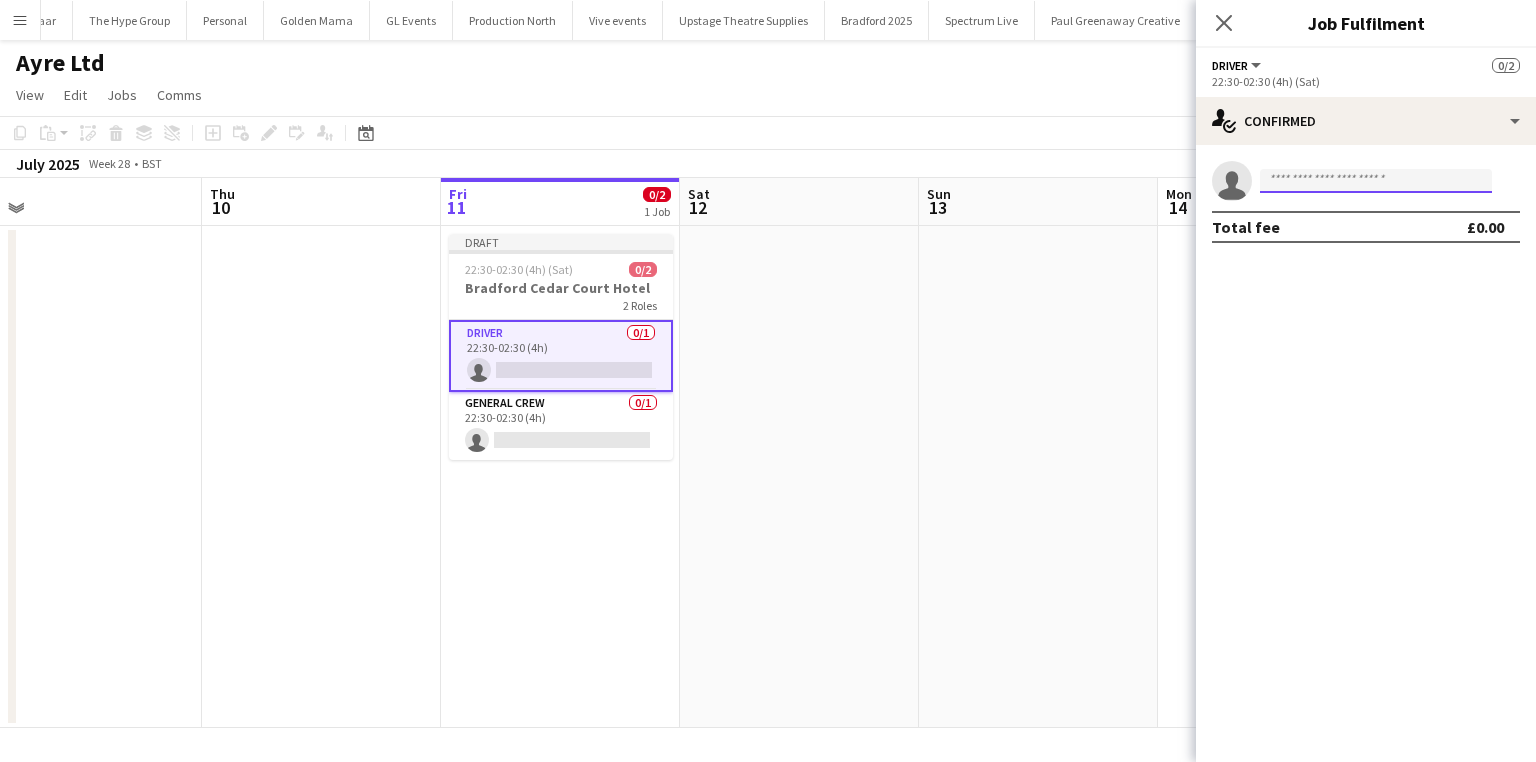click at bounding box center (1376, 181) 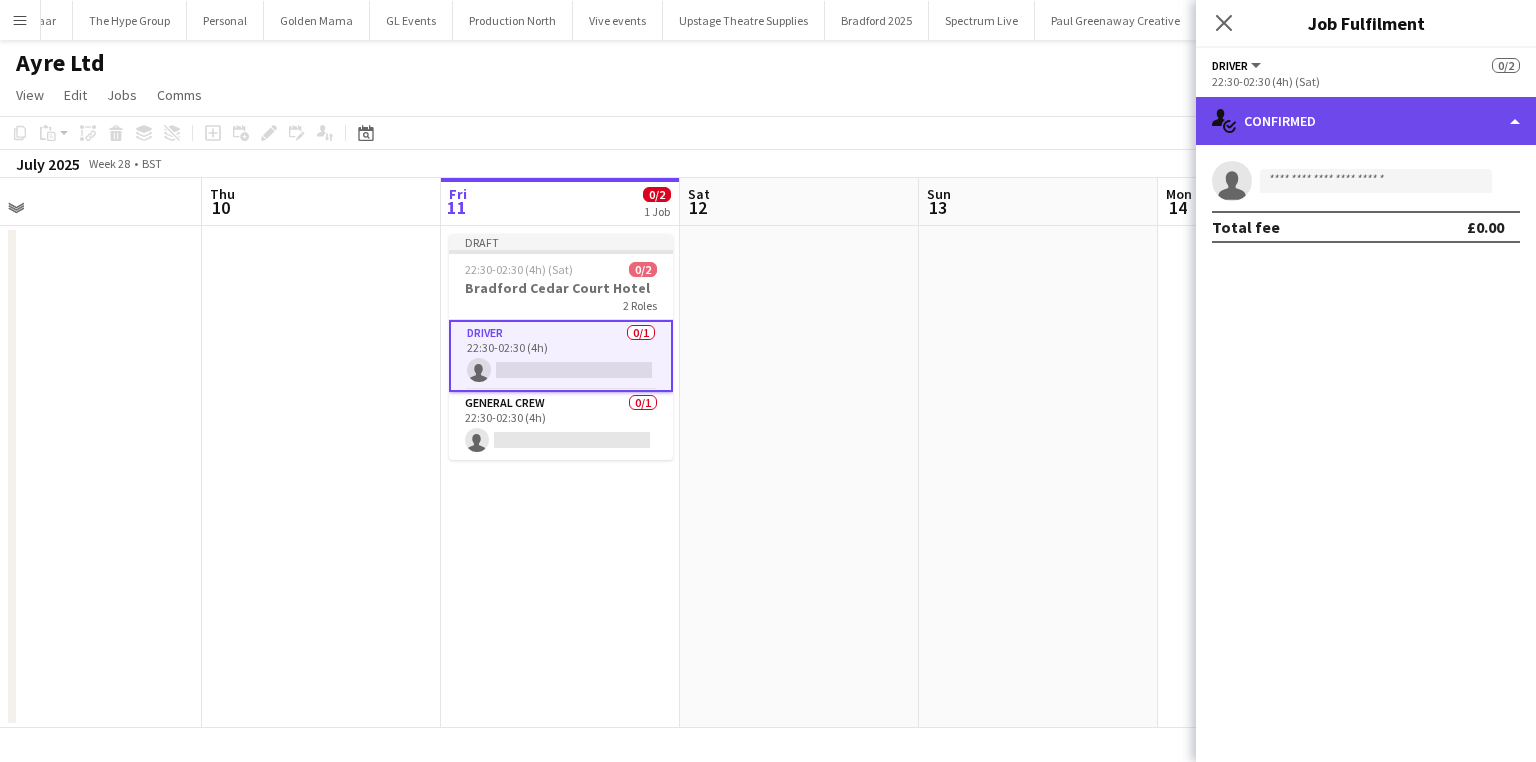 click on "single-neutral-actions-check-2
Confirmed" 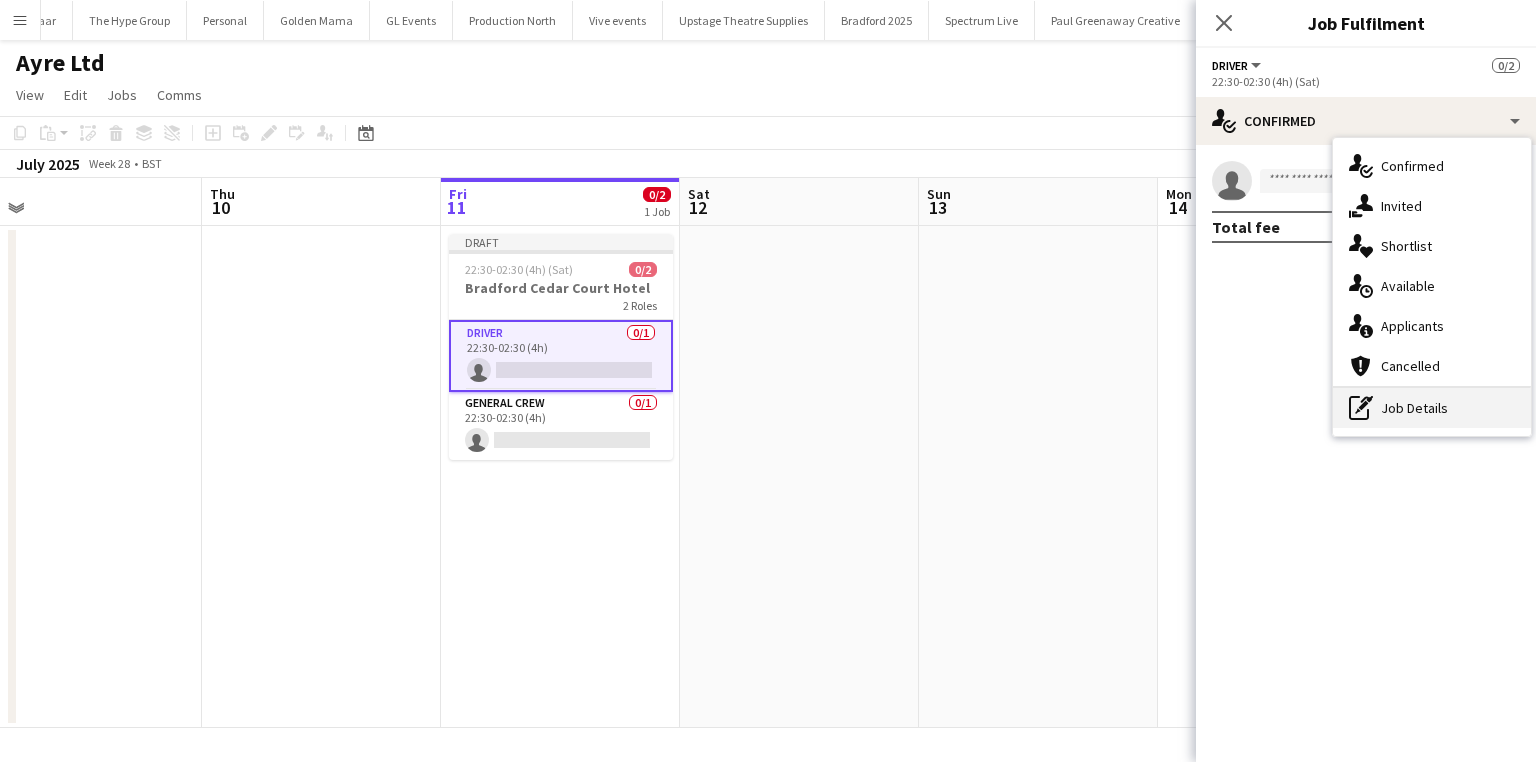 click on "pen-write
Job Details" at bounding box center (1432, 408) 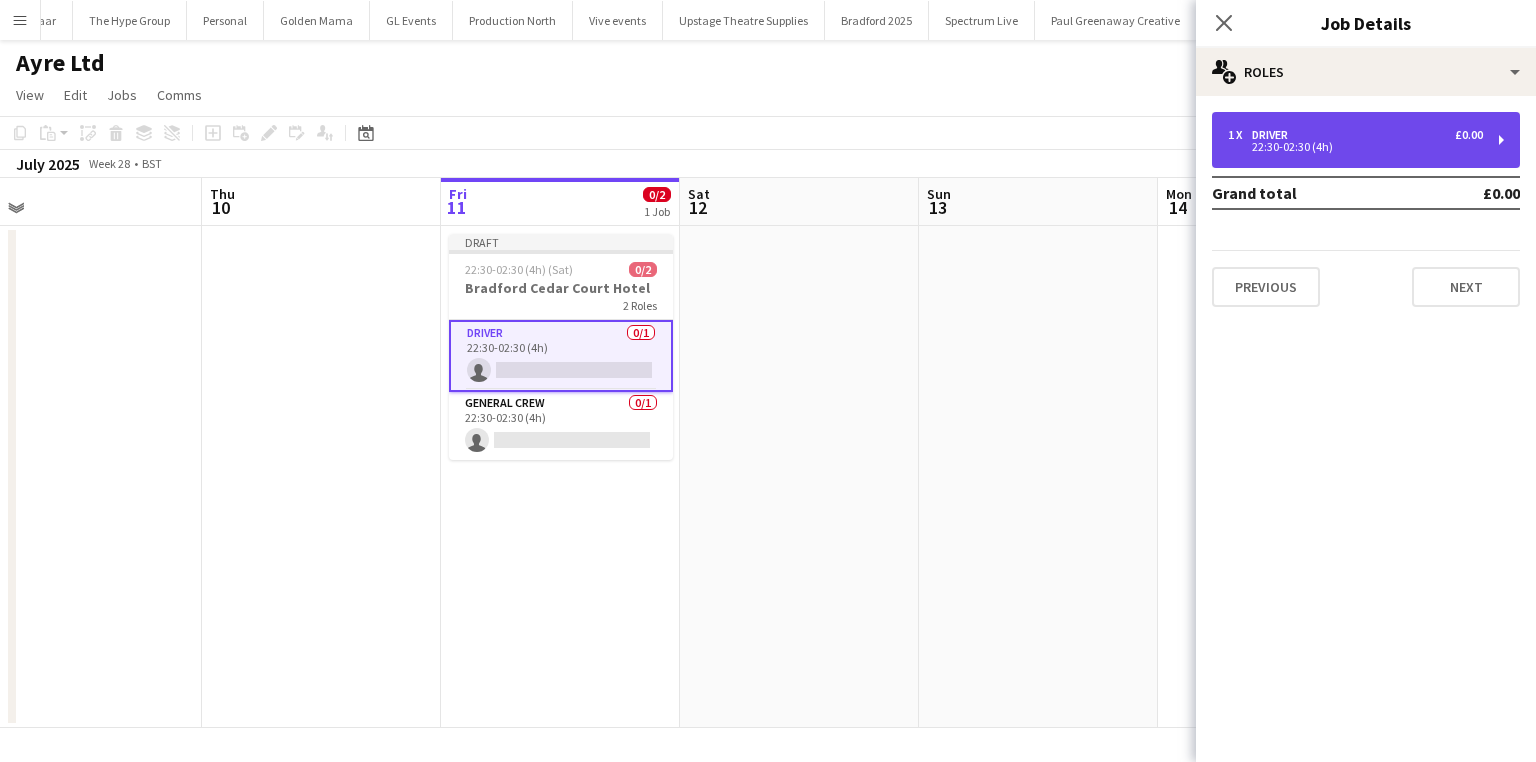 click on "22:30-02:30 (4h)" at bounding box center (1355, 147) 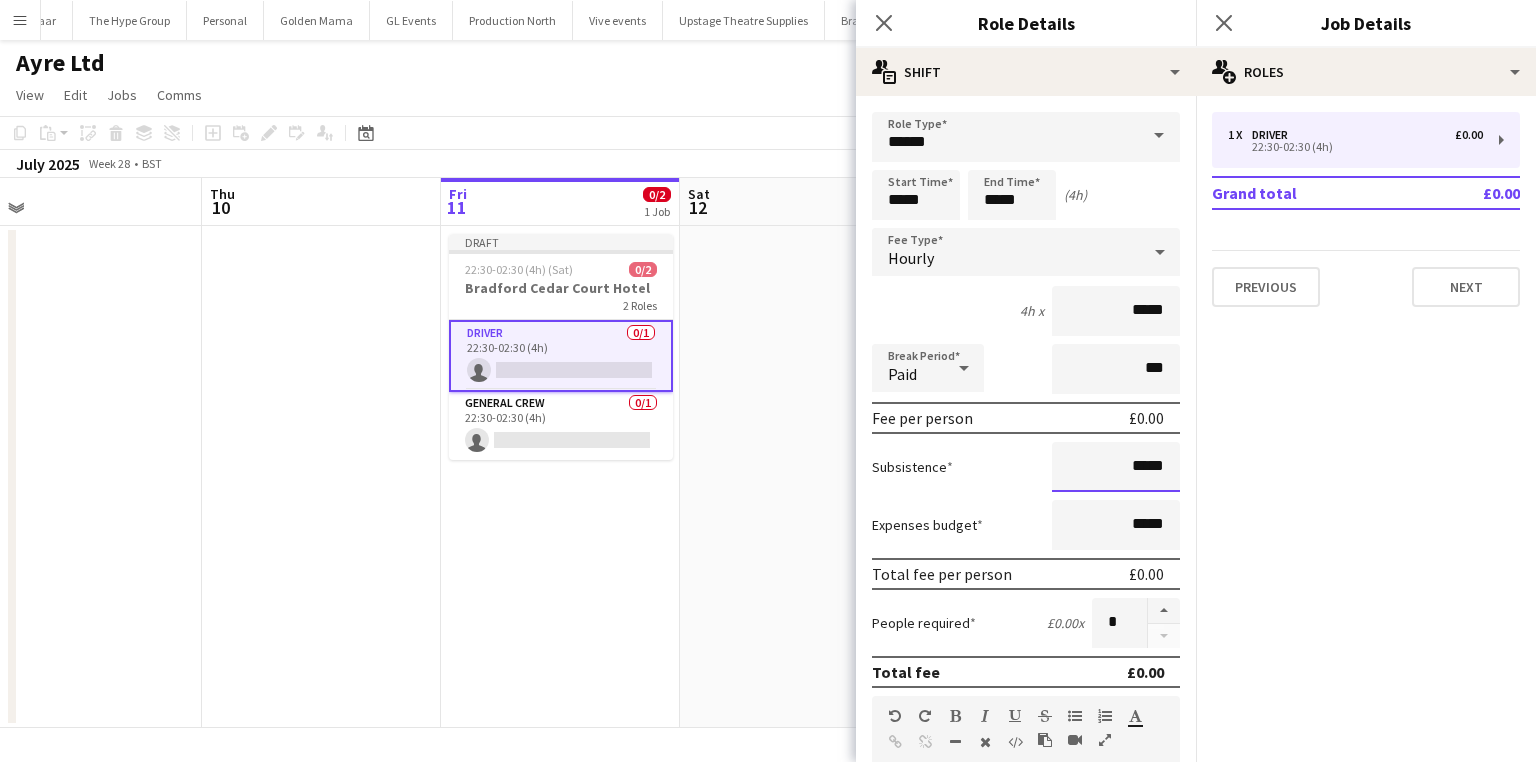 drag, startPoint x: 1084, startPoint y: 464, endPoint x: 1213, endPoint y: 458, distance: 129.13947 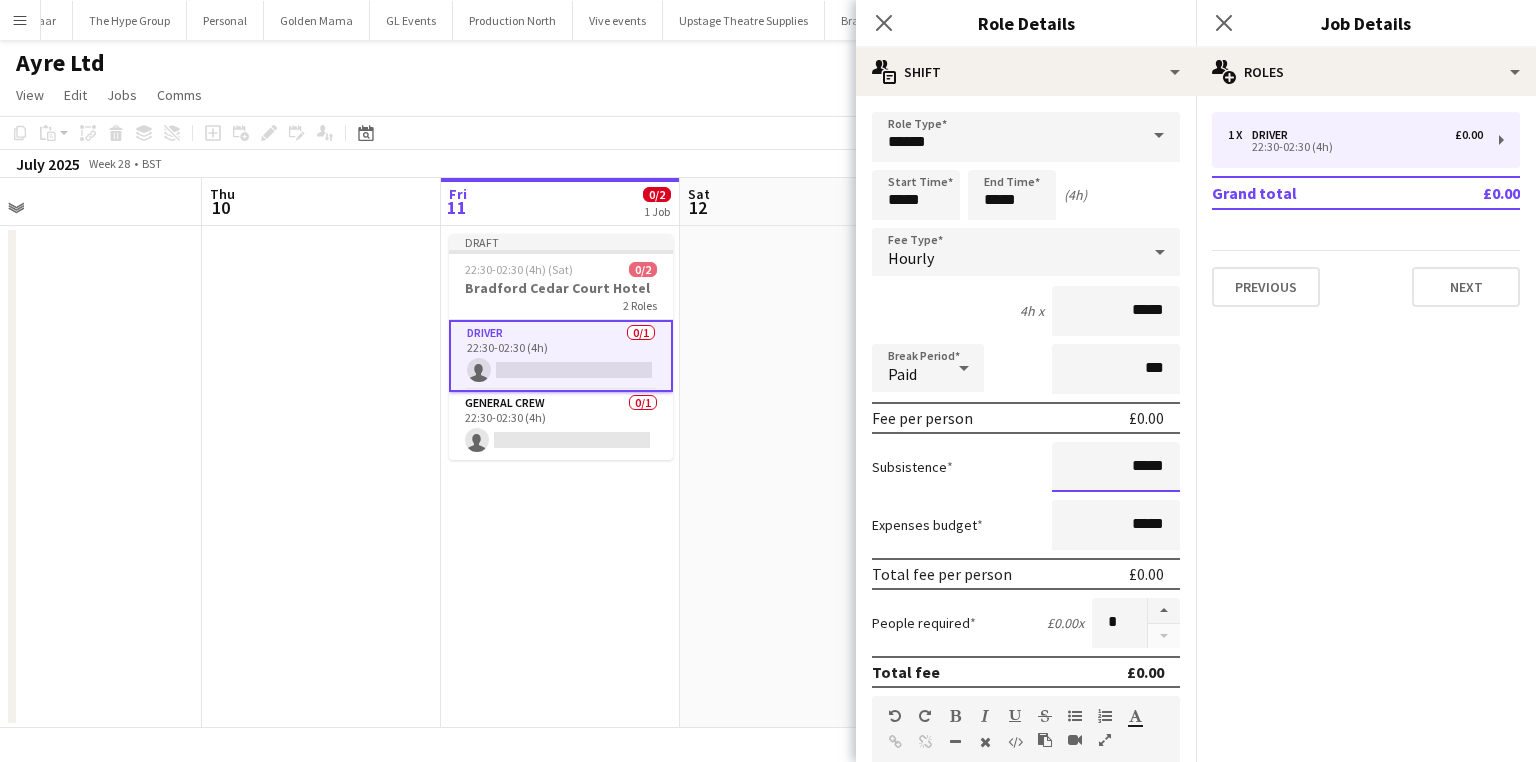 drag, startPoint x: 1112, startPoint y: 451, endPoint x: 1164, endPoint y: 452, distance: 52.009613 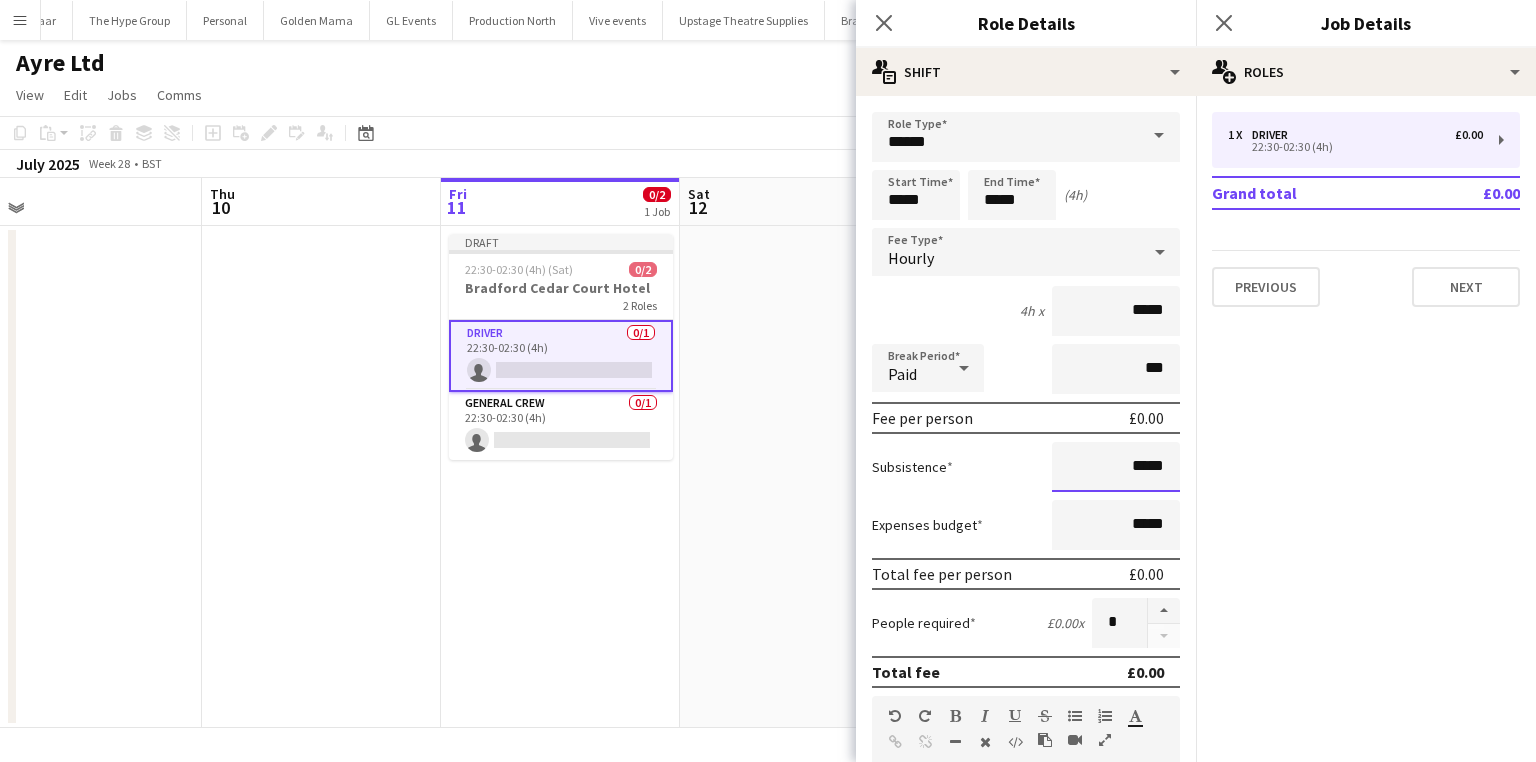 click on "*****" at bounding box center (1116, 467) 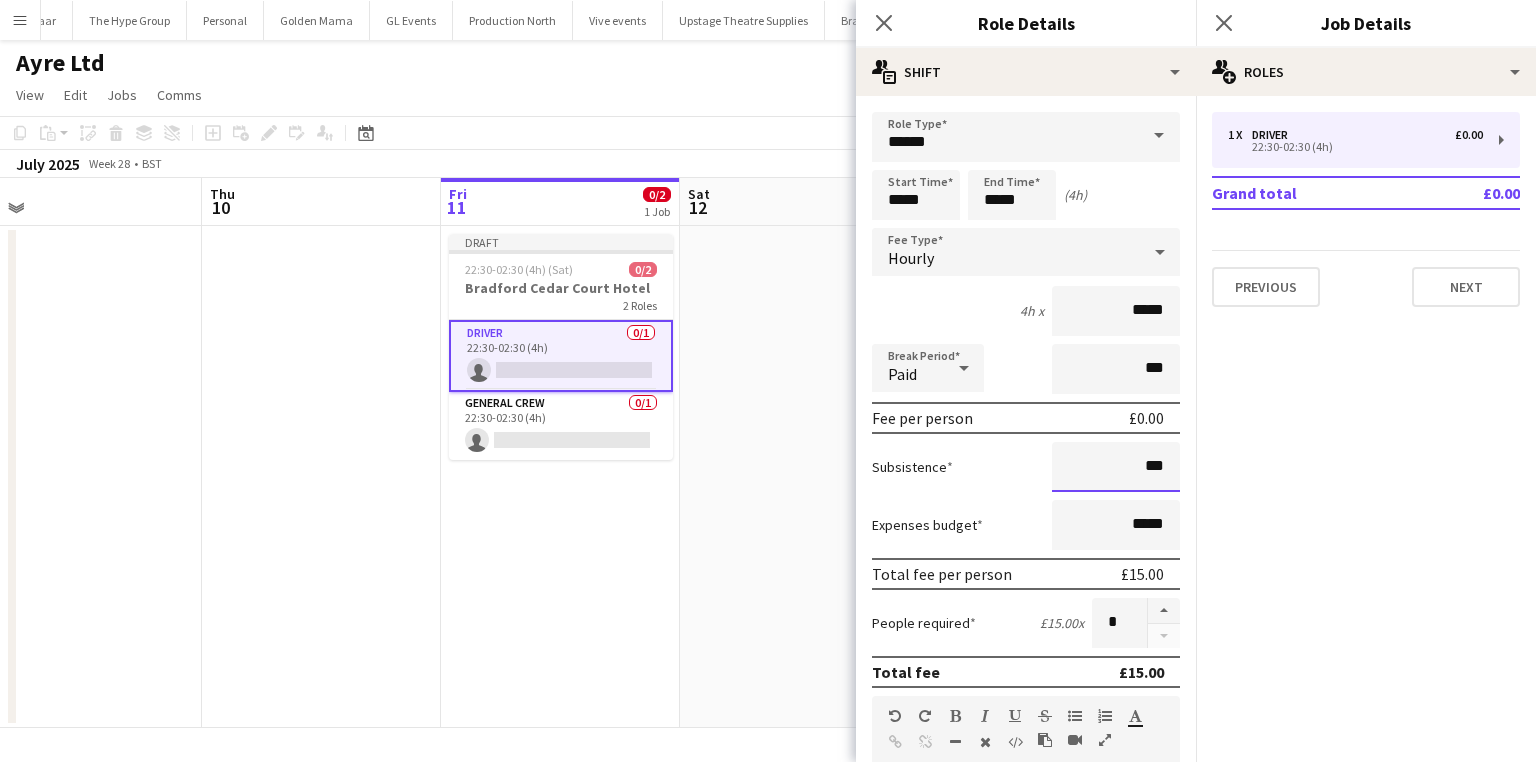 type on "***" 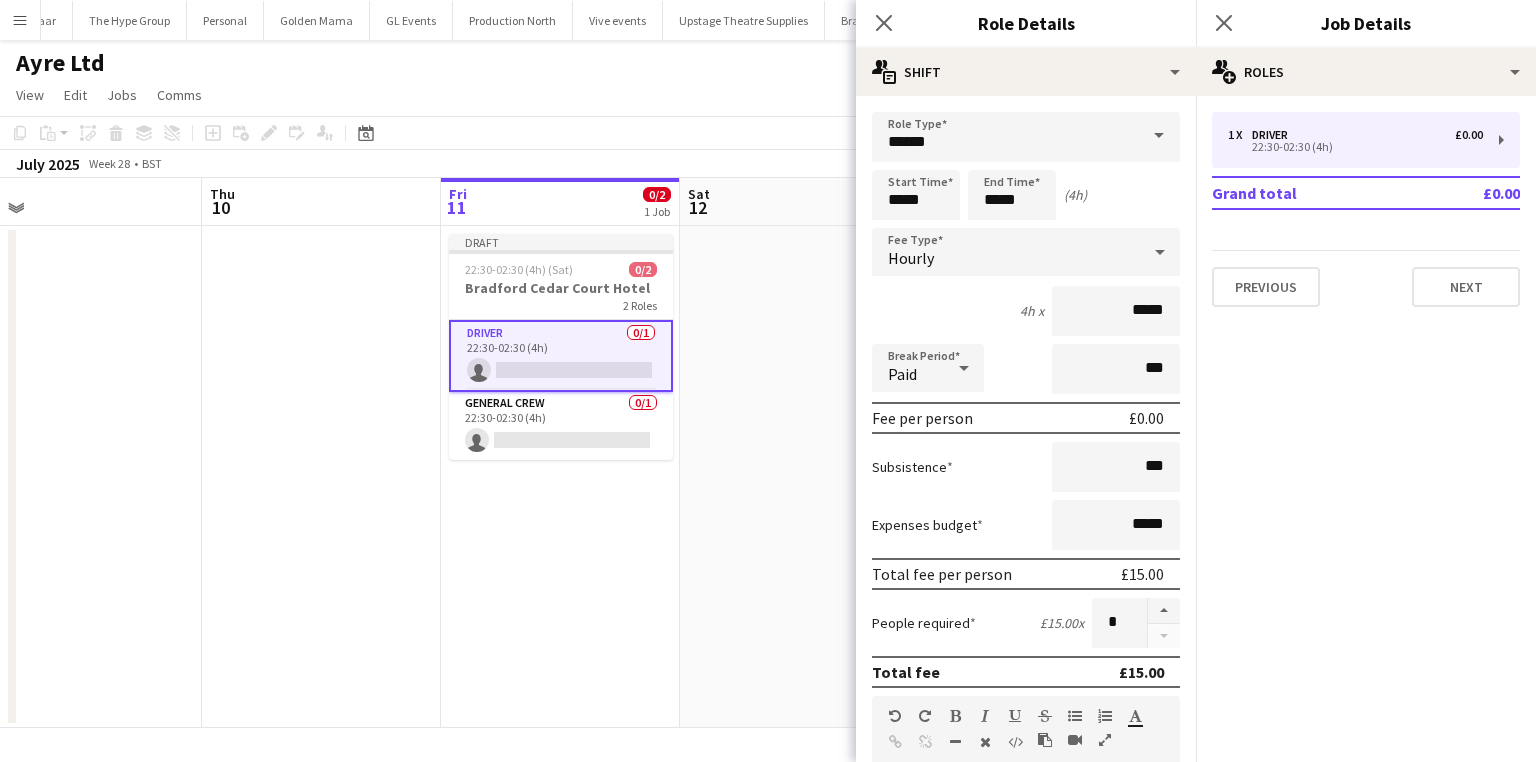 click on "Subsistence  ***" at bounding box center [1026, 467] 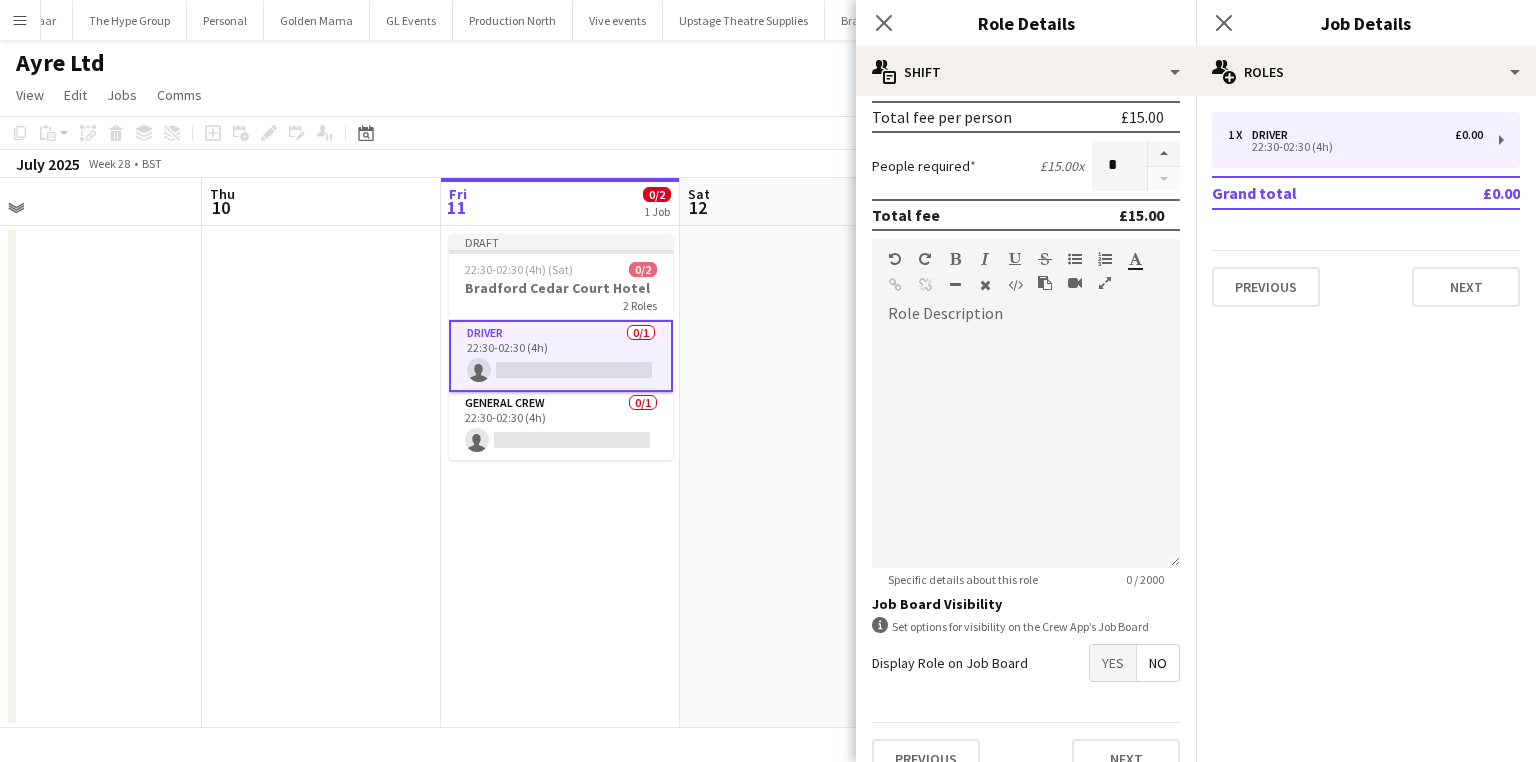 scroll, scrollTop: 480, scrollLeft: 0, axis: vertical 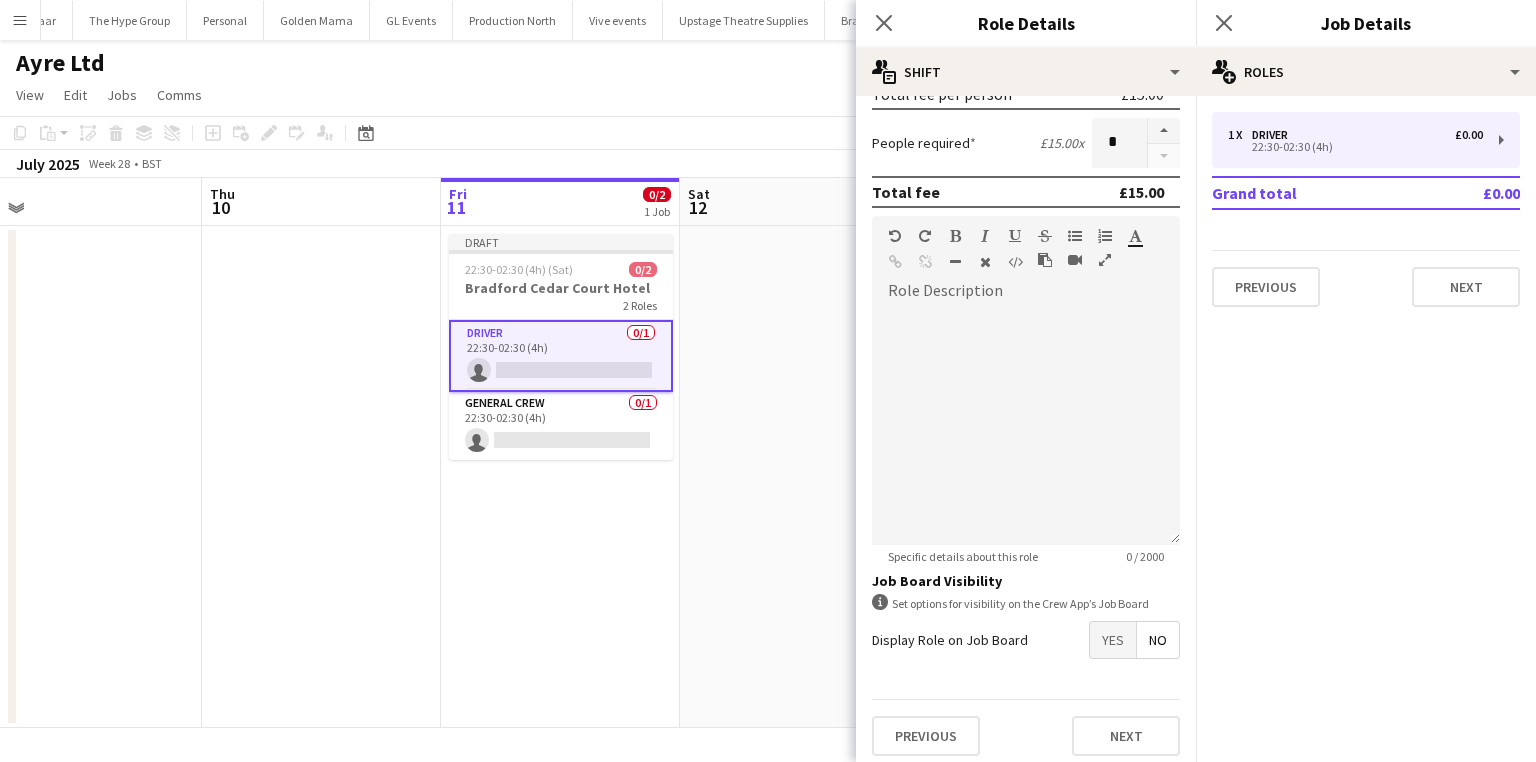 click on "Close pop-in" 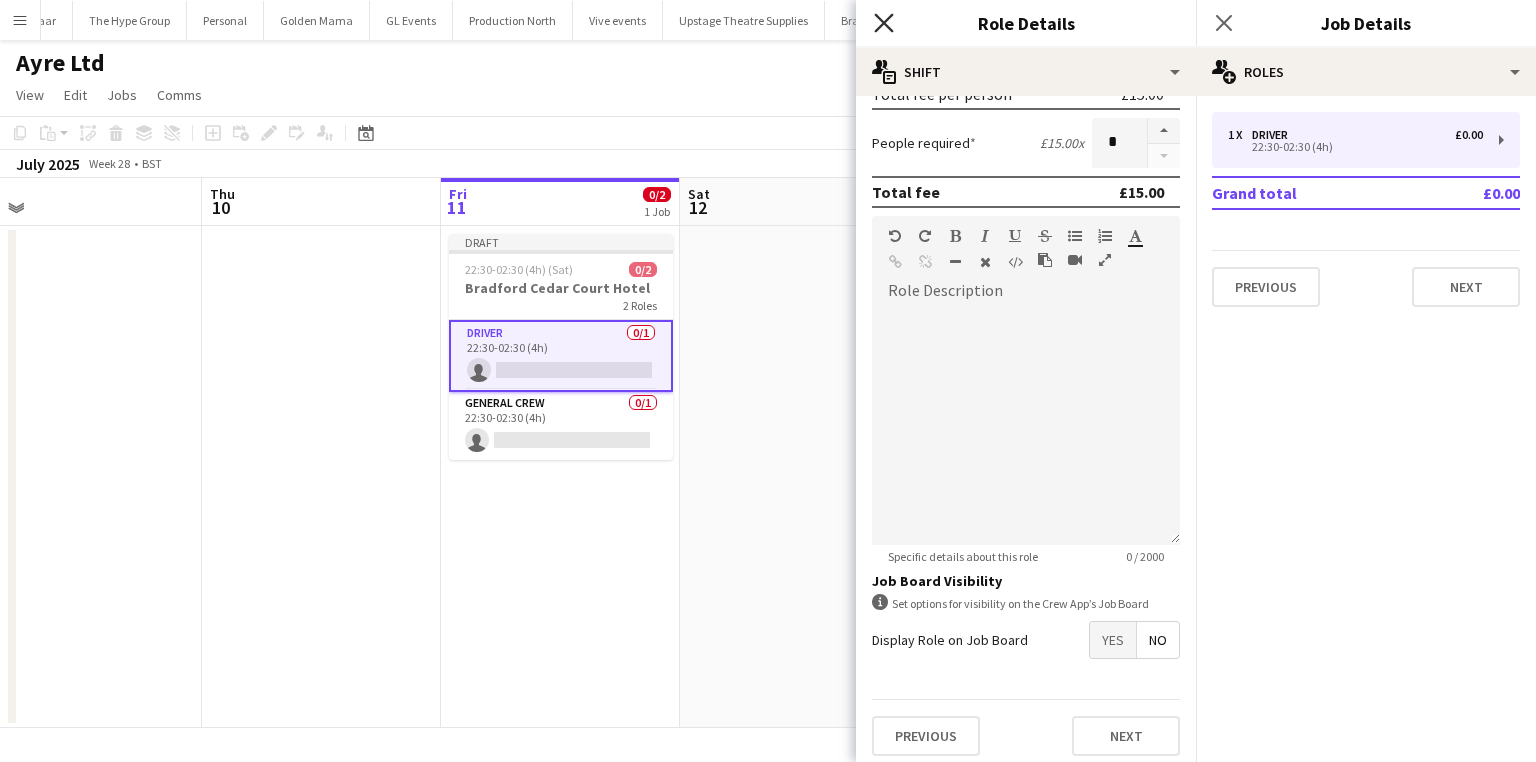 click 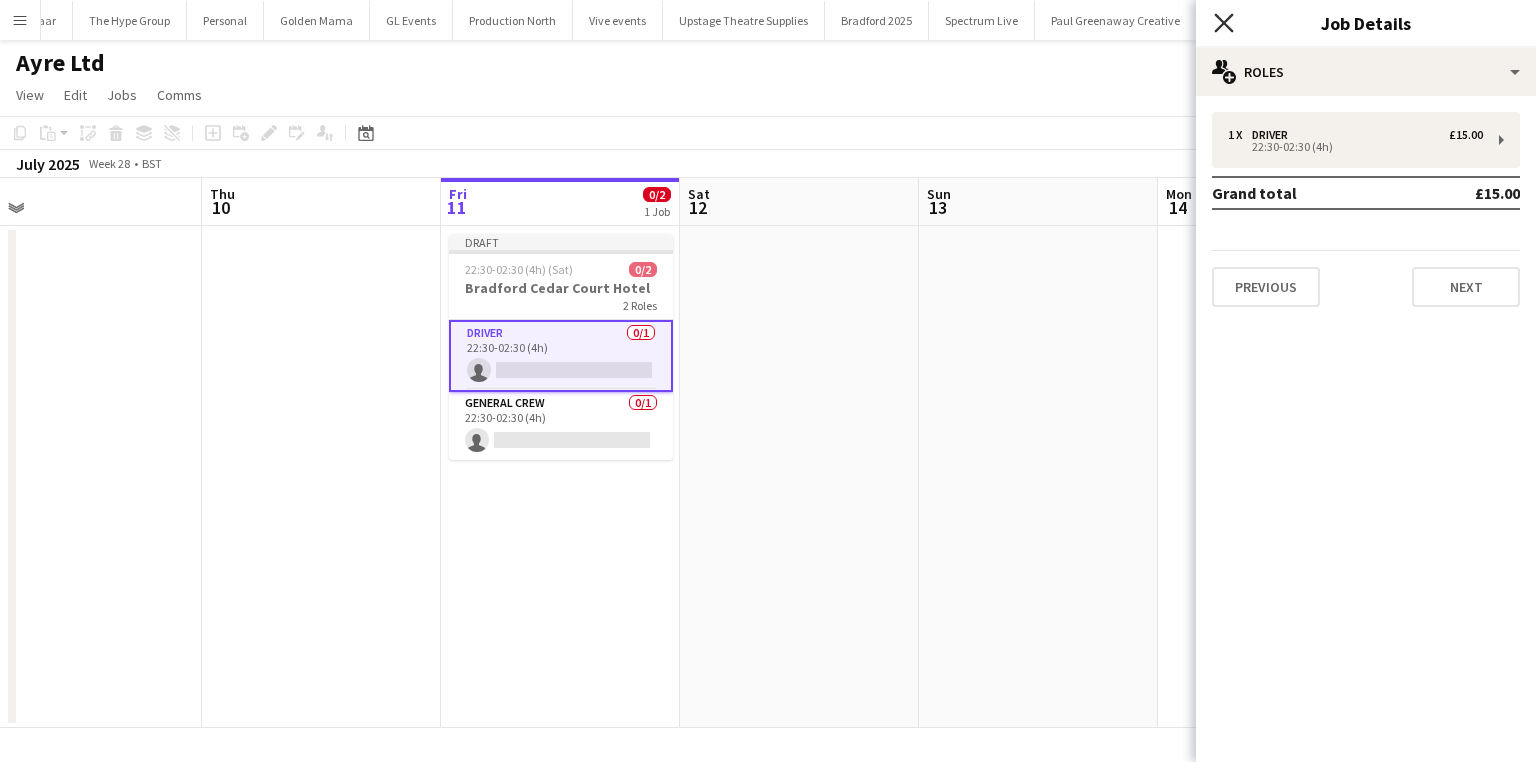 click on "Close pop-in" 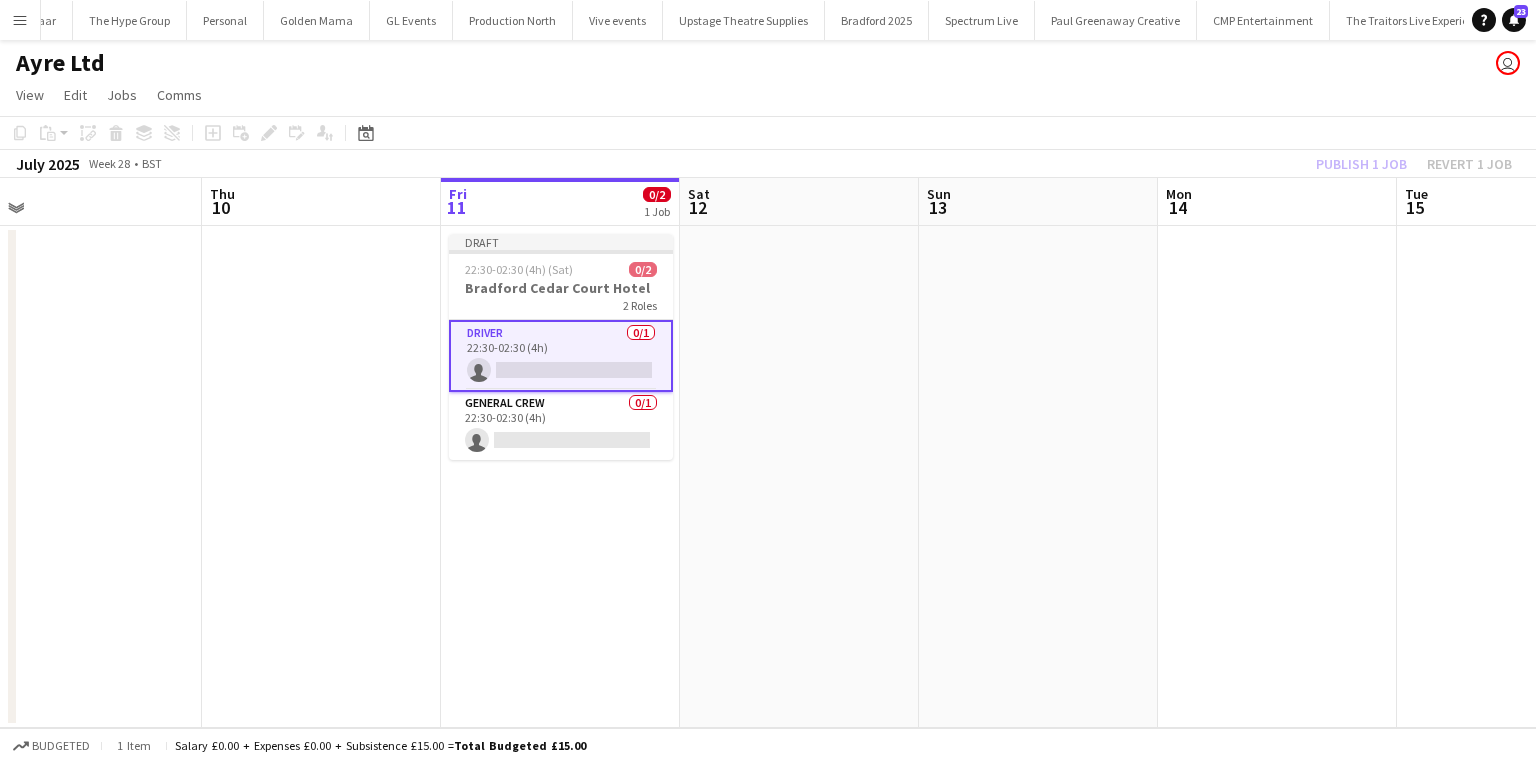 click on "Driver   0/1   22:30-02:30 (4h)
single-neutral-actions" at bounding box center (561, 356) 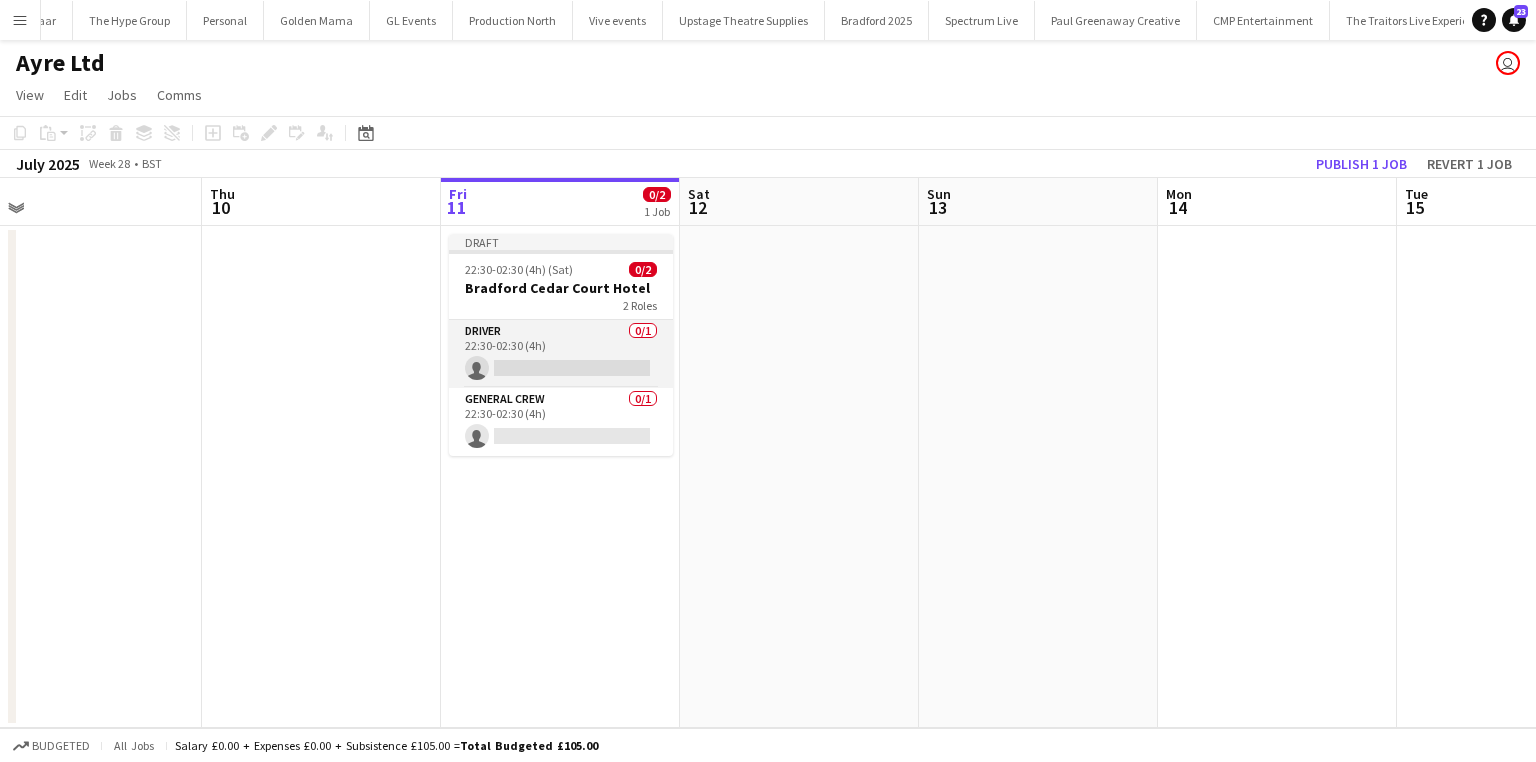 click on "Driver   0/1   22:30-02:30 (4h)
single-neutral-actions" at bounding box center [561, 354] 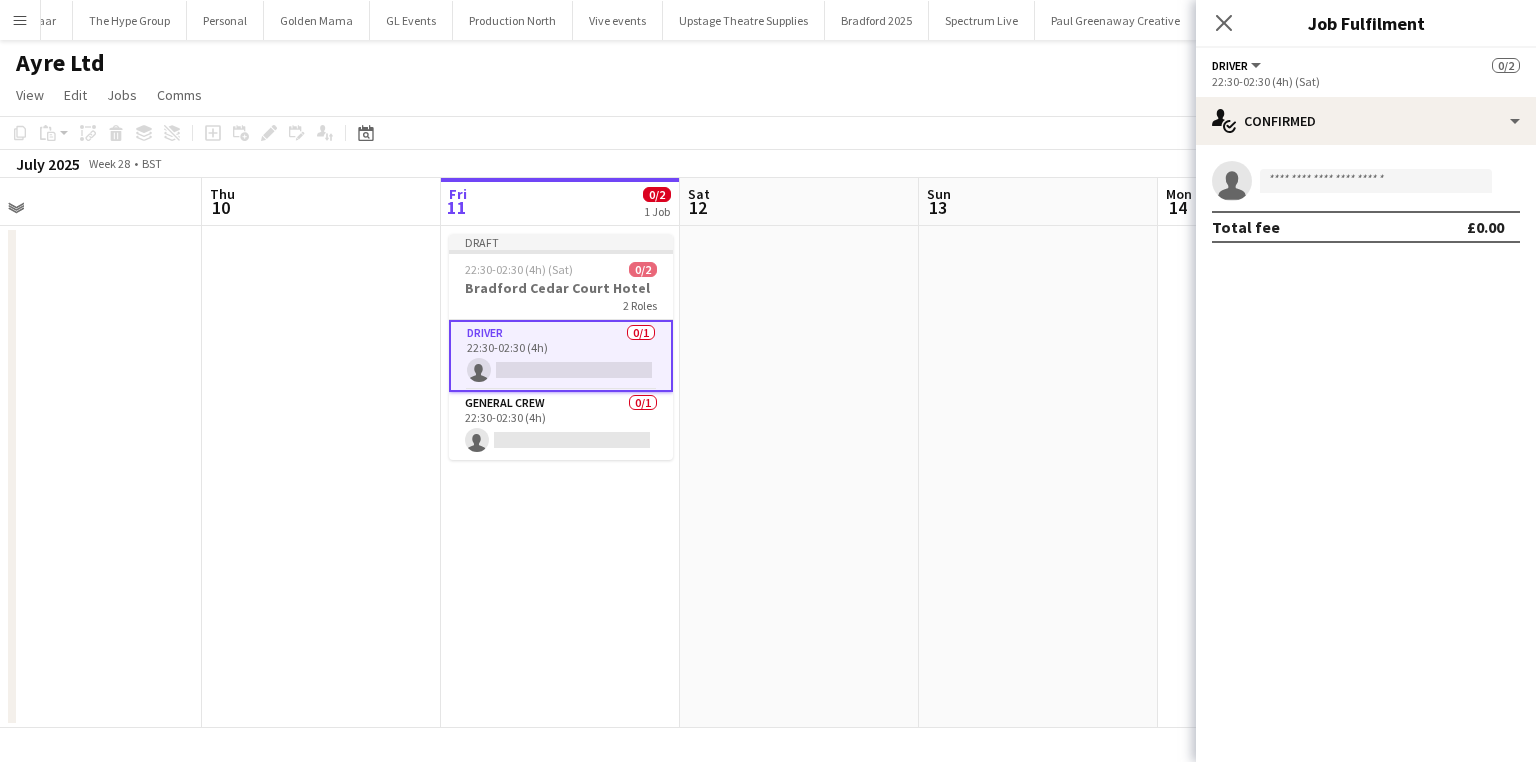 scroll, scrollTop: 0, scrollLeft: 513, axis: horizontal 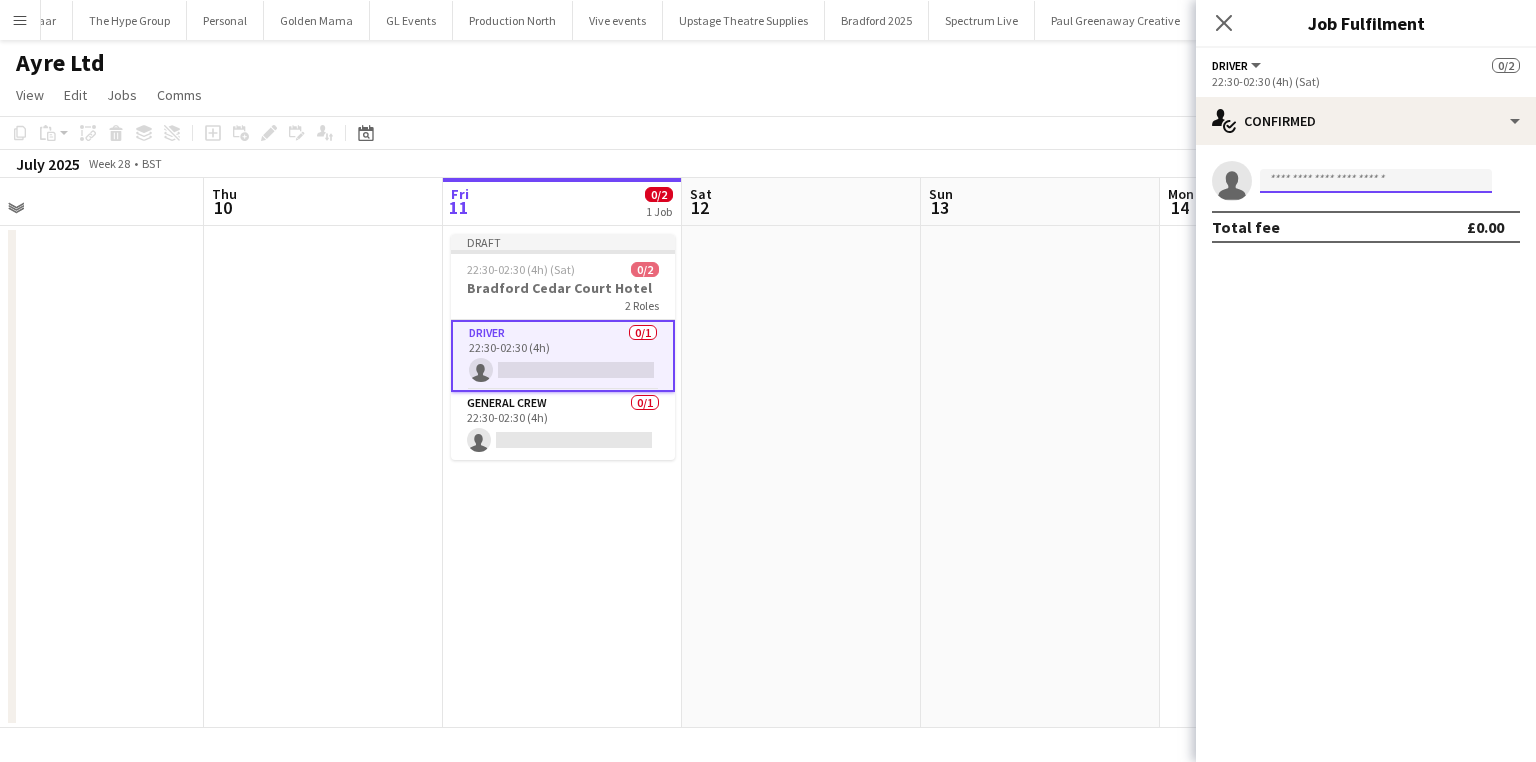 click at bounding box center (1376, 181) 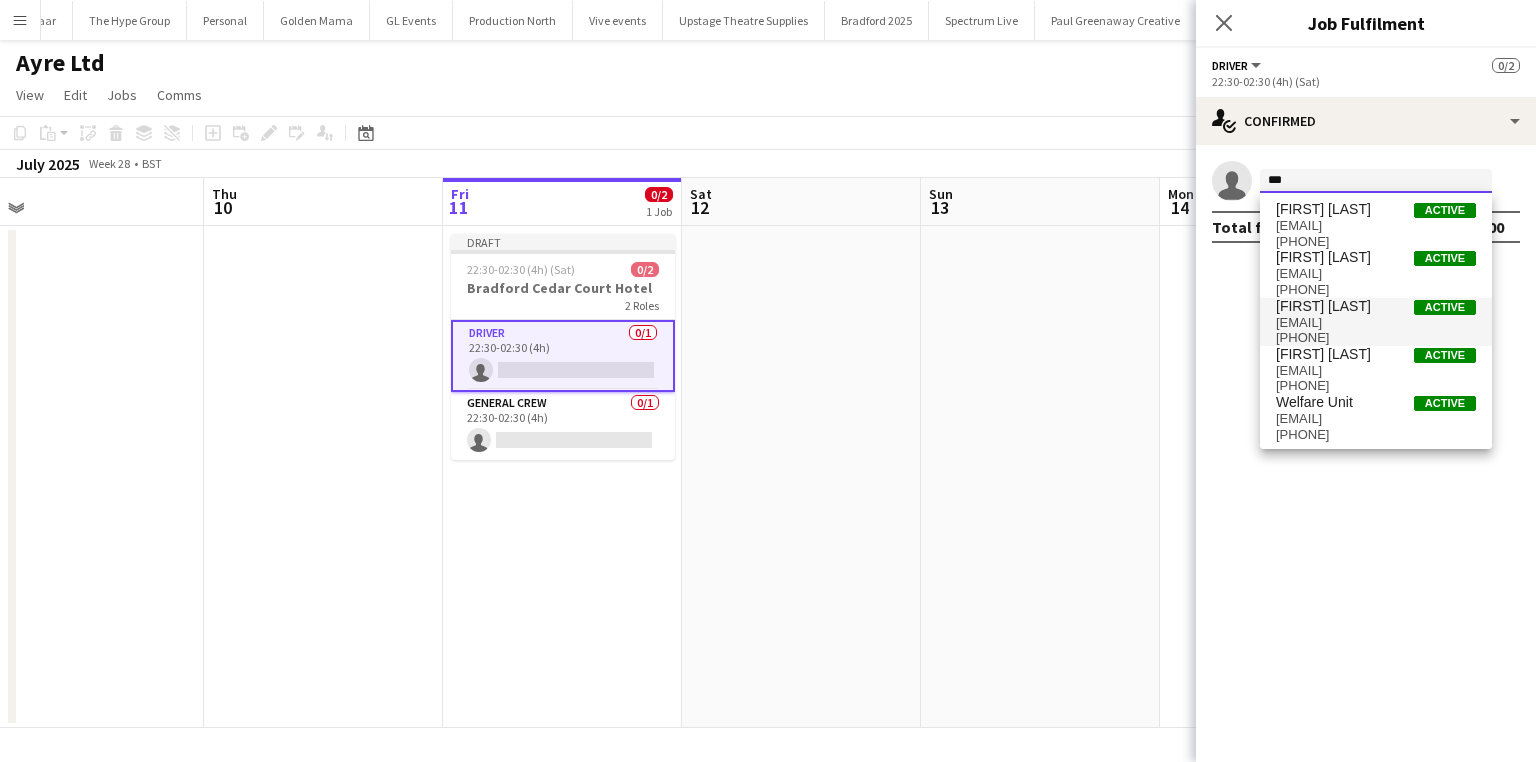 type on "***" 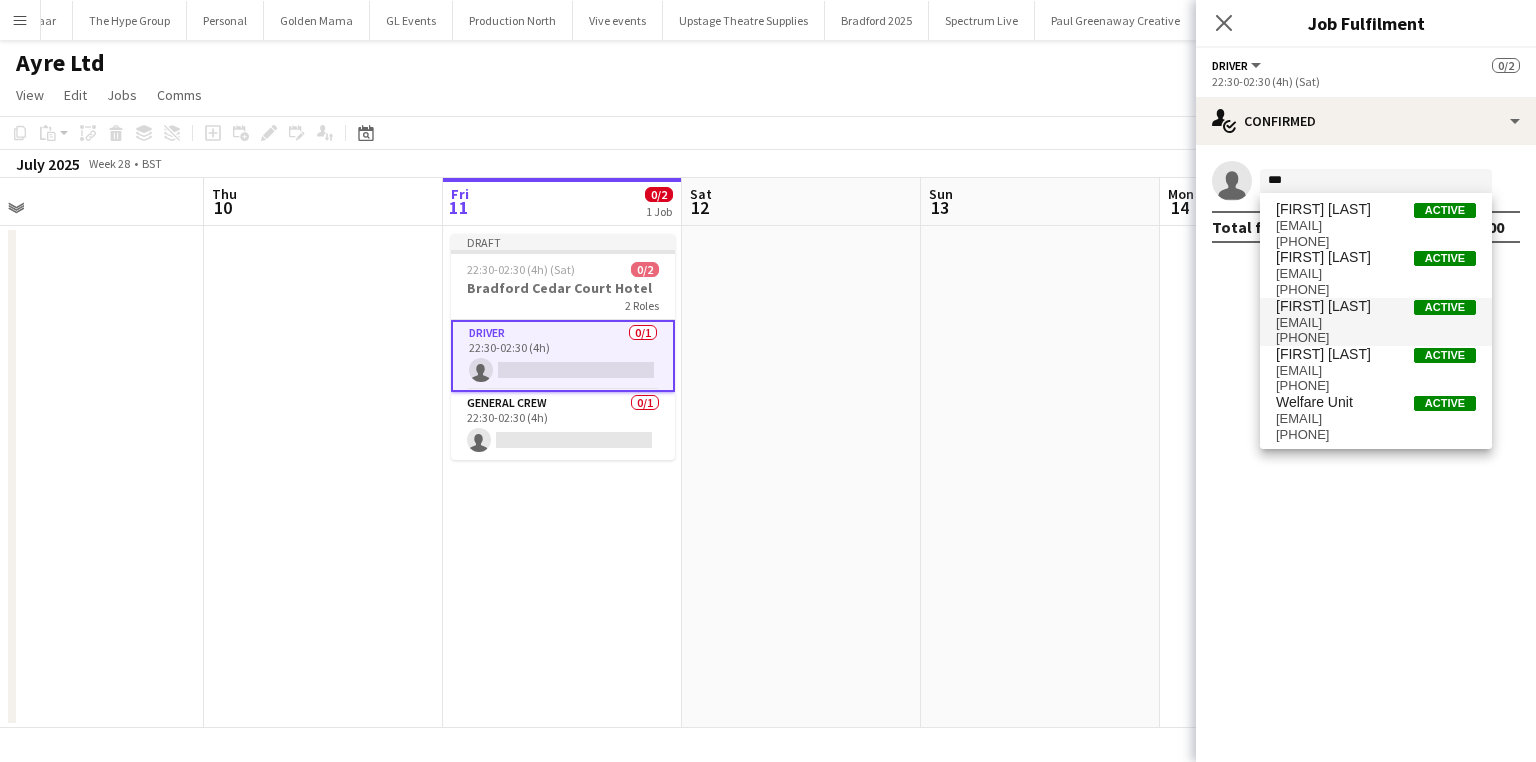 click on "Dom Riley  Active" at bounding box center [1376, 306] 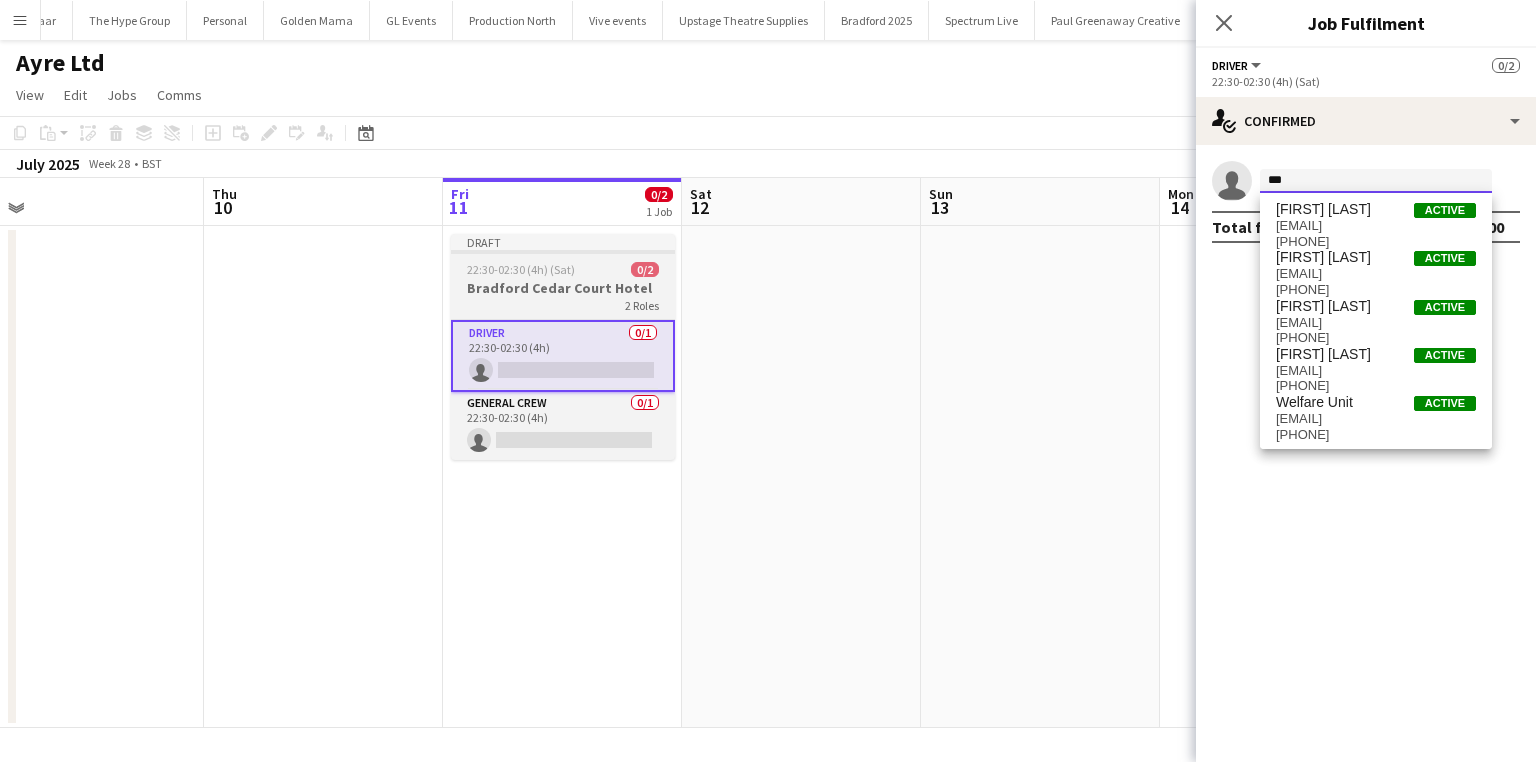 type 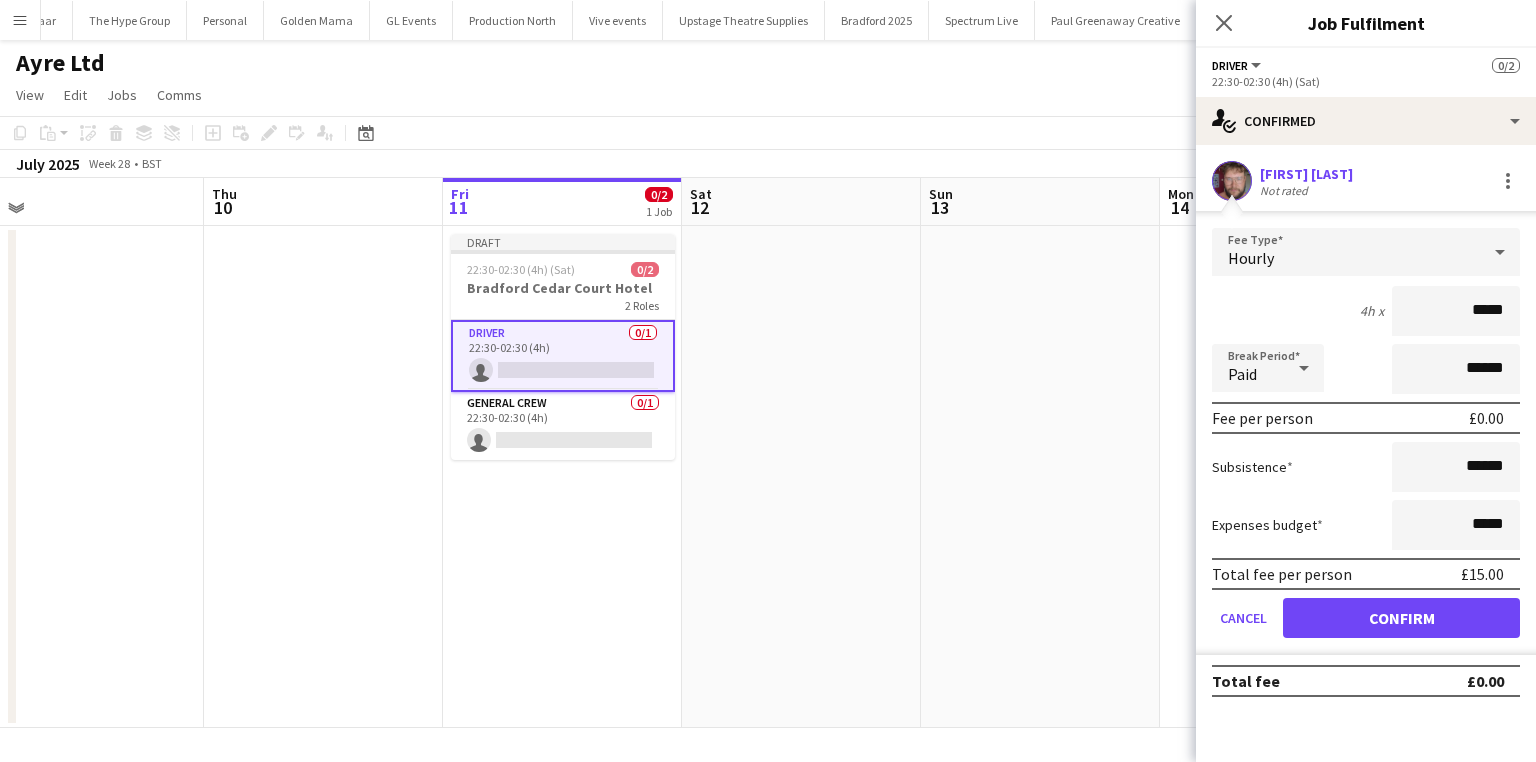 click on "Fee Type  Hourly  4h x  *****  Break Period  Paid ******  Fee per person   £0.00   Subsistence  ******  Expenses budget  *****  Total fee per person   £15.00   Cancel   Confirm" at bounding box center (1366, 441) 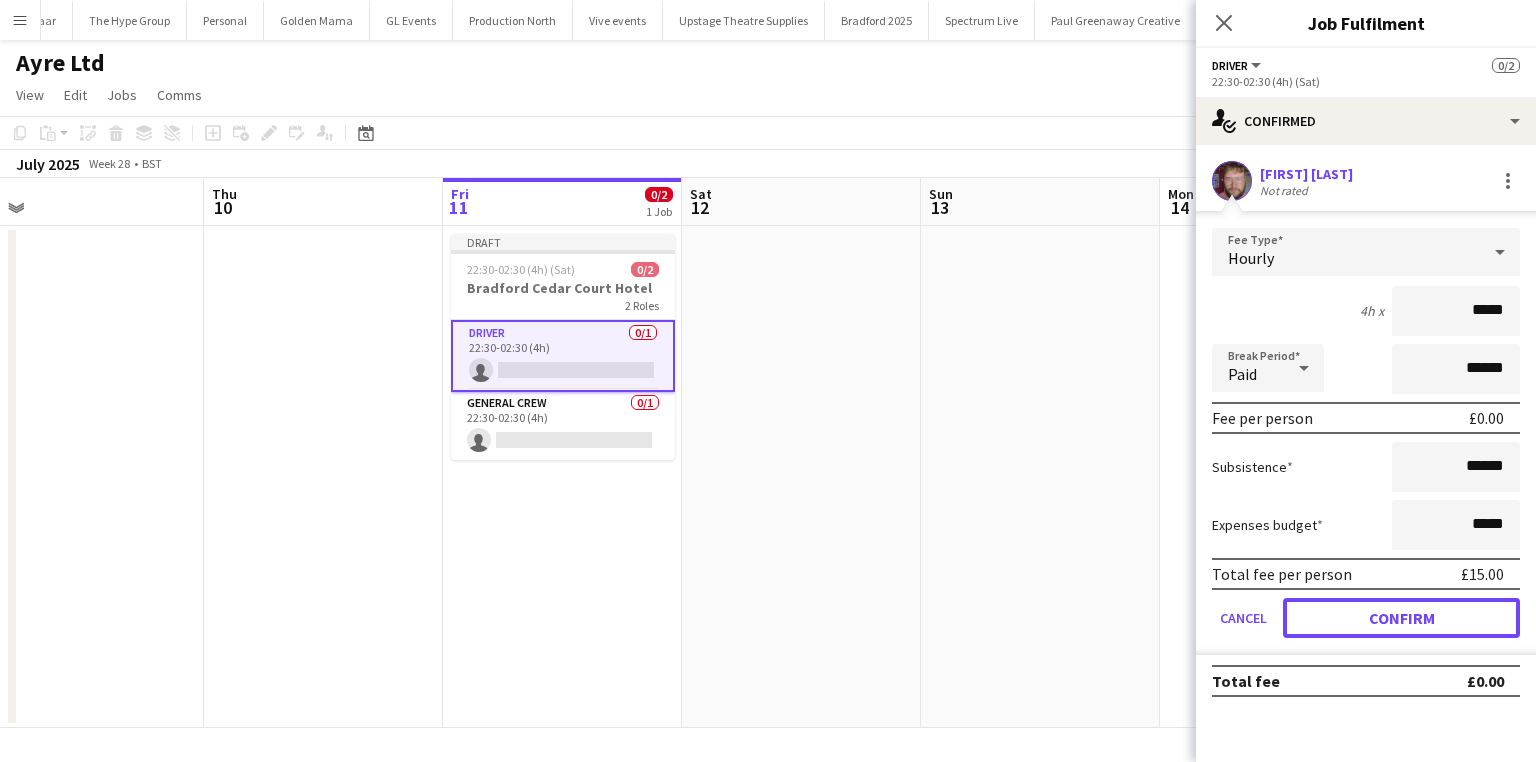 drag, startPoint x: 1338, startPoint y: 611, endPoint x: 1104, endPoint y: 587, distance: 235.22755 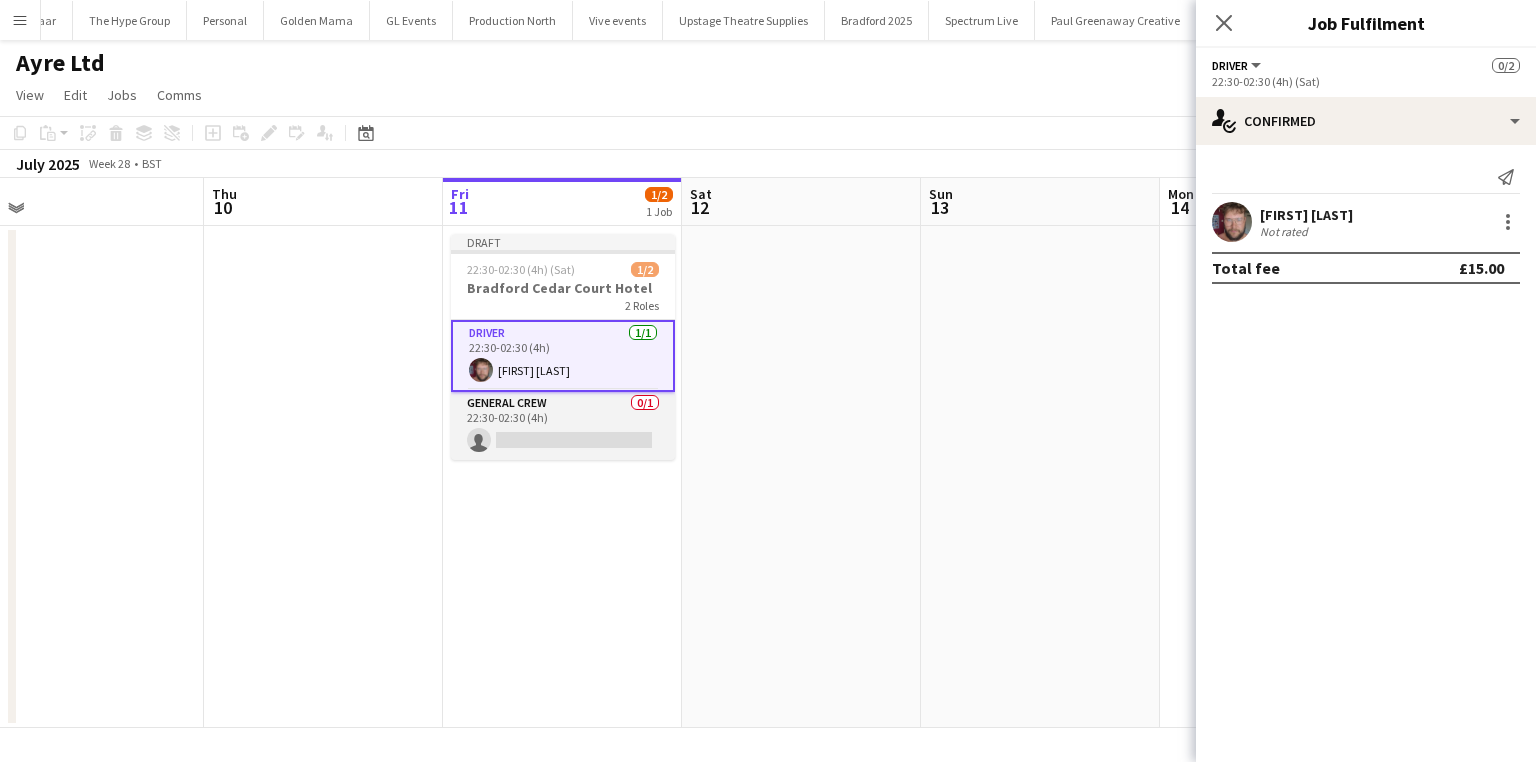 click on "General Crew   0/1   22:30-02:30 (4h)
single-neutral-actions" at bounding box center [563, 426] 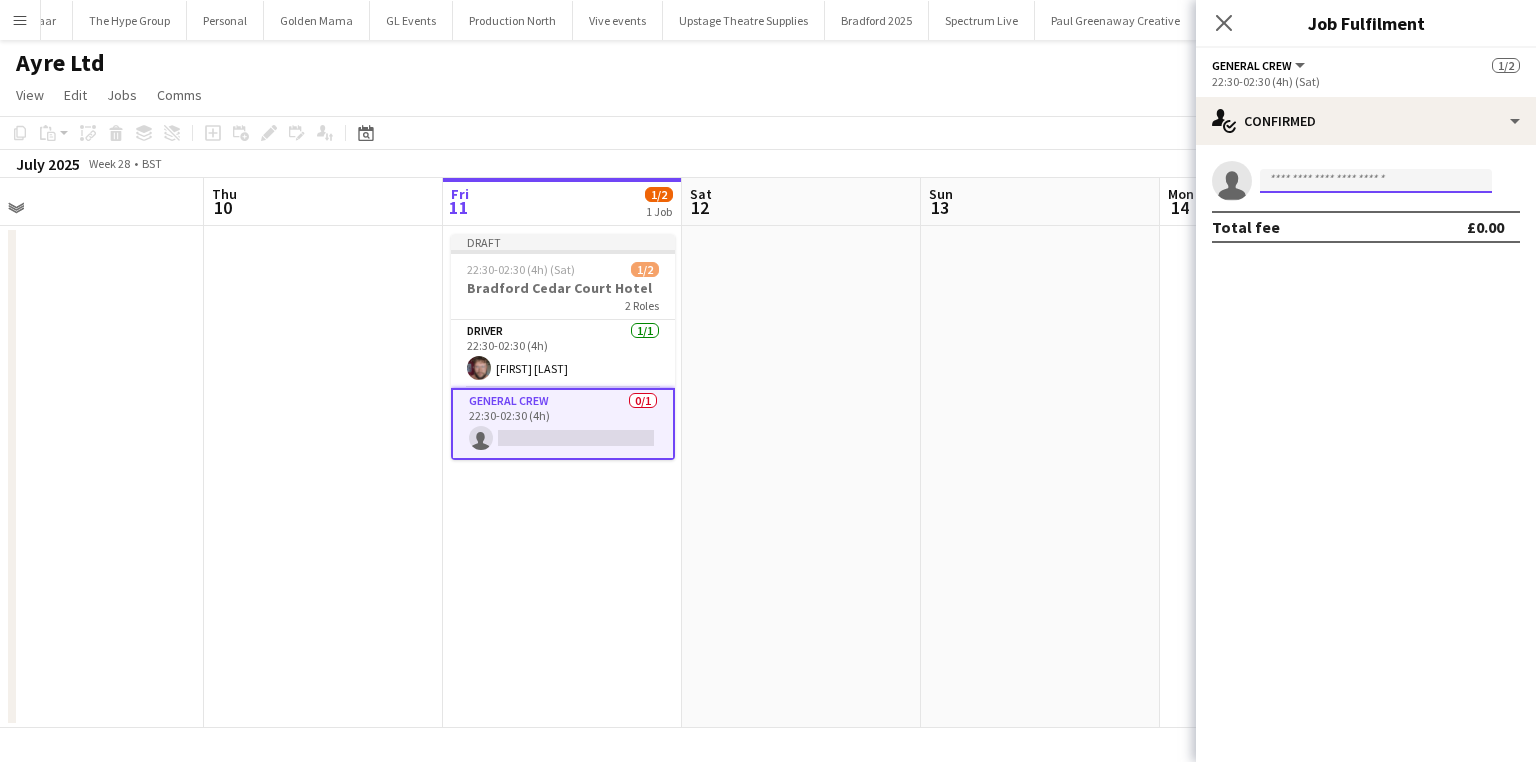 click at bounding box center [1376, 181] 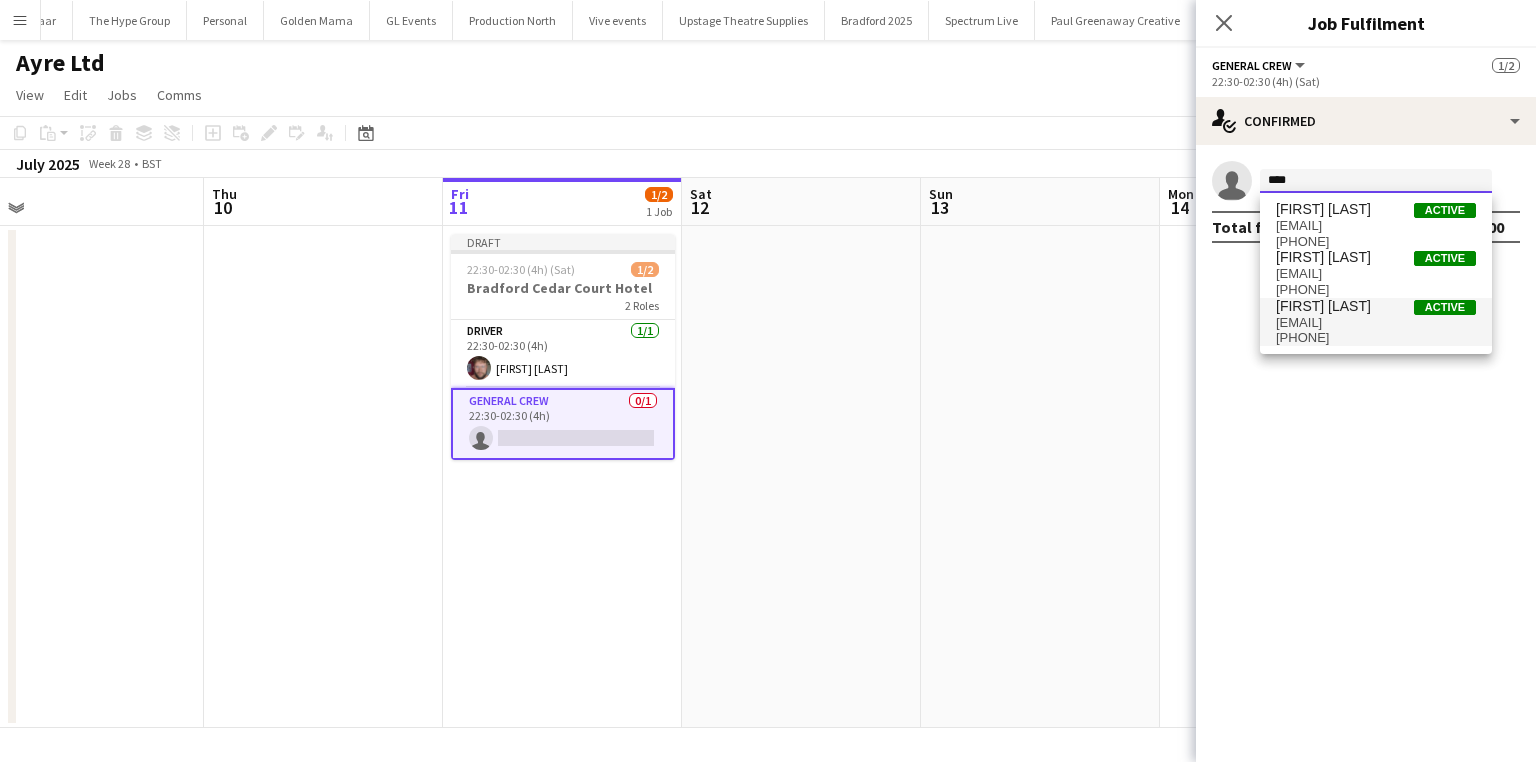 type on "****" 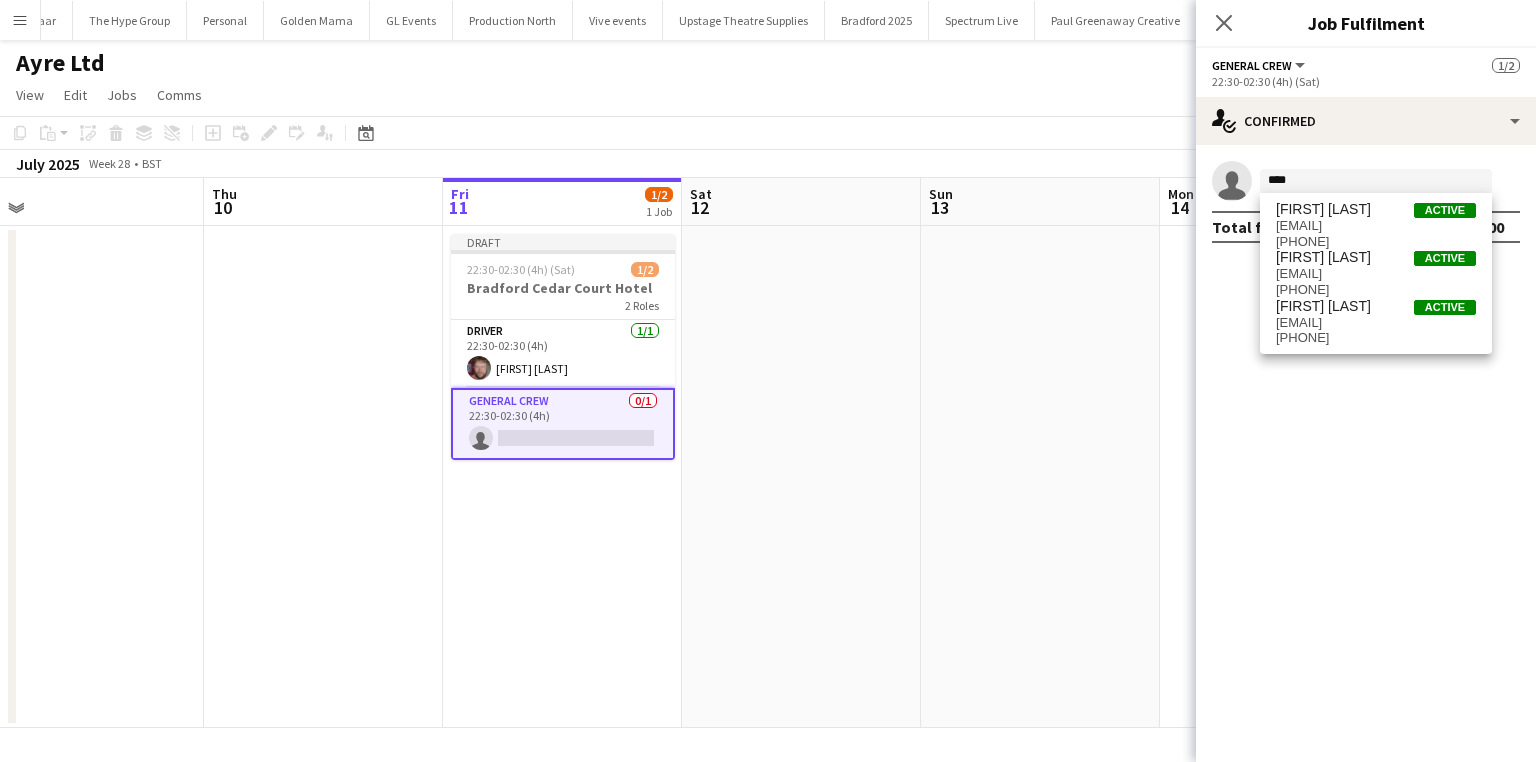 click on "+4407592446461" at bounding box center [1376, 338] 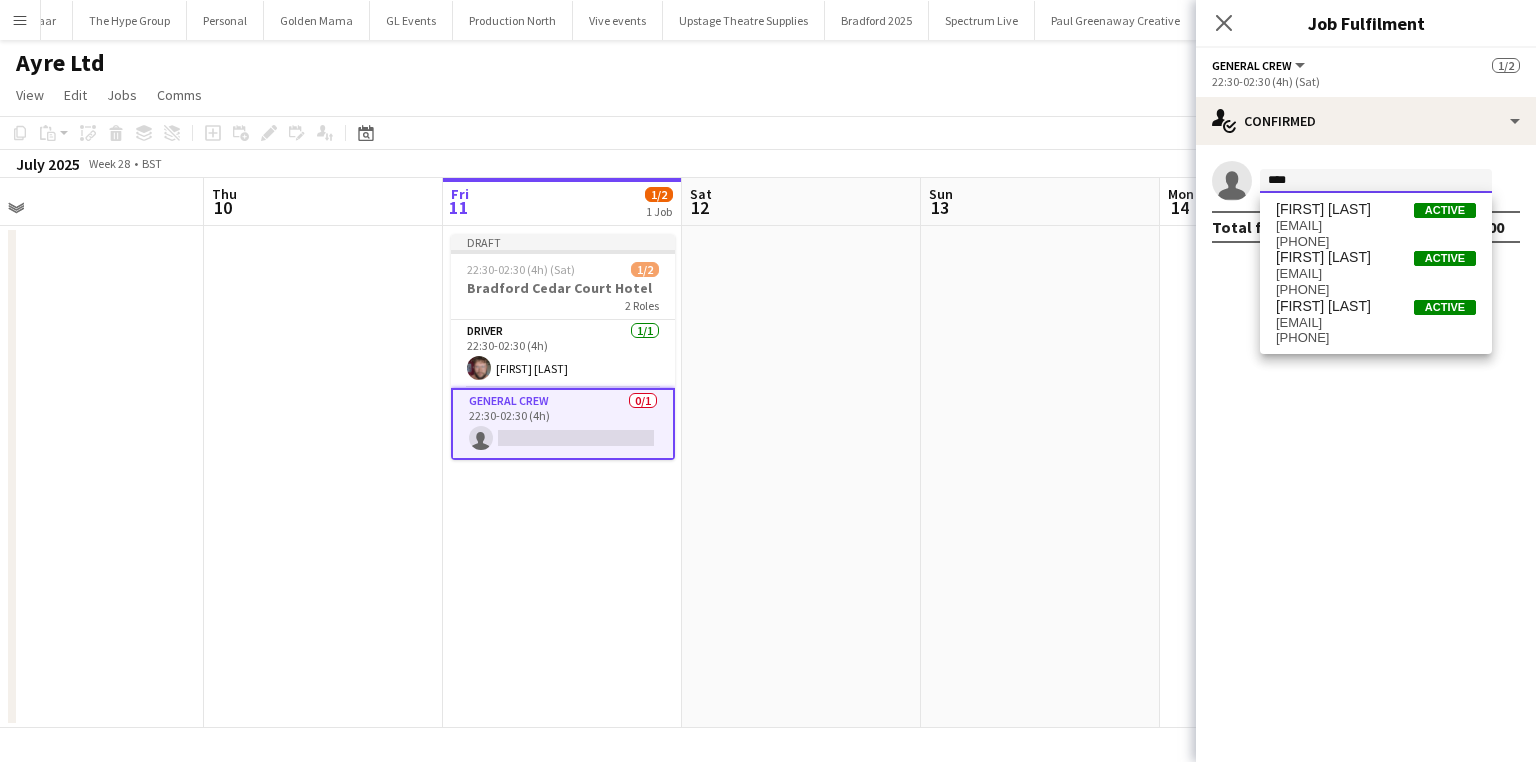 type 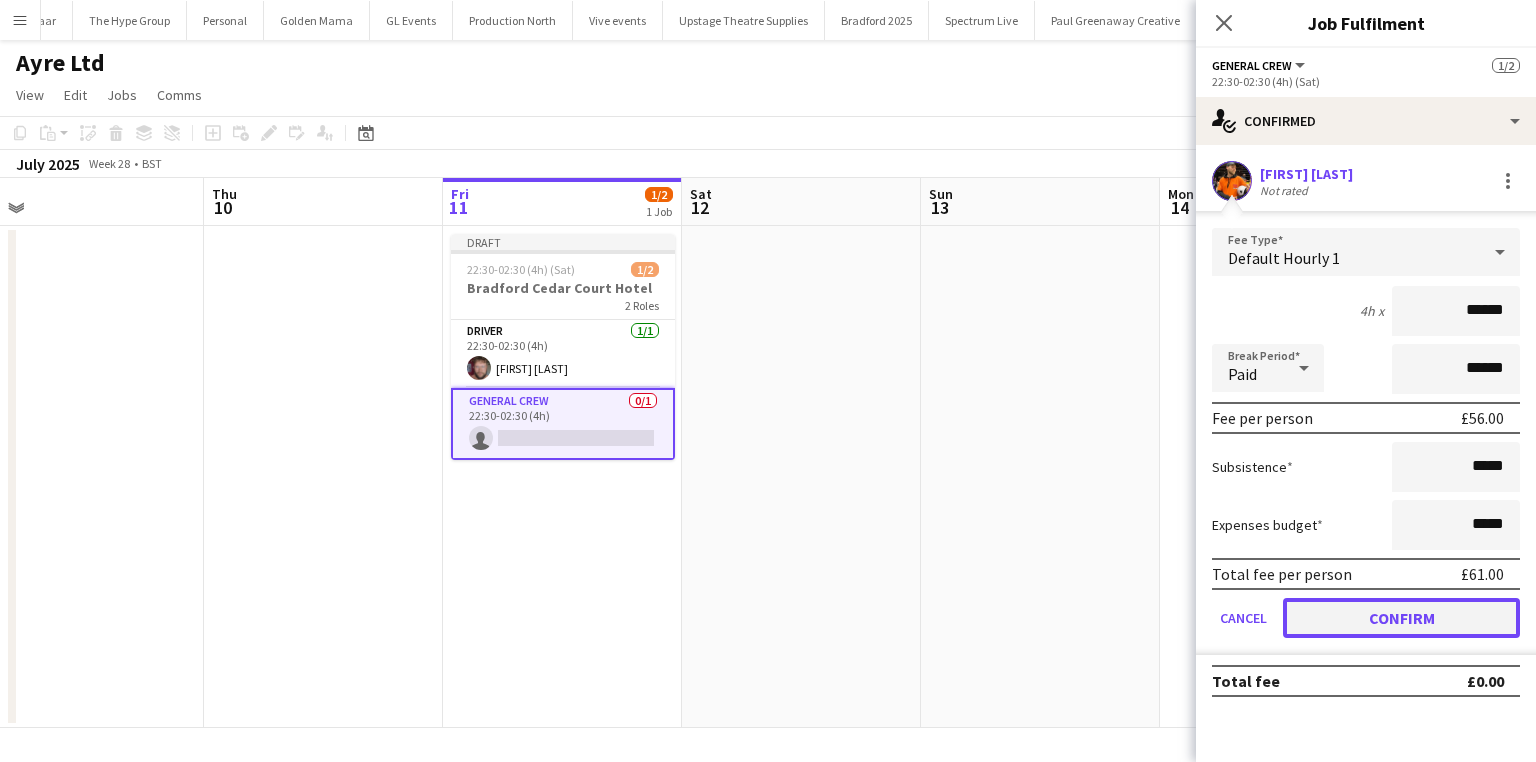 click on "Confirm" at bounding box center [1401, 618] 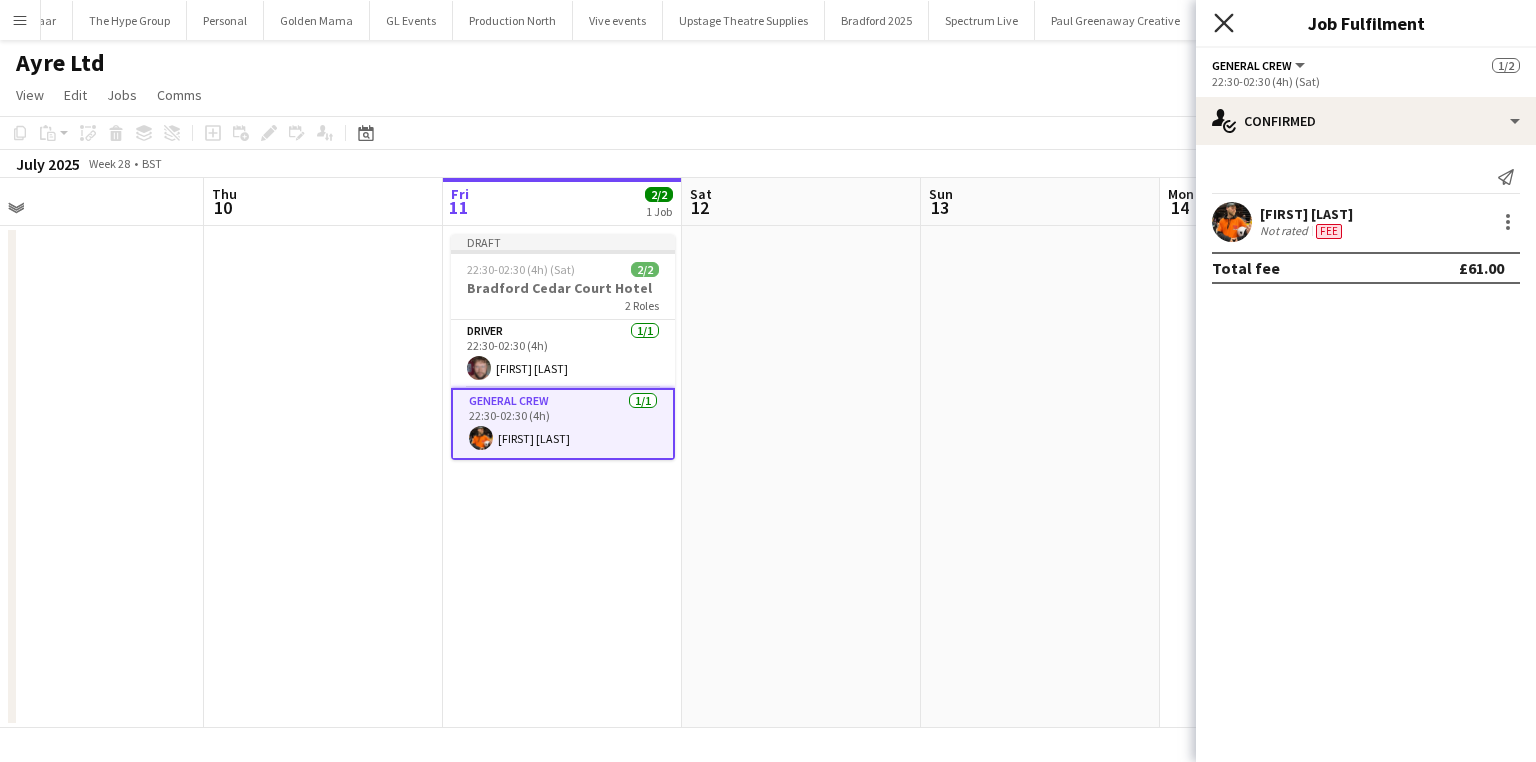 click on "Close pop-in" 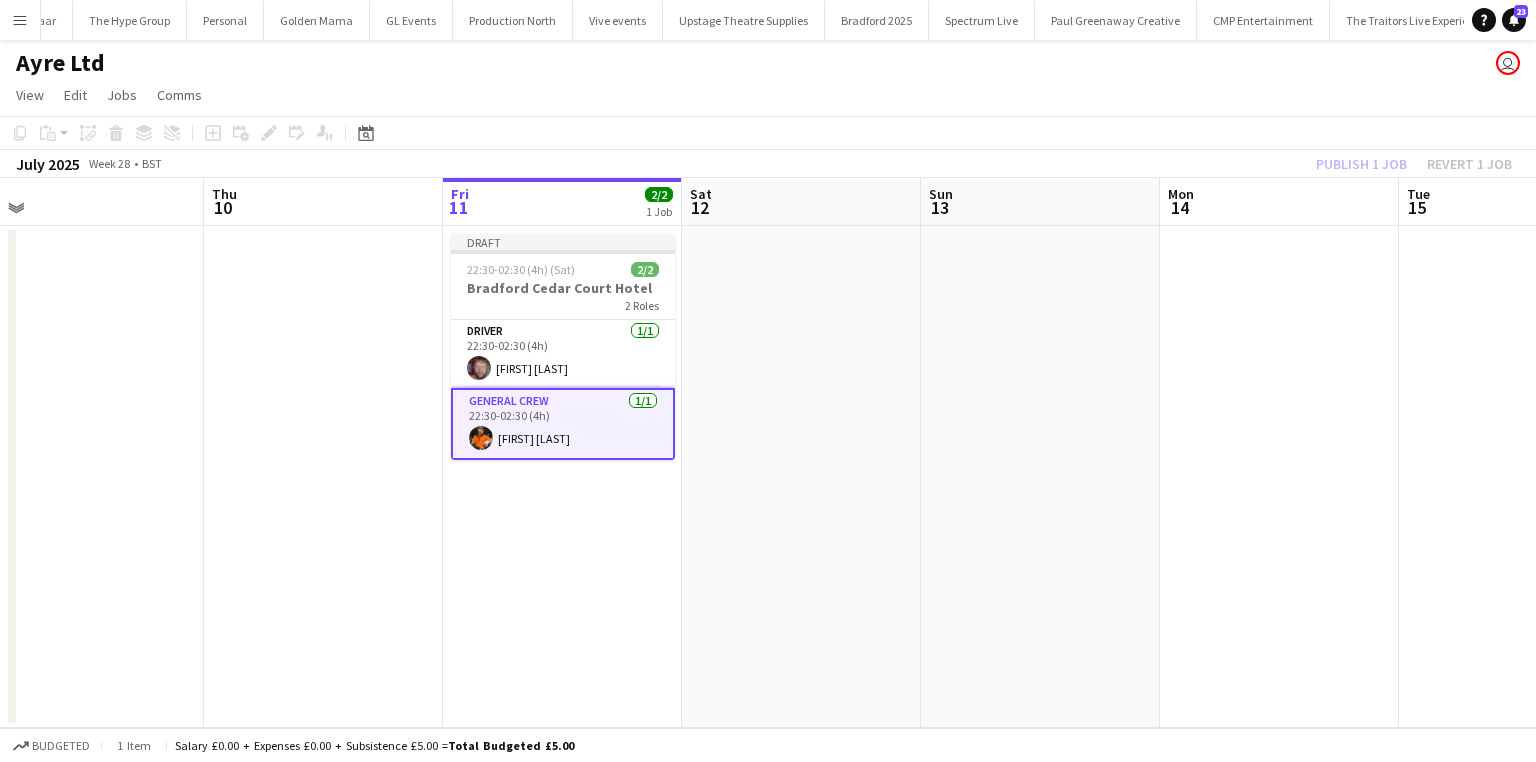 click on "Publish 1 job   Revert 1 job" 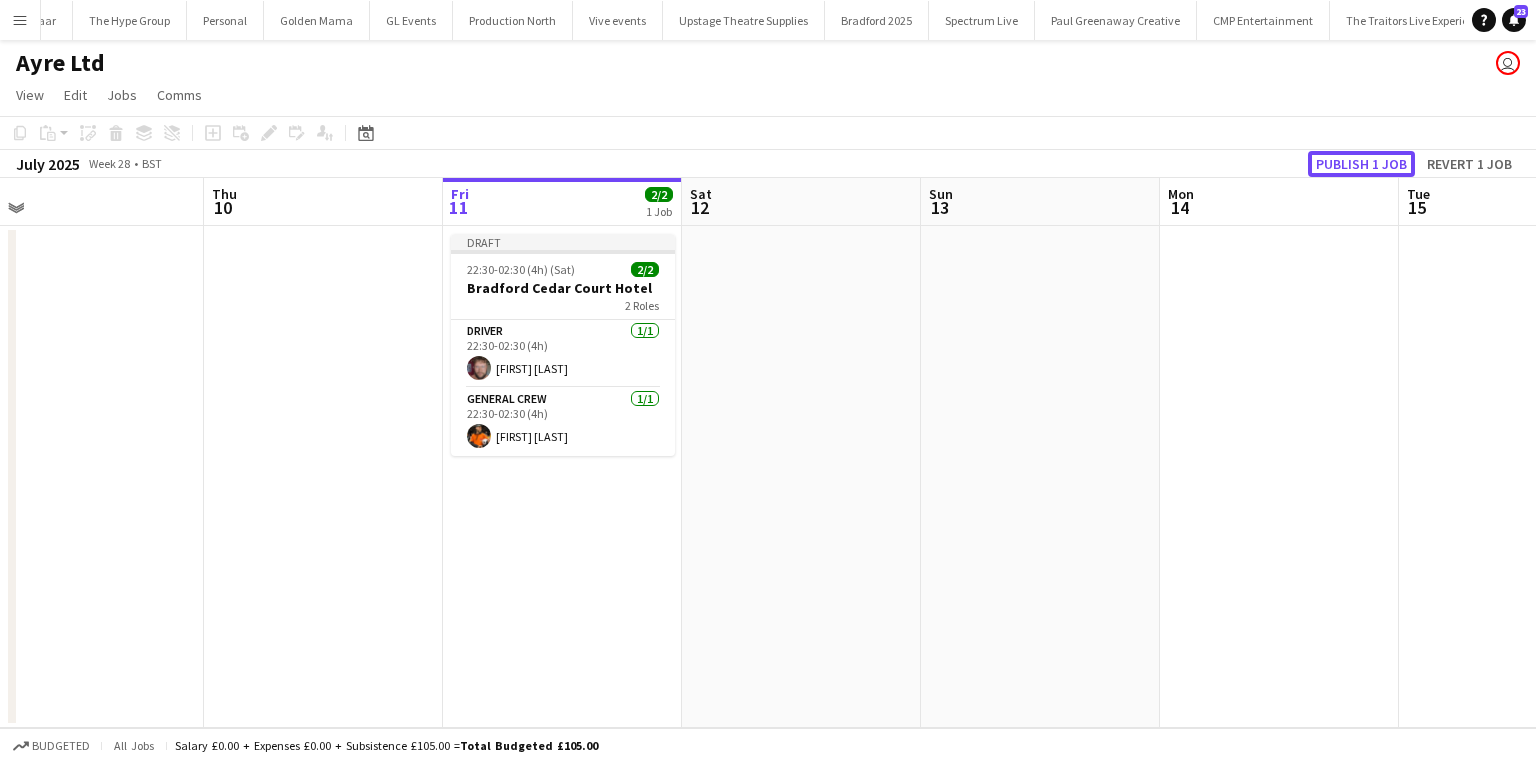 click on "Publish 1 job" 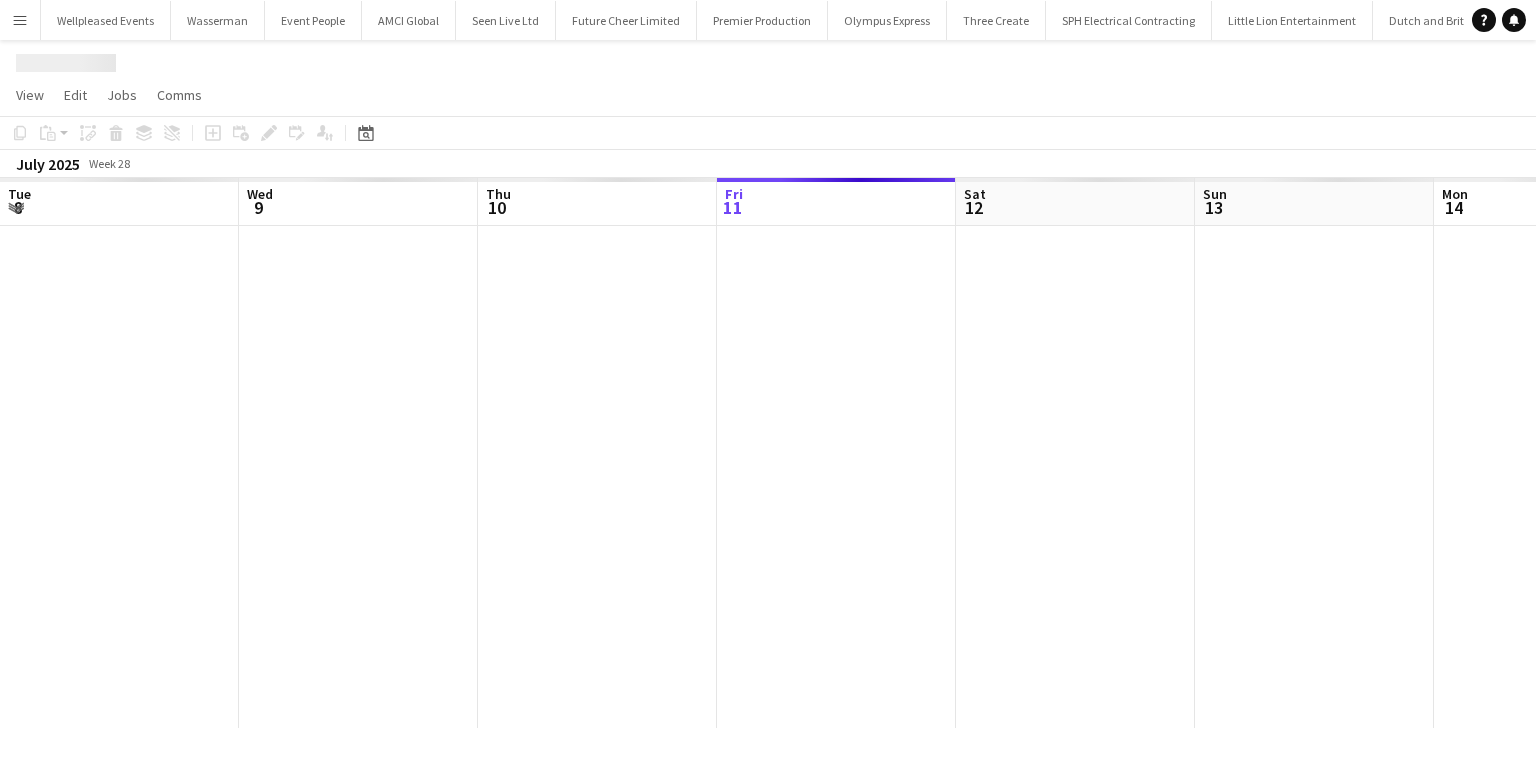scroll, scrollTop: 0, scrollLeft: 0, axis: both 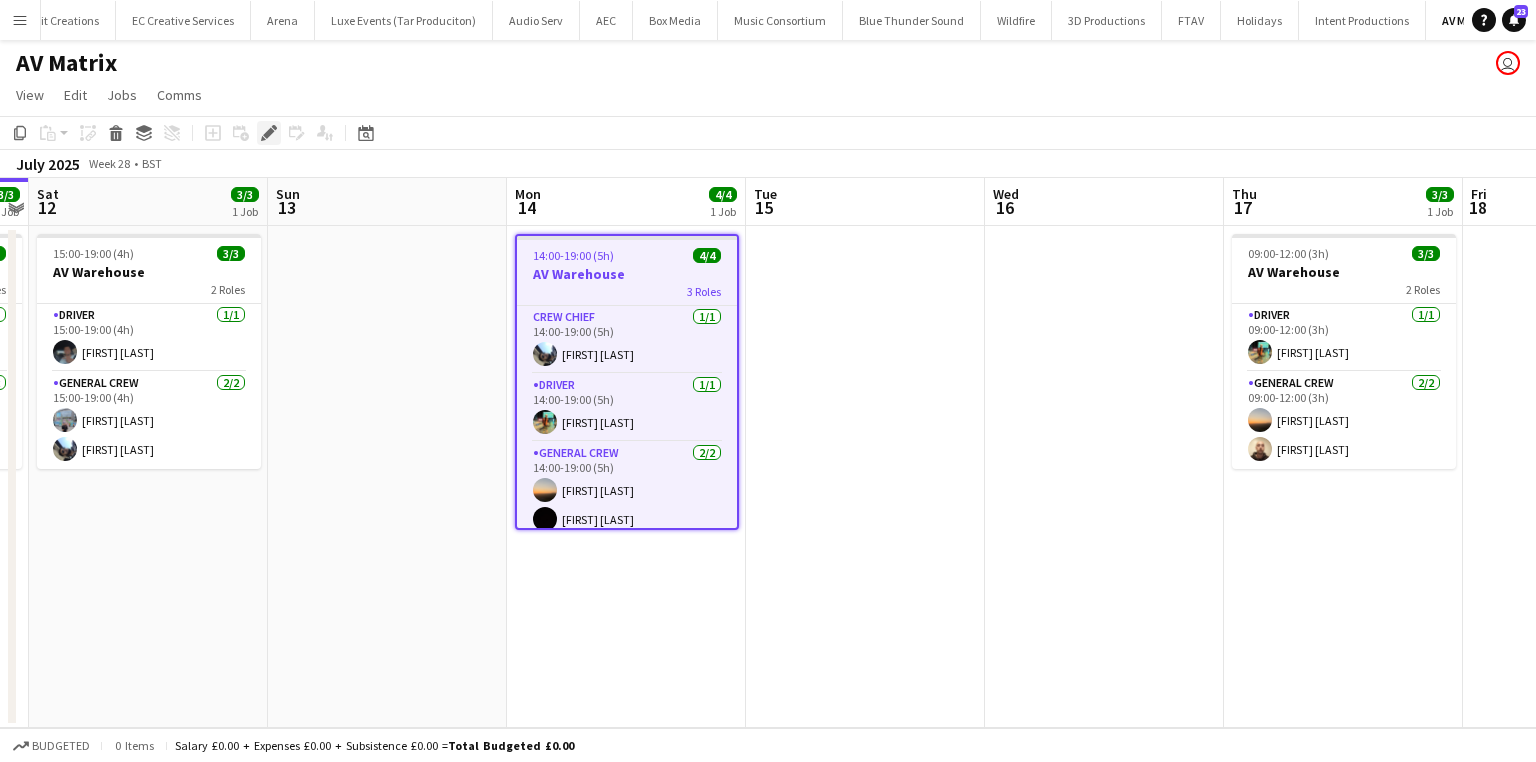 click on "Edit" 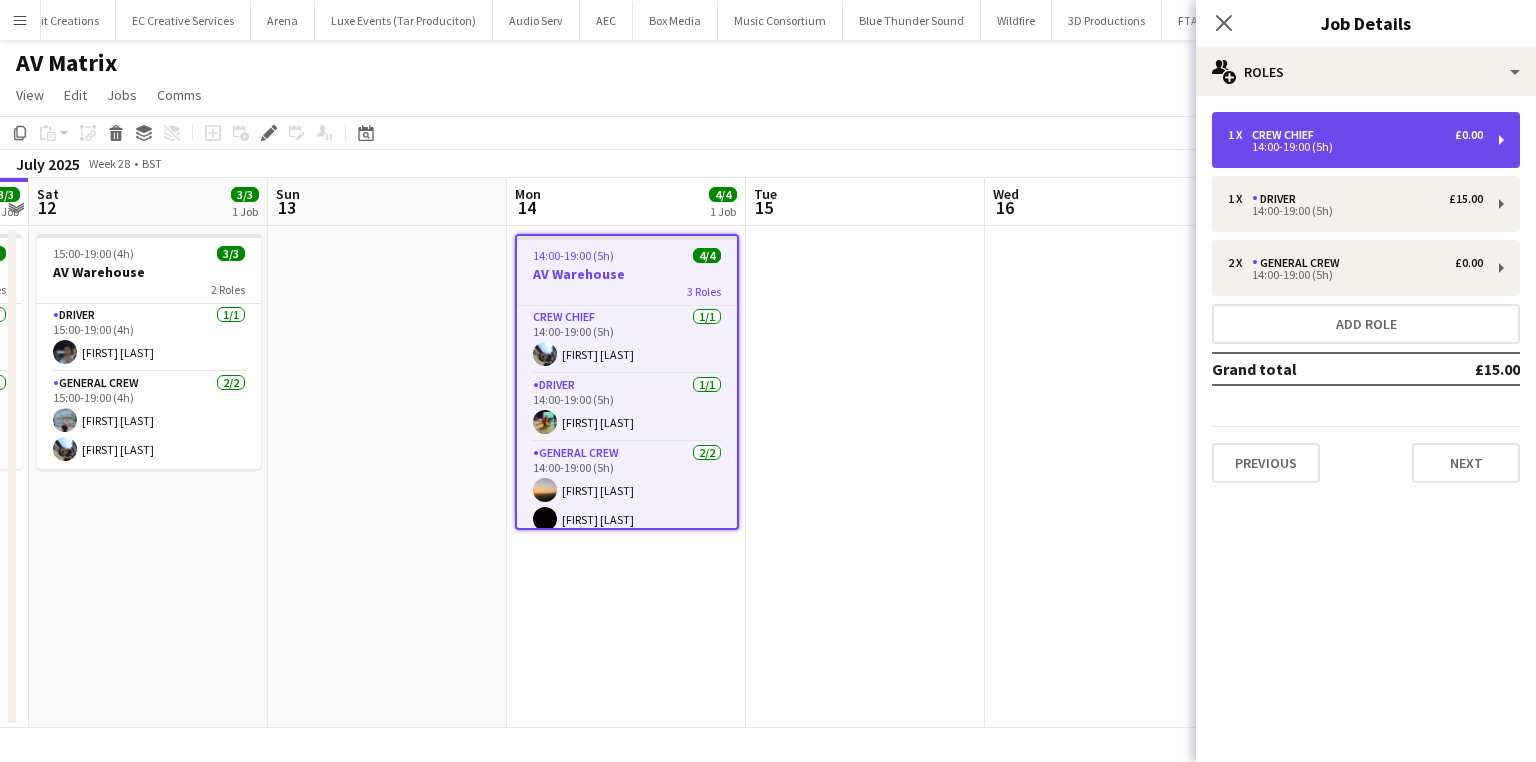 click on "1 x   Crew Chief   £0.00   14:00-19:00 (5h)" at bounding box center (1366, 140) 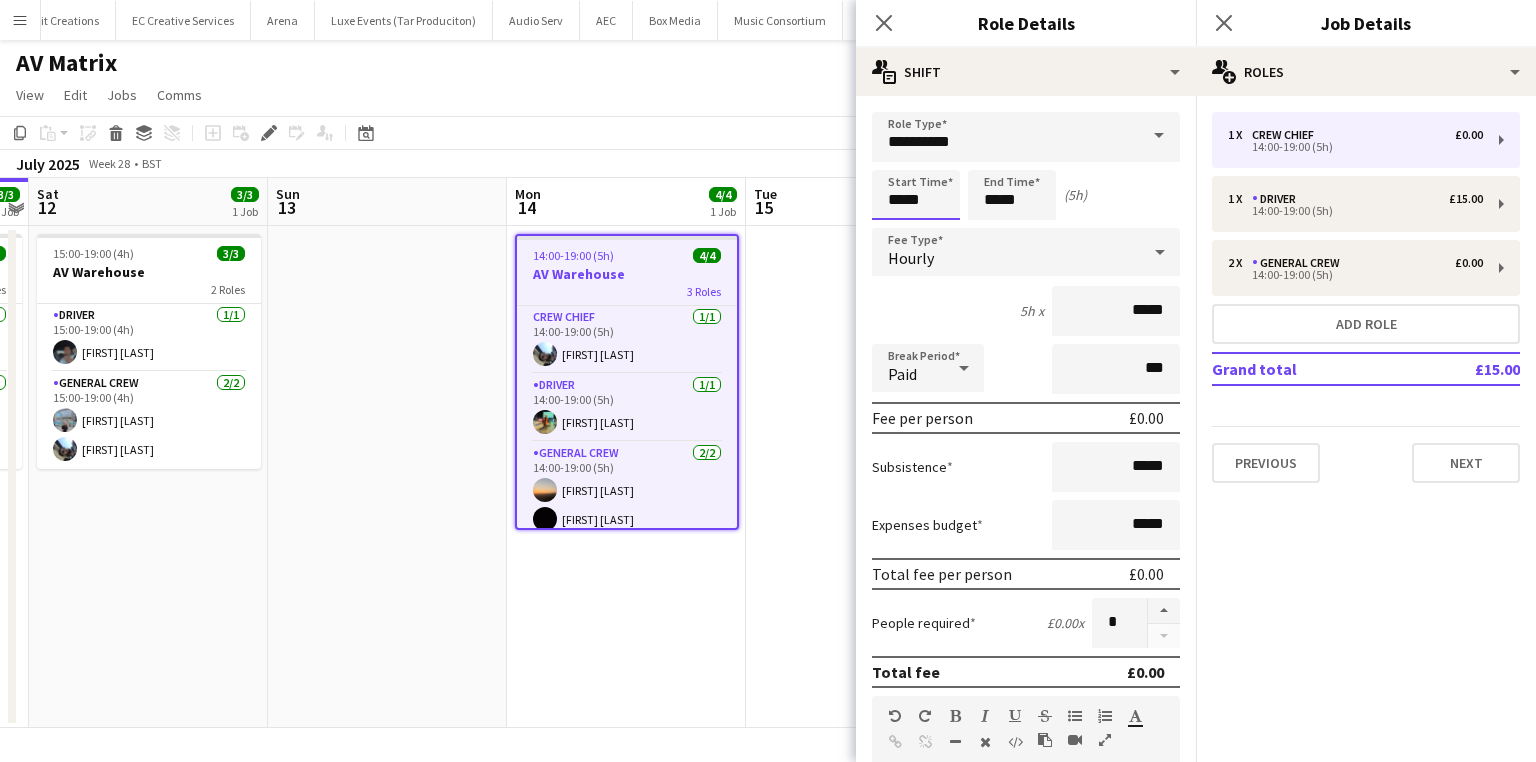 click on "*****" at bounding box center (916, 195) 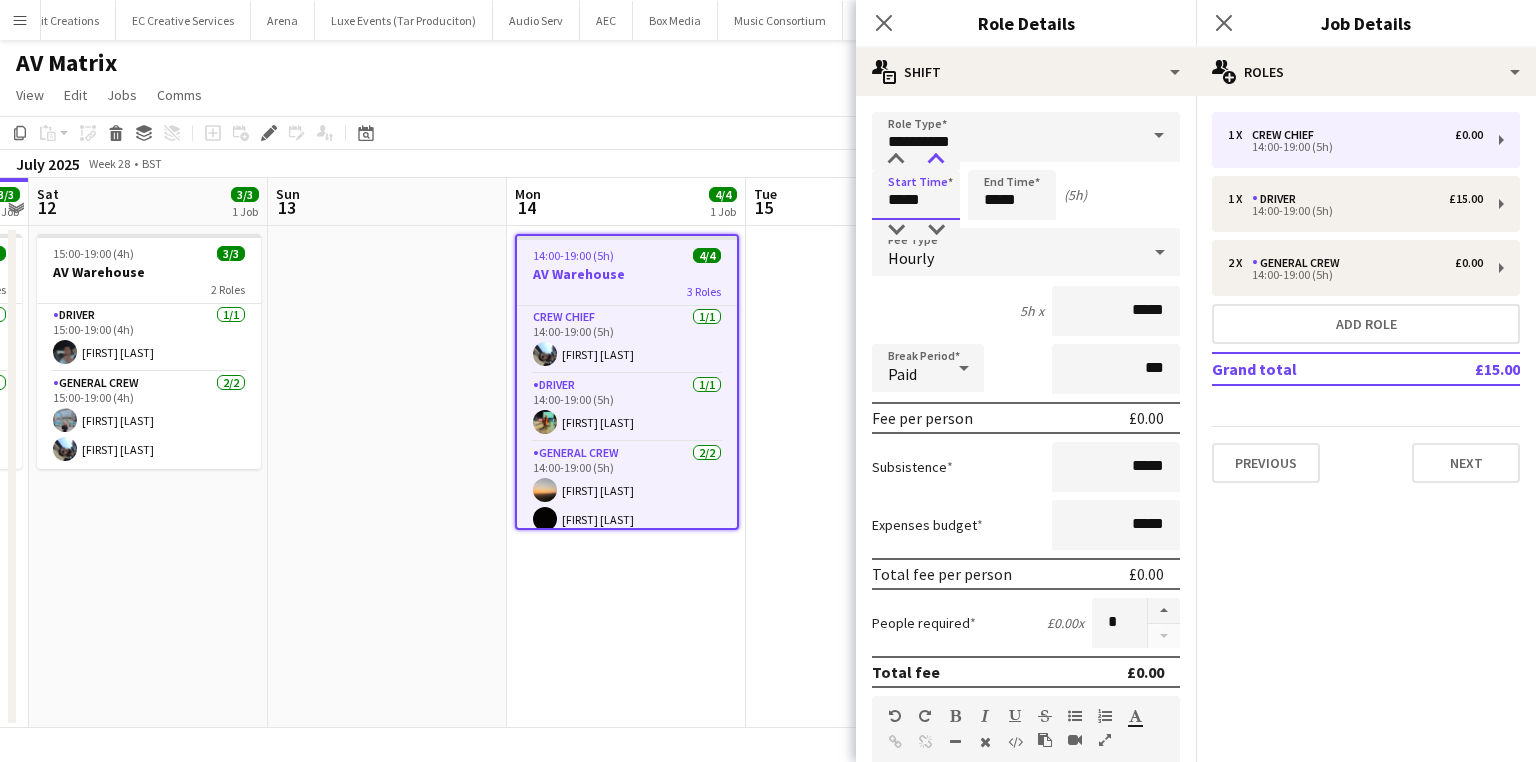 click at bounding box center (936, 160) 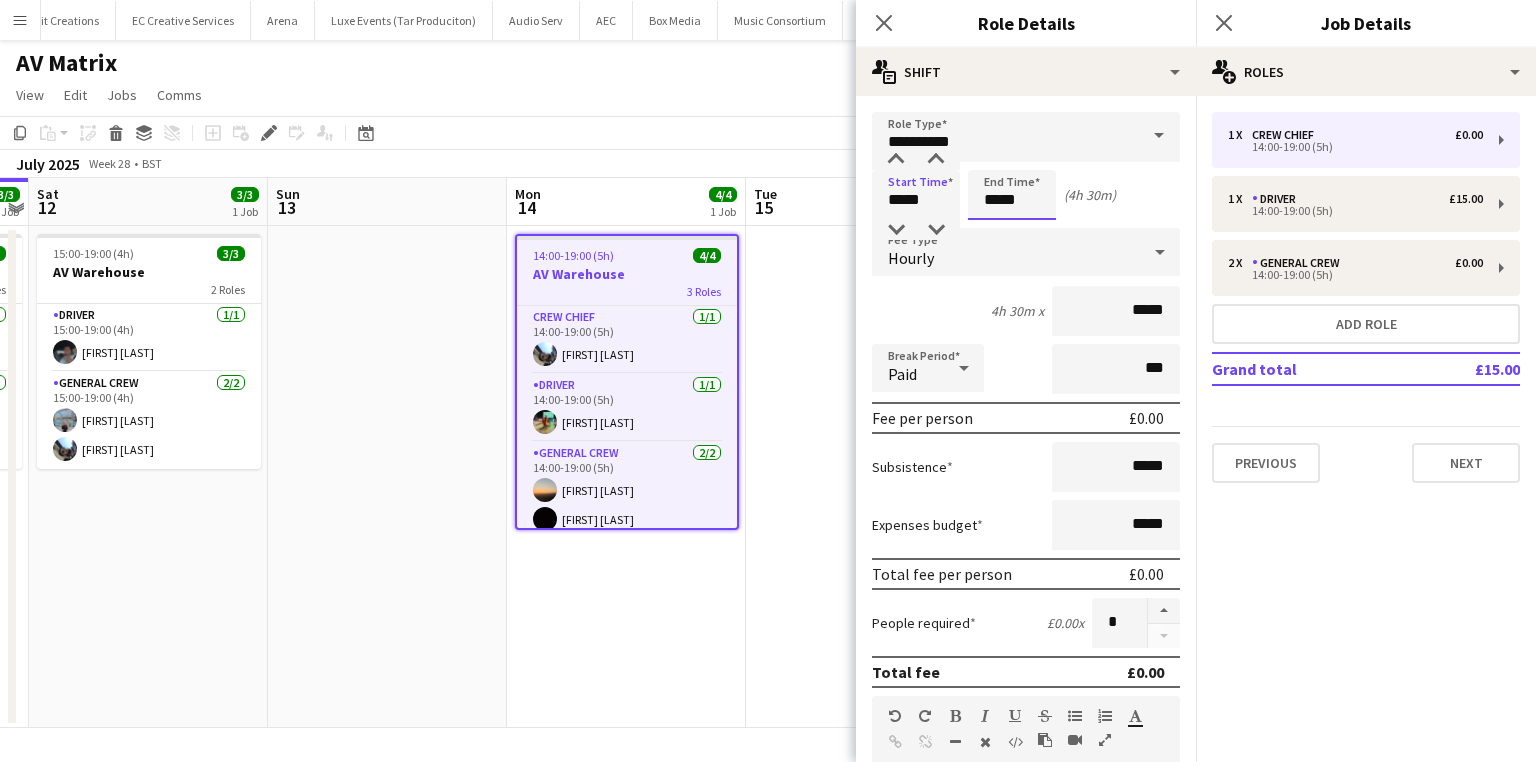 click on "*****" at bounding box center (1012, 195) 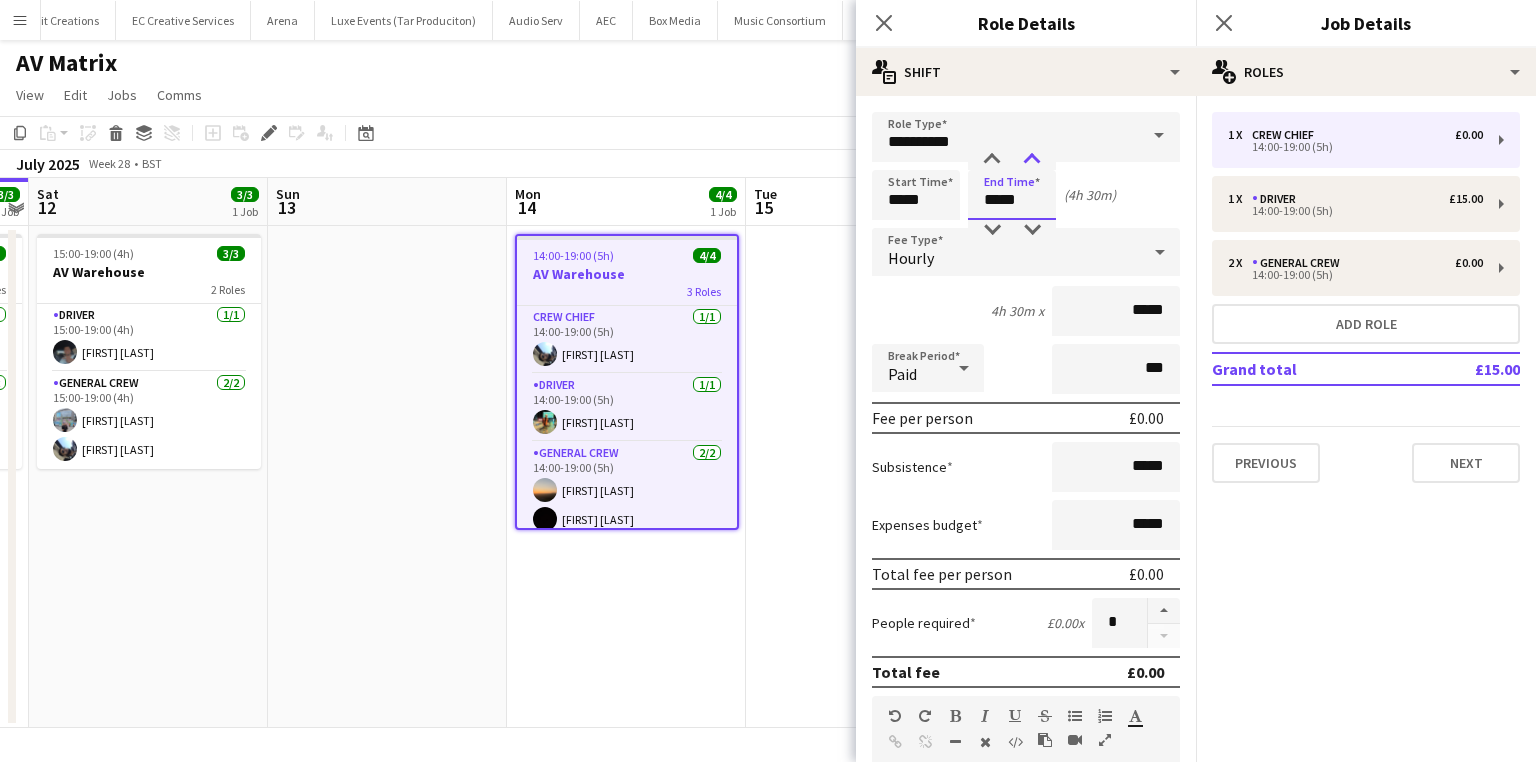 click at bounding box center (1032, 160) 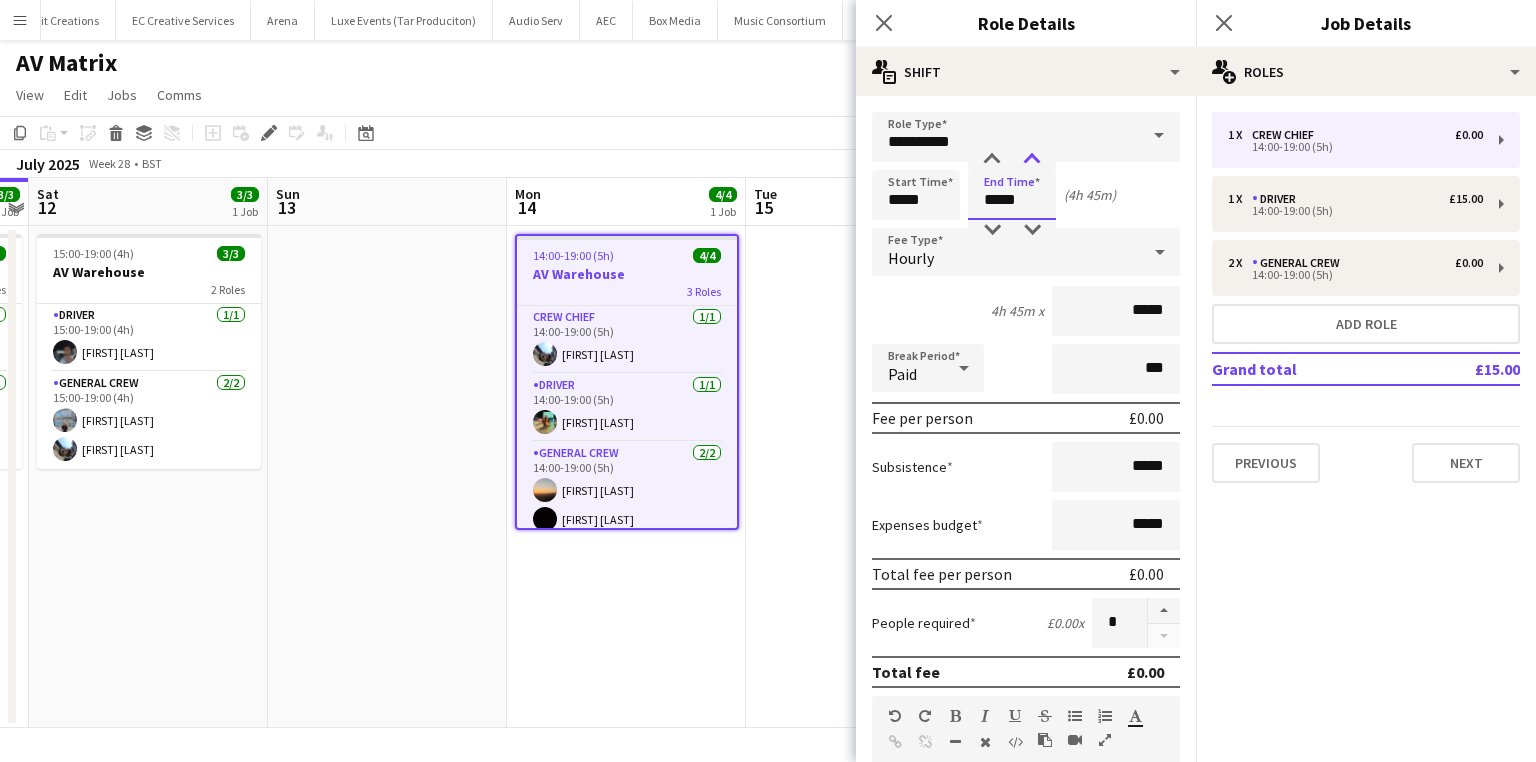 type on "*****" 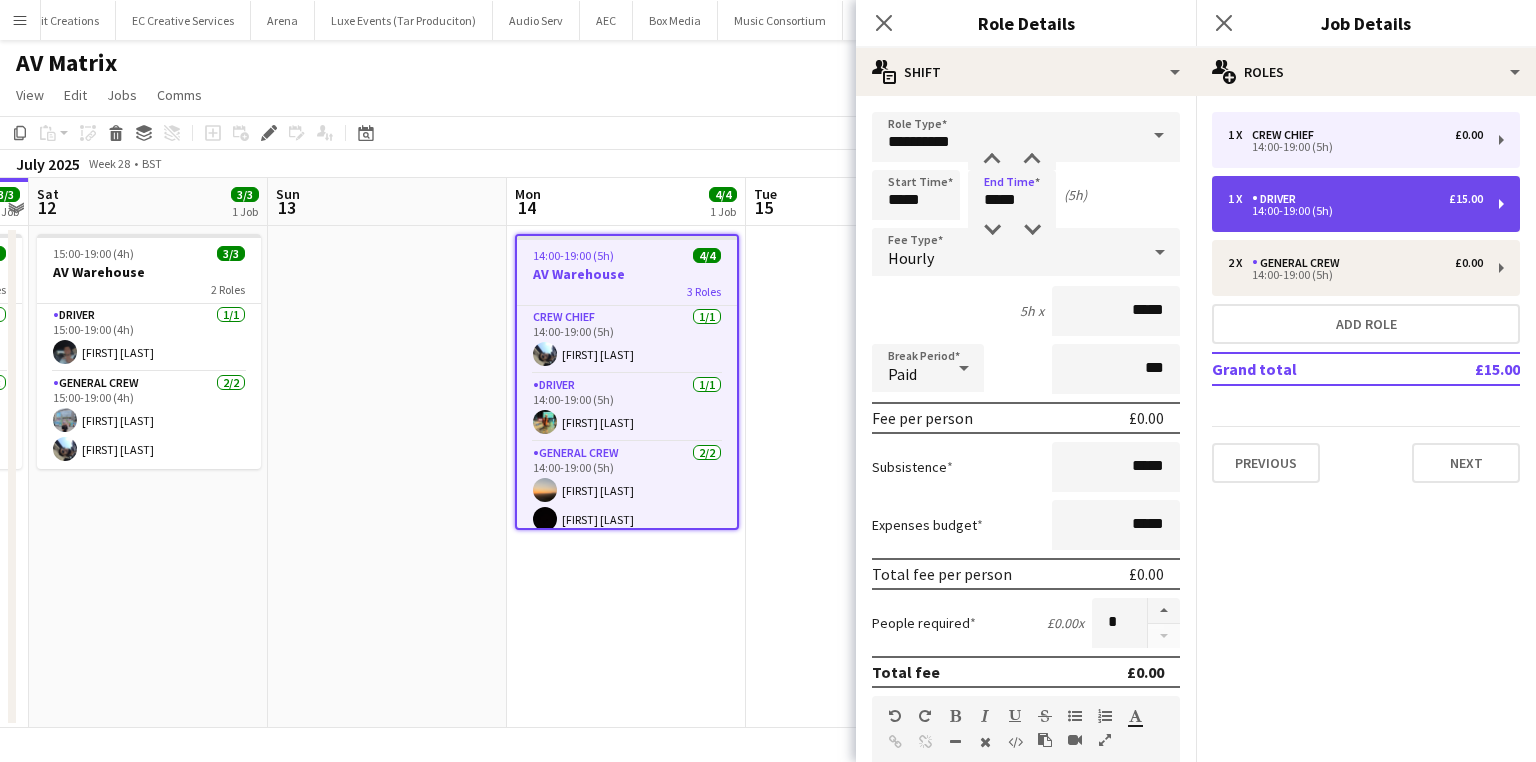 click on "Driver" at bounding box center [1278, 199] 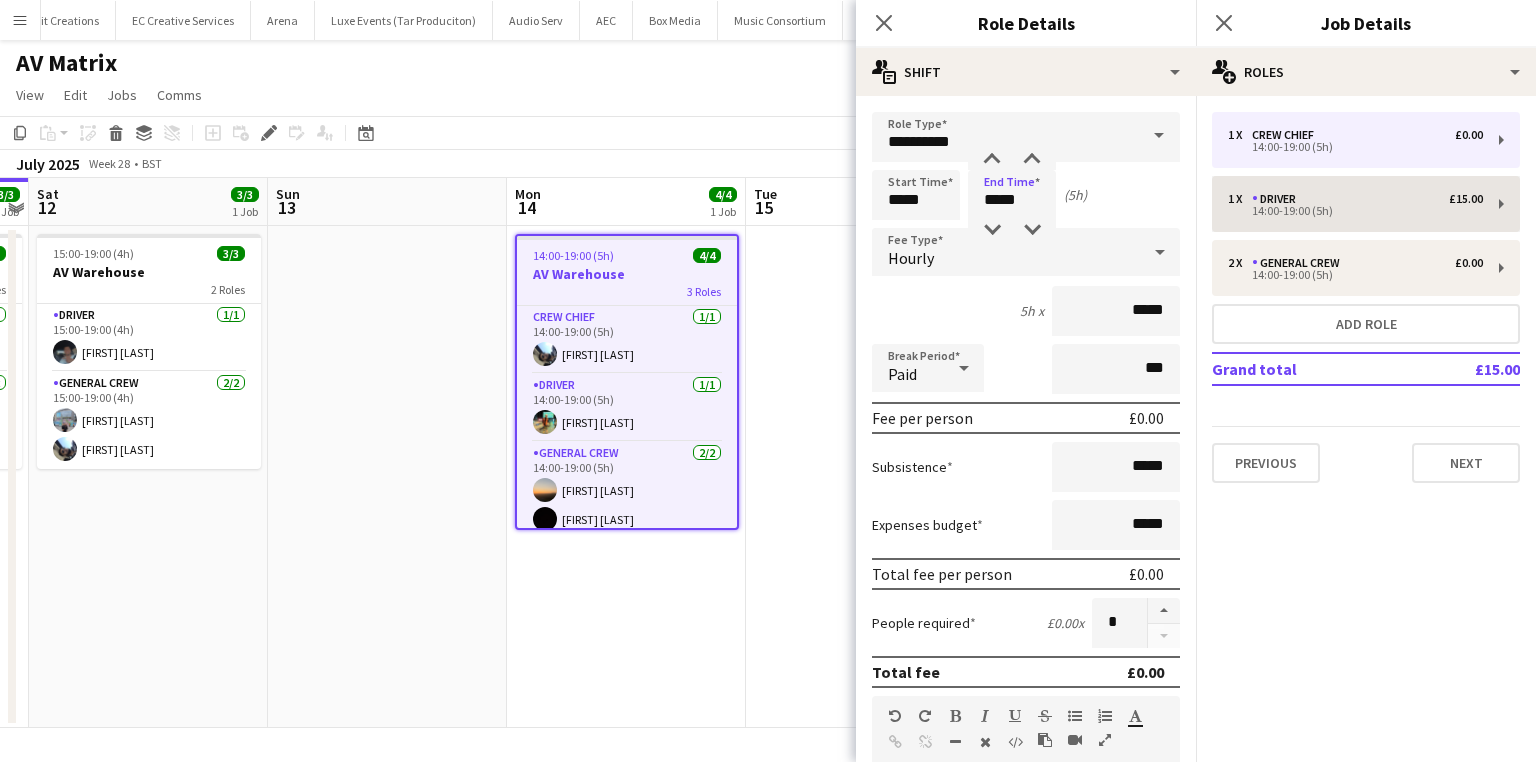 type on "******" 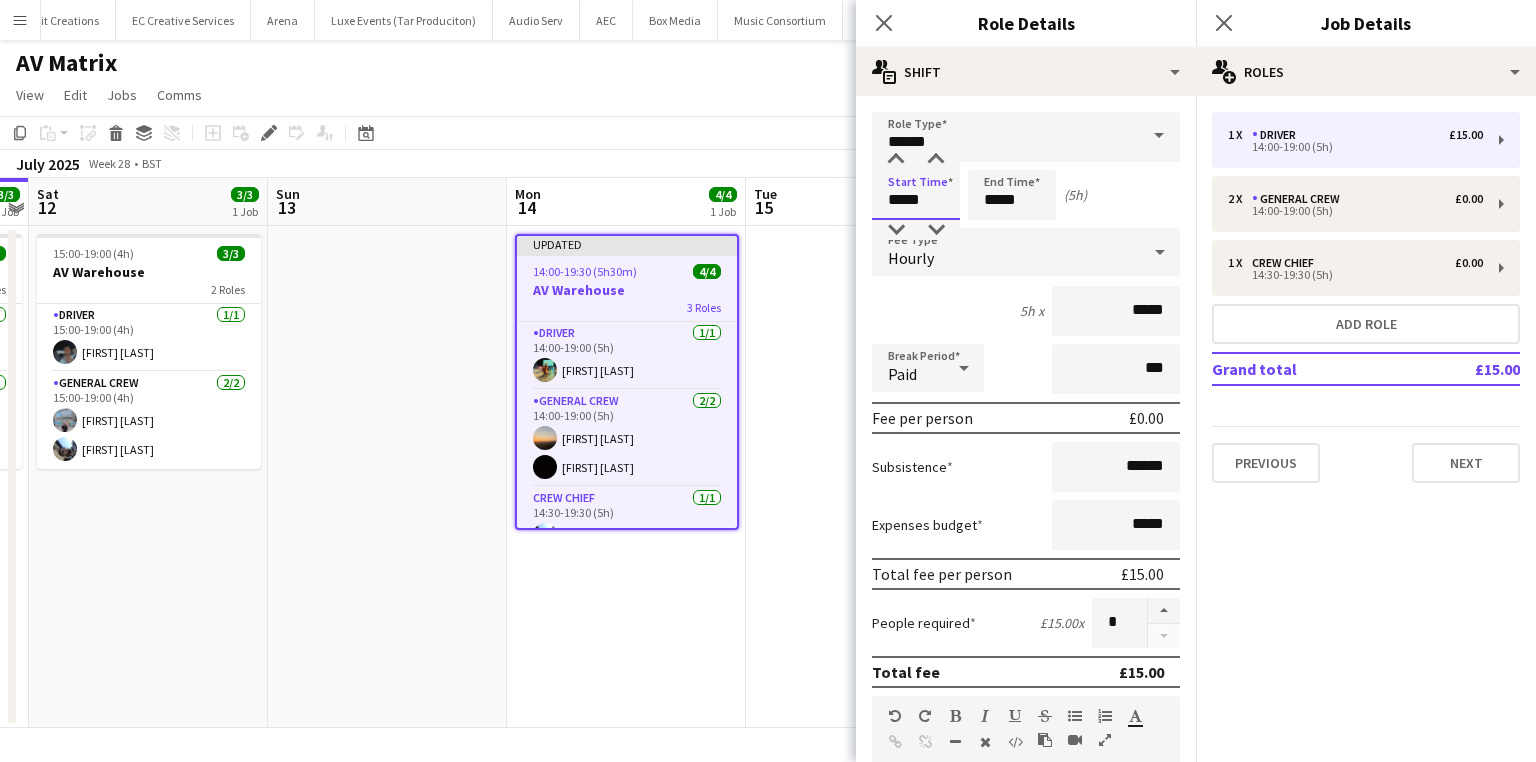 click on "*****" at bounding box center (916, 195) 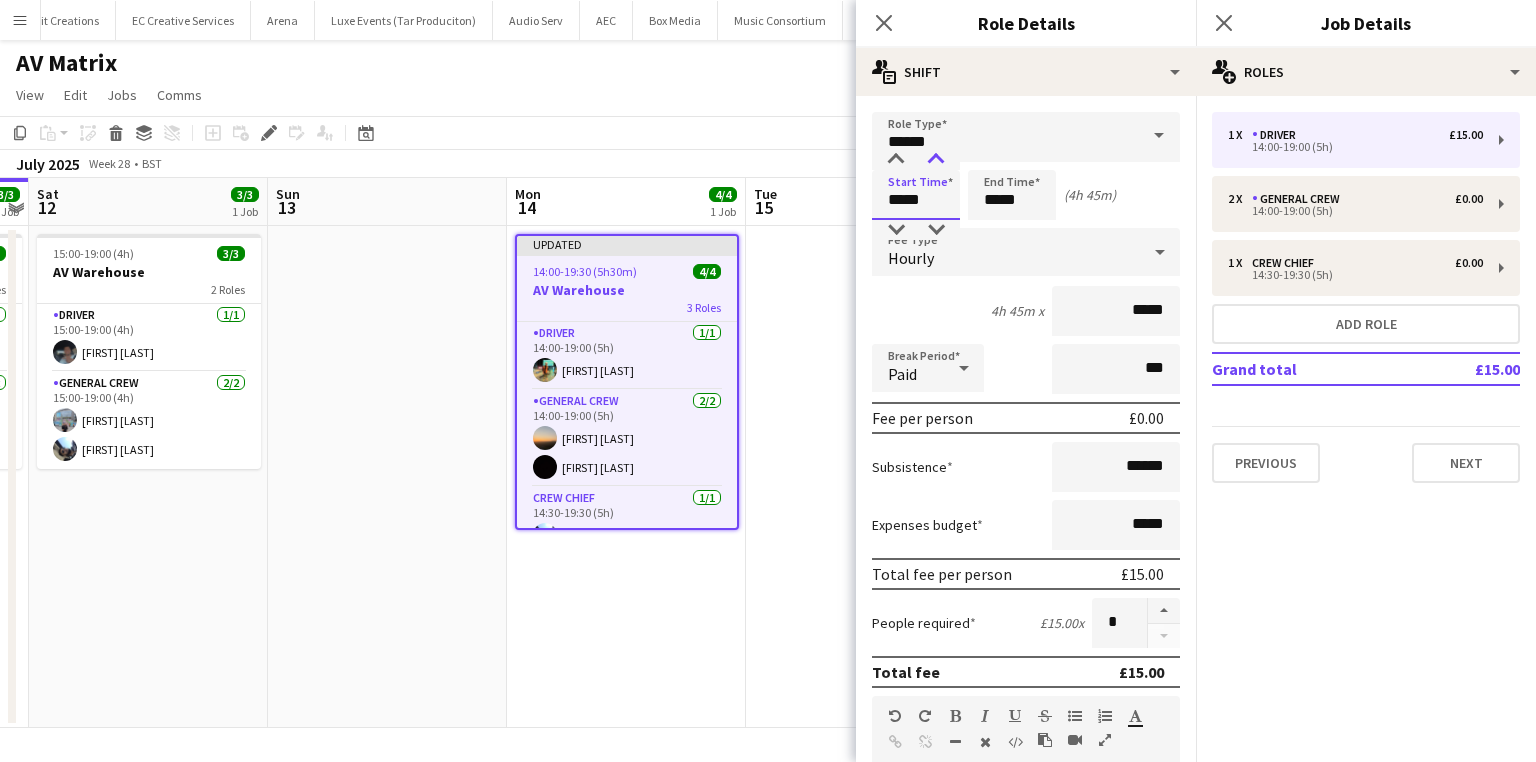 click at bounding box center (936, 160) 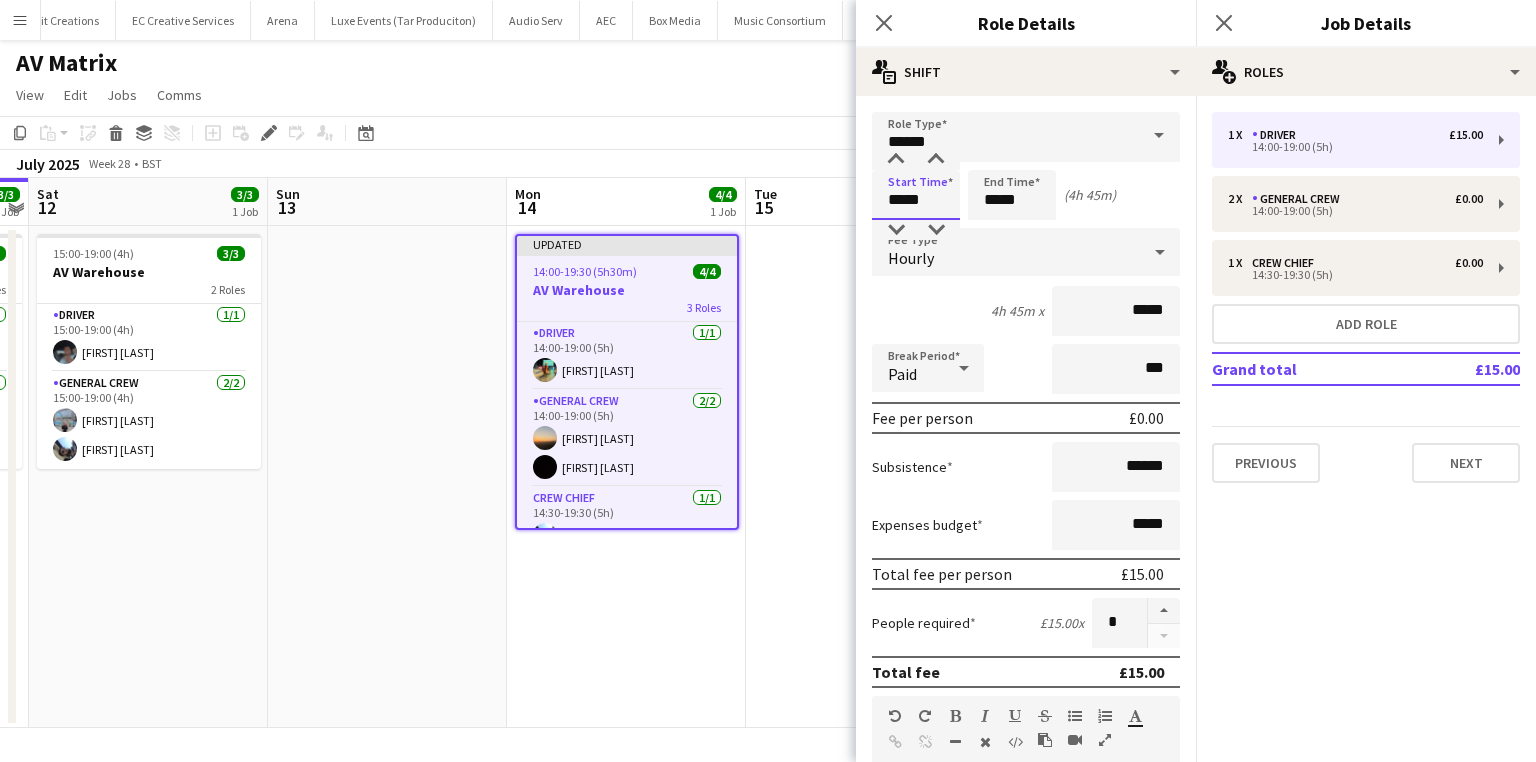 drag, startPoint x: 936, startPoint y: 154, endPoint x: 965, endPoint y: 193, distance: 48.60041 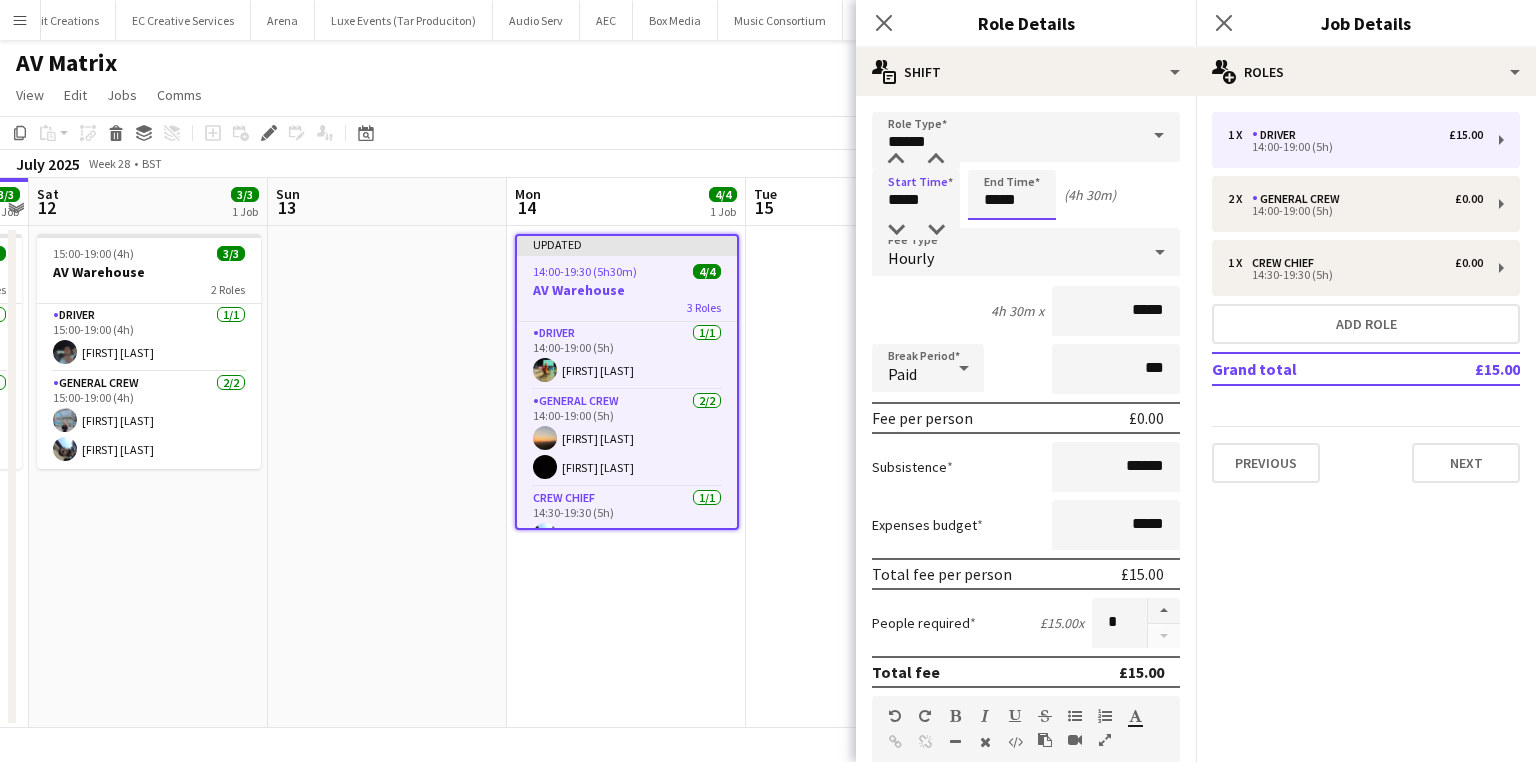click on "*****" at bounding box center (1012, 195) 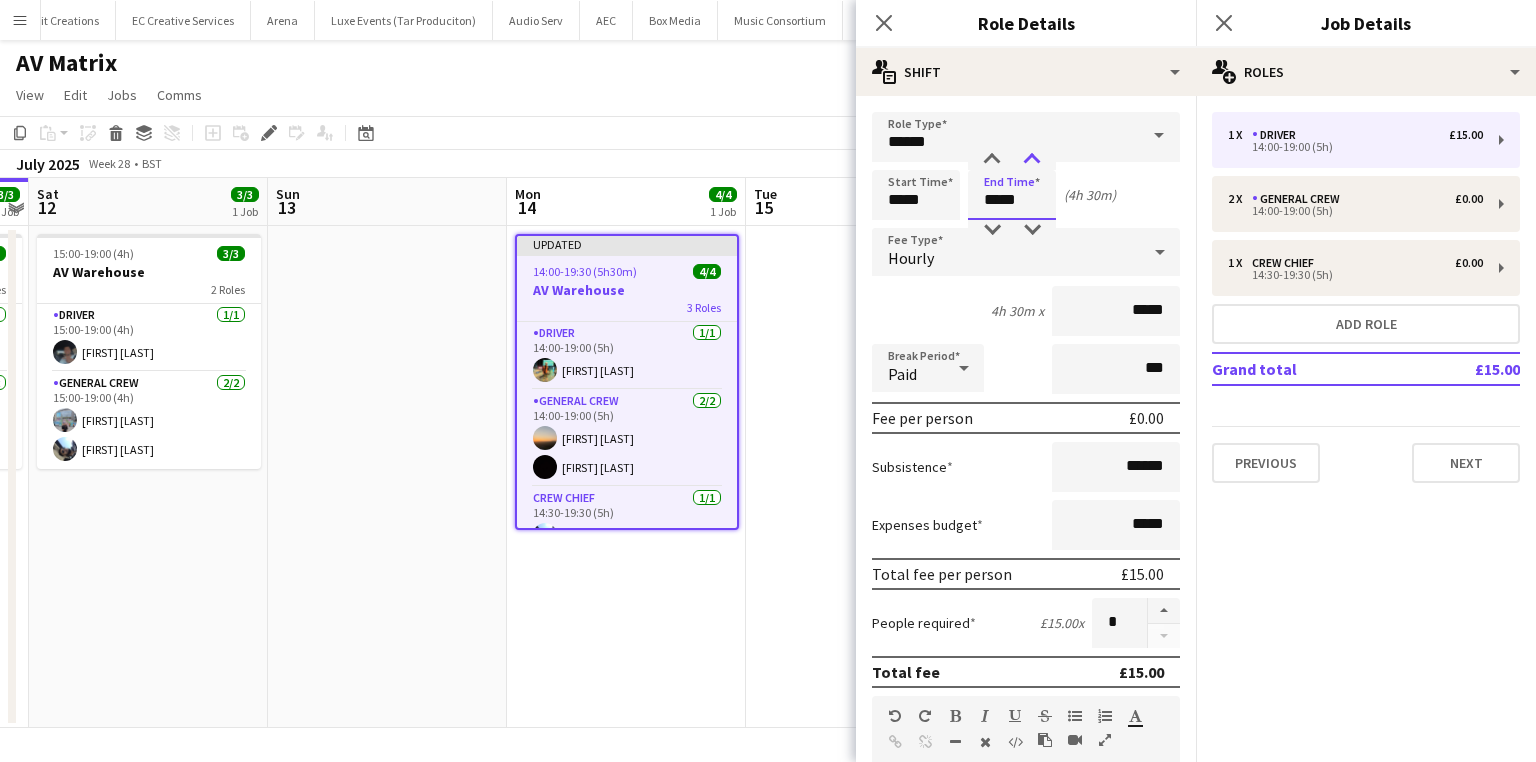 click at bounding box center (1032, 160) 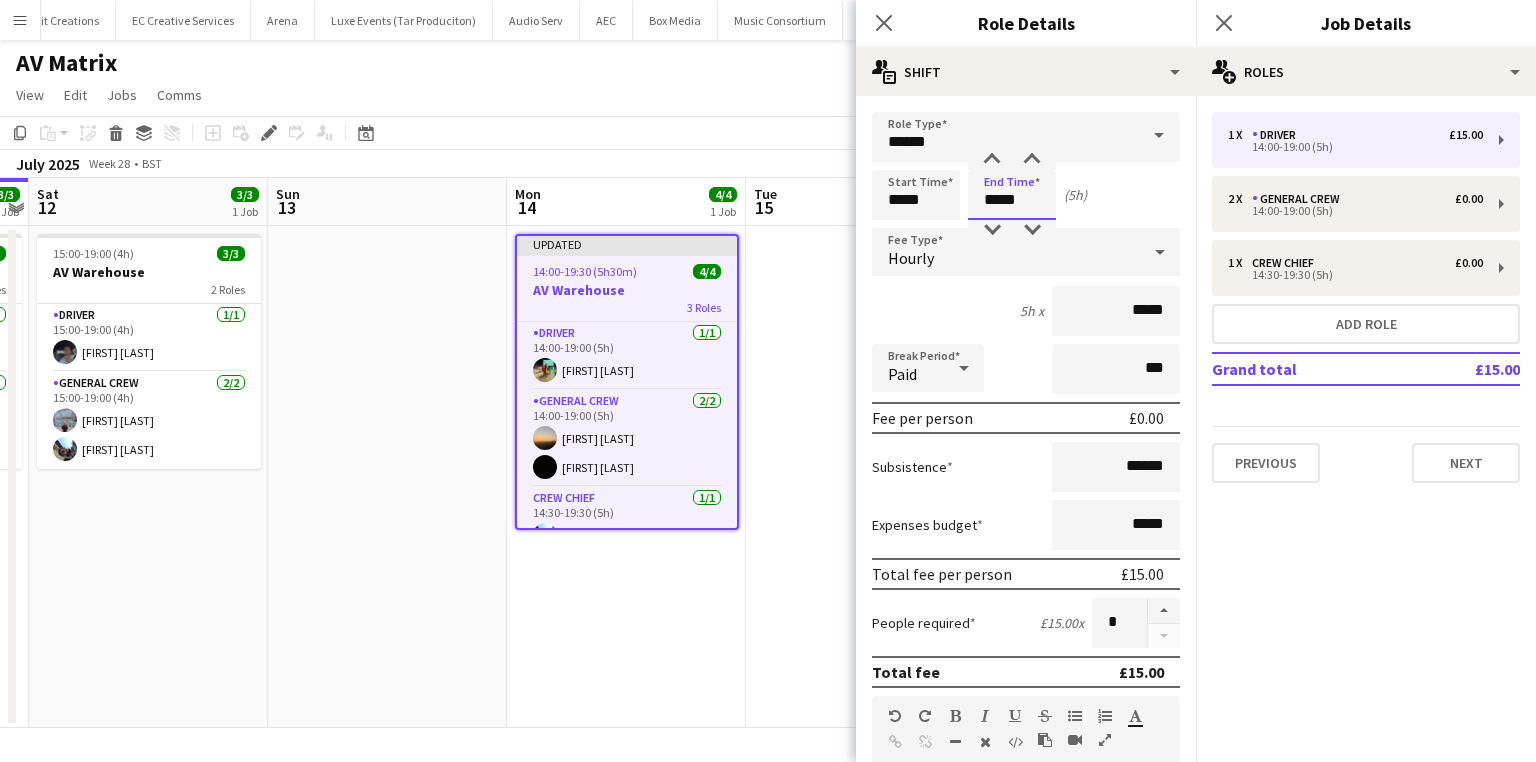 drag, startPoint x: 1030, startPoint y: 156, endPoint x: 1155, endPoint y: 187, distance: 128.78665 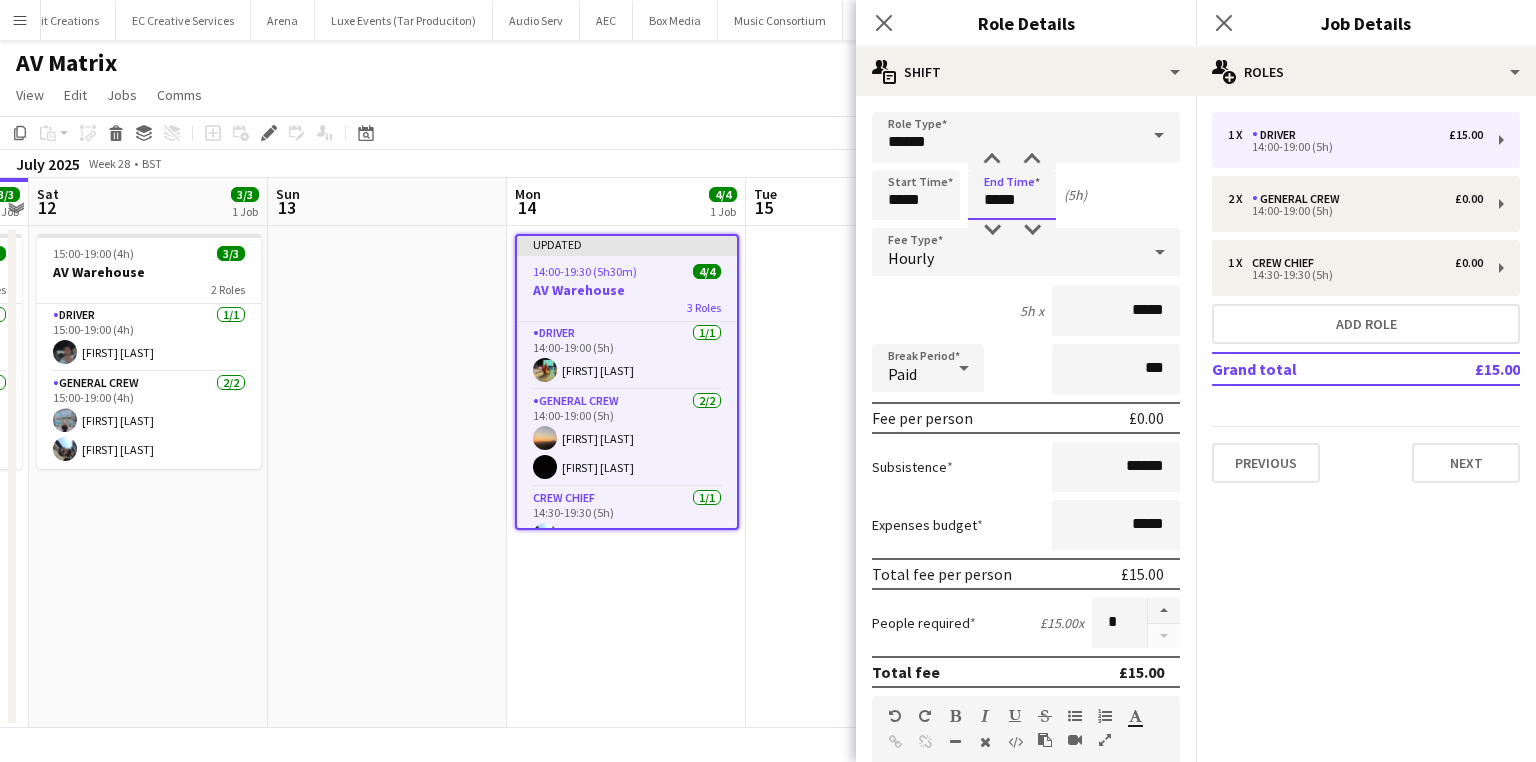 click at bounding box center [1032, 160] 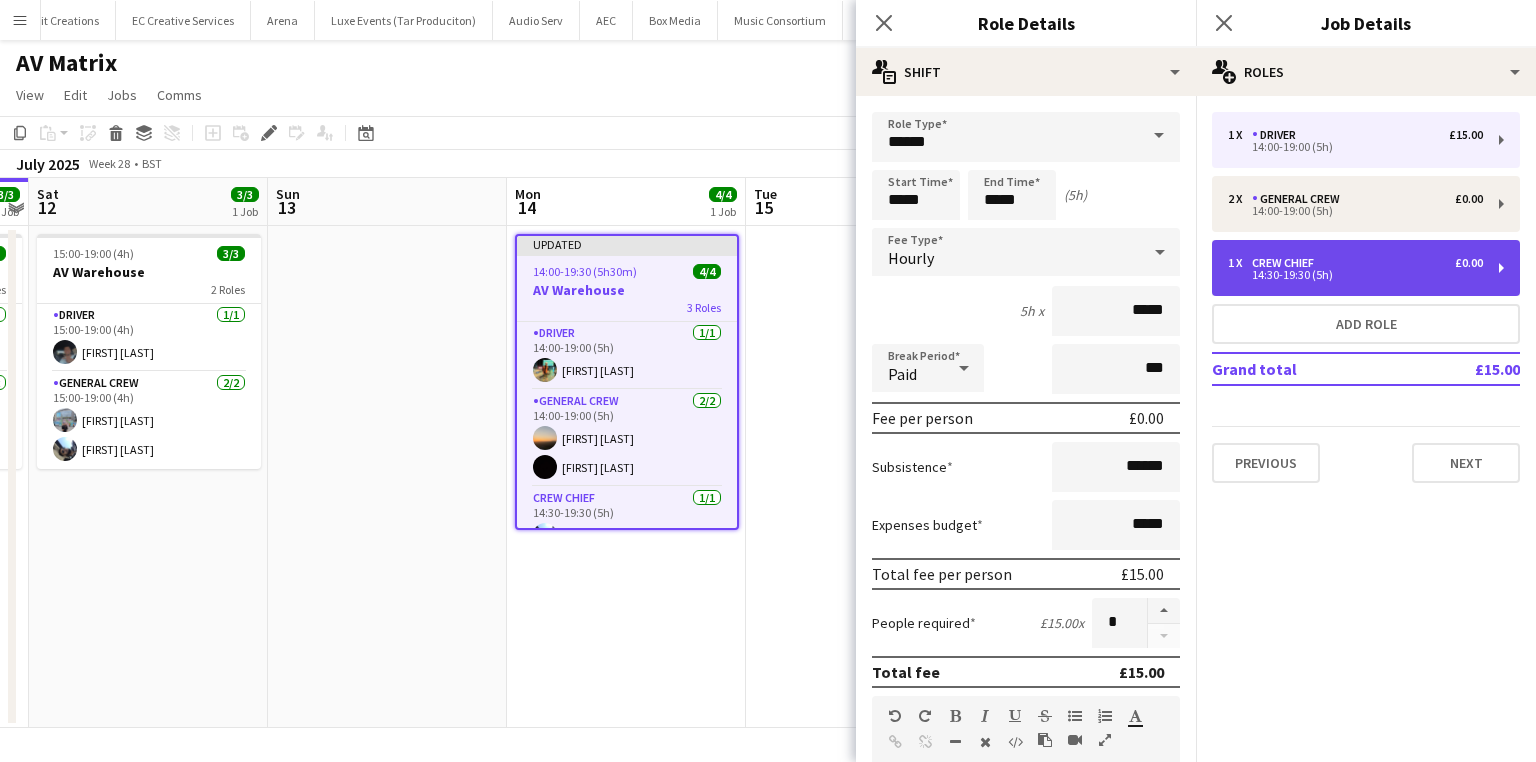 click on "Crew Chief" at bounding box center [1287, 263] 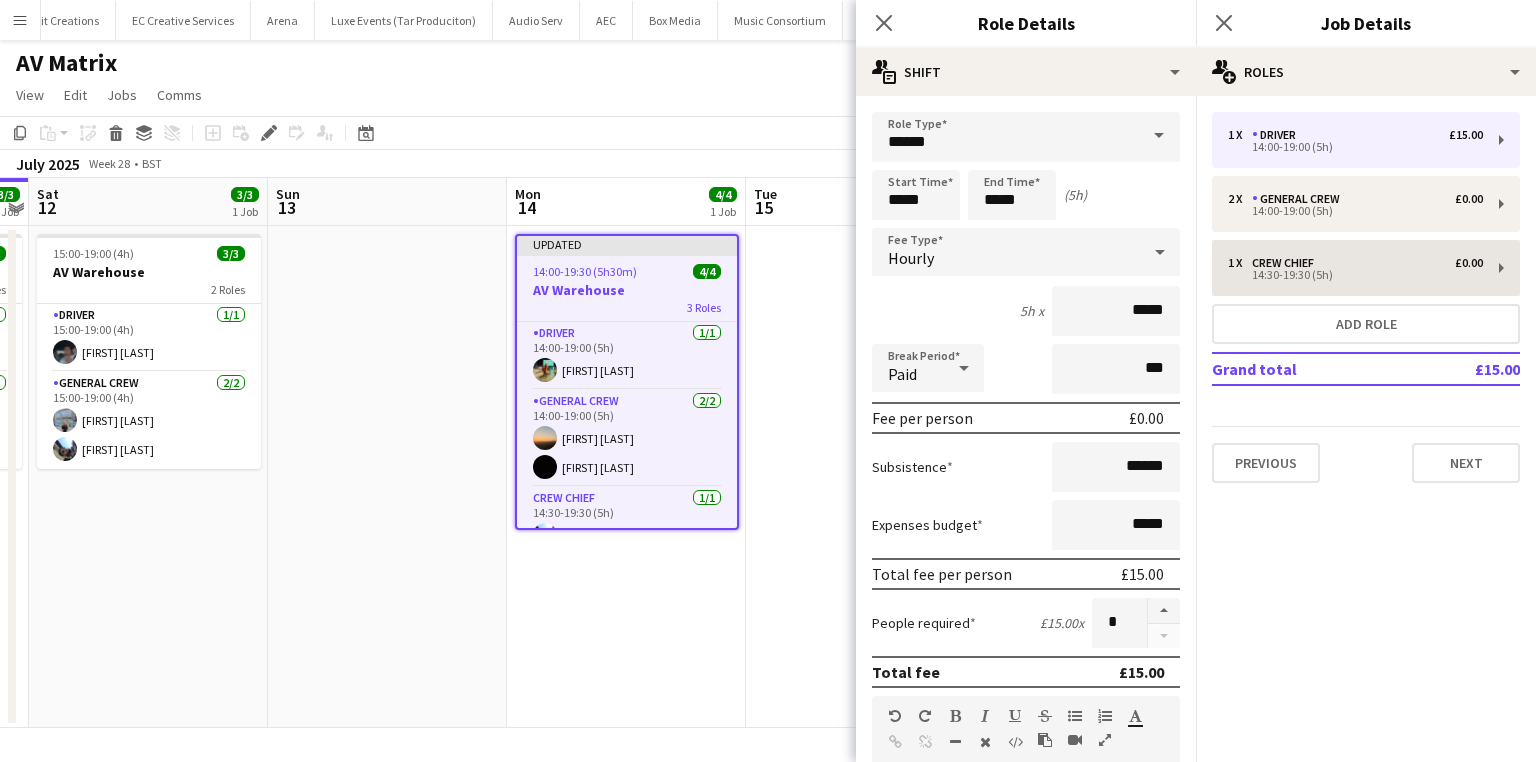 type on "**********" 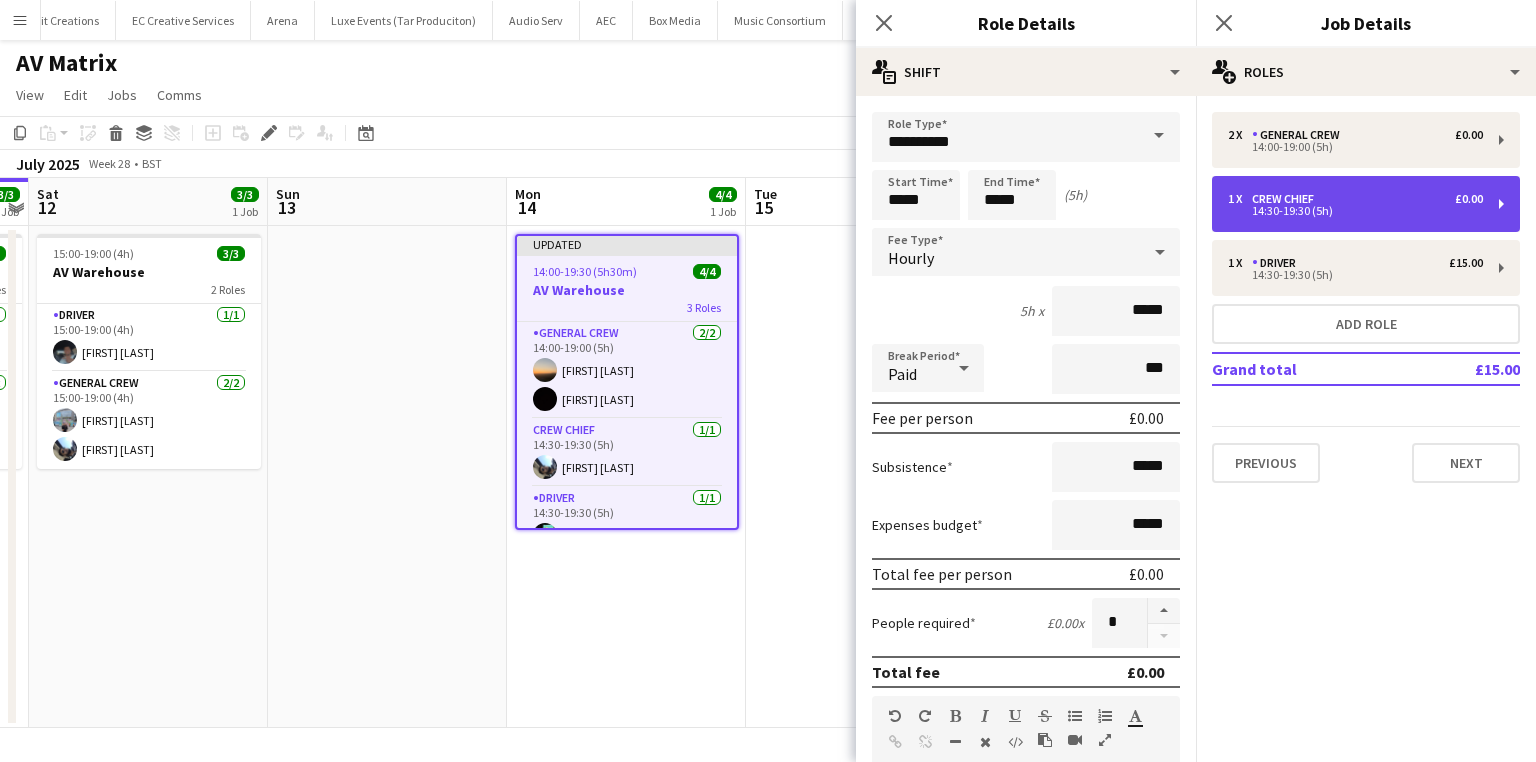 click on "14:30-19:30 (5h)" at bounding box center [1355, 211] 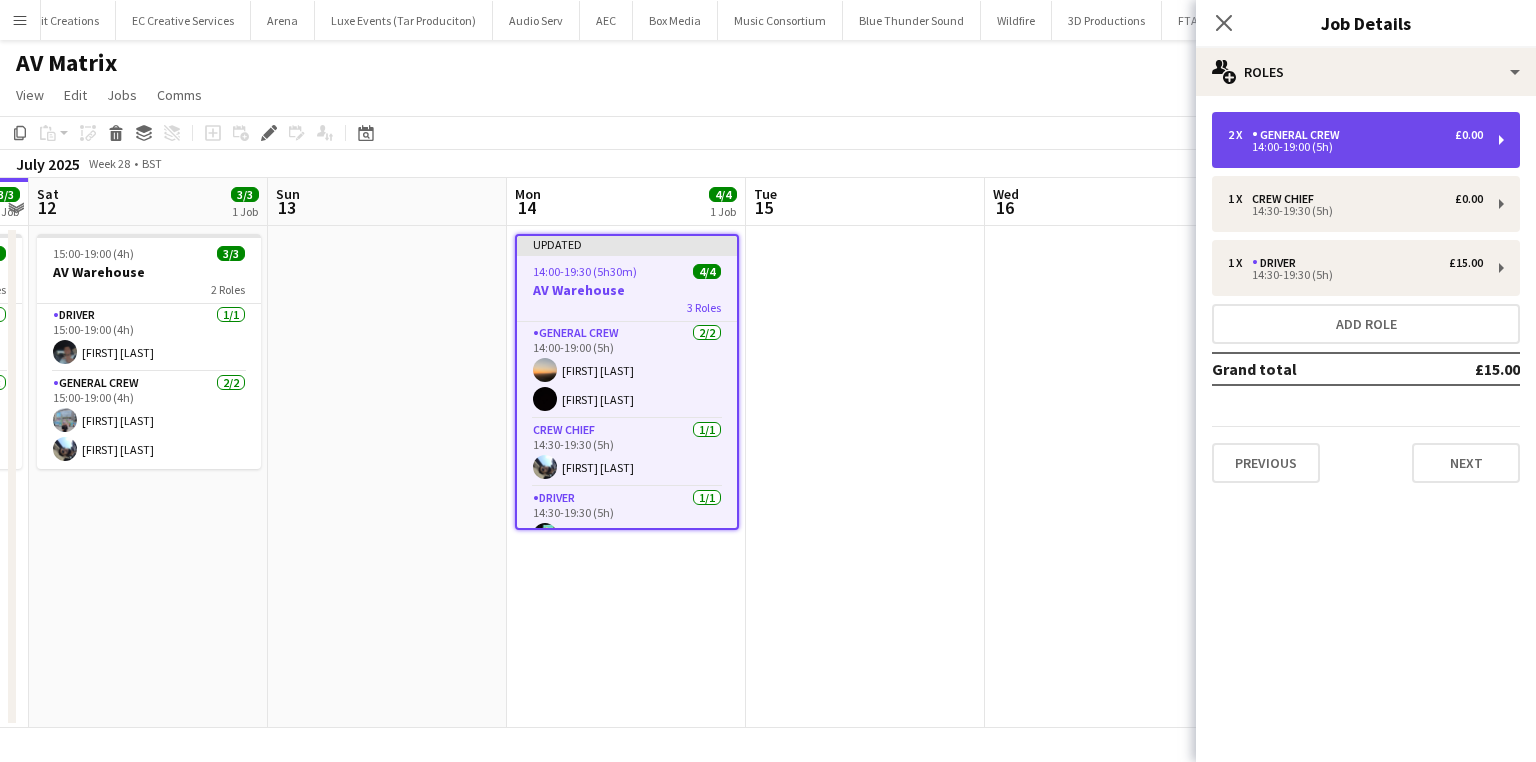click on "14:00-19:00 (5h)" at bounding box center [1355, 147] 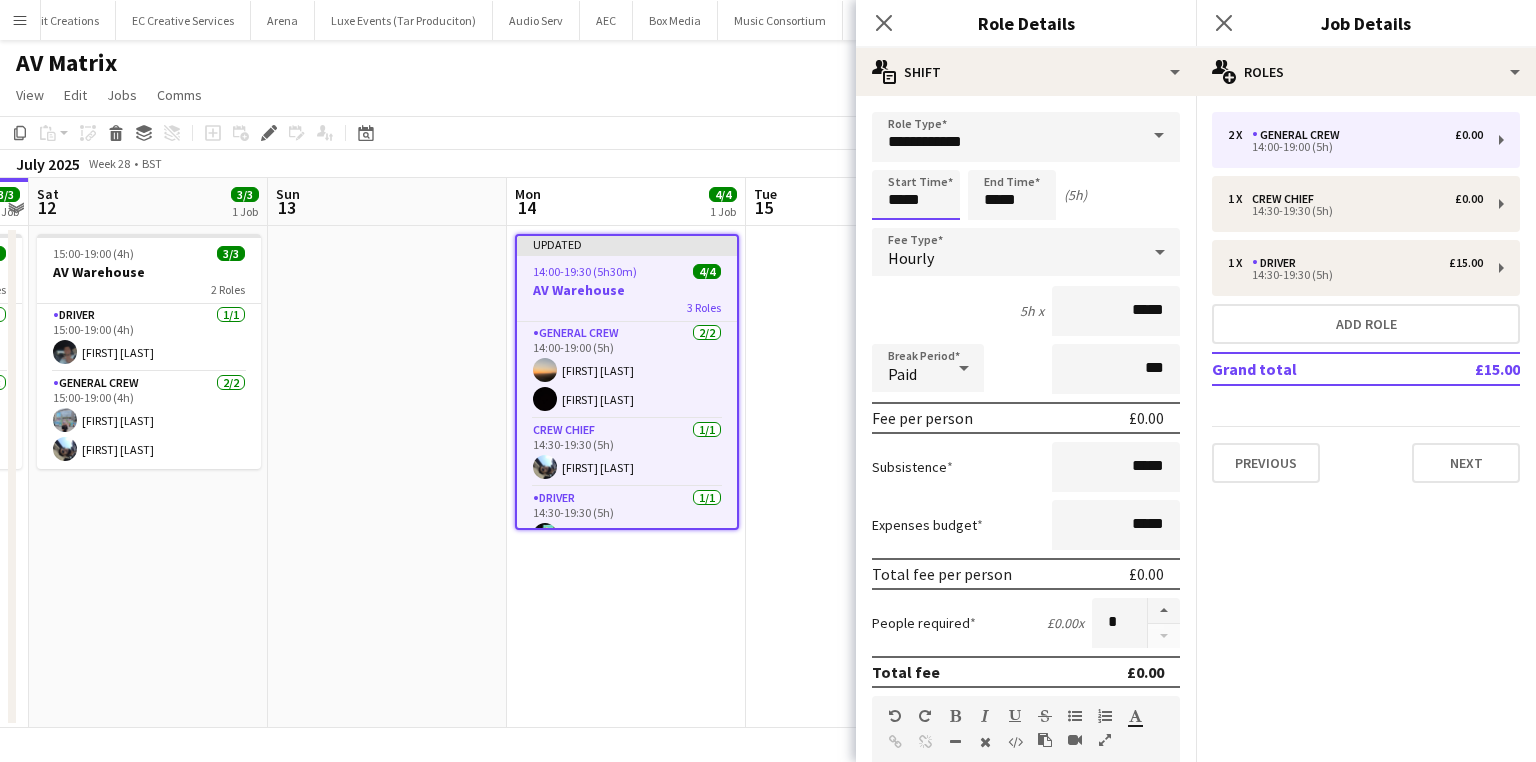 click on "*****" at bounding box center [916, 195] 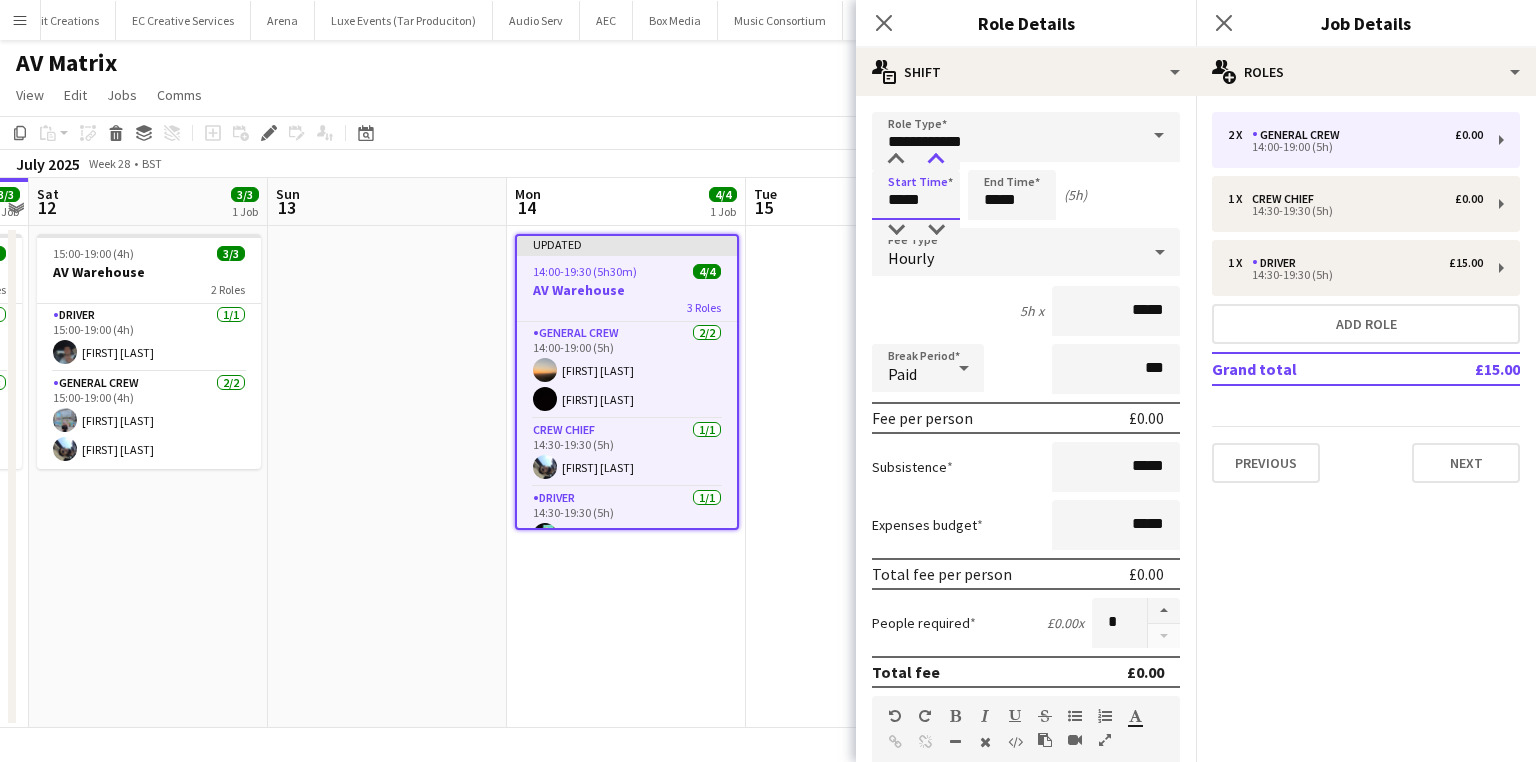 click at bounding box center (936, 160) 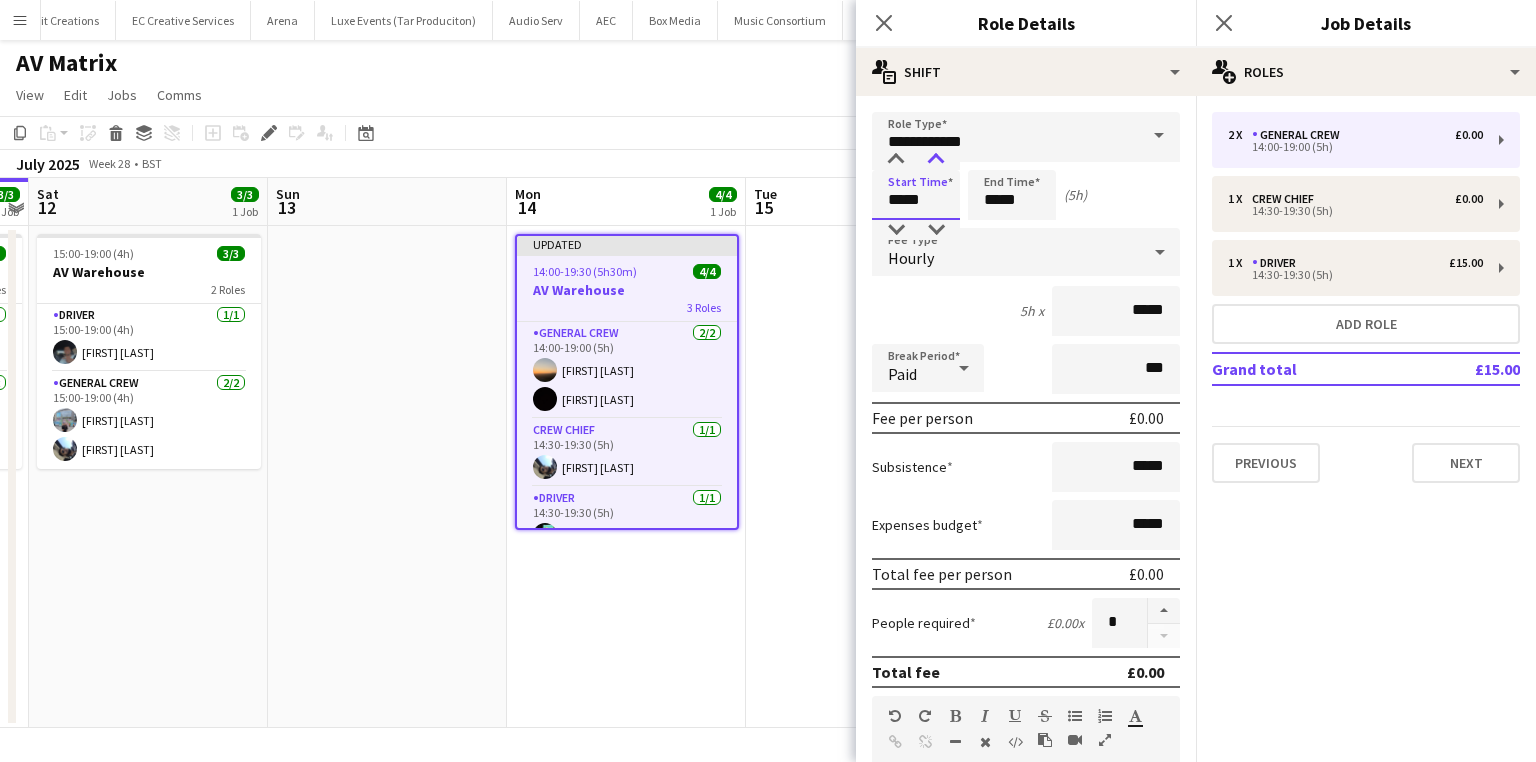 type on "*****" 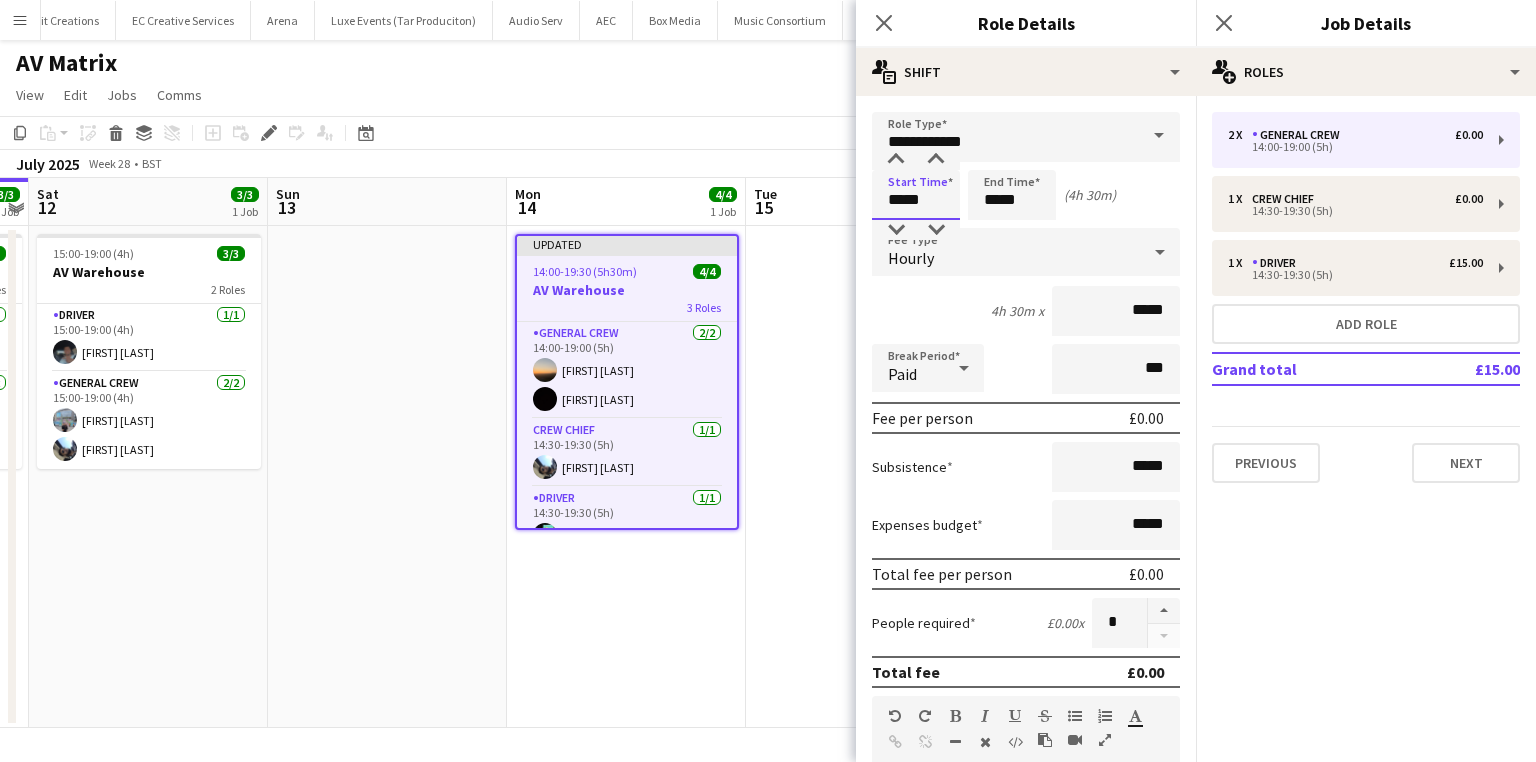 drag, startPoint x: 933, startPoint y: 165, endPoint x: 1057, endPoint y: 184, distance: 125.4472 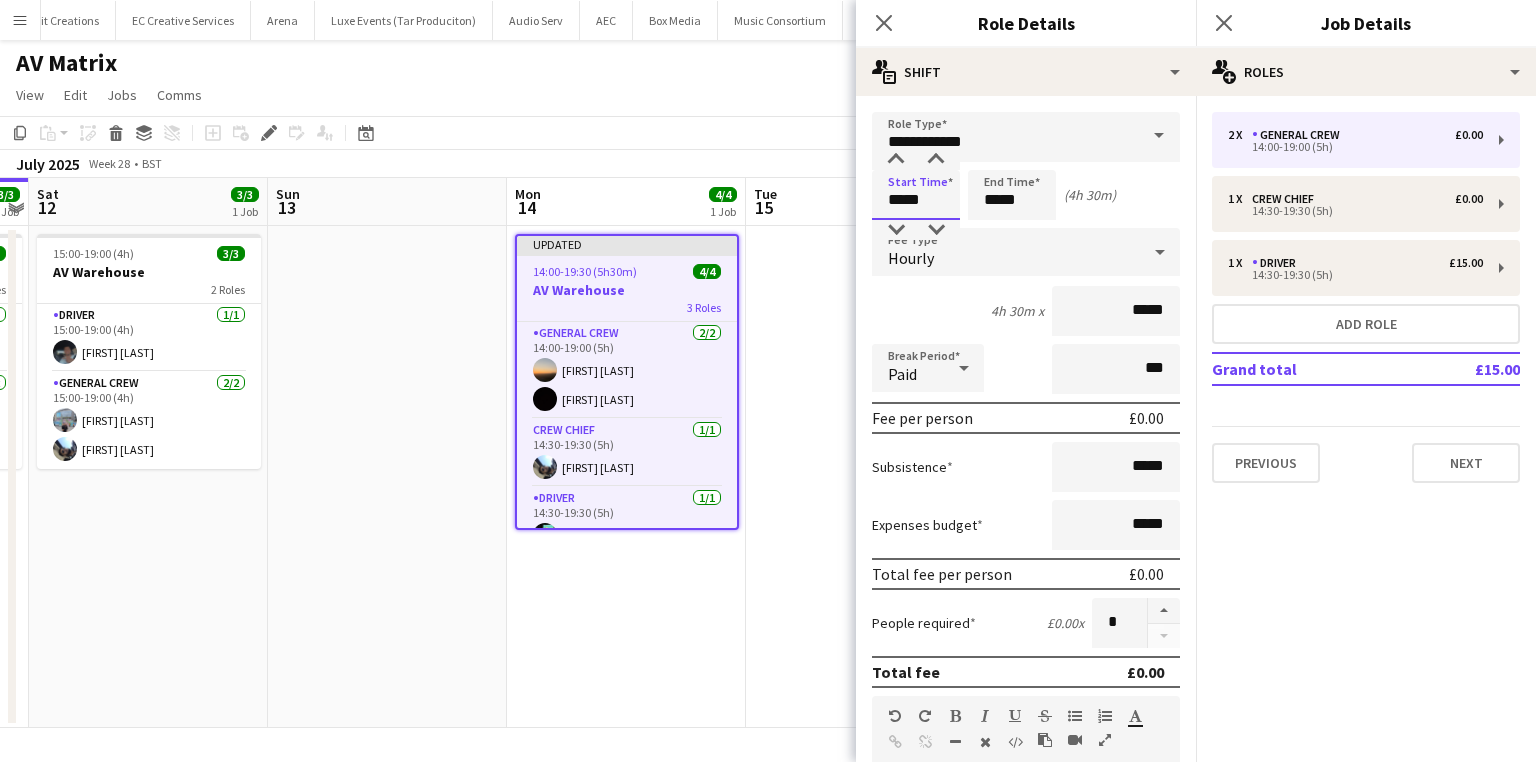 click at bounding box center [936, 160] 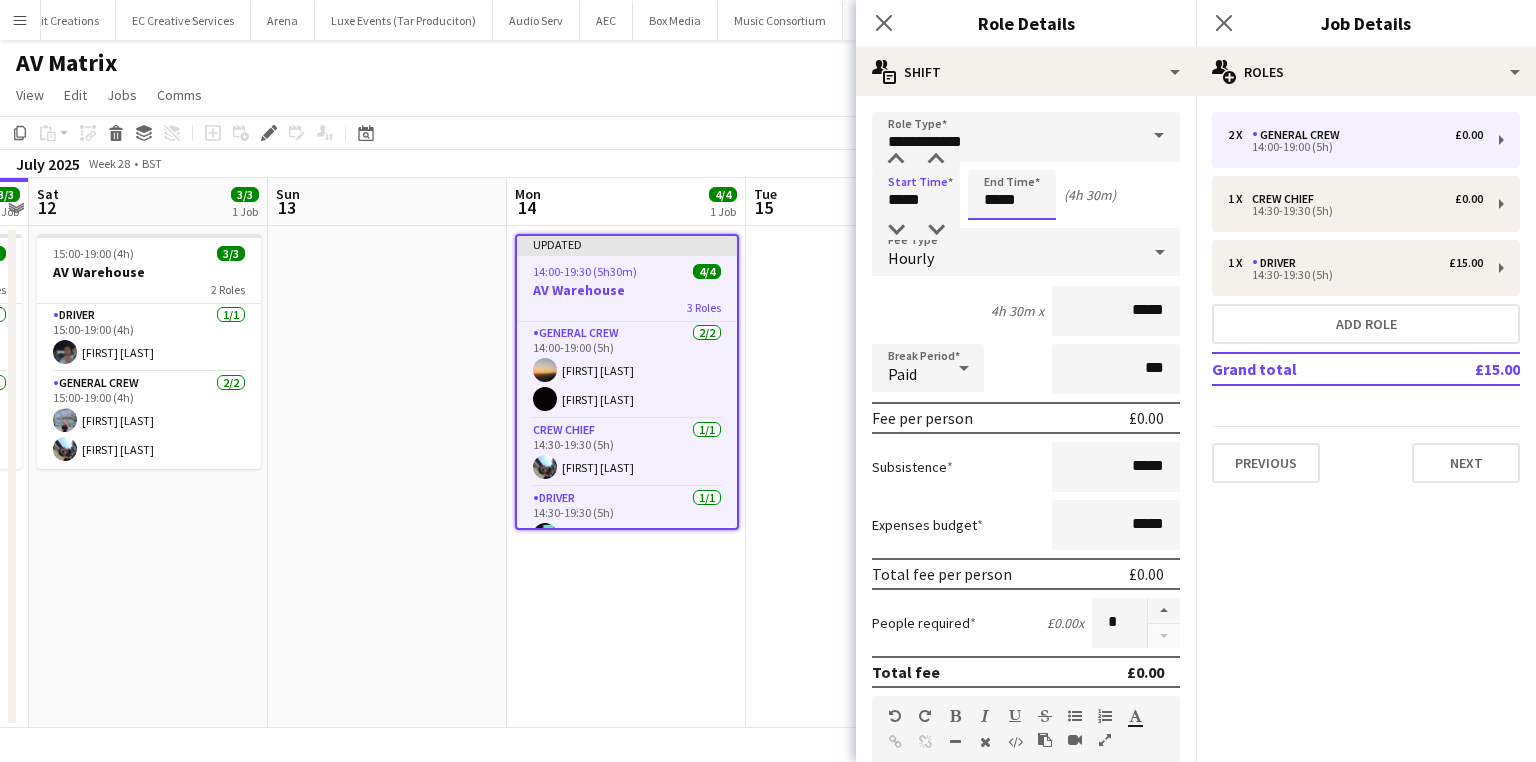 click on "*****" at bounding box center [1012, 195] 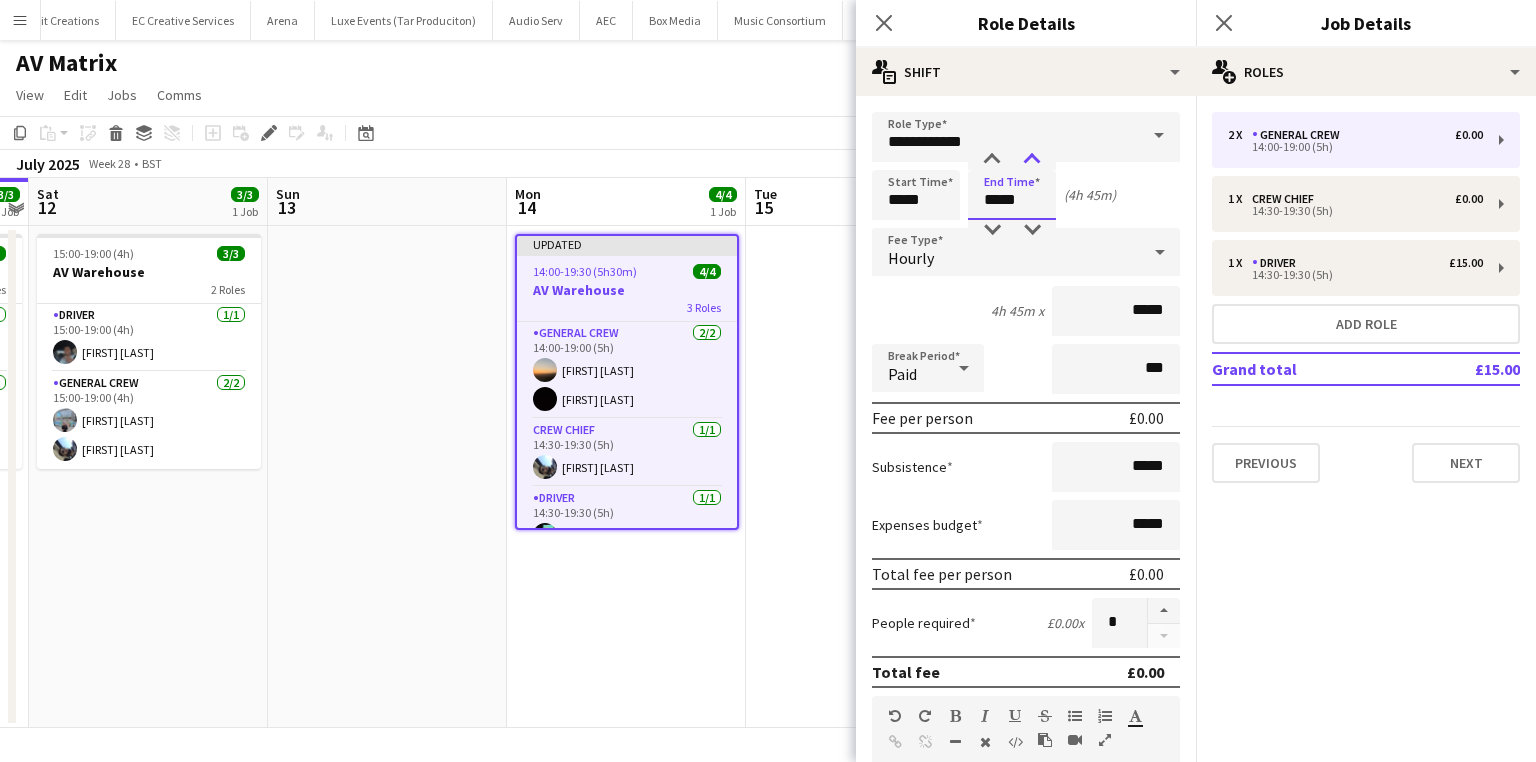 click at bounding box center [1032, 160] 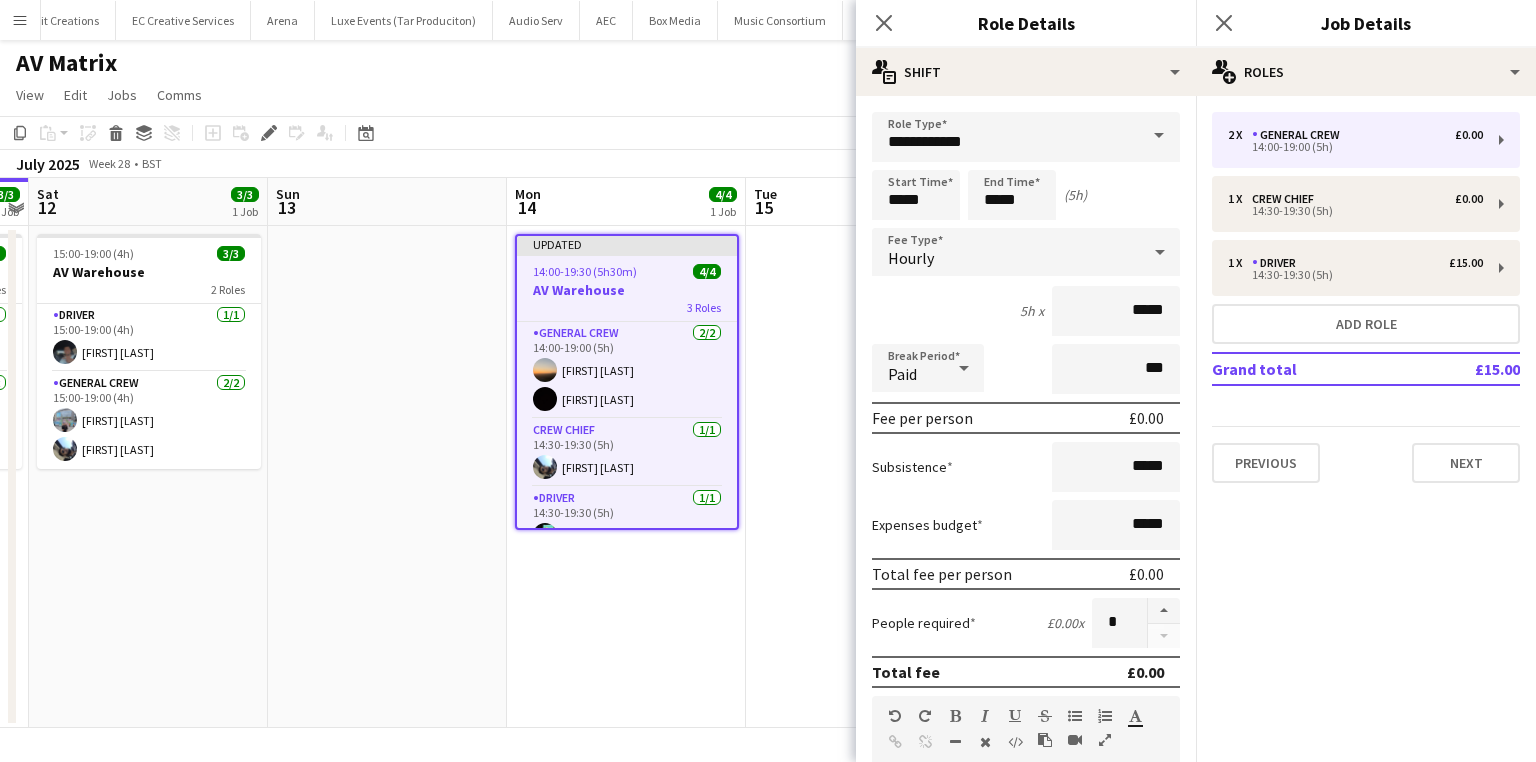 drag, startPoint x: 875, startPoint y: 26, endPoint x: 1137, endPoint y: 0, distance: 263.28693 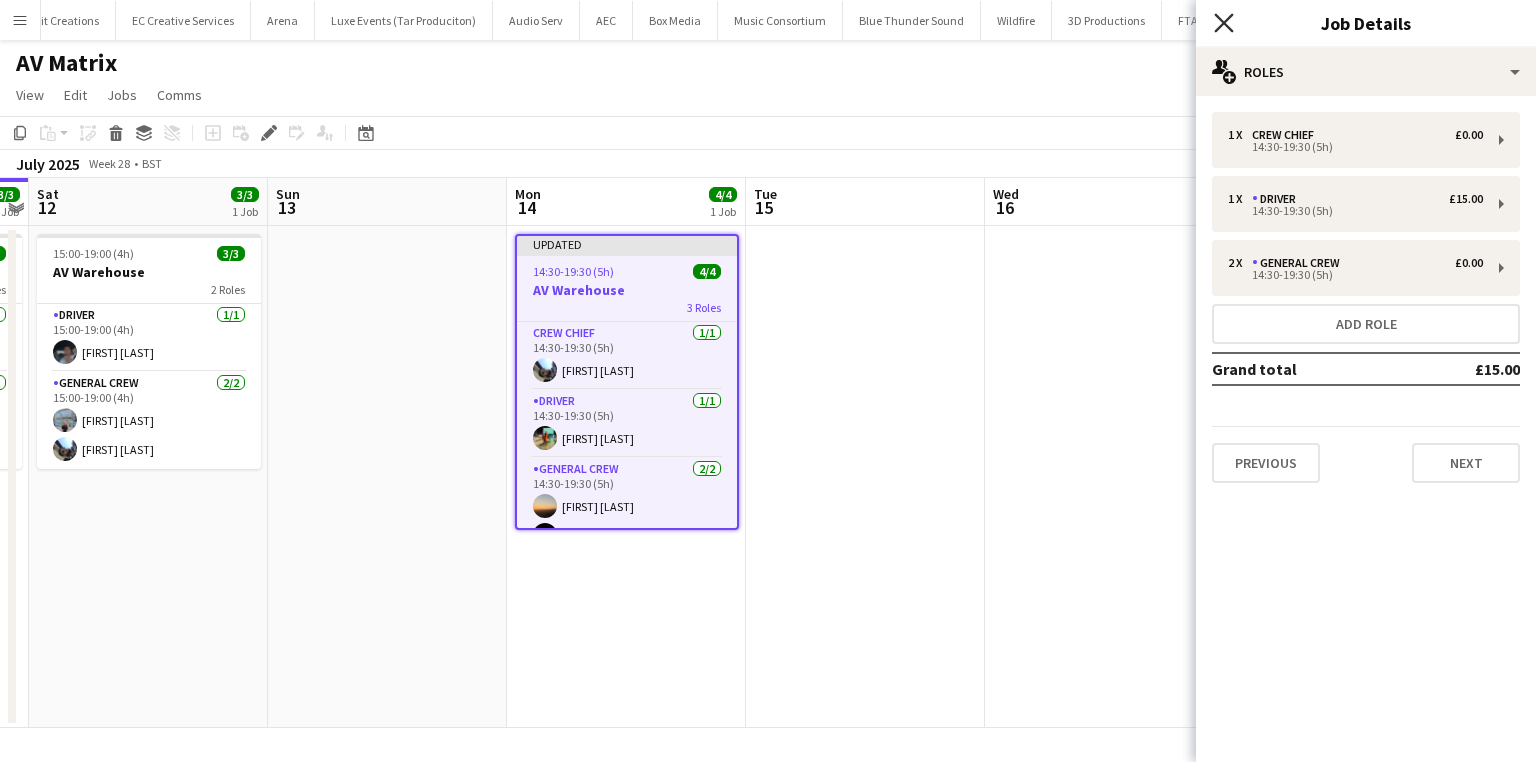 drag, startPoint x: 1218, startPoint y: 17, endPoint x: 1229, endPoint y: 20, distance: 11.401754 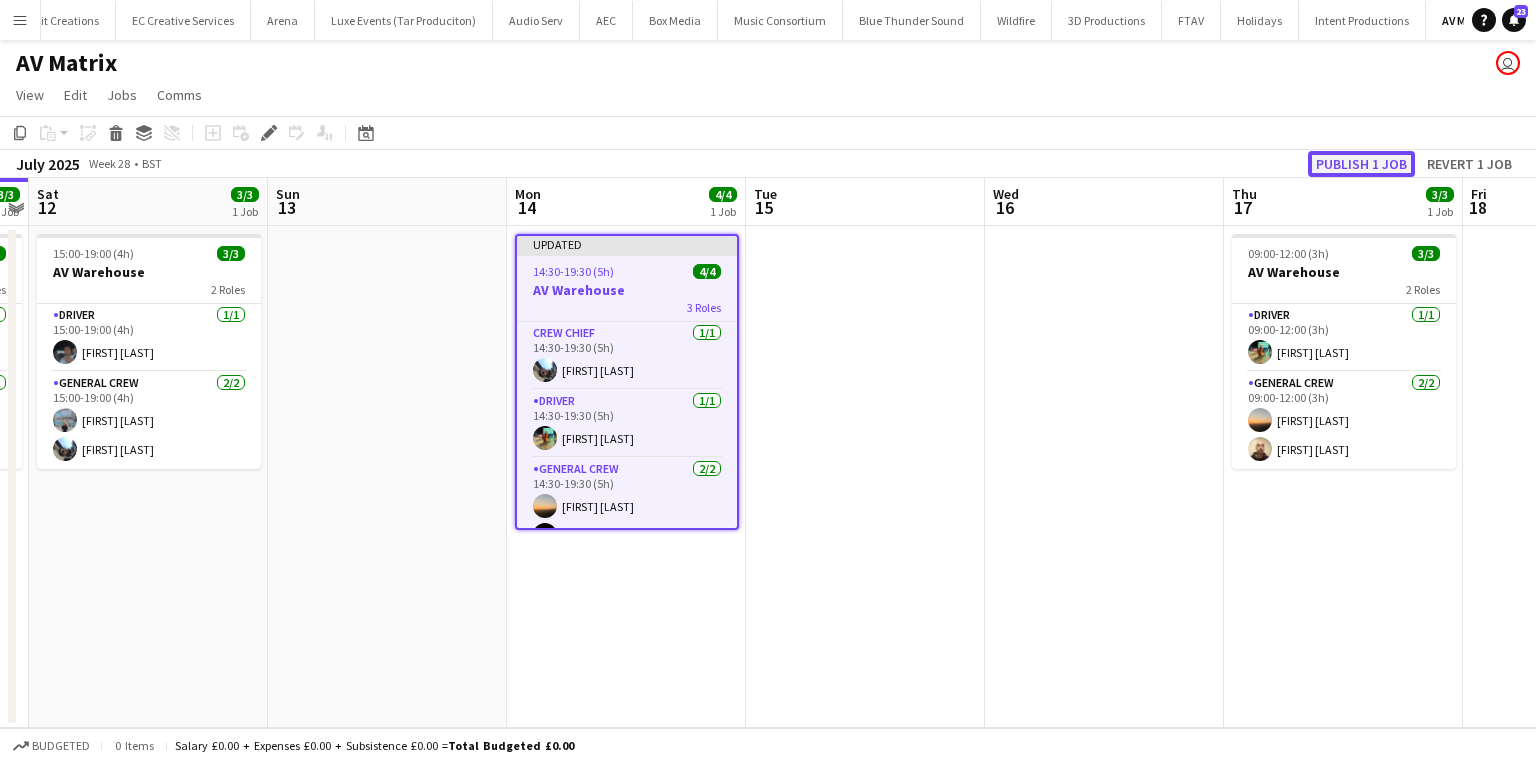 click on "Publish 1 job" 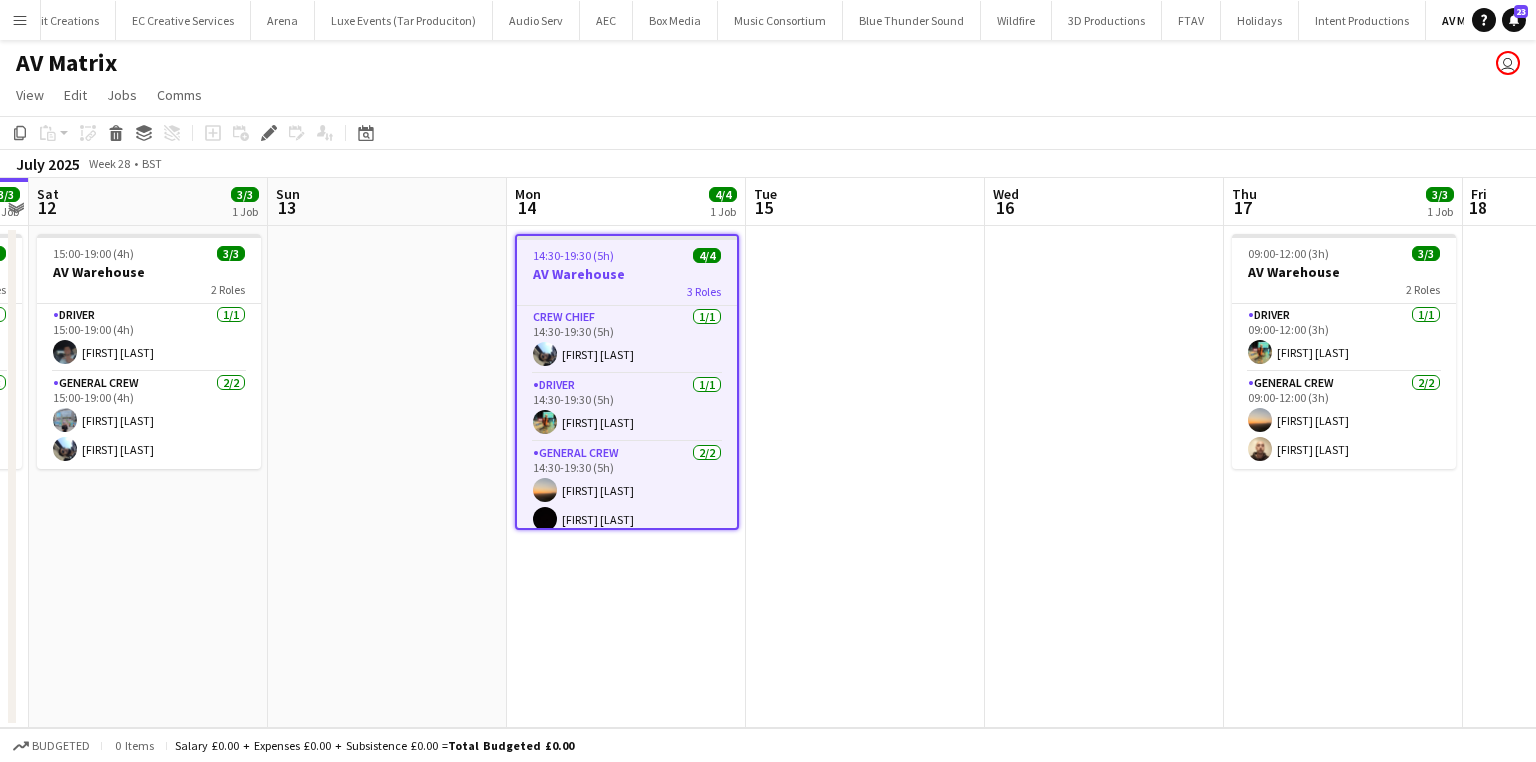 click at bounding box center [387, 477] 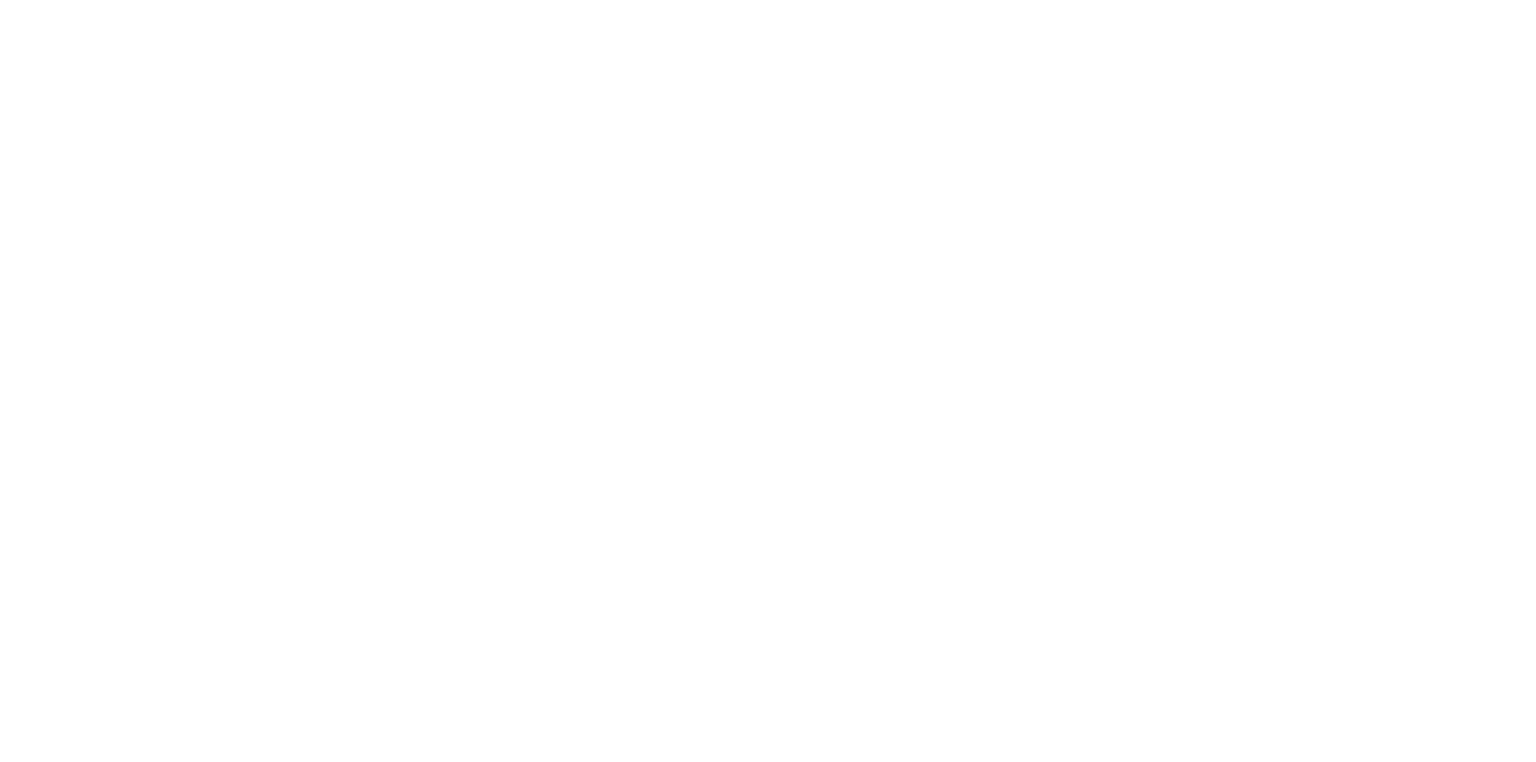 scroll, scrollTop: 0, scrollLeft: 0, axis: both 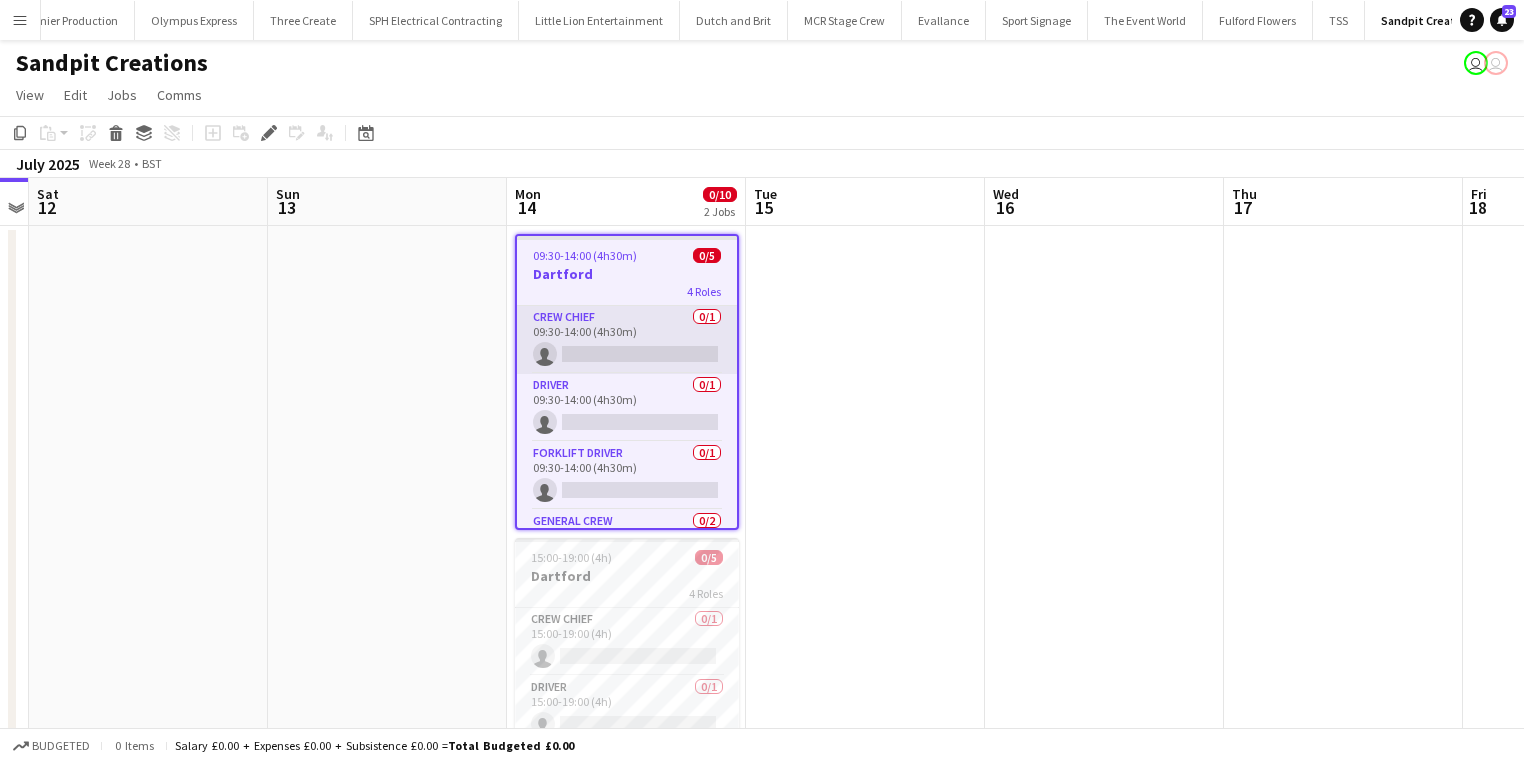 click on "Crew Chief   0/1   09:30-14:00 (4h30m)
single-neutral-actions" at bounding box center [627, 340] 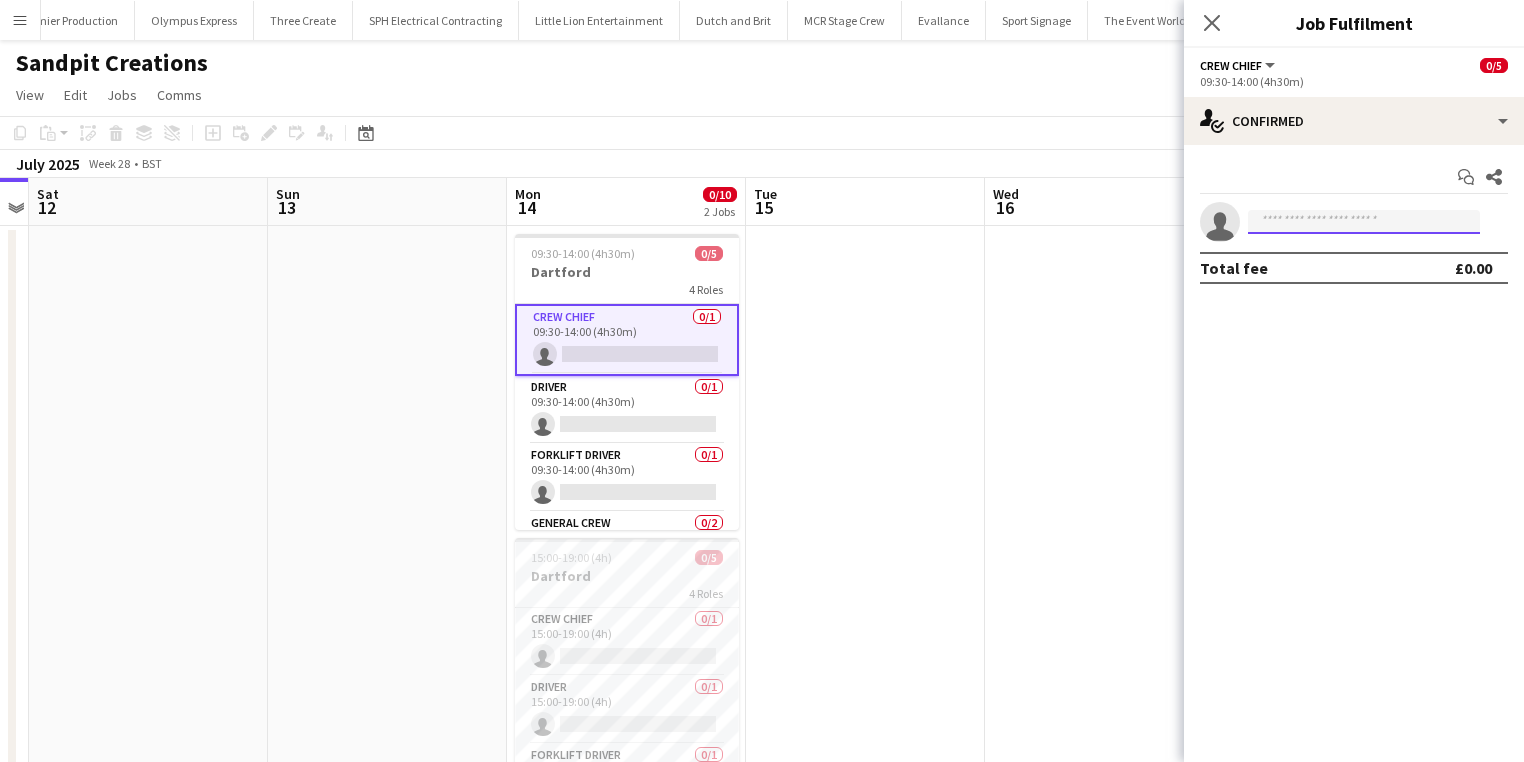 click at bounding box center (1364, 222) 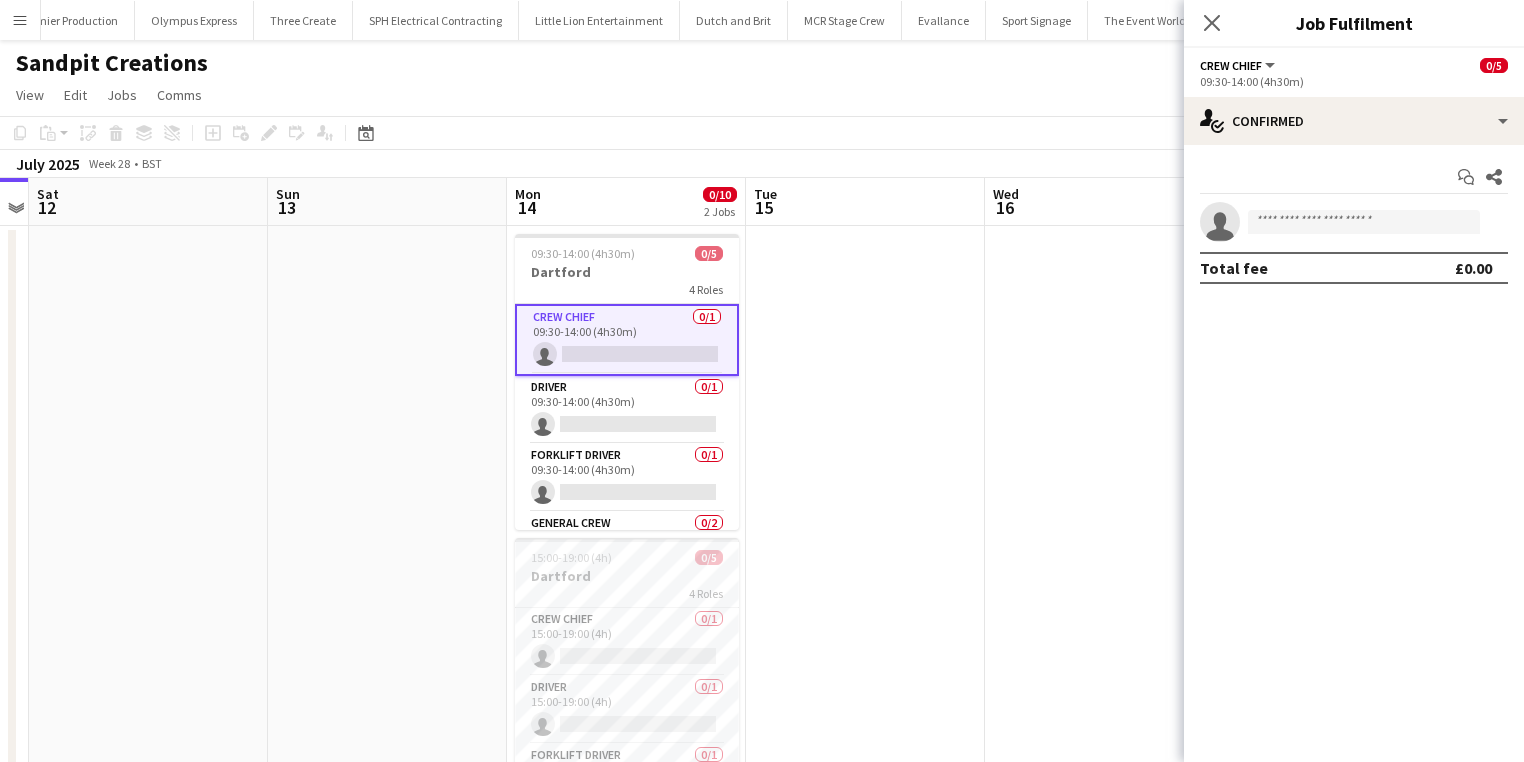 click at bounding box center (387, 550) 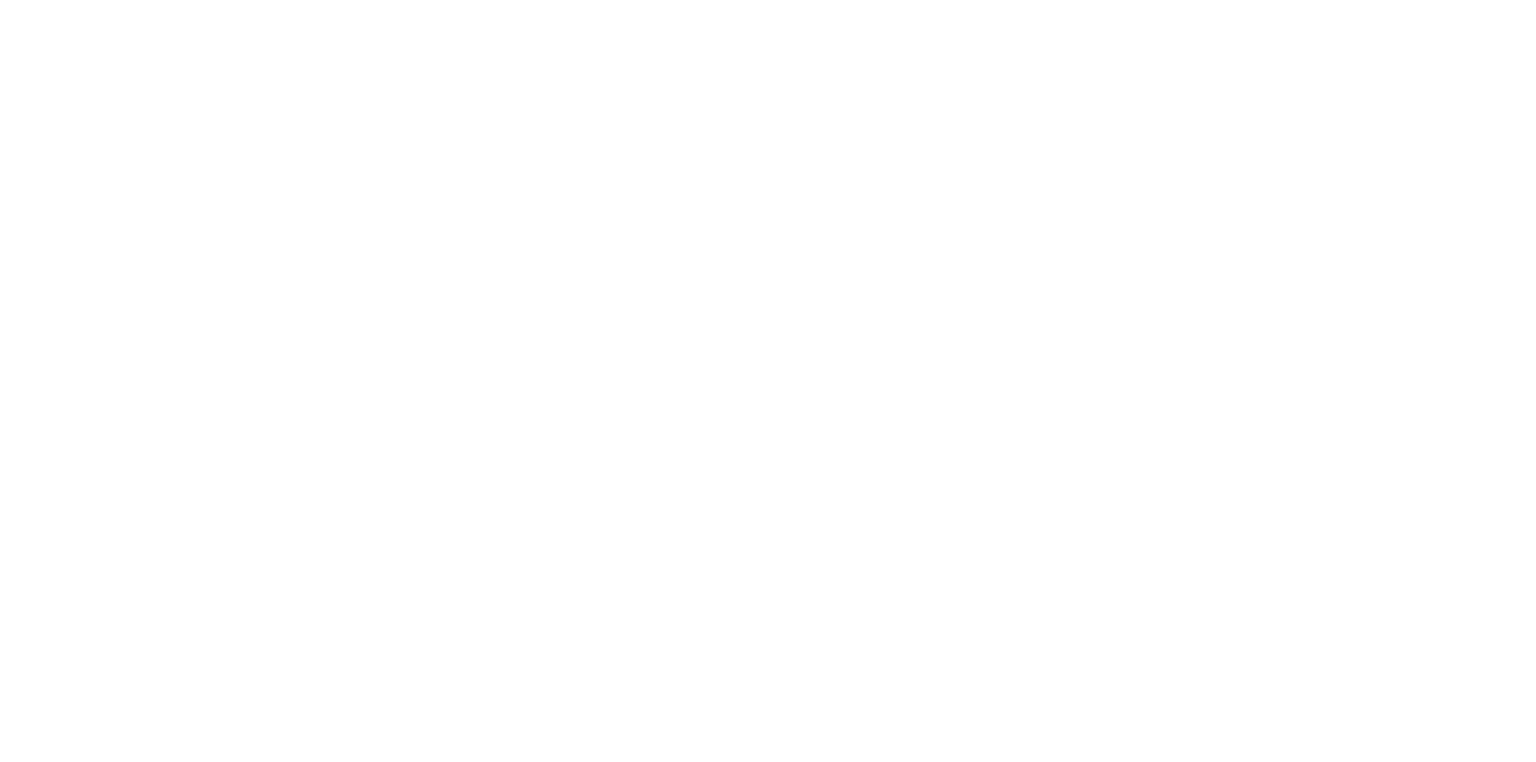 scroll, scrollTop: 0, scrollLeft: 0, axis: both 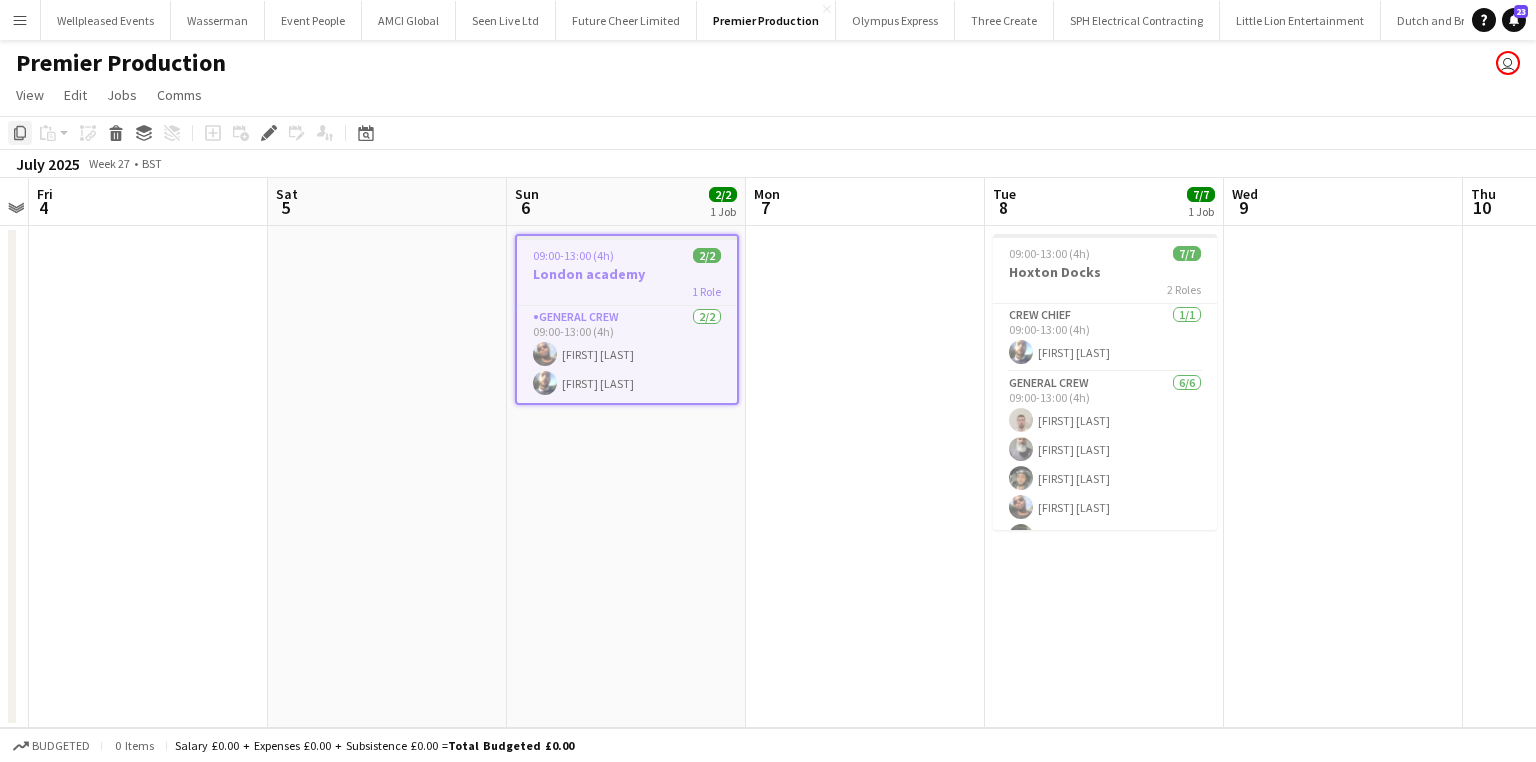 click on "Copy" at bounding box center (20, 133) 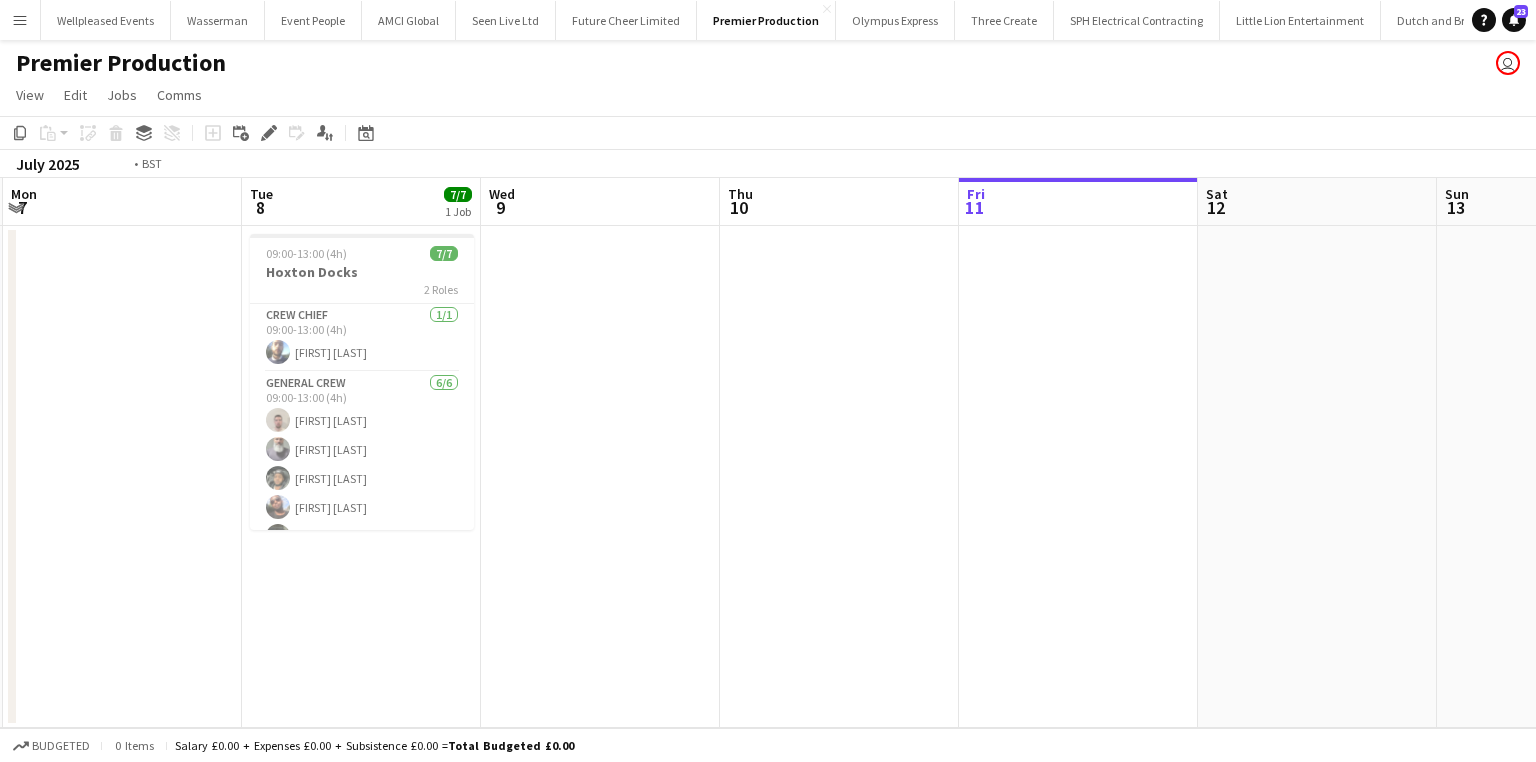 scroll, scrollTop: 0, scrollLeft: 727, axis: horizontal 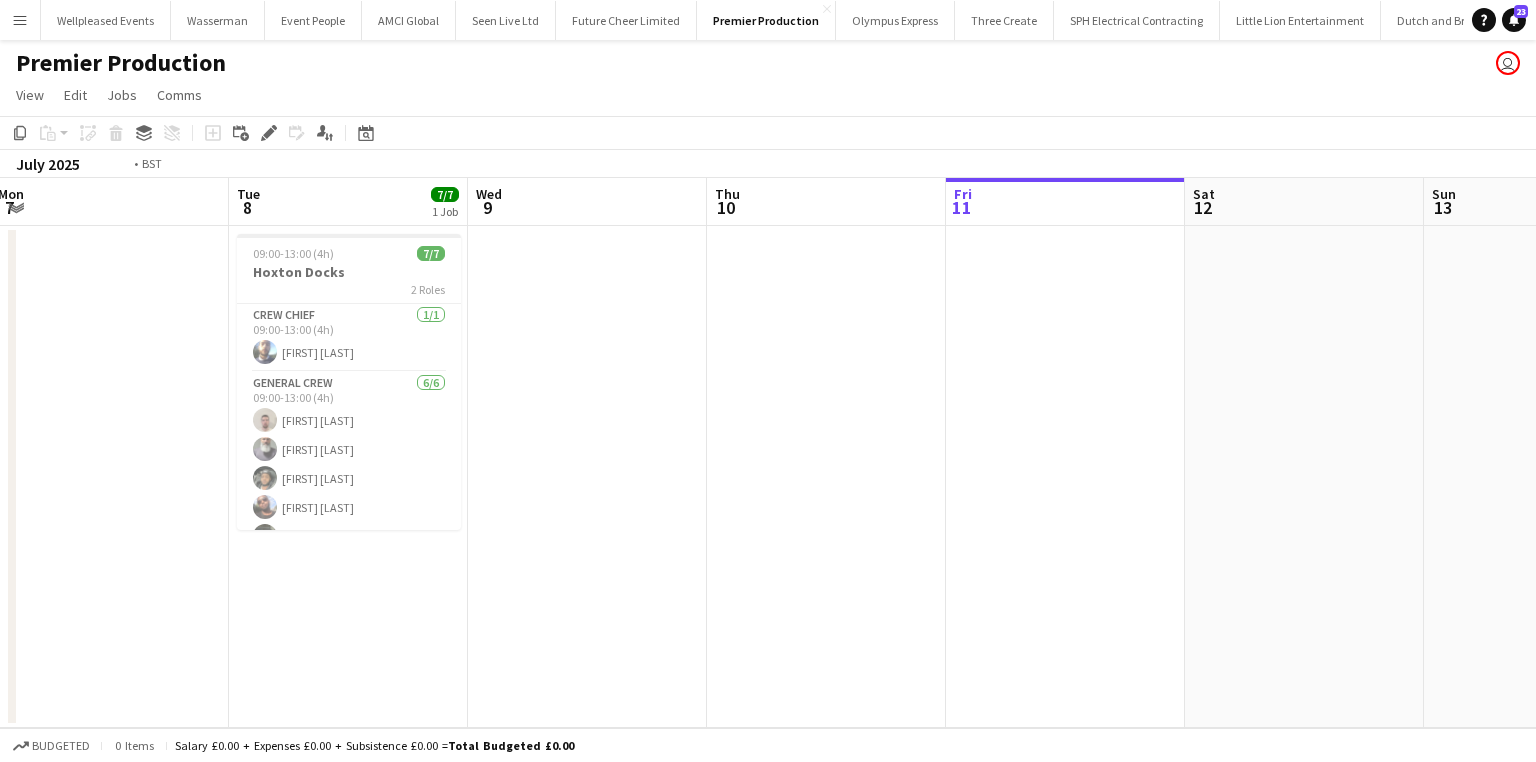 drag, startPoint x: 1131, startPoint y: 581, endPoint x: 382, endPoint y: 576, distance: 749.01666 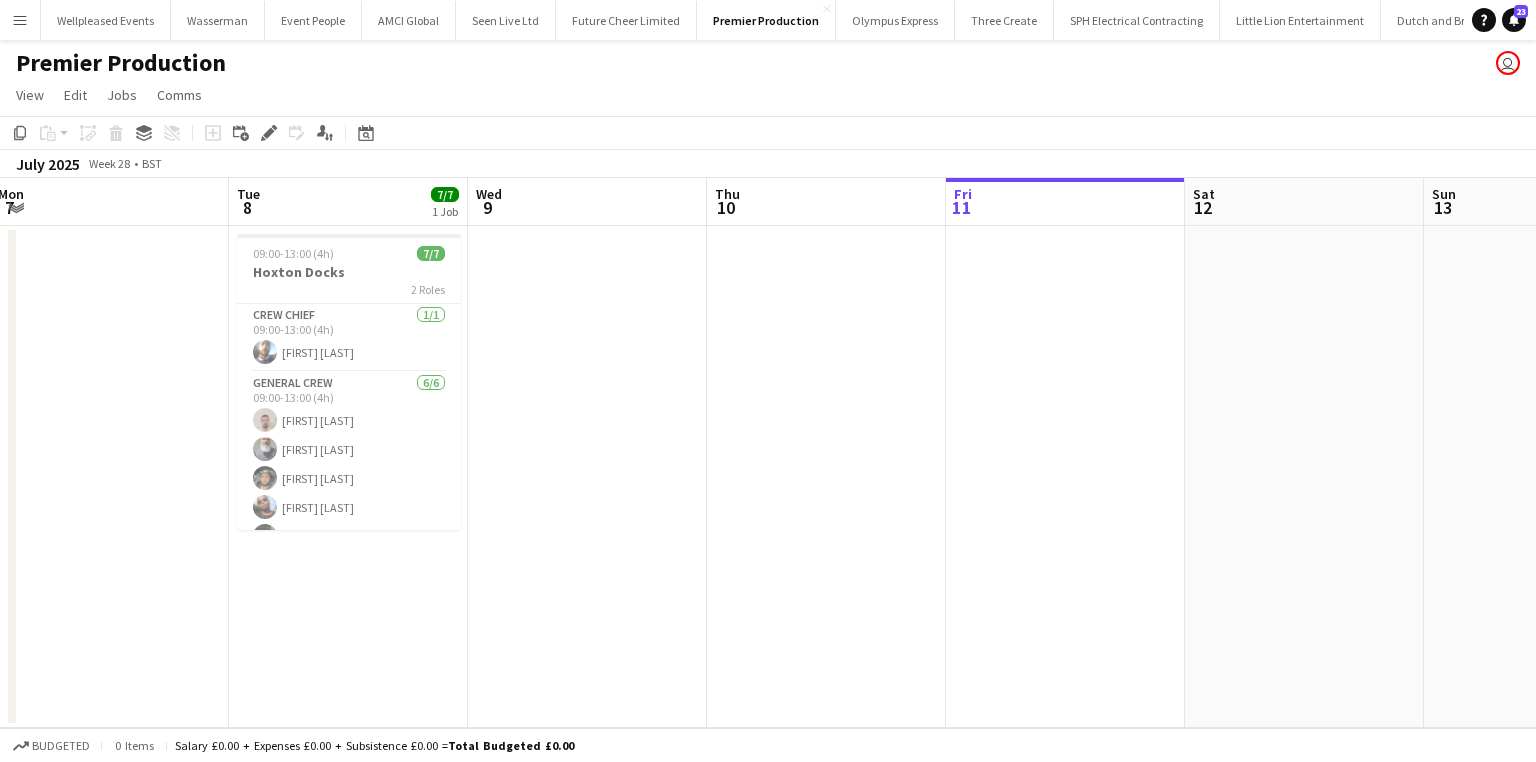 click at bounding box center (1304, 477) 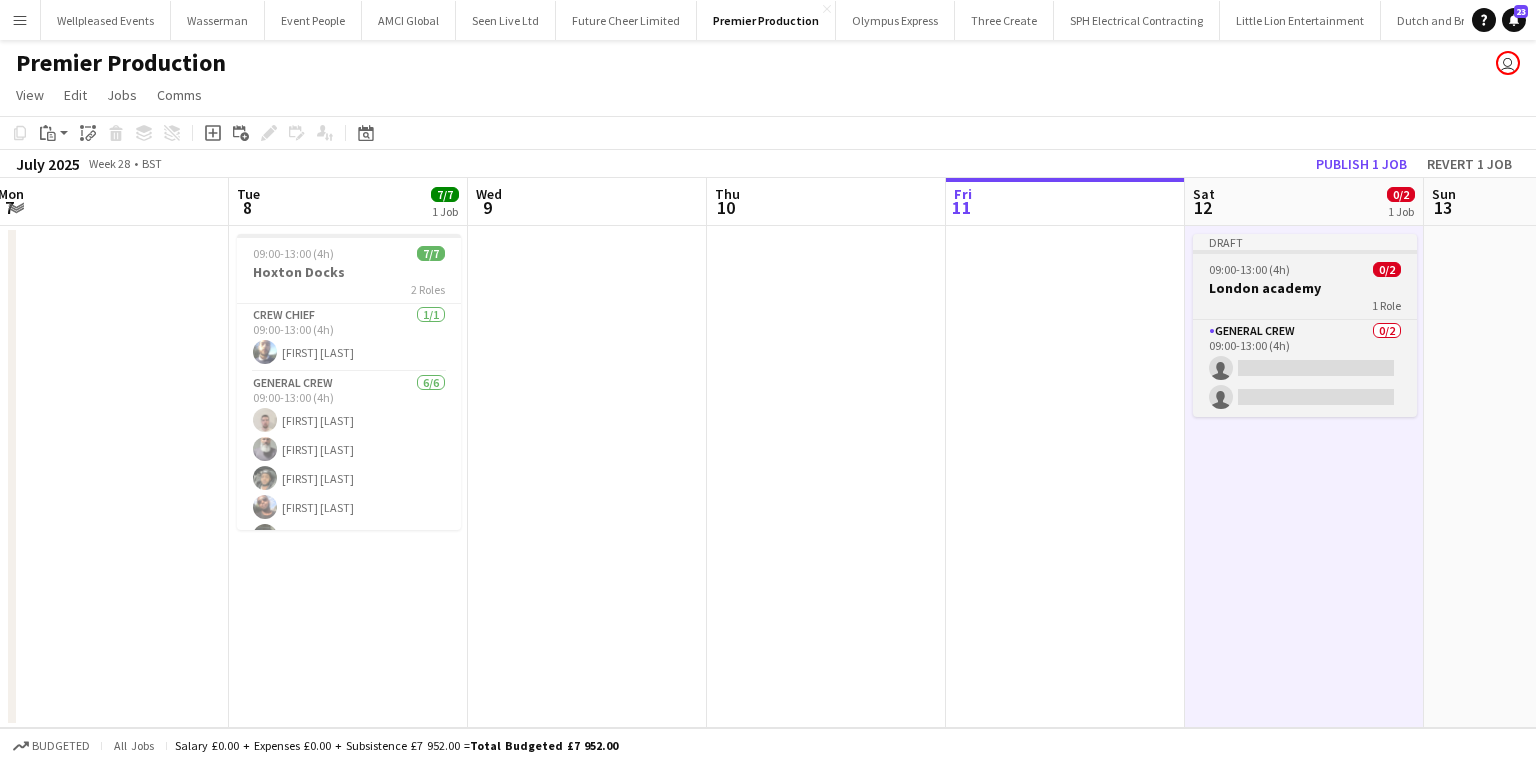 click on "09:00-13:00 (4h)" at bounding box center [1249, 269] 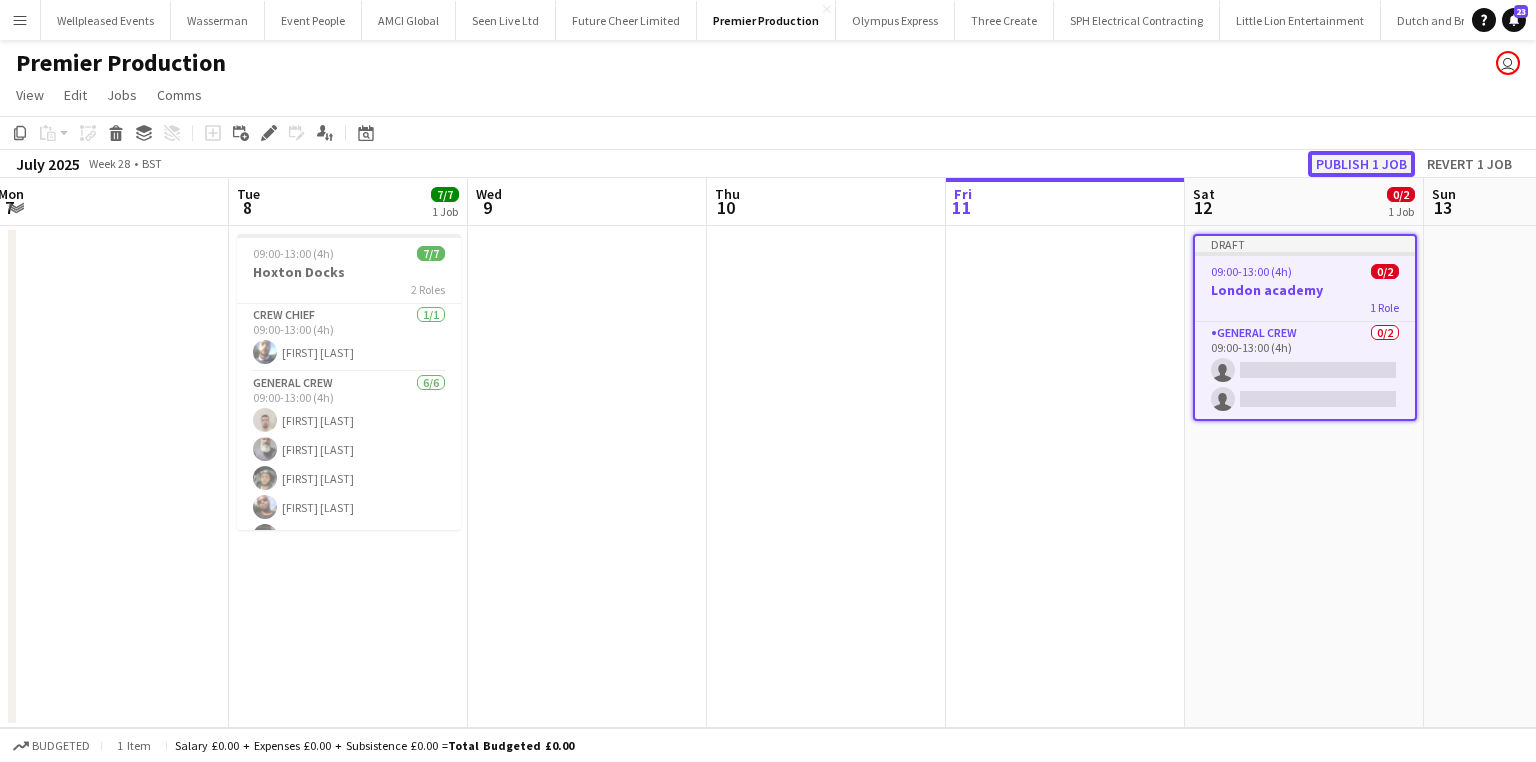 click on "Publish 1 job" 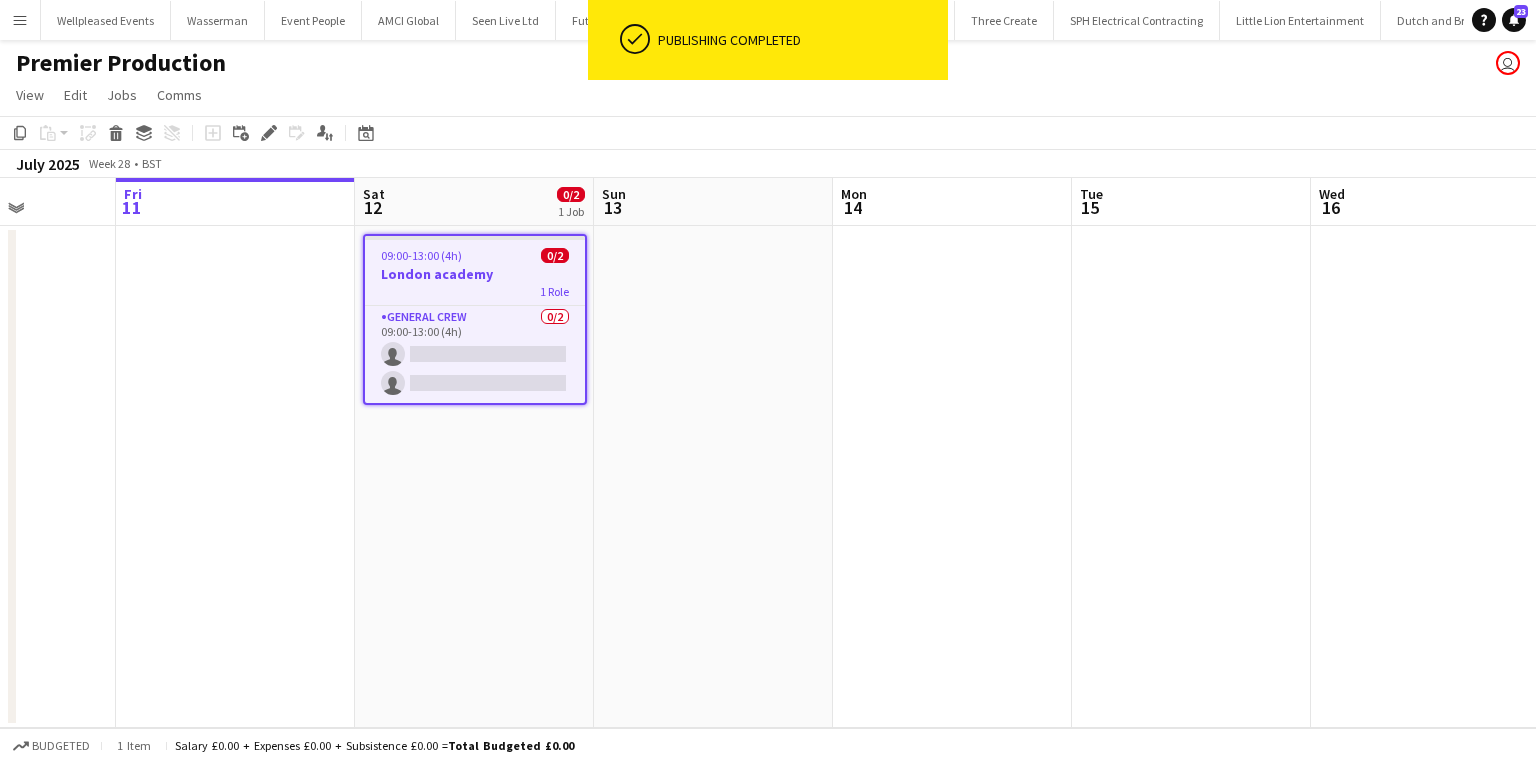 drag, startPoint x: 1320, startPoint y: 531, endPoint x: 483, endPoint y: 568, distance: 837.8174 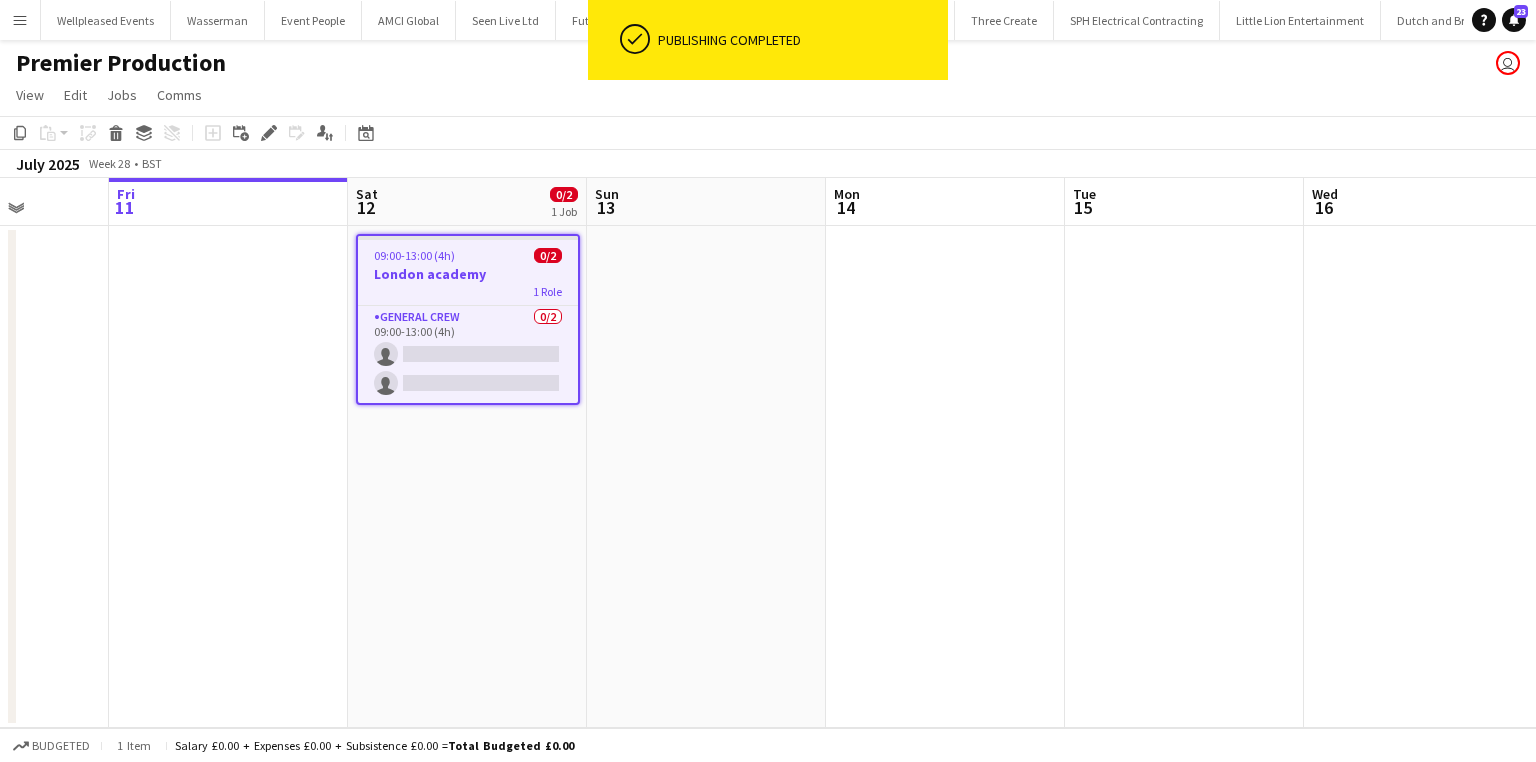 drag, startPoint x: 260, startPoint y: 136, endPoint x: 310, endPoint y: 137, distance: 50.01 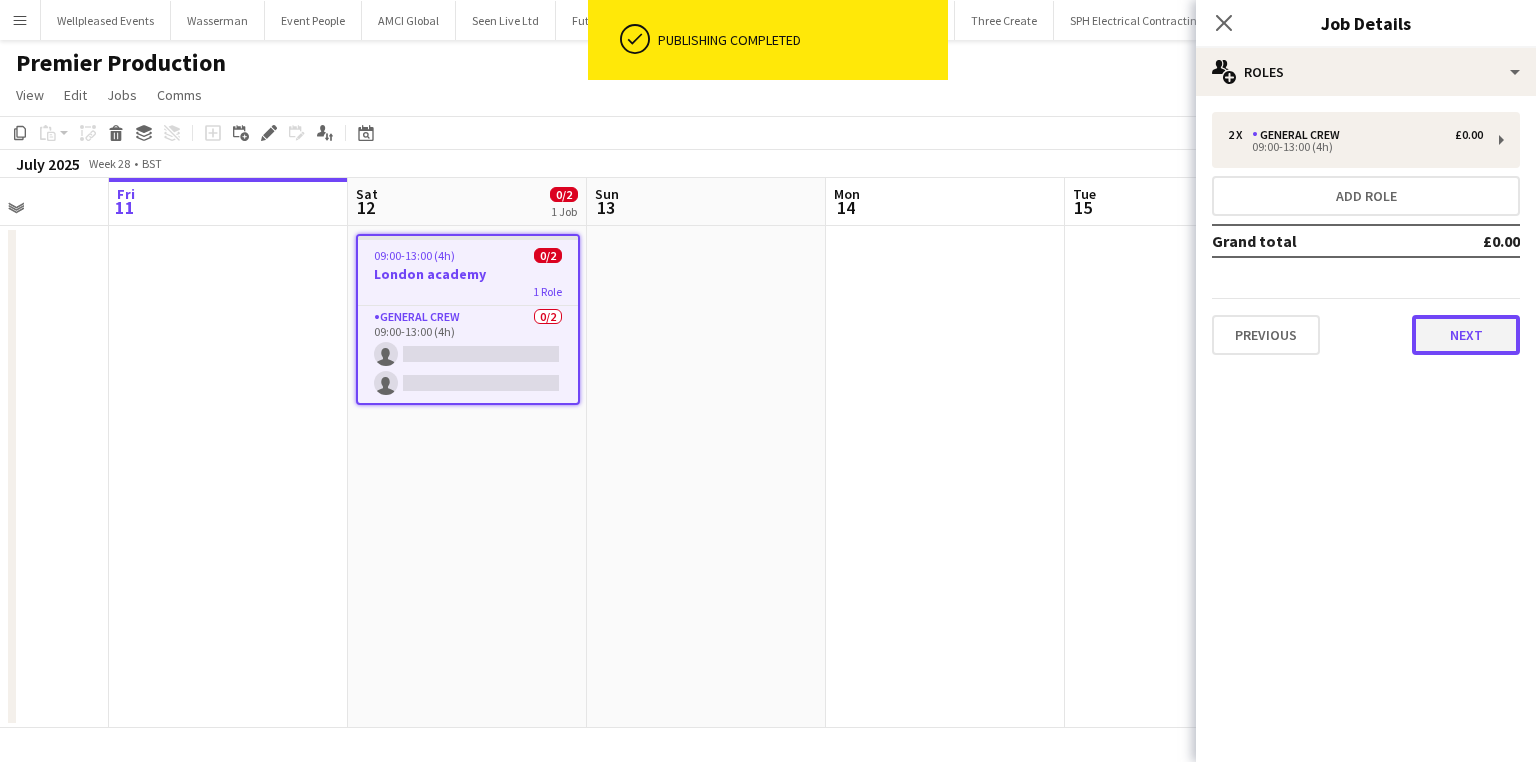 click on "Next" at bounding box center (1466, 335) 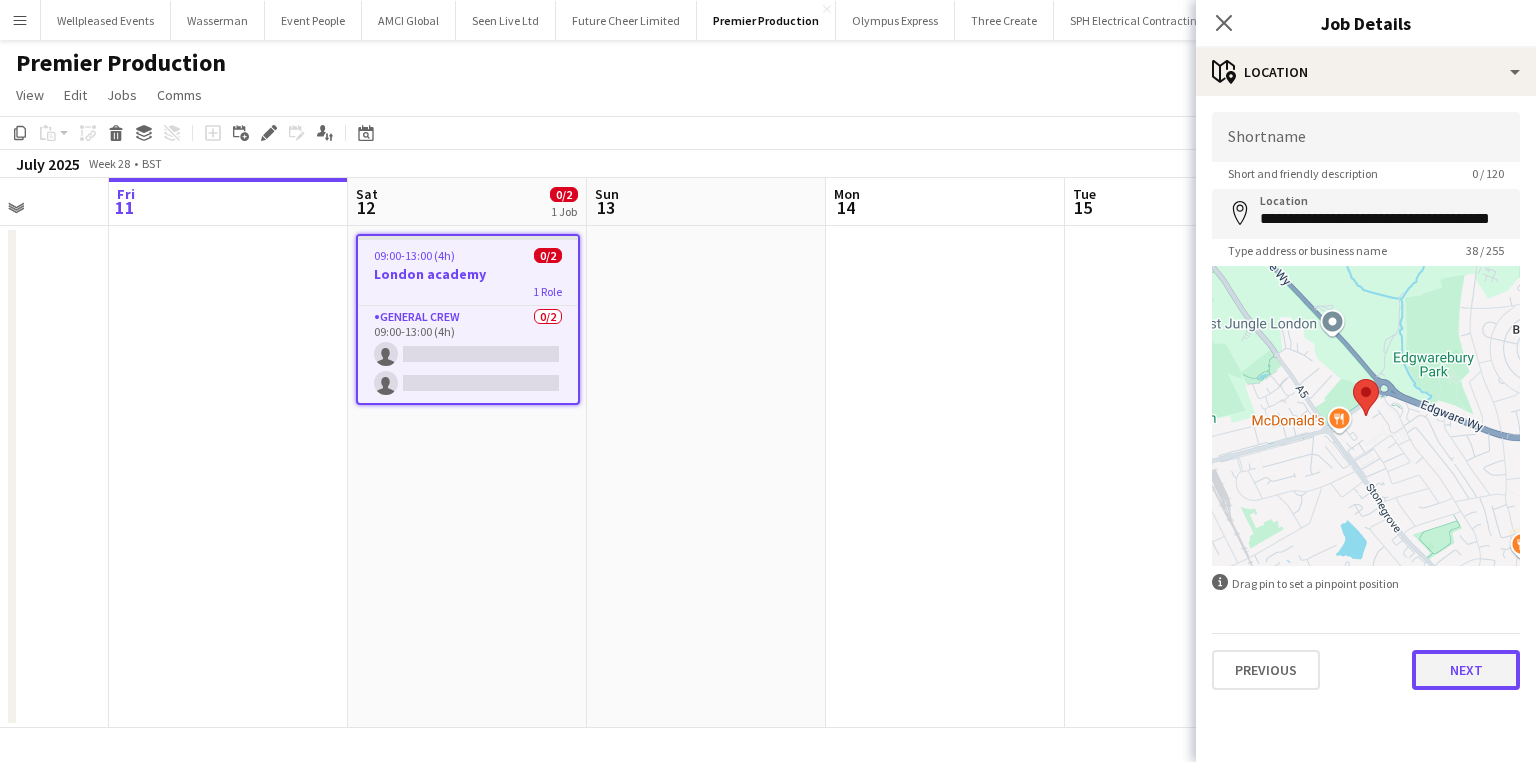 click on "Next" at bounding box center [1466, 670] 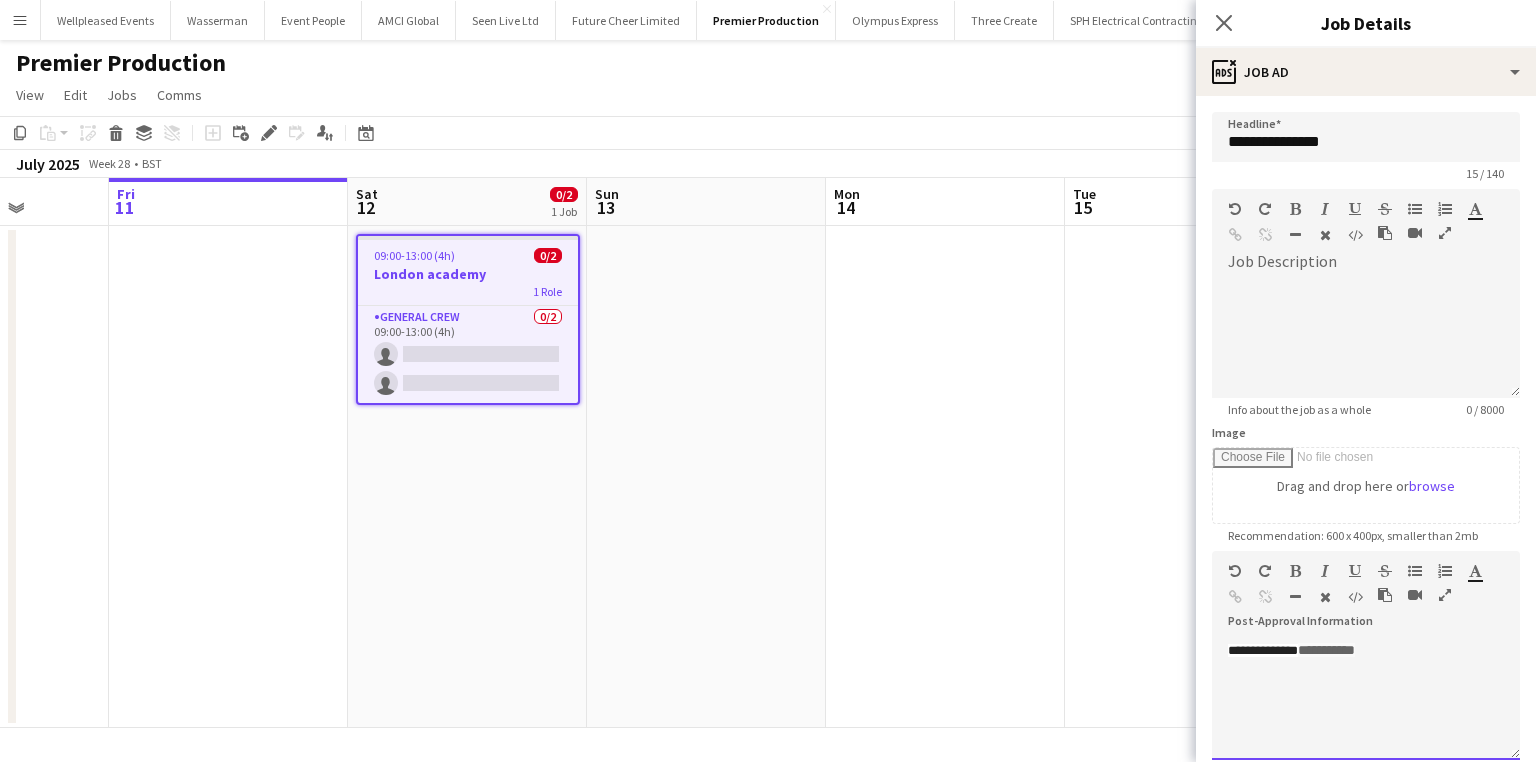 click on "**********" at bounding box center (1366, 700) 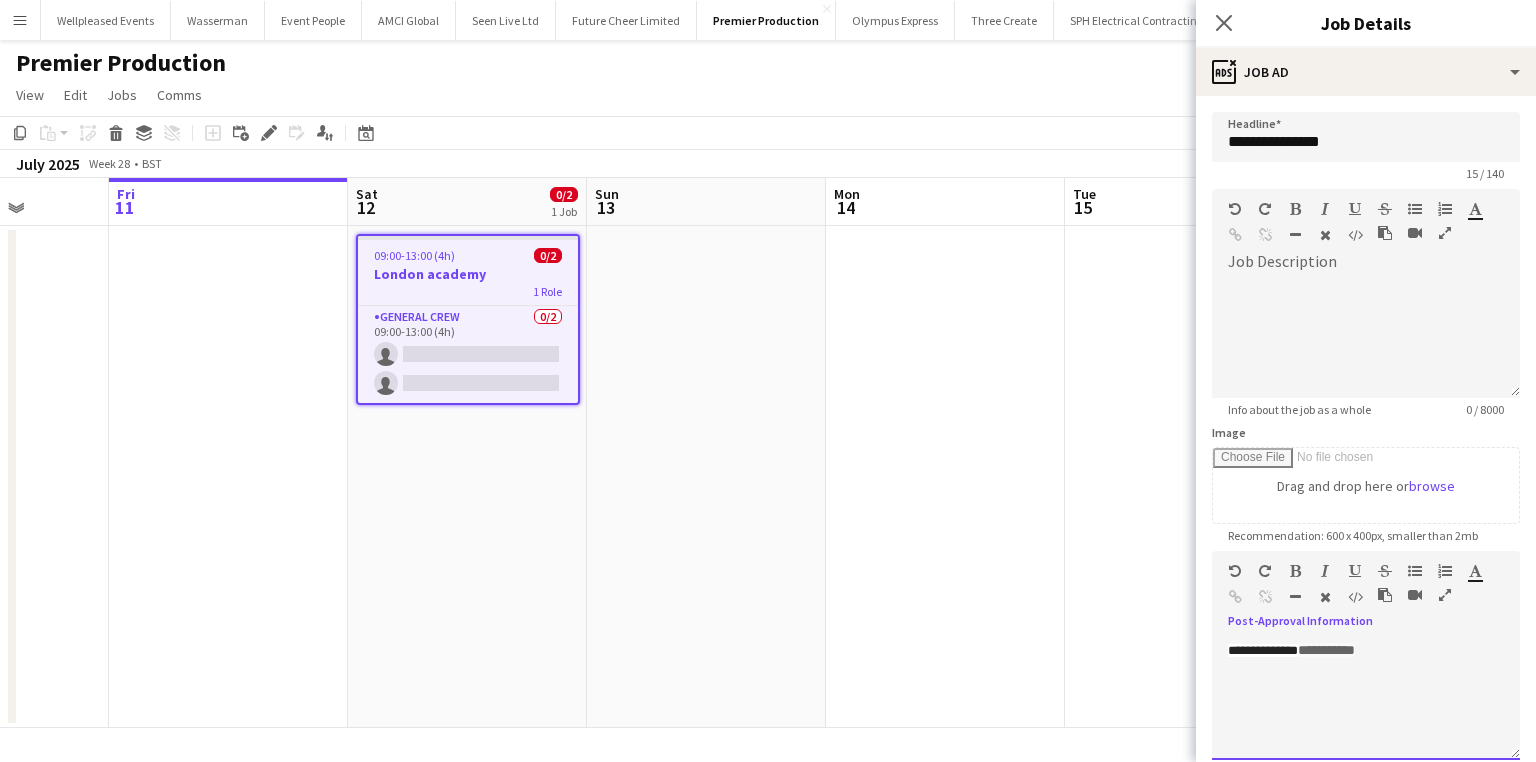 type 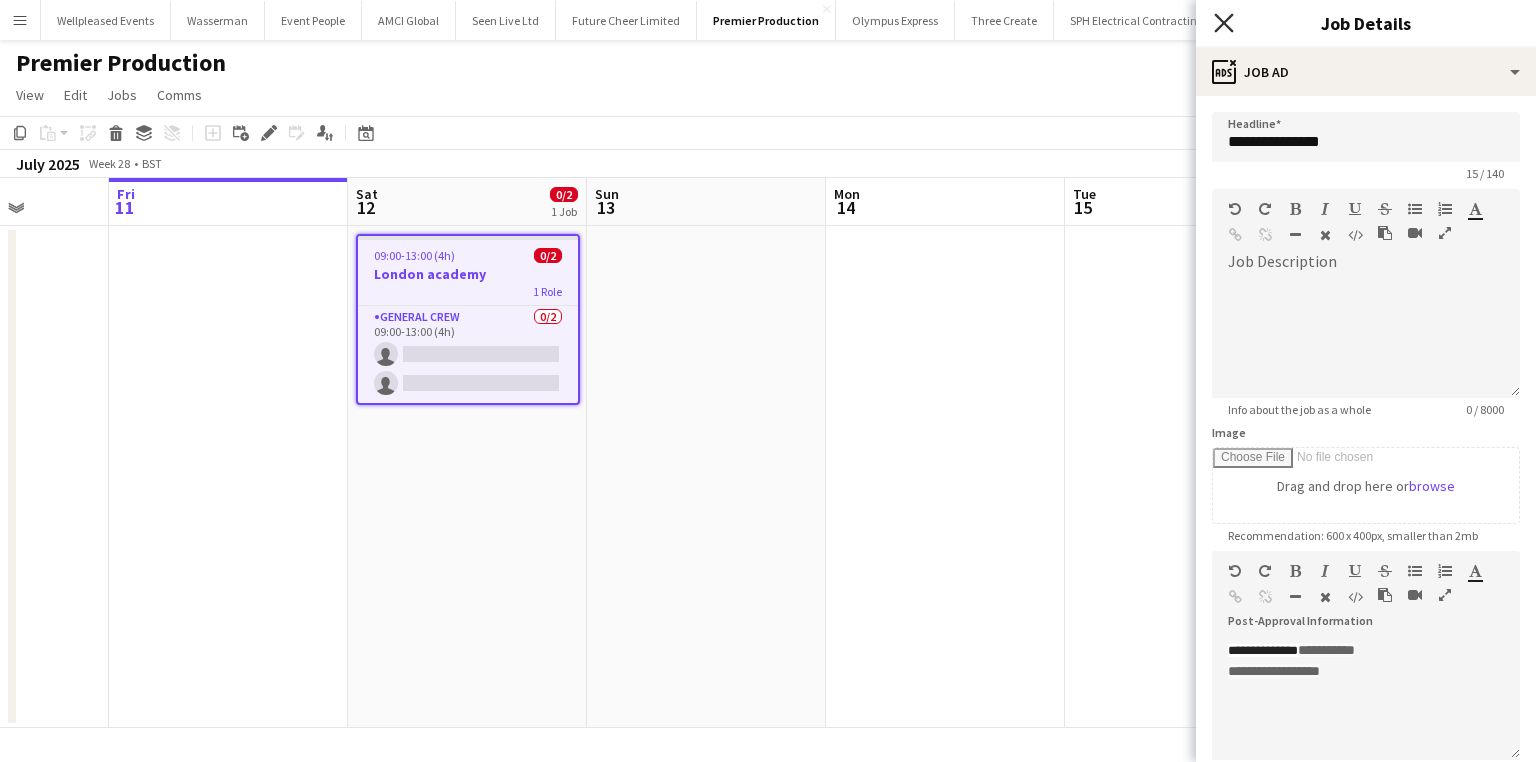 click on "Close pop-in" 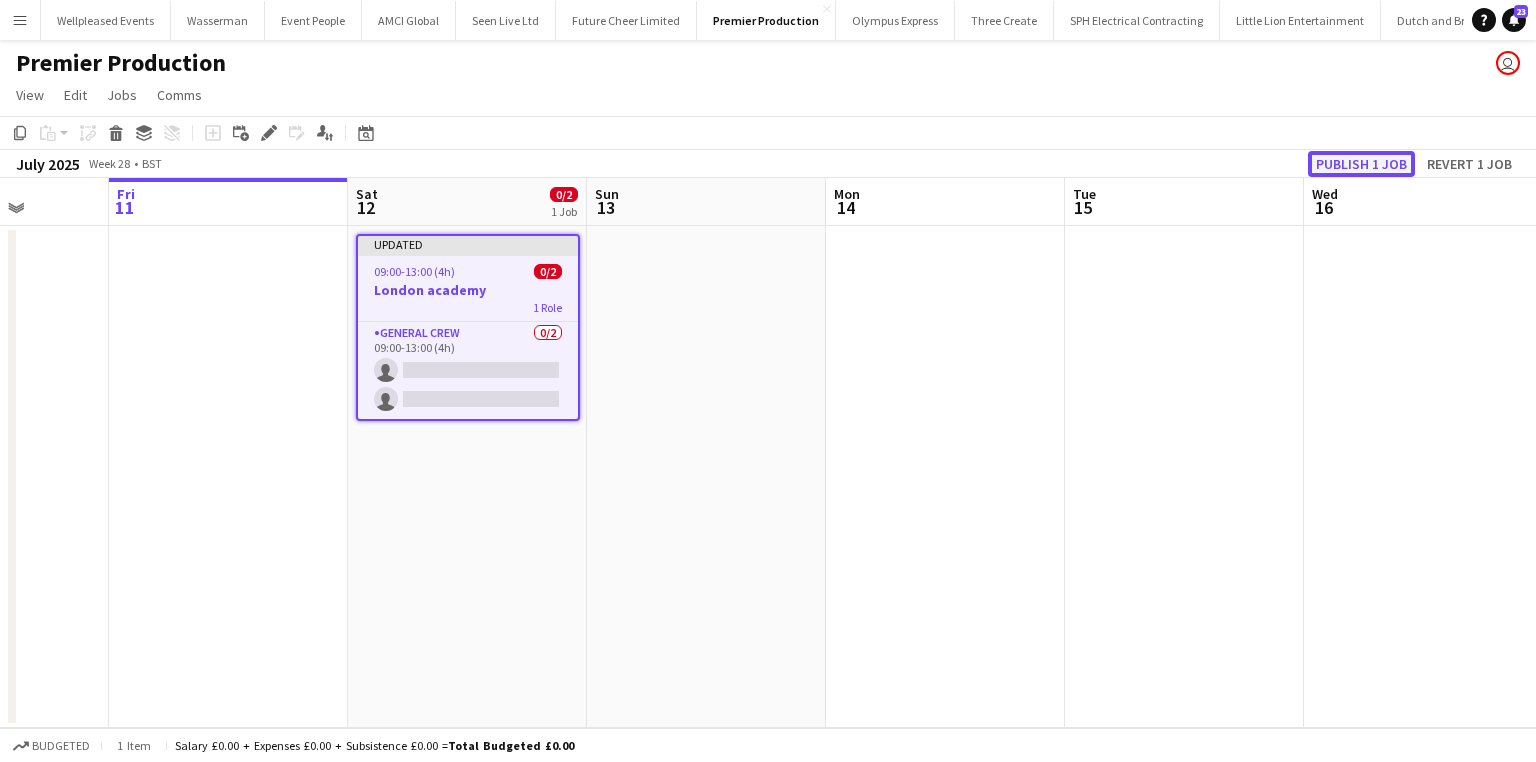 click on "Publish 1 job" 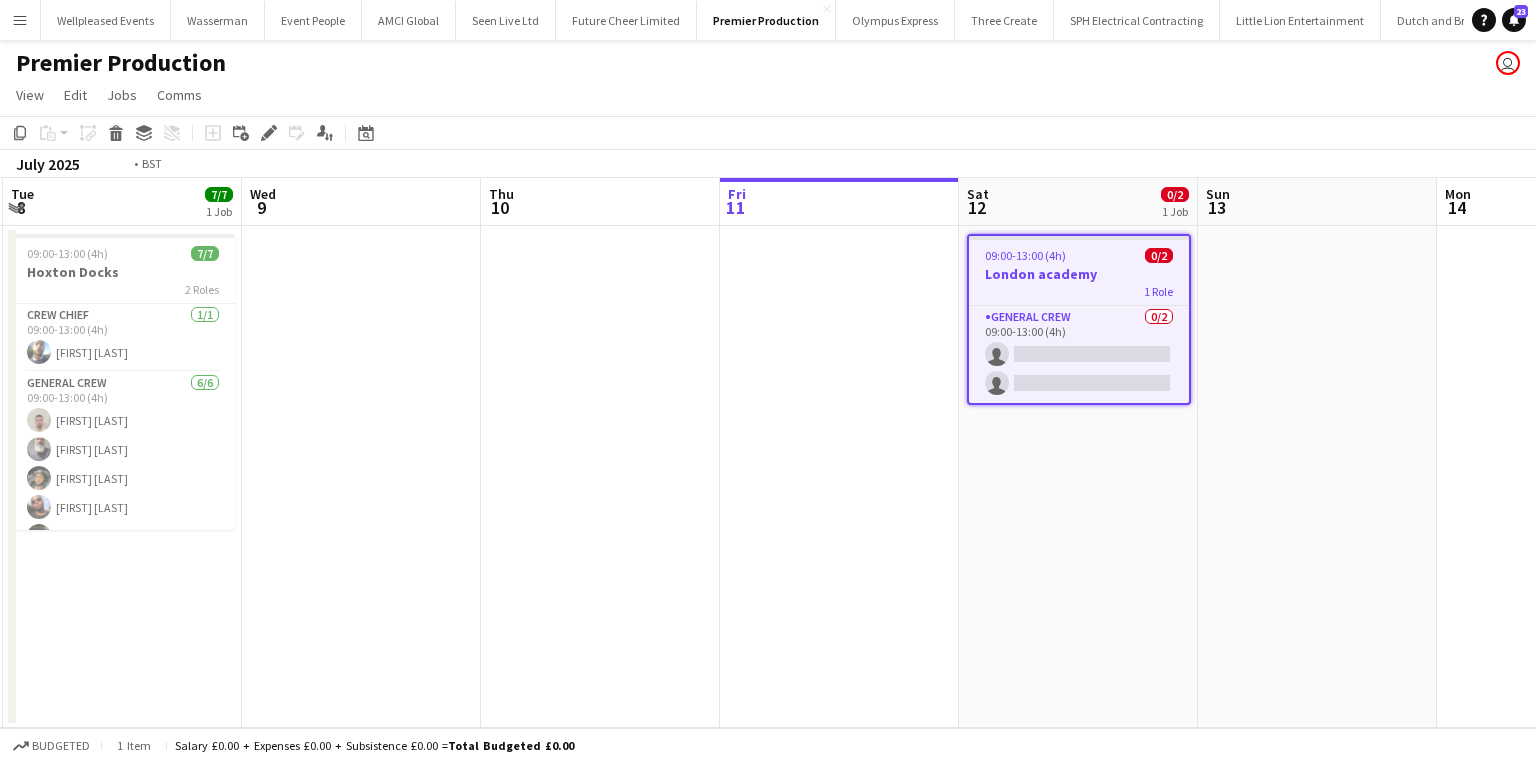 drag, startPoint x: 392, startPoint y: 596, endPoint x: 1237, endPoint y: 624, distance: 845.4638 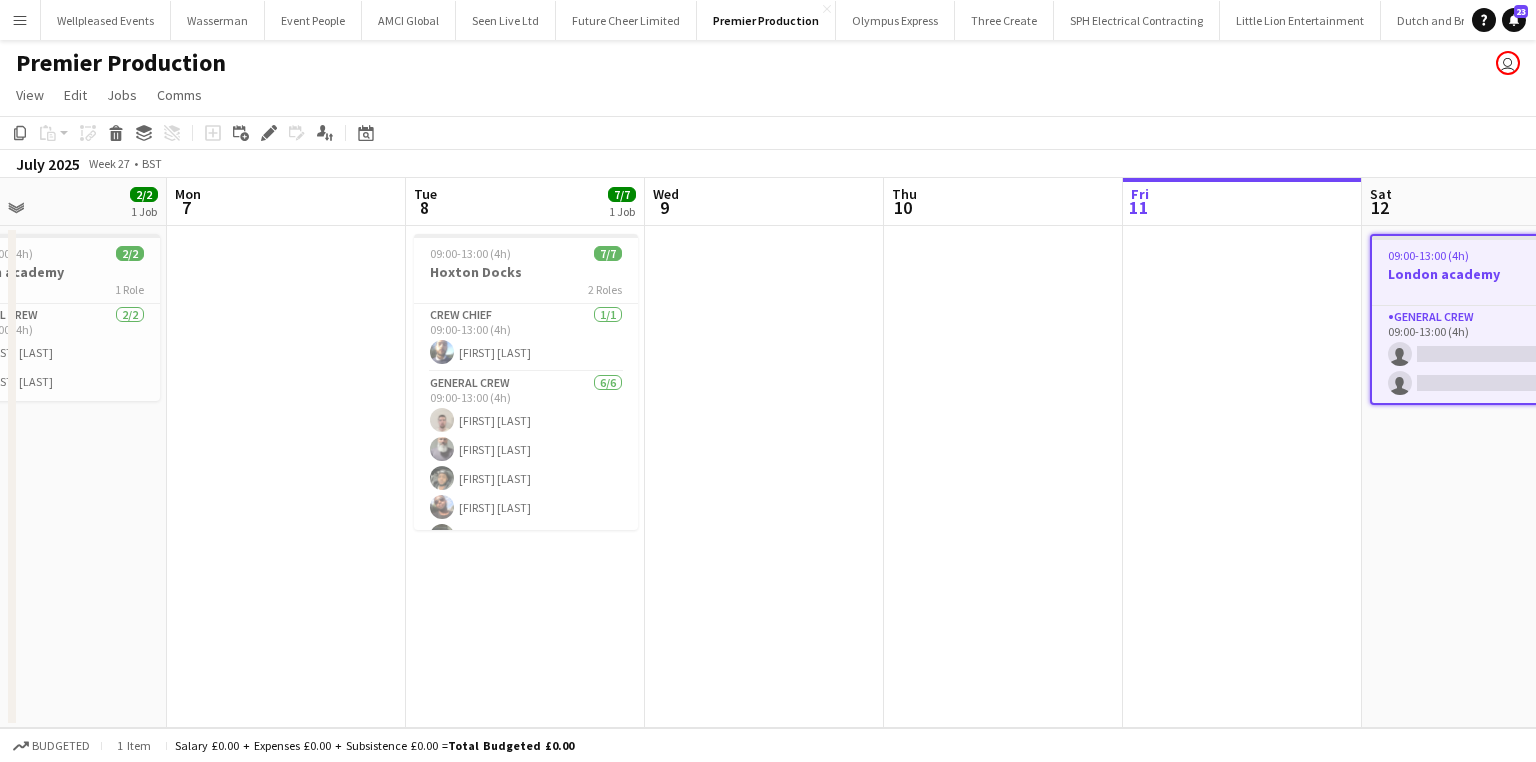 click on "Fri   4   Sat   5   Sun   6   2/2   1 Job   Mon   7   Tue   8   7/7   1 Job   Wed   9   Thu   10   Fri   11   Sat   12   0/2   1 Job   Sun   13   Mon   14   Tue   15      09:00-13:00 (4h)    2/2   London academy    1 Role   General Crew   2/2   09:00-13:00 (4h)
[FIRST] [LAST] [FIRST] [LAST]     09:00-13:00 (4h)    7/7   Hoxton Docks   2 Roles   Crew Chief   1/1   09:00-13:00 (4h)
[FIRST] [LAST]  General Crew   6/6   09:00-13:00 (4h)
[FIRST] [LAST] [FIRST] [LAST] [FIRST] [LAST] [FIRST] [LAST] [FIRST] [LAST]     09:00-13:00 (4h)    0/2   London academy    1 Role   General Crew   0/2   09:00-13:00 (4h)
single-neutral-actions
single-neutral-actions" at bounding box center (768, 453) 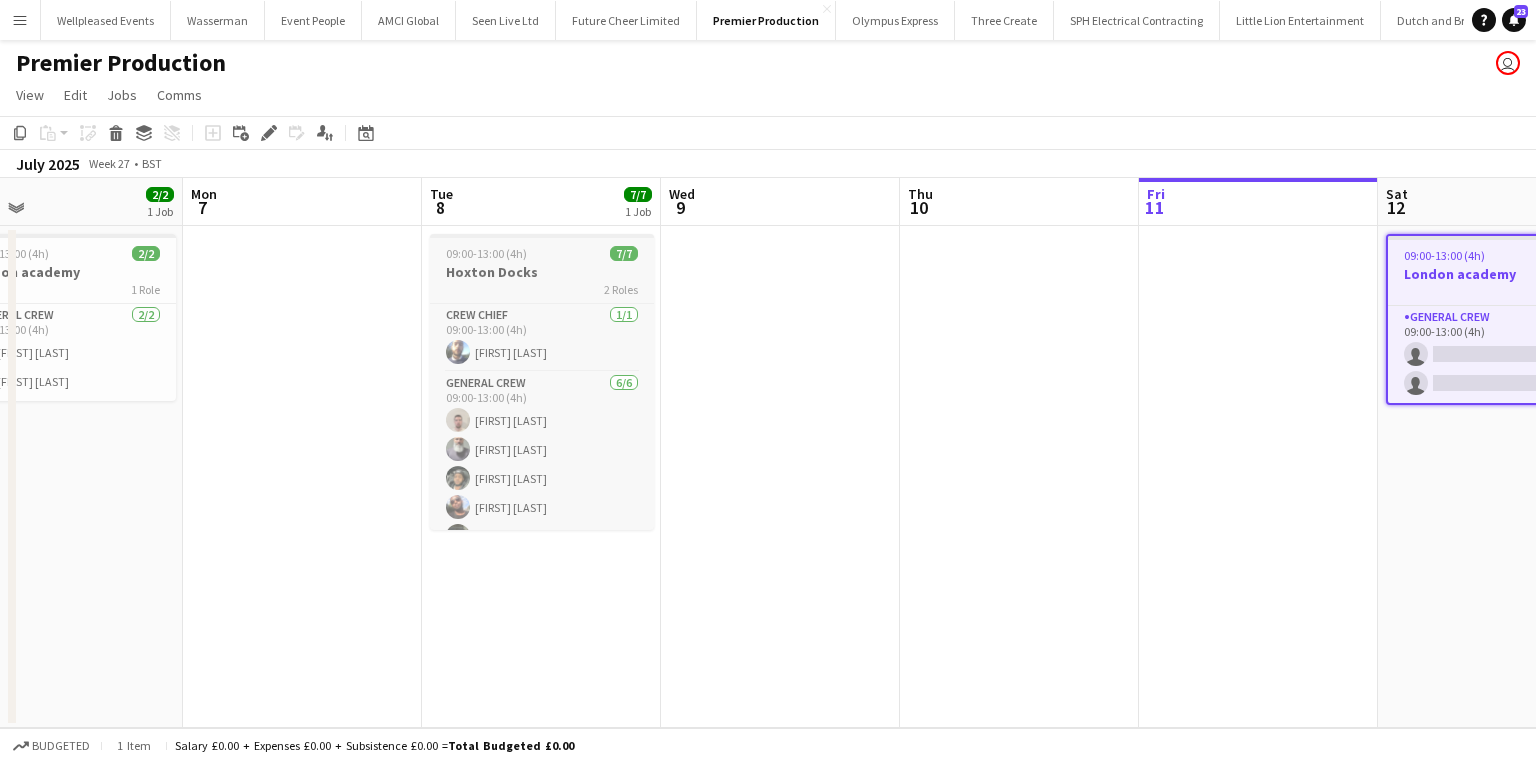 click on "Hoxton Docks" at bounding box center [542, 272] 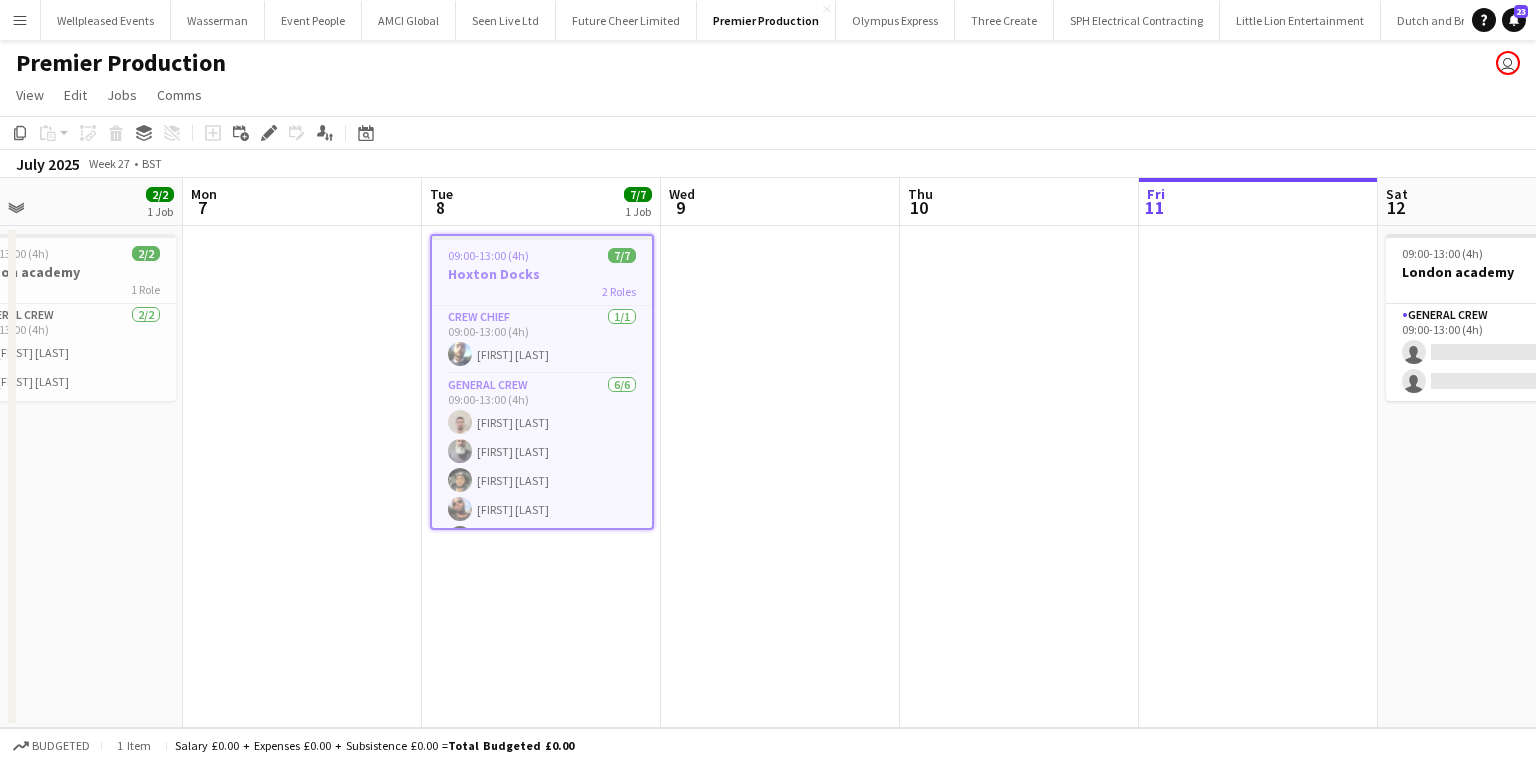 drag, startPoint x: 26, startPoint y: 124, endPoint x: 126, endPoint y: 149, distance: 103.077644 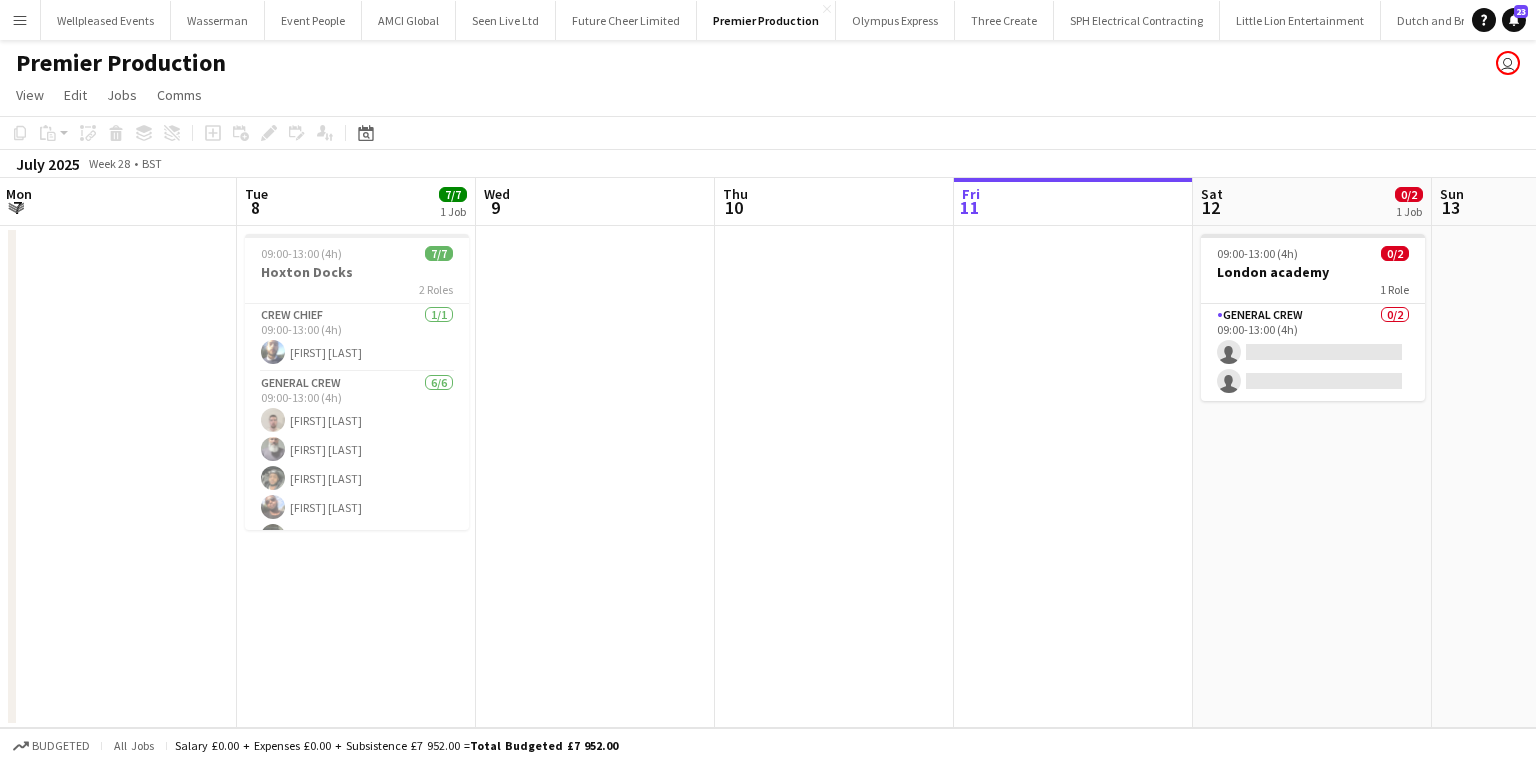 drag, startPoint x: 740, startPoint y: 552, endPoint x: 168, endPoint y: 576, distance: 572.5033 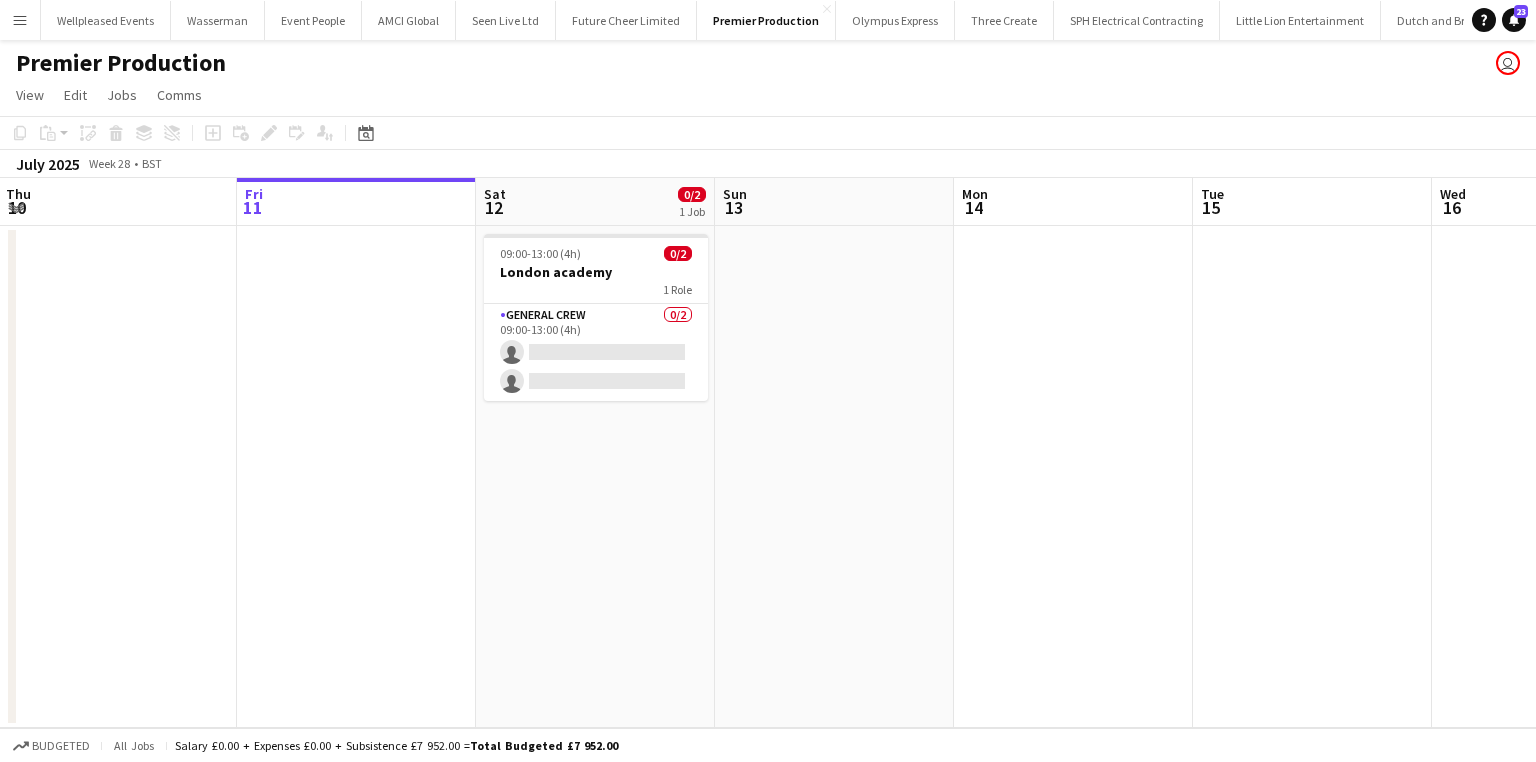 scroll, scrollTop: 0, scrollLeft: 732, axis: horizontal 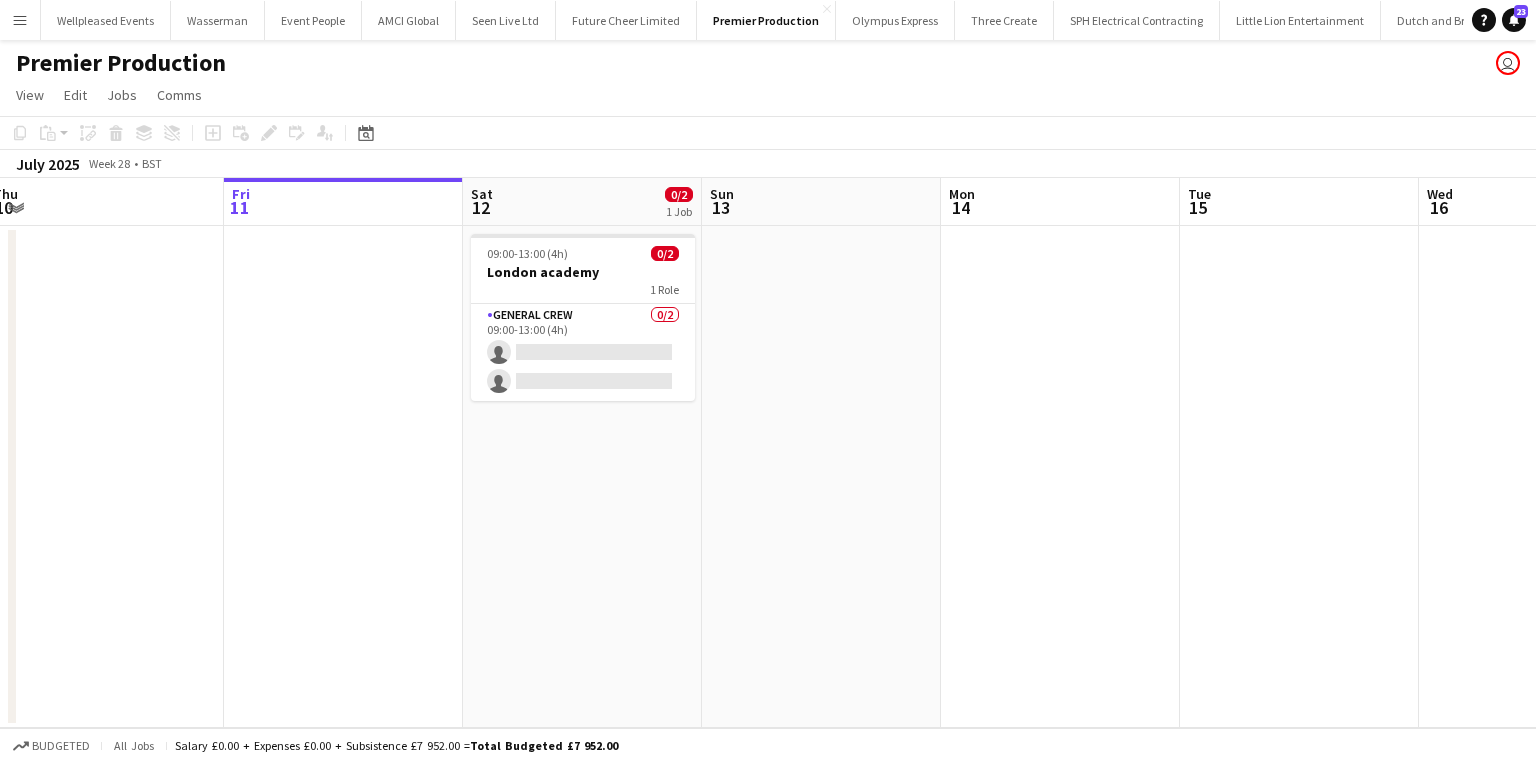 click at bounding box center [1060, 477] 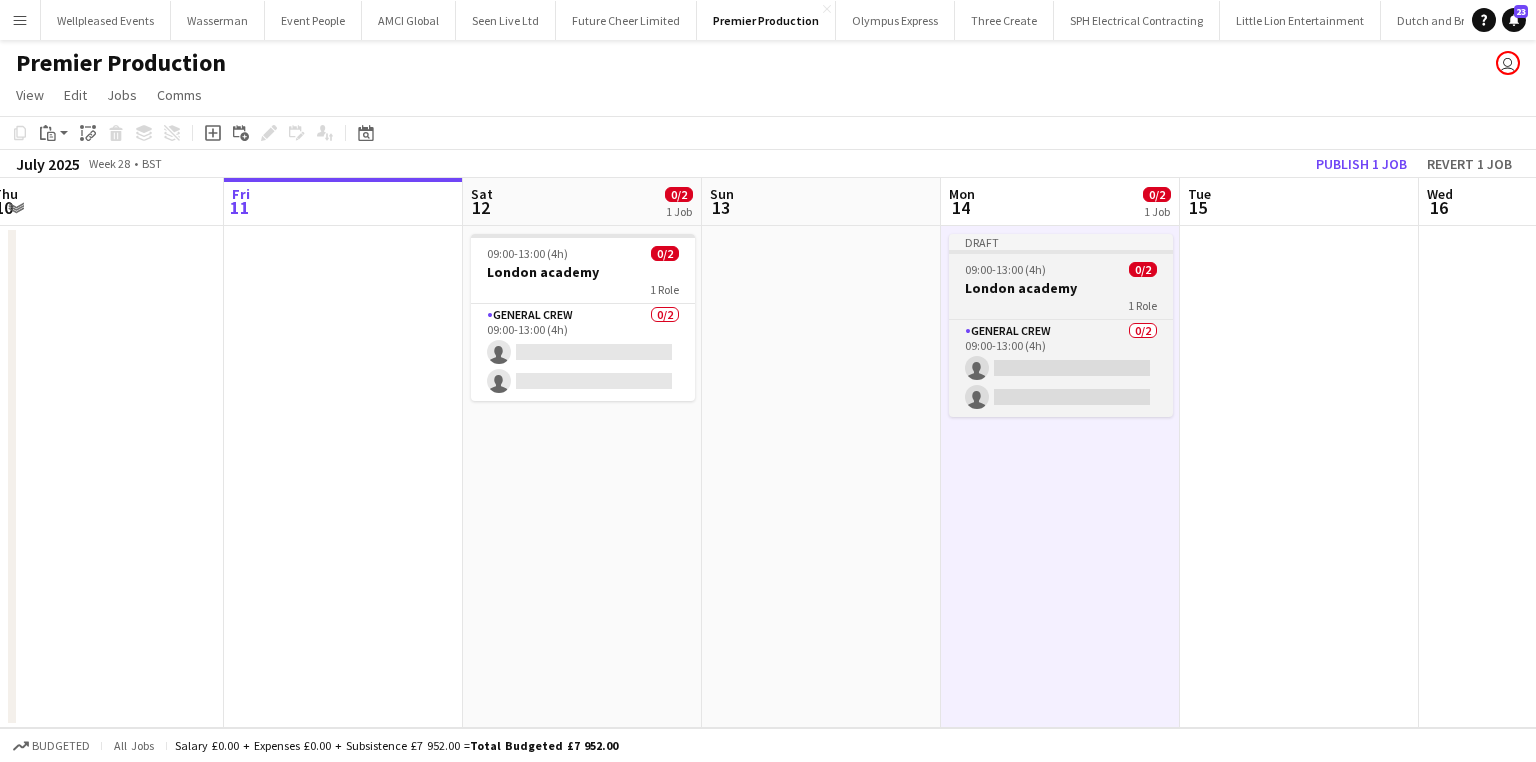 click on "London academy" at bounding box center [1061, 288] 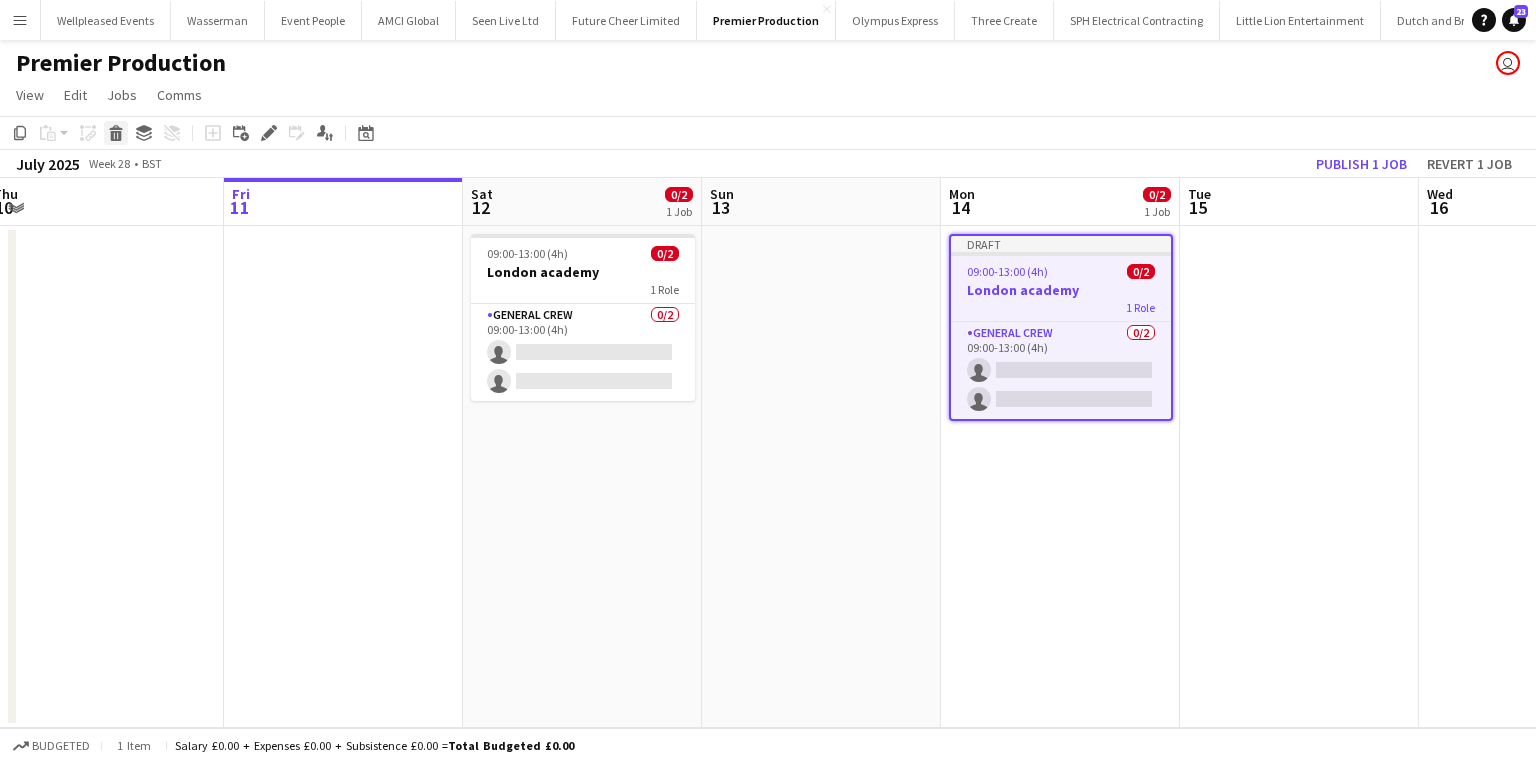 click on "Delete" at bounding box center [116, 133] 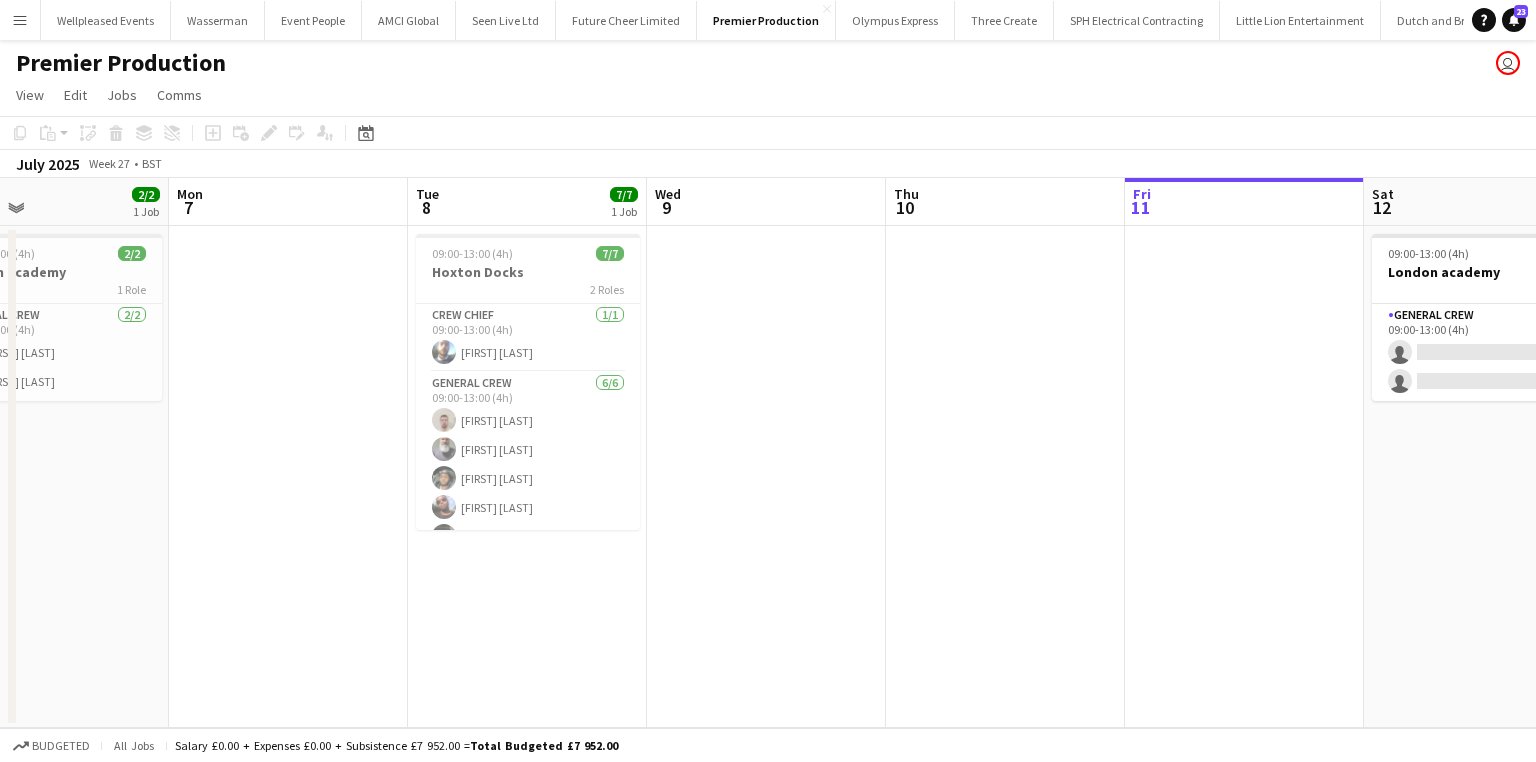scroll, scrollTop: 0, scrollLeft: 505, axis: horizontal 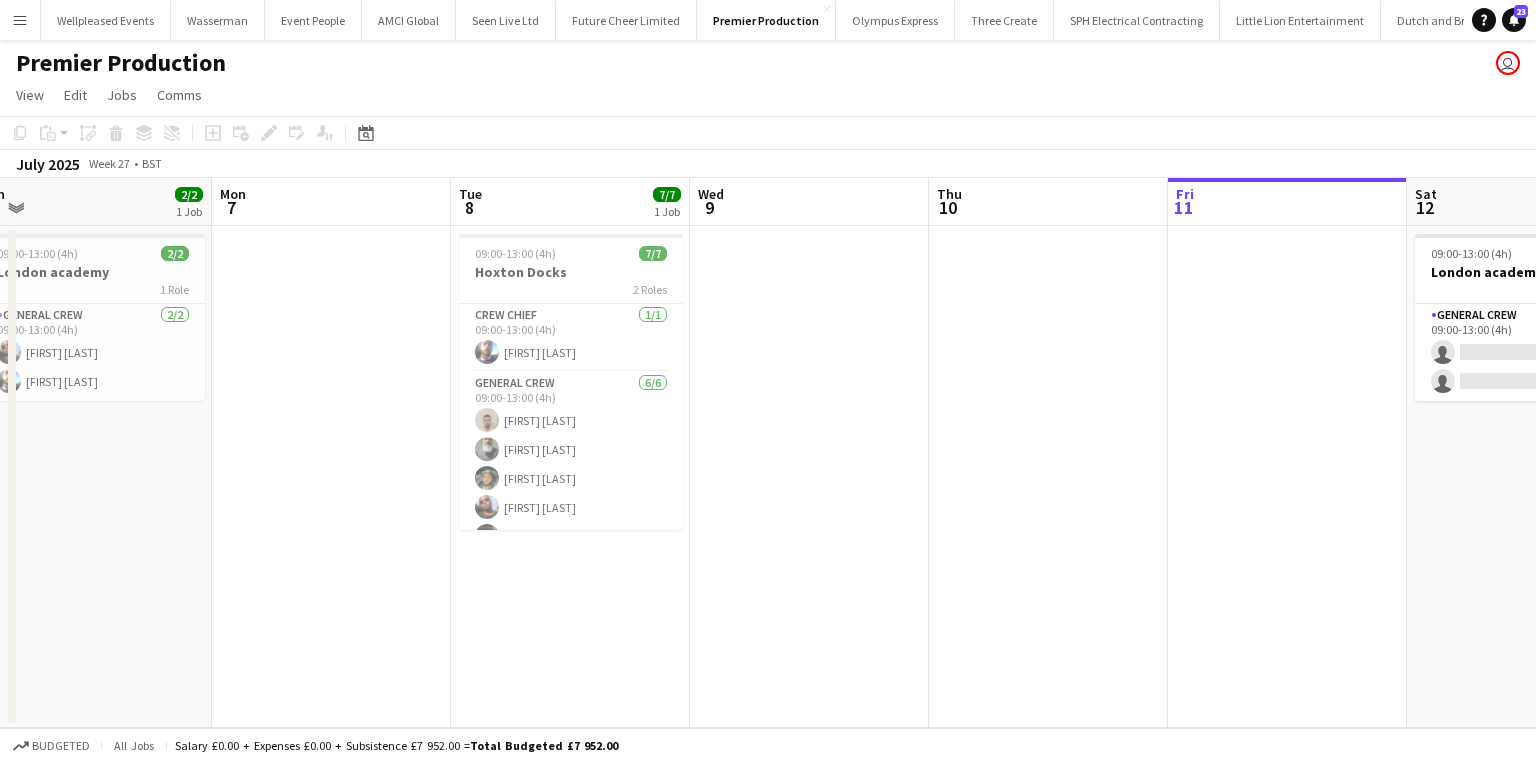 drag, startPoint x: 654, startPoint y: 548, endPoint x: 846, endPoint y: 473, distance: 206.1286 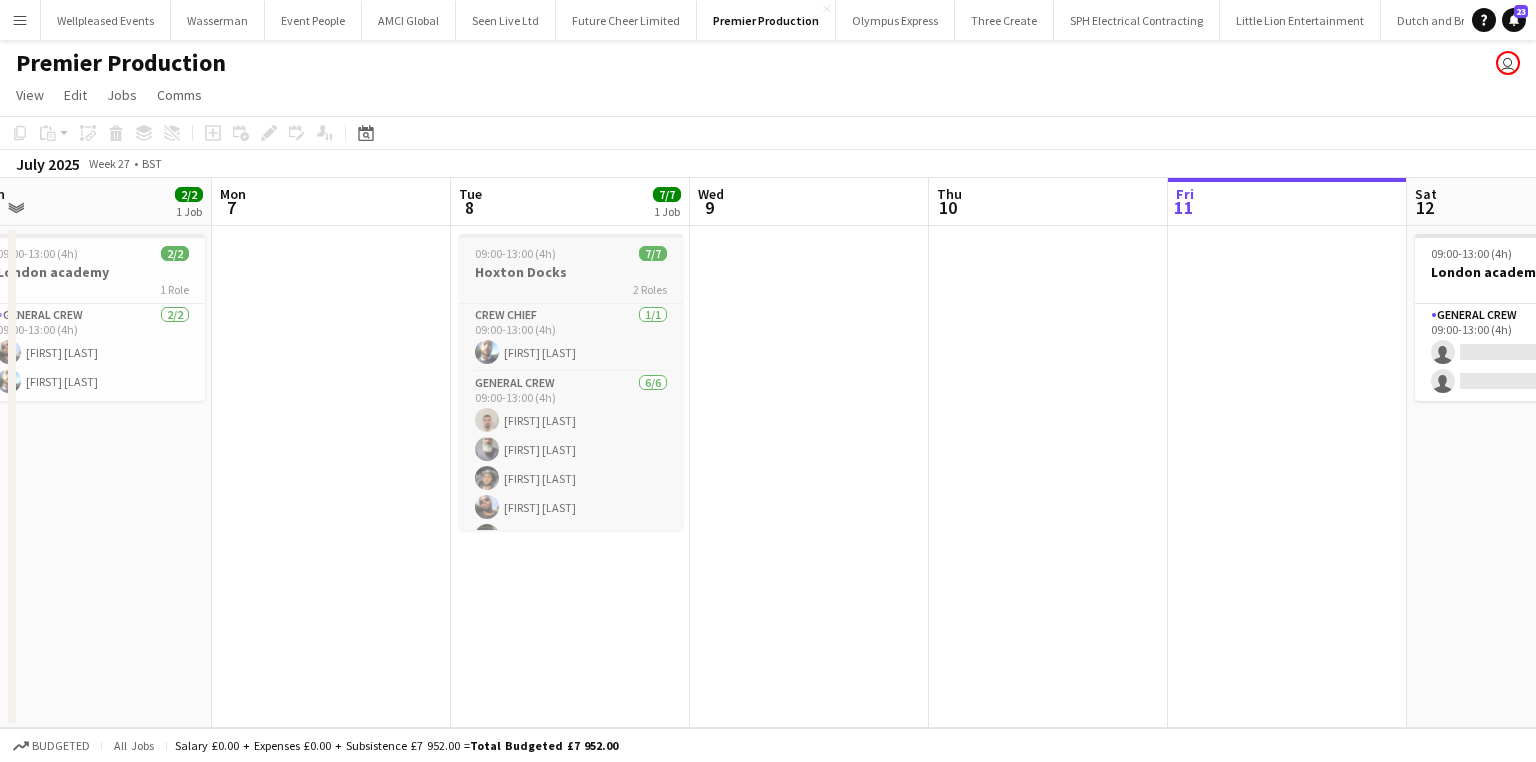 click on "2 Roles" at bounding box center [650, 289] 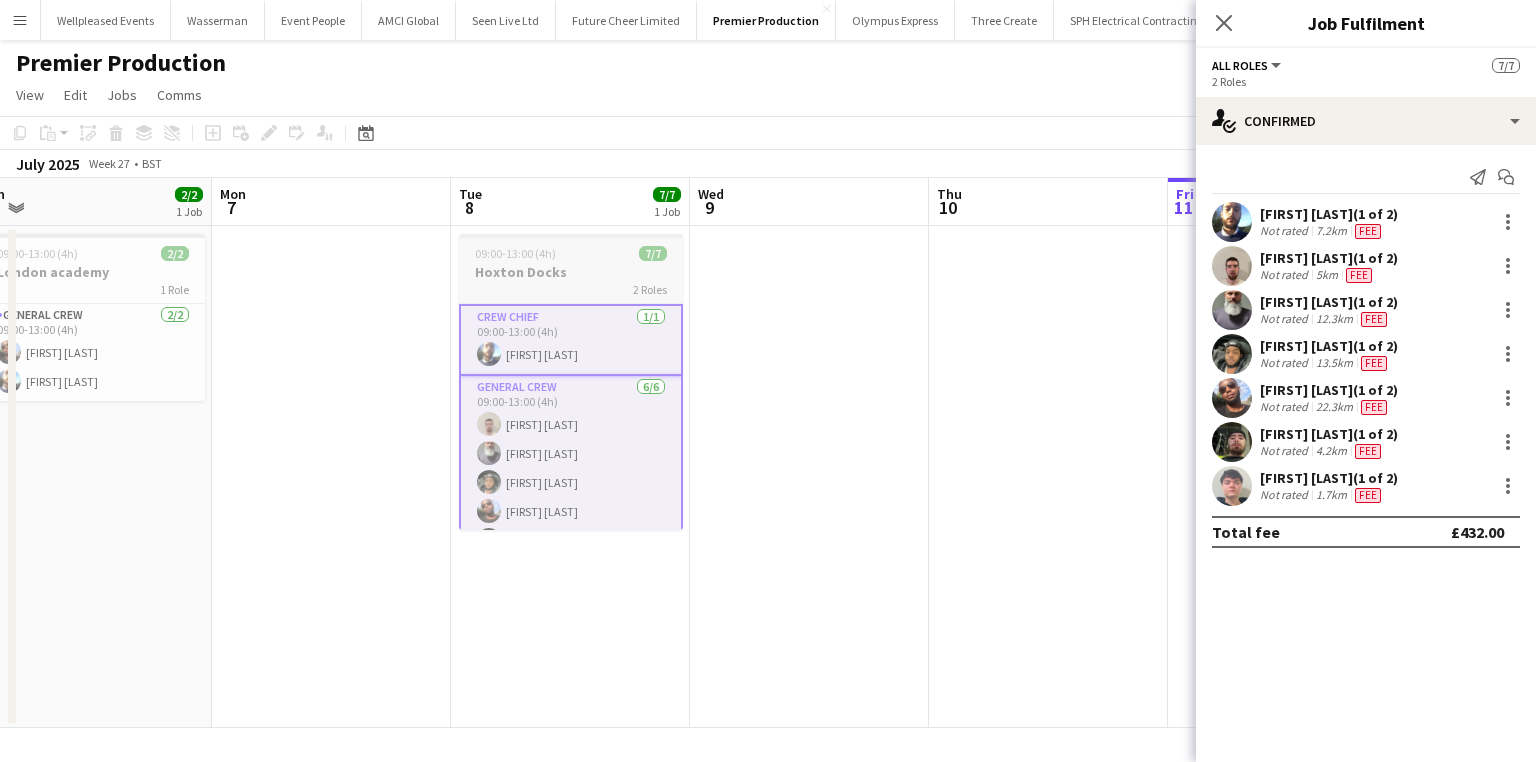 click on "09:00-13:00 (4h)" at bounding box center [515, 253] 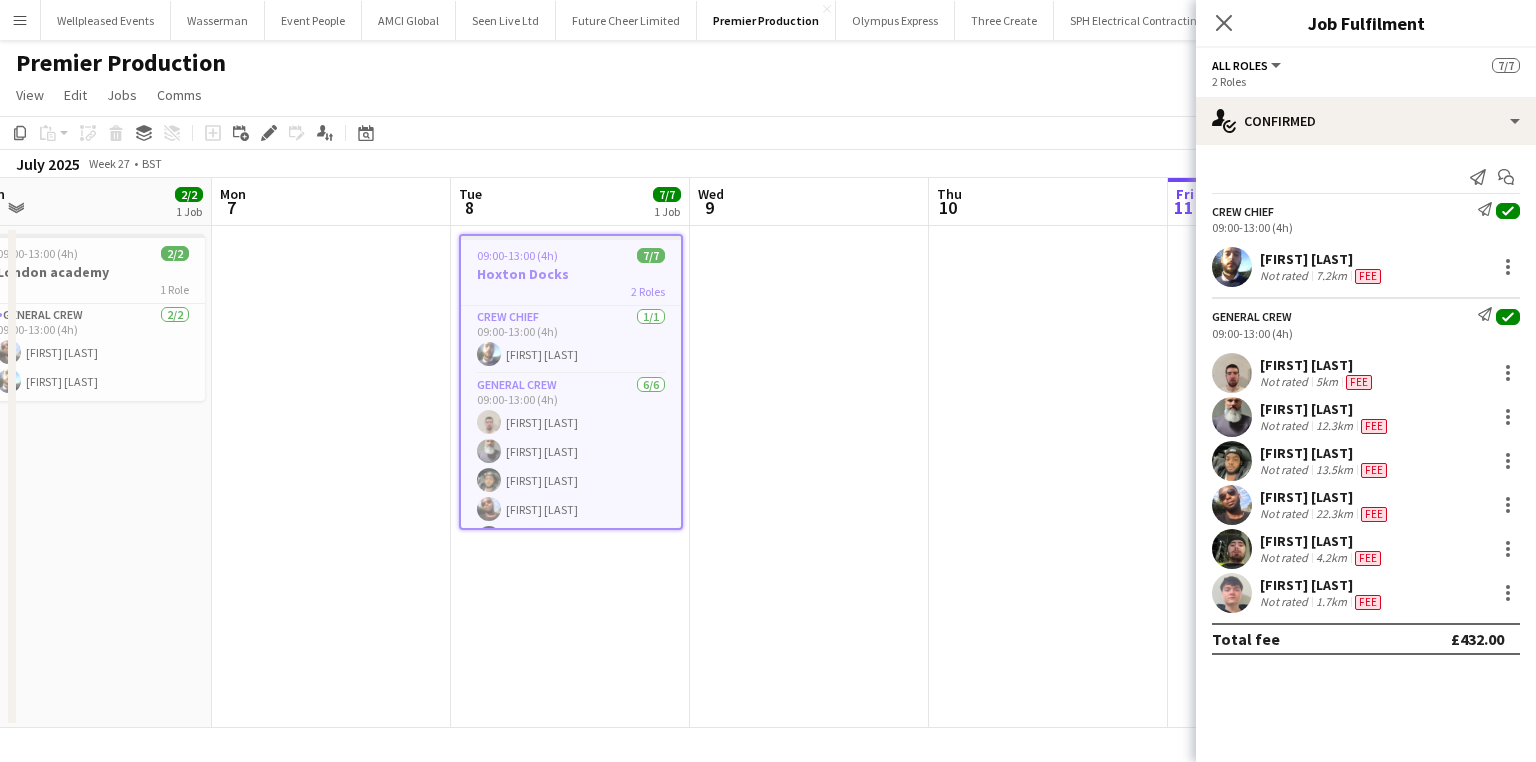 scroll, scrollTop: 0, scrollLeft: 504, axis: horizontal 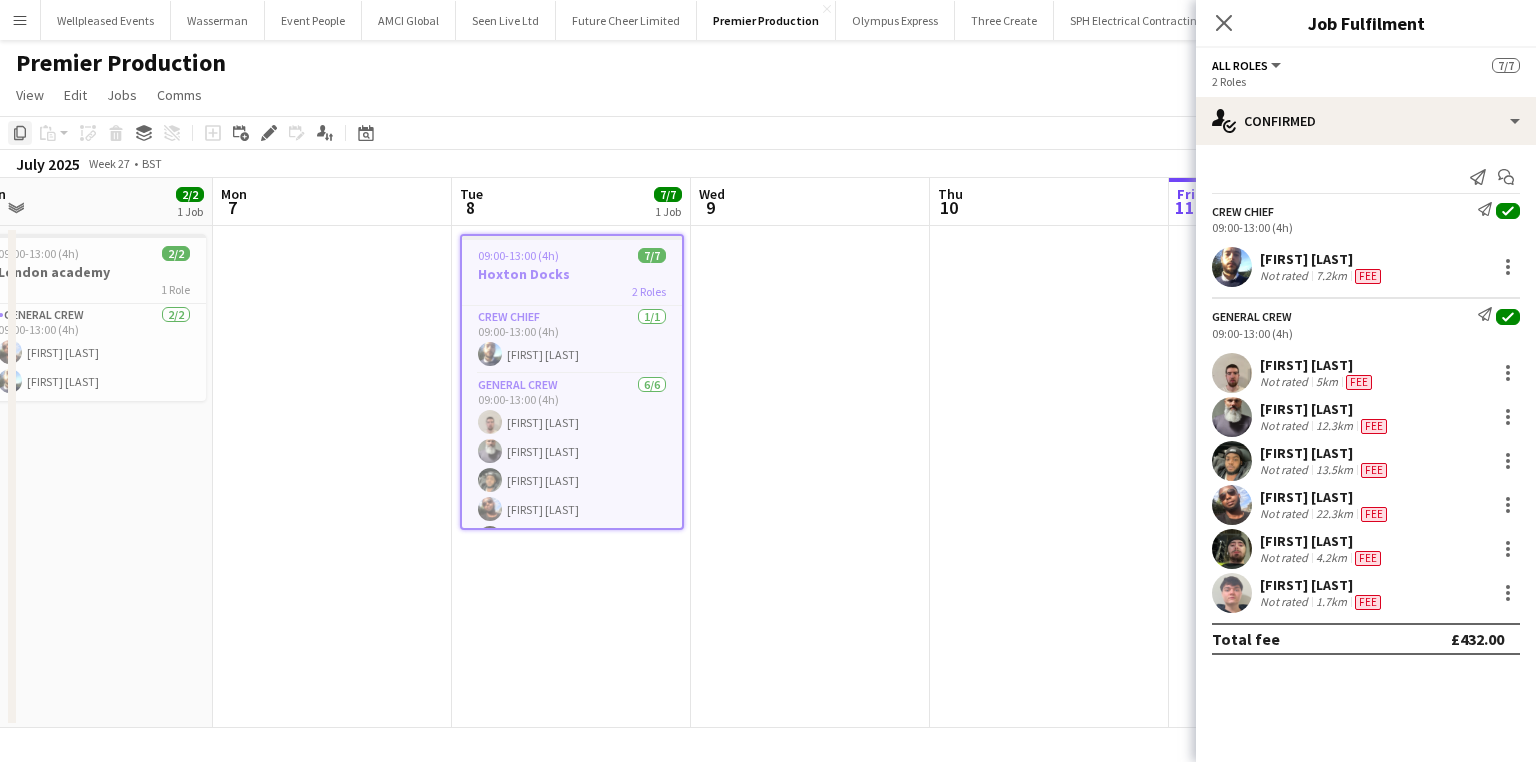 click on "Copy" 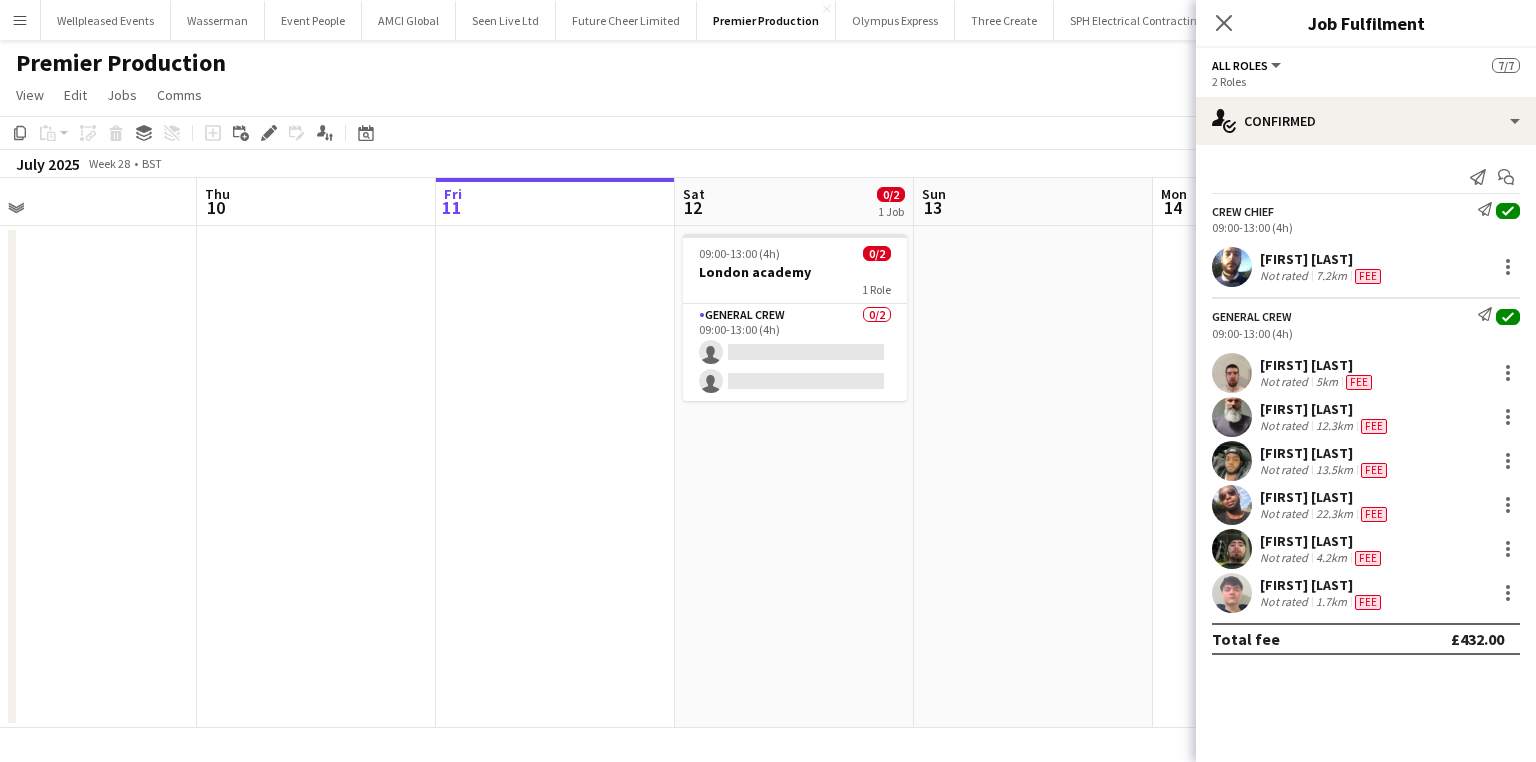 scroll, scrollTop: 0, scrollLeft: 524, axis: horizontal 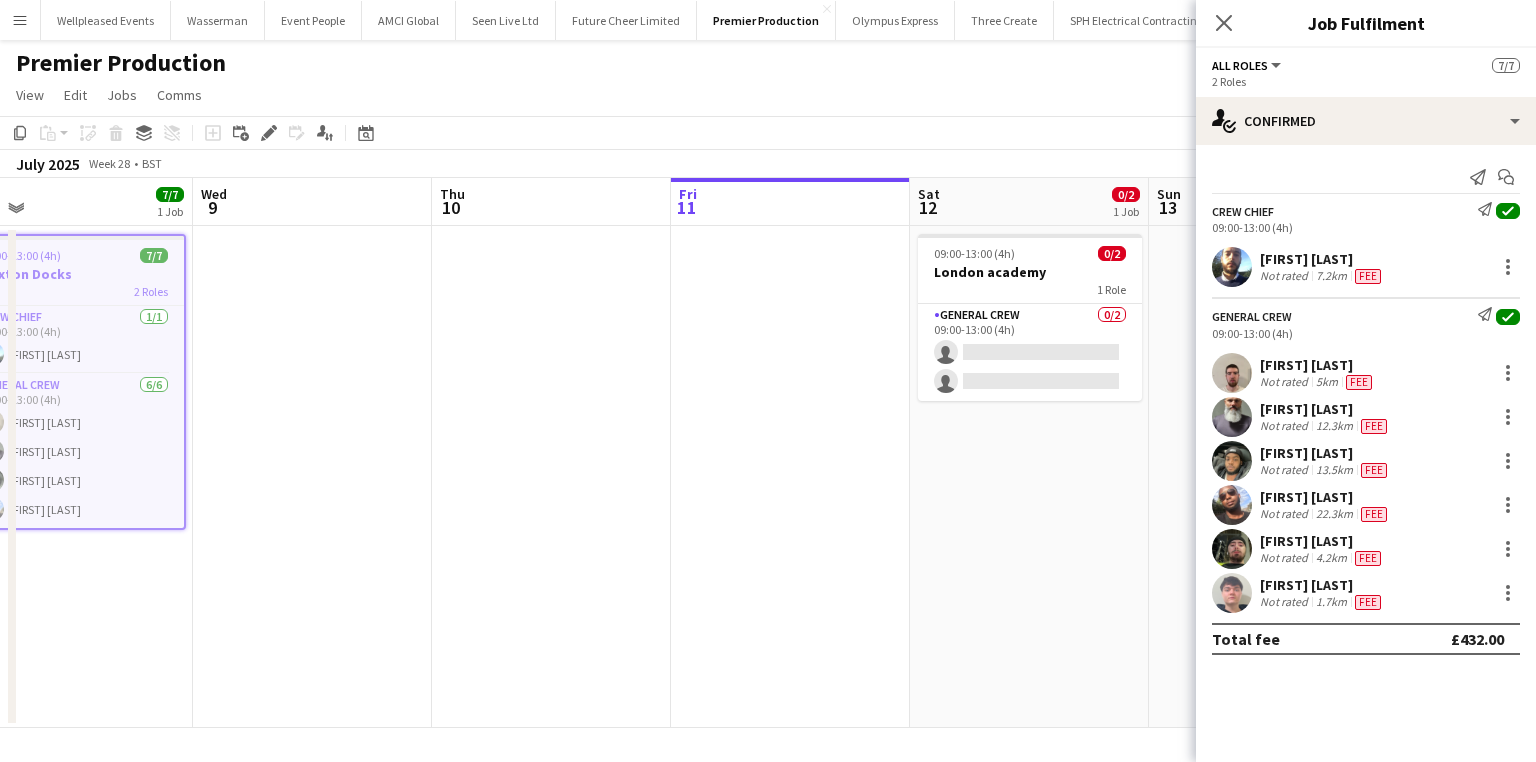 drag, startPoint x: 523, startPoint y: 512, endPoint x: -18, endPoint y: 512, distance: 541 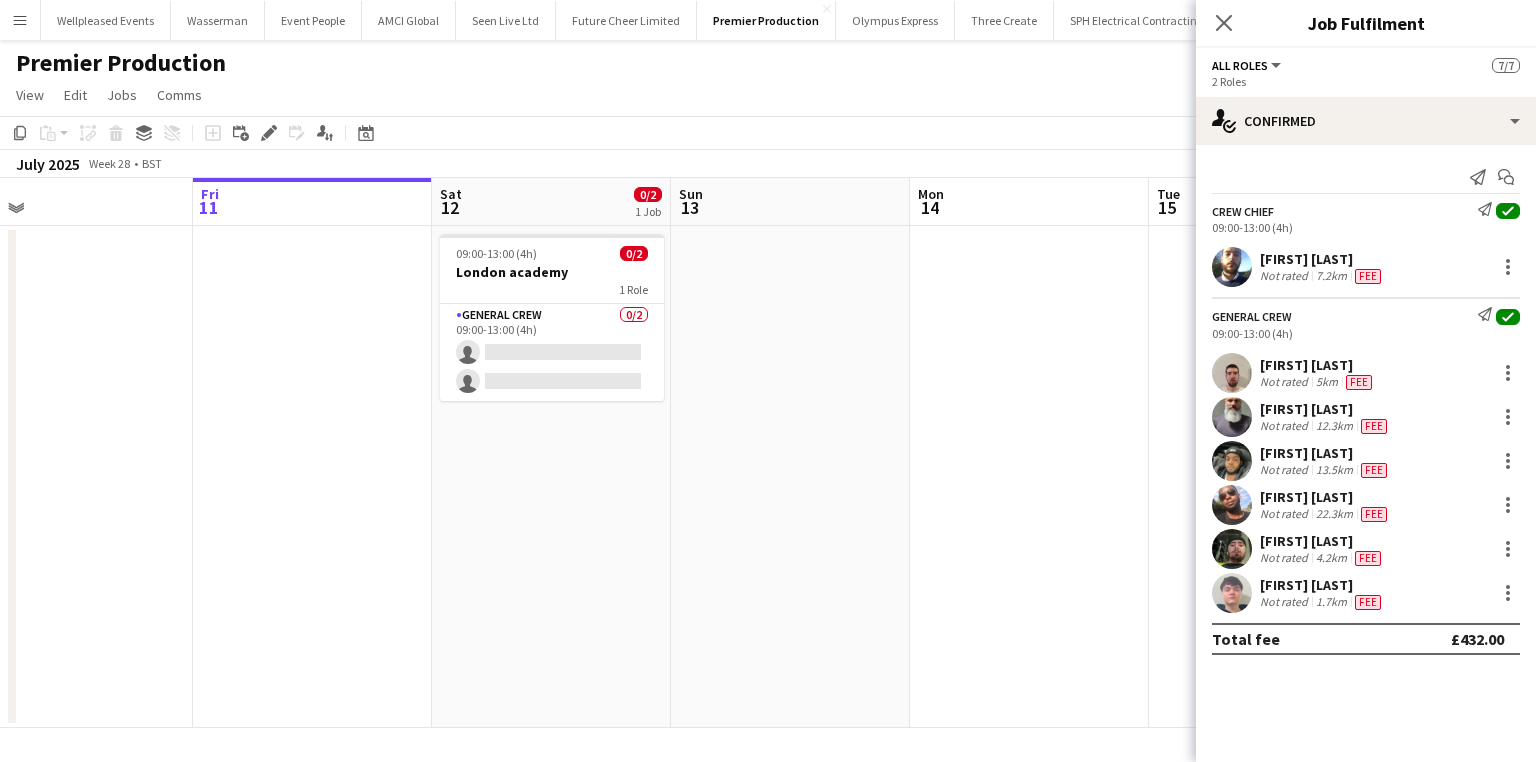 click at bounding box center (1029, 477) 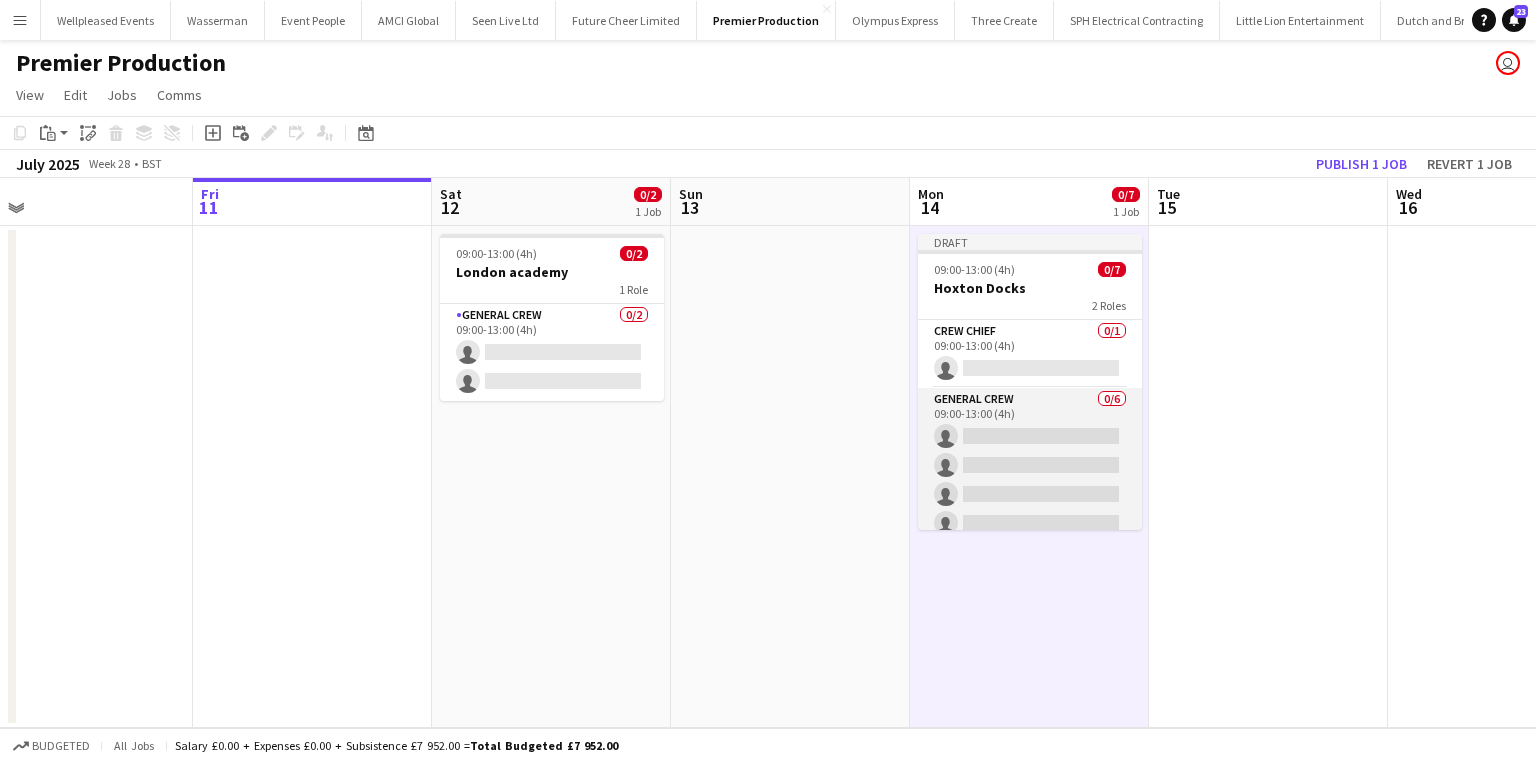 click on "General Crew   0/6   09:00-13:00 (4h)
single-neutral-actions
single-neutral-actions
single-neutral-actions
single-neutral-actions
single-neutral-actions
single-neutral-actions" at bounding box center [1030, 494] 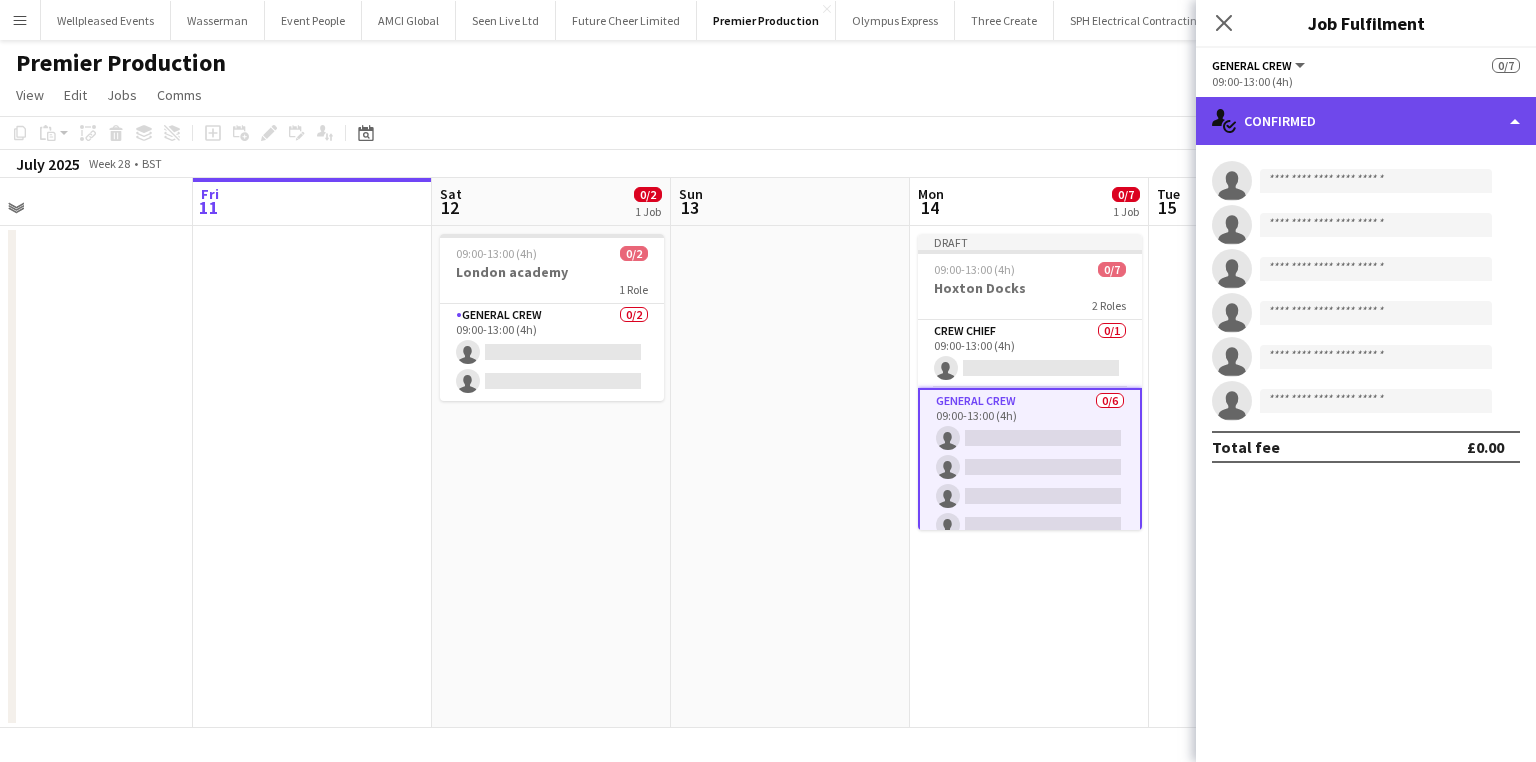 click on "single-neutral-actions-check-2
Confirmed" 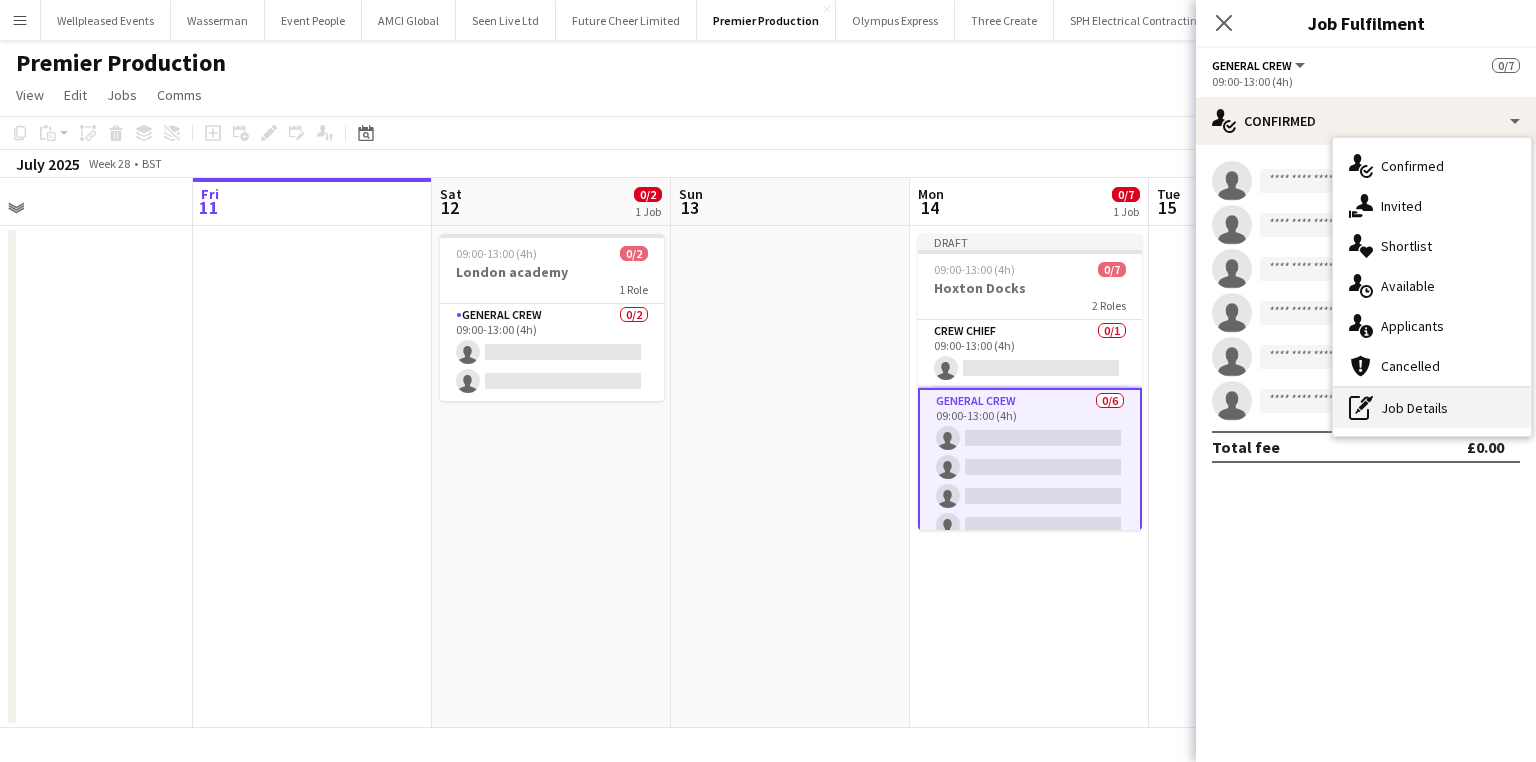 click on "pen-write
Job Details" at bounding box center (1432, 408) 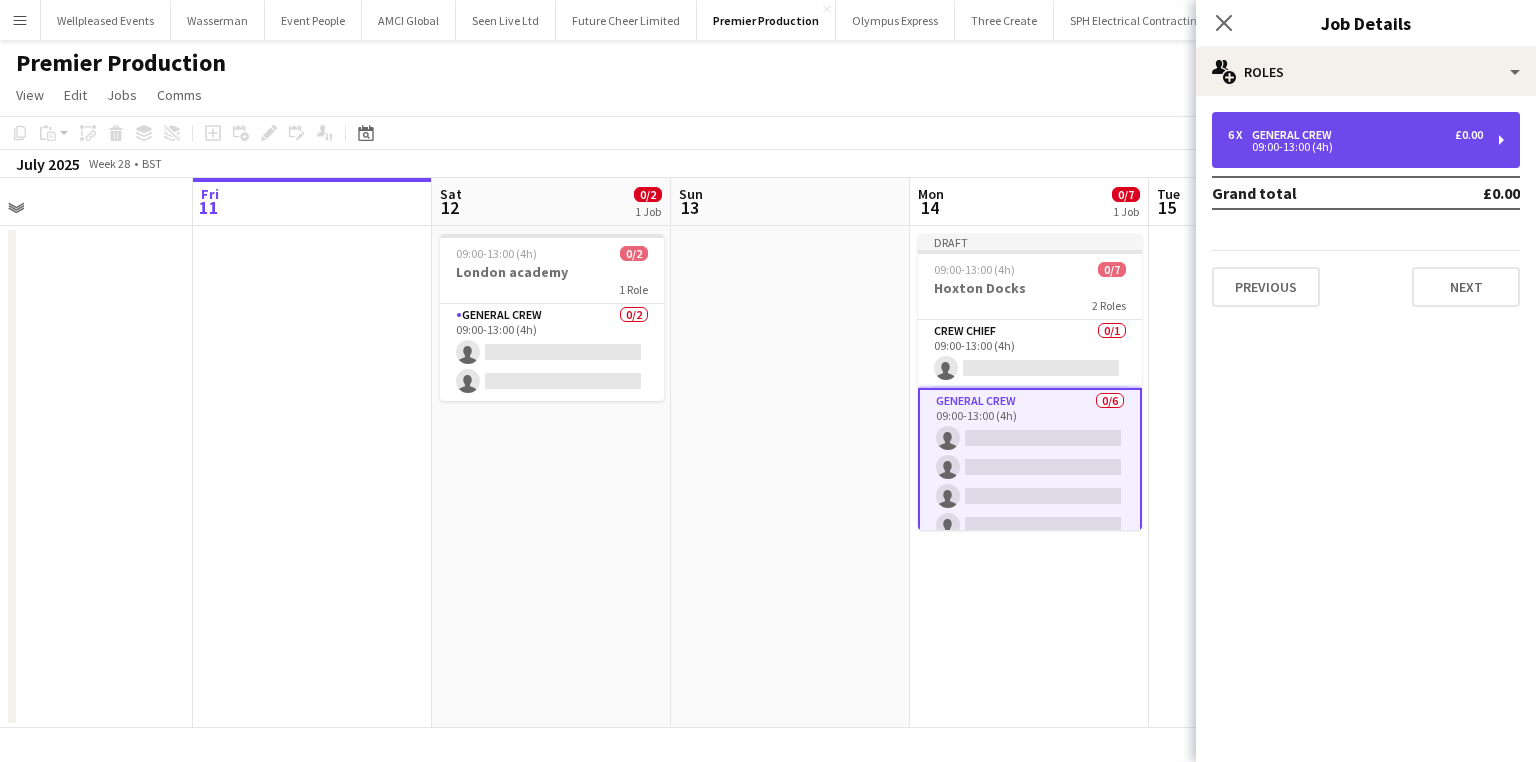 click on "General Crew" at bounding box center (1296, 135) 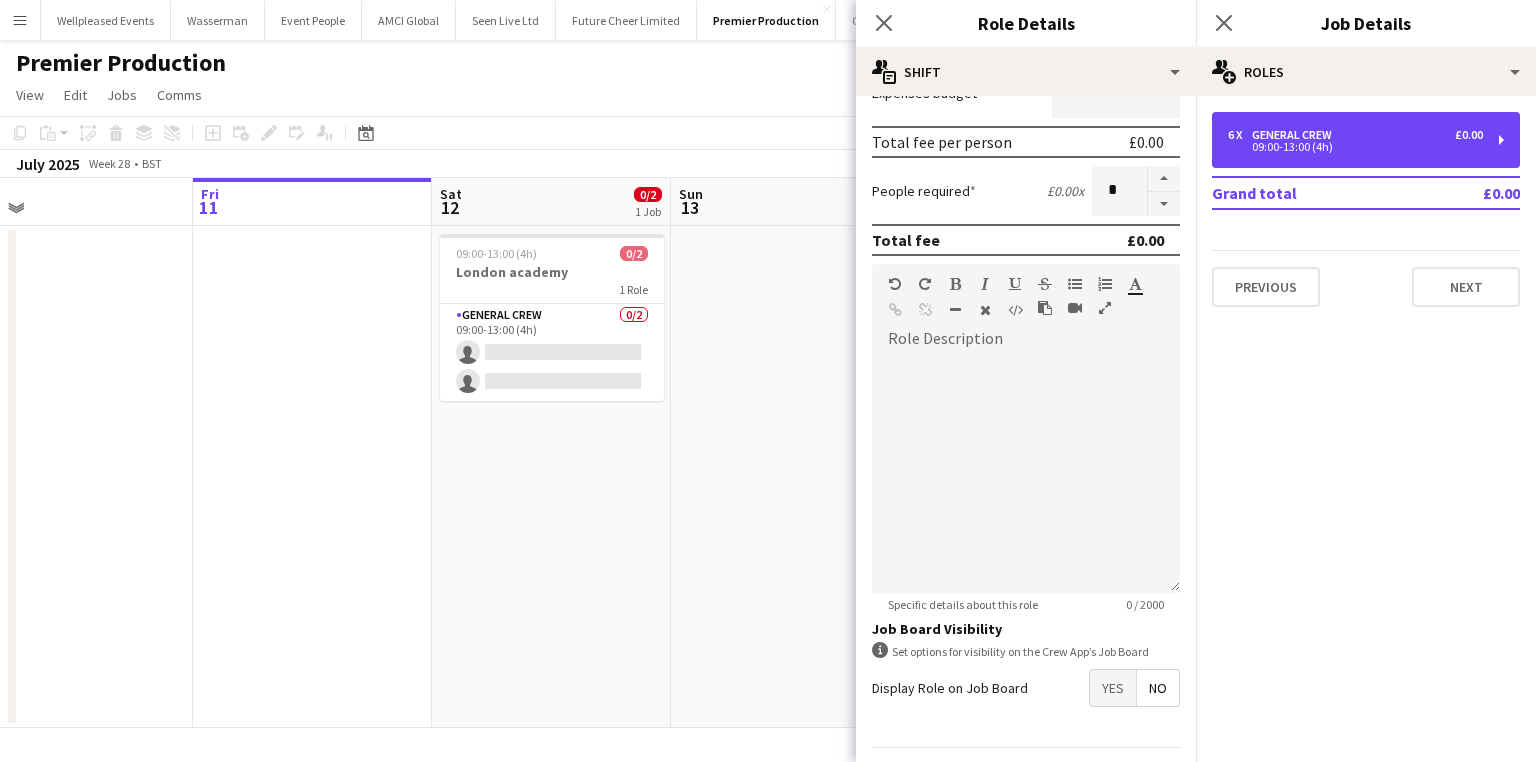 scroll, scrollTop: 485, scrollLeft: 0, axis: vertical 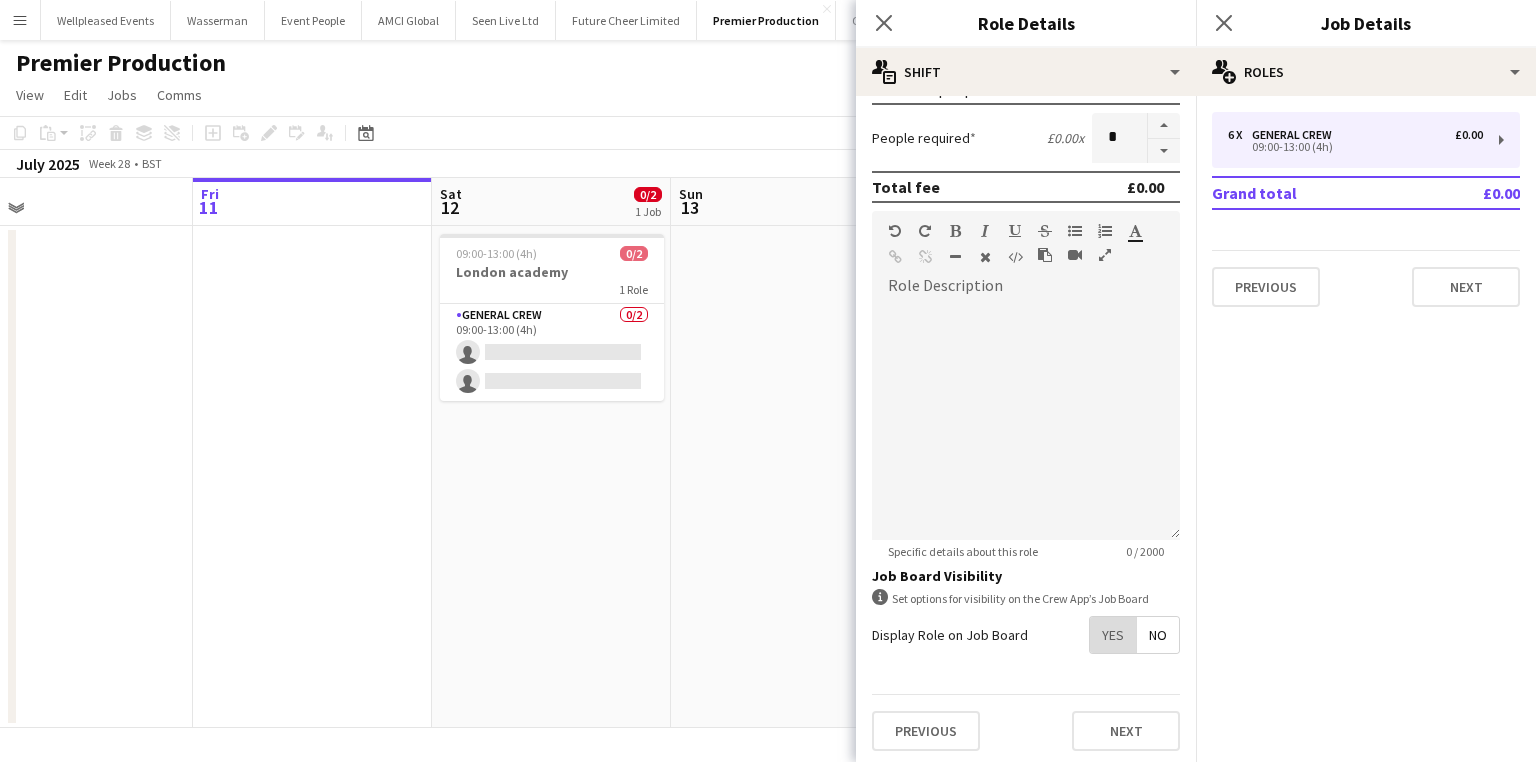drag, startPoint x: 1100, startPoint y: 632, endPoint x: 1067, endPoint y: 603, distance: 43.931767 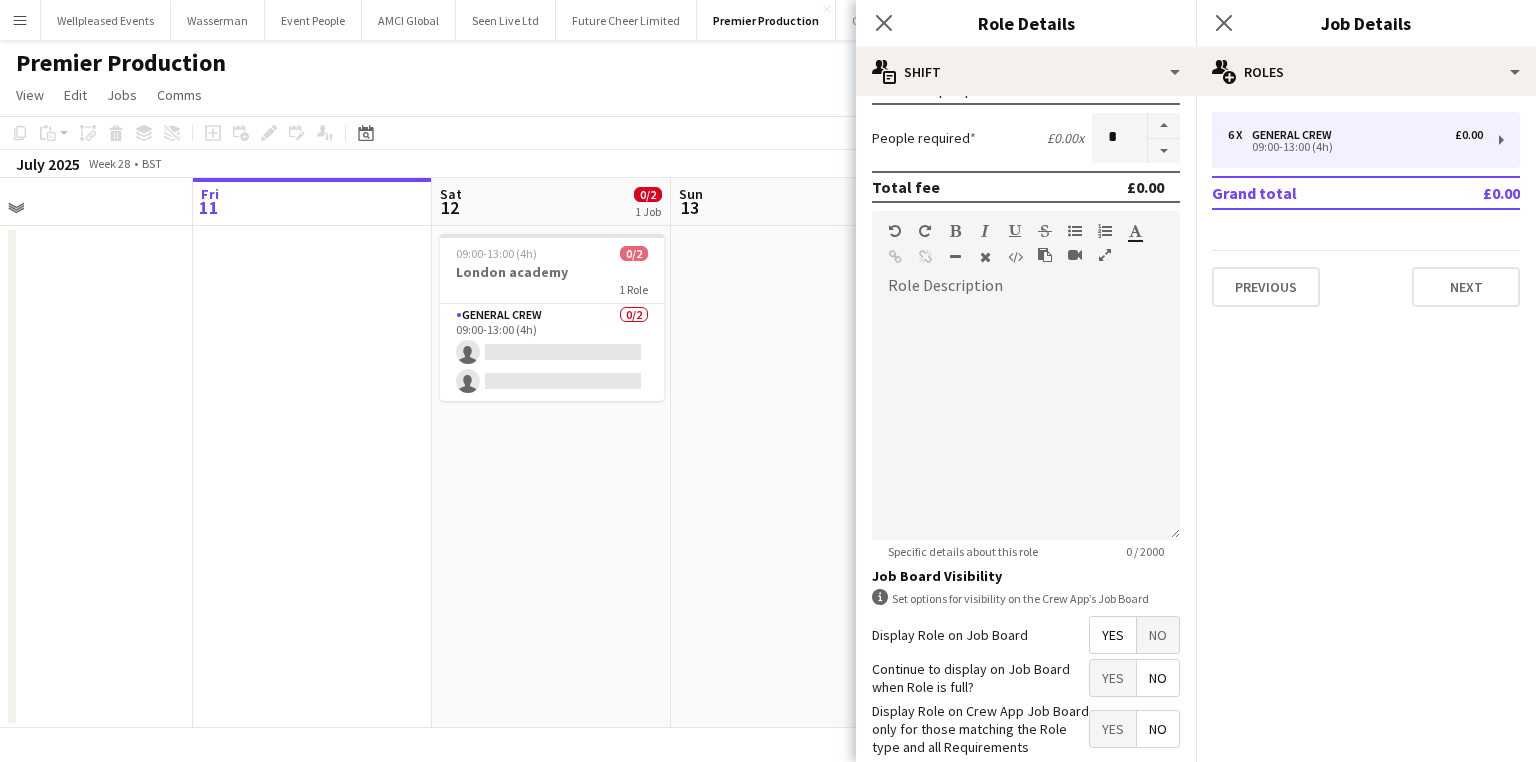 drag, startPoint x: 891, startPoint y: 24, endPoint x: 991, endPoint y: 22, distance: 100.02 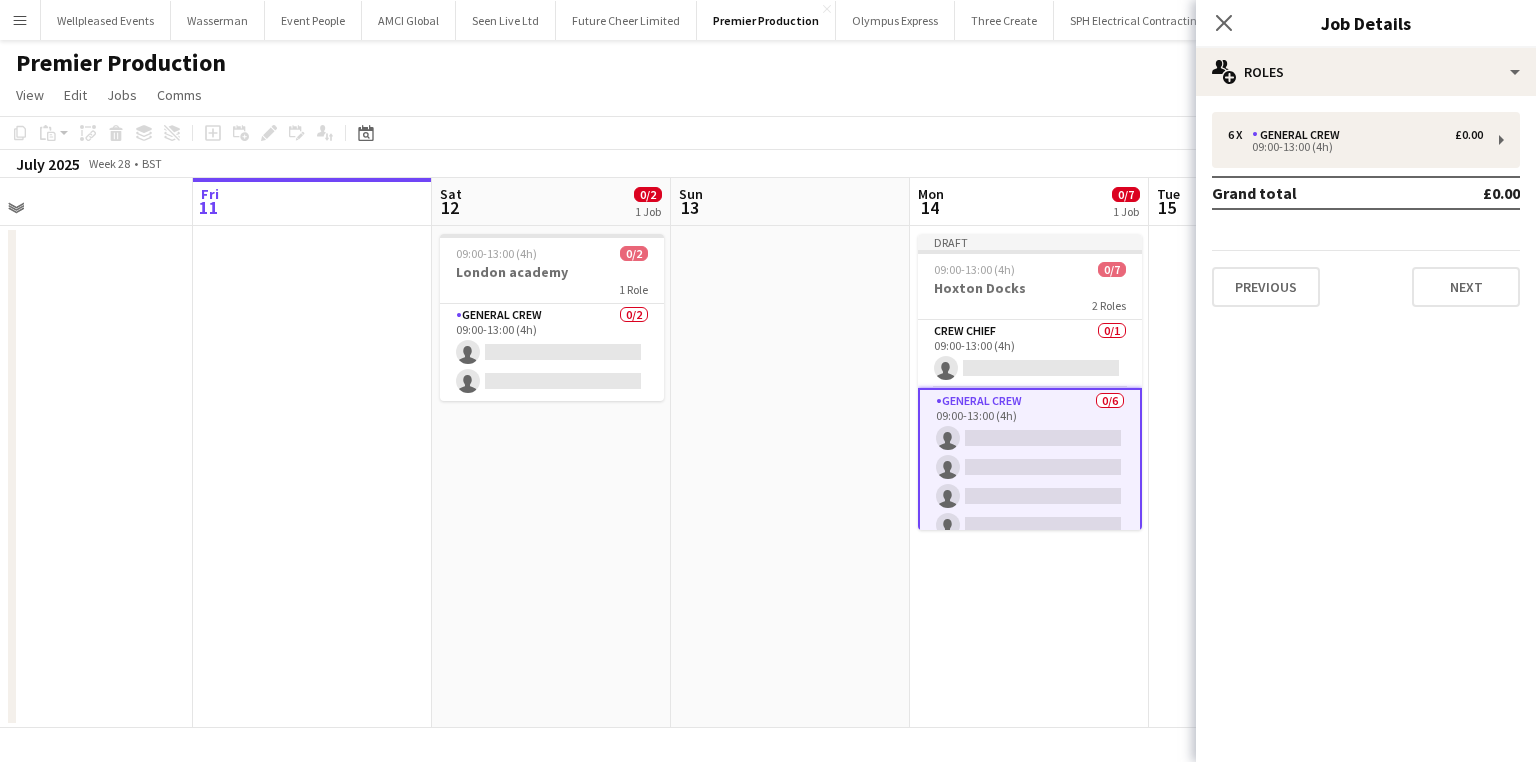 drag, startPoint x: 1212, startPoint y: 26, endPoint x: 1240, endPoint y: 40, distance: 31.304953 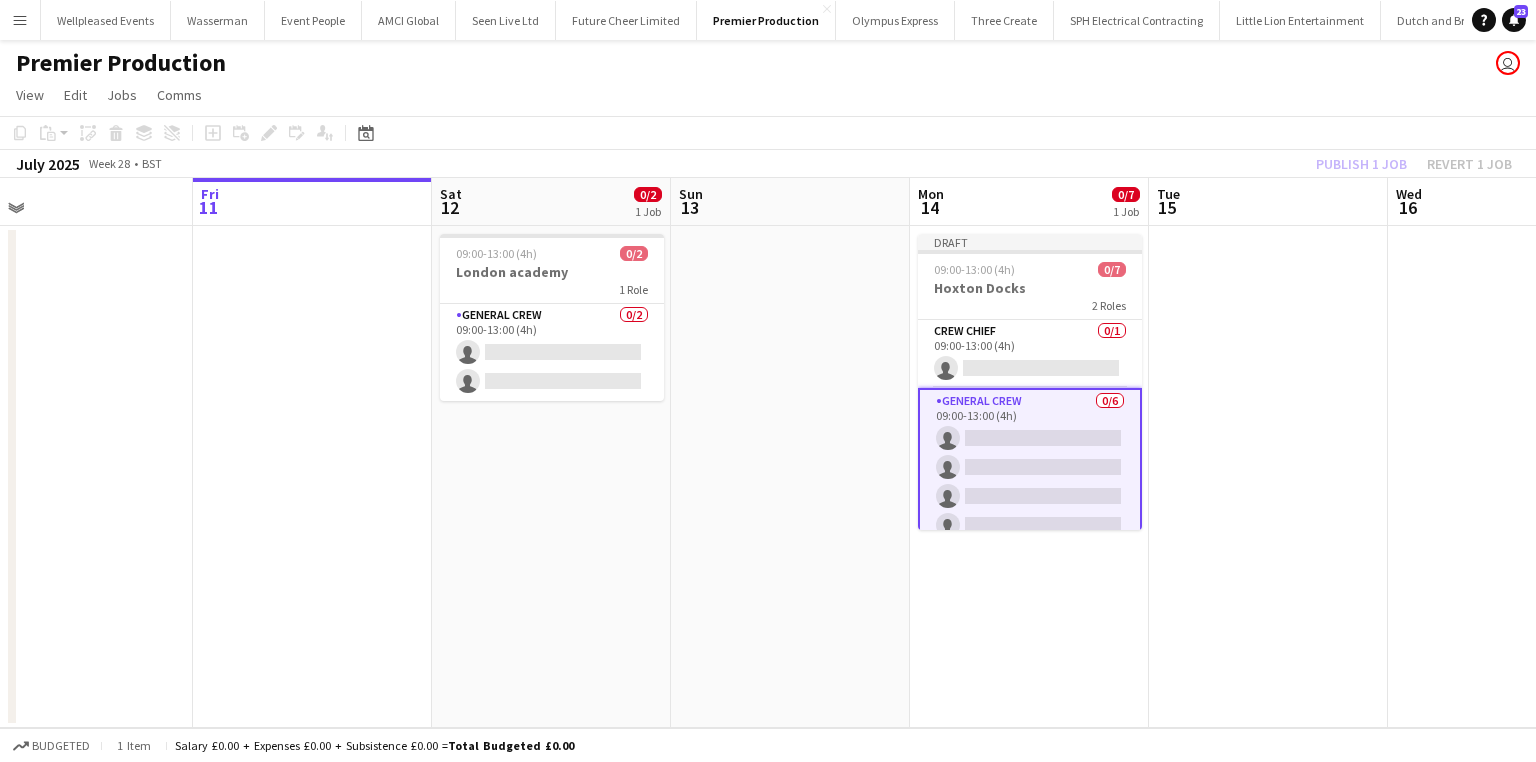 click on "Publish 1 job   Revert 1 job" 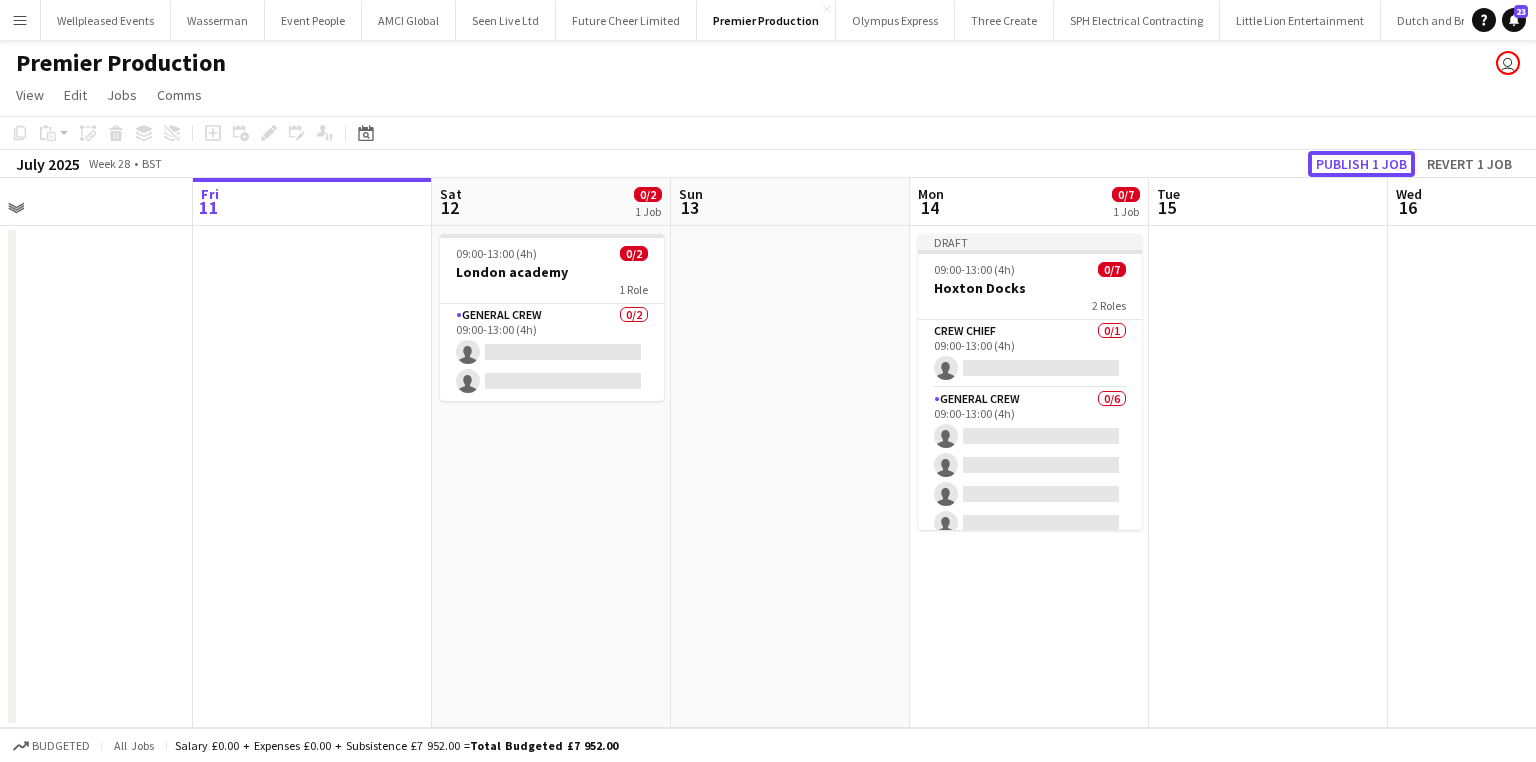 click on "Publish 1 job" 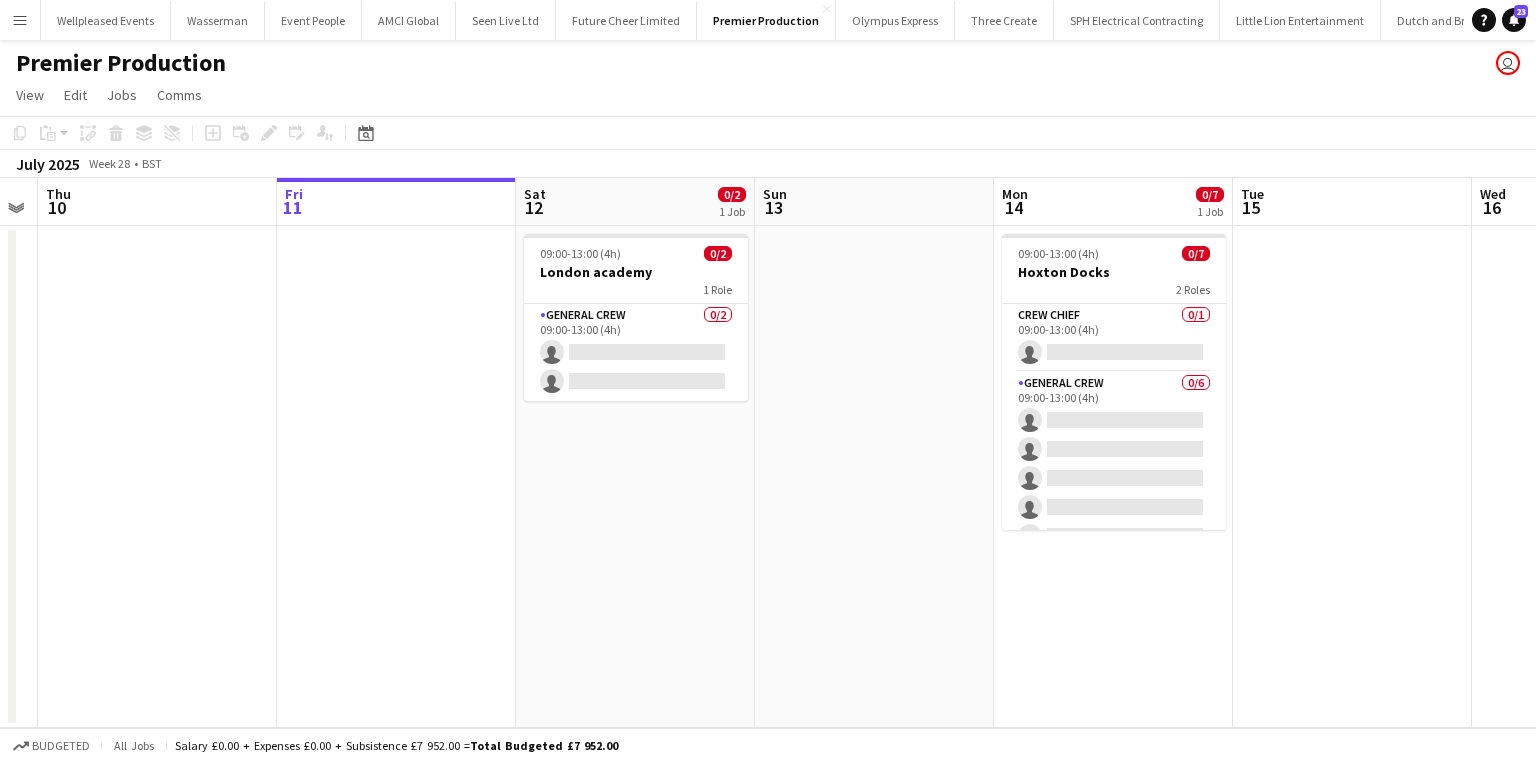 drag, startPoint x: 443, startPoint y: 583, endPoint x: 456, endPoint y: 582, distance: 13.038404 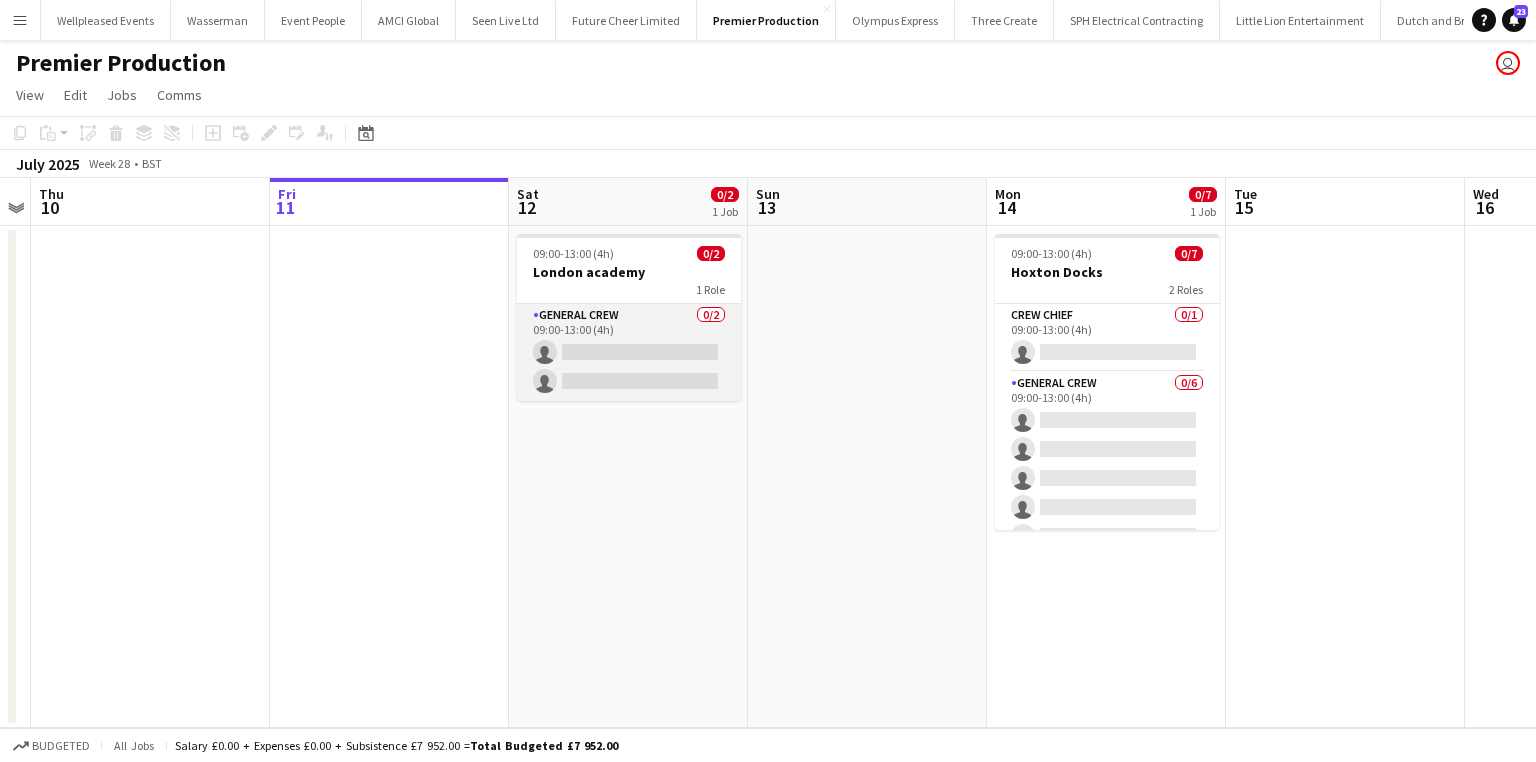 click on "General Crew   0/2   09:00-13:00 (4h)
single-neutral-actions
single-neutral-actions" at bounding box center (629, 352) 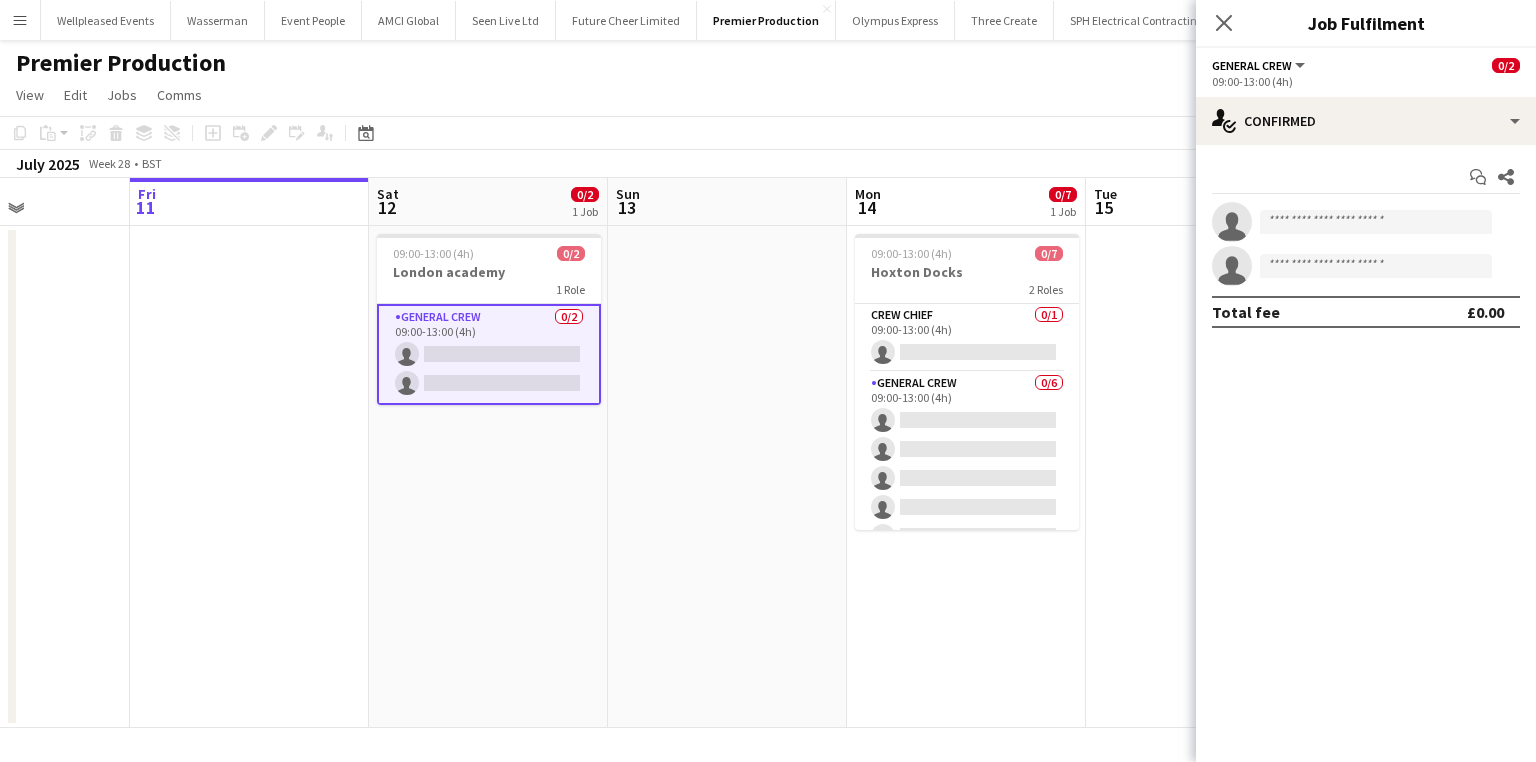 drag, startPoint x: 756, startPoint y: 537, endPoint x: 143, endPoint y: 537, distance: 613 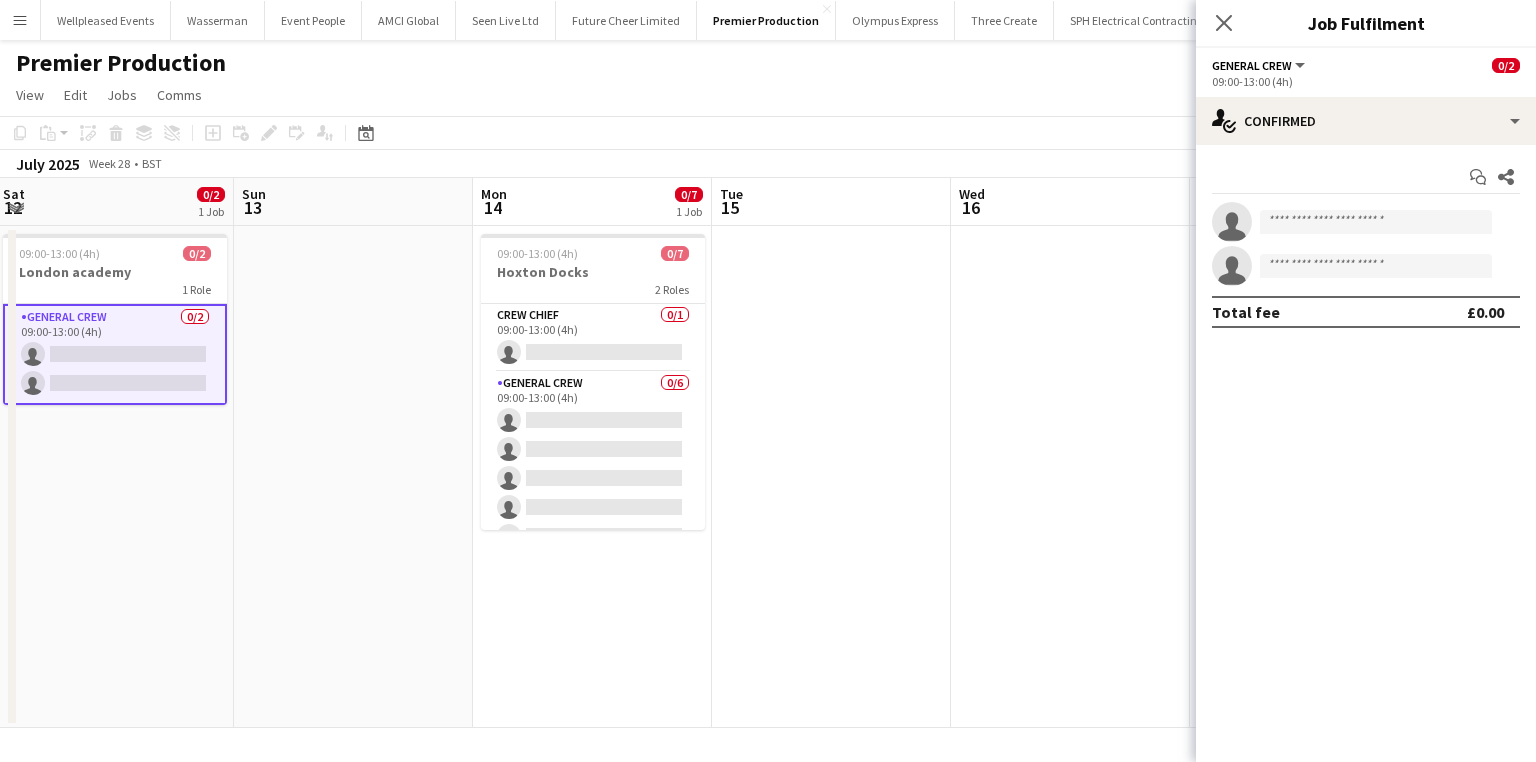 drag, startPoint x: 630, startPoint y: 644, endPoint x: 662, endPoint y: 645, distance: 32.01562 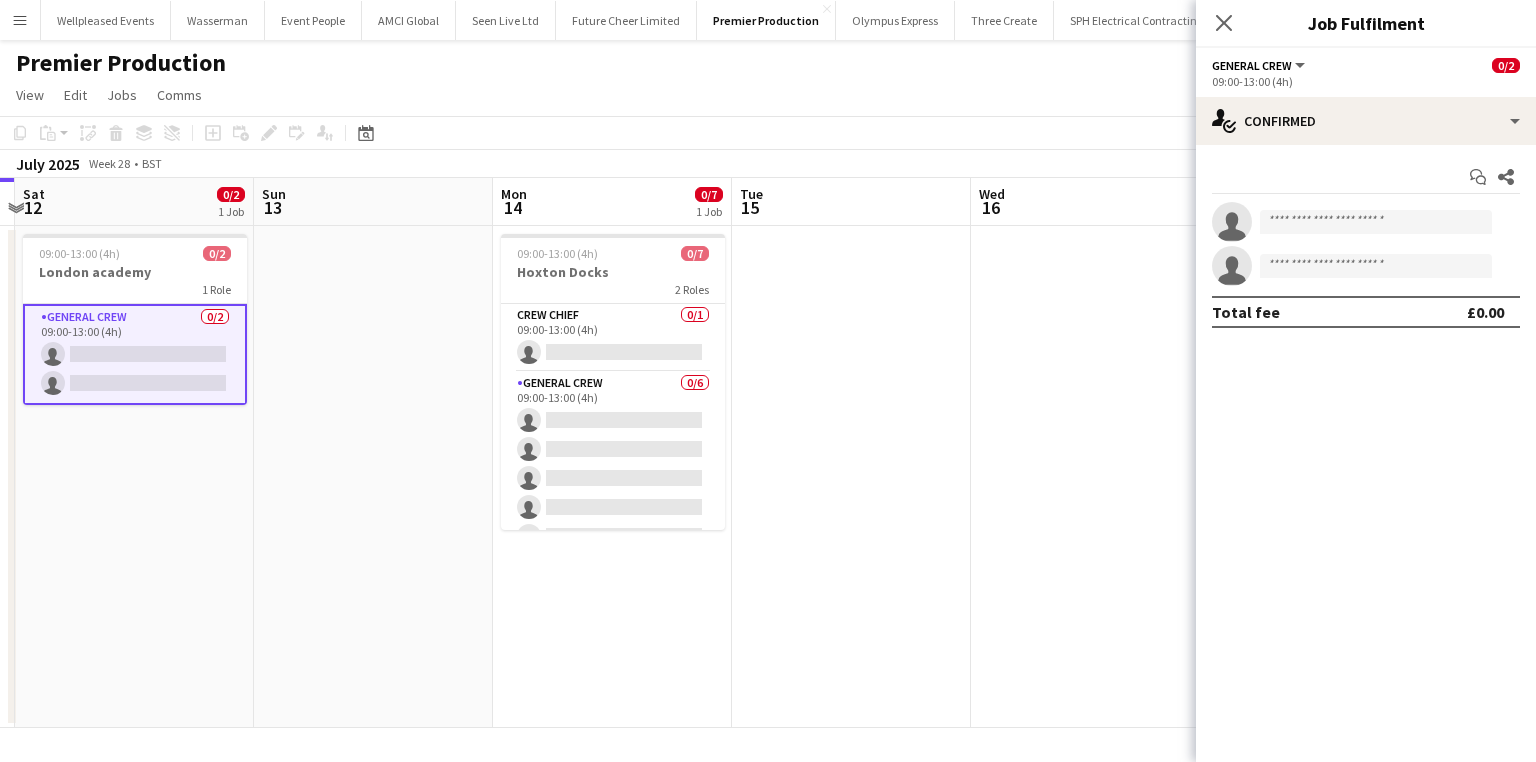 click at bounding box center (851, 477) 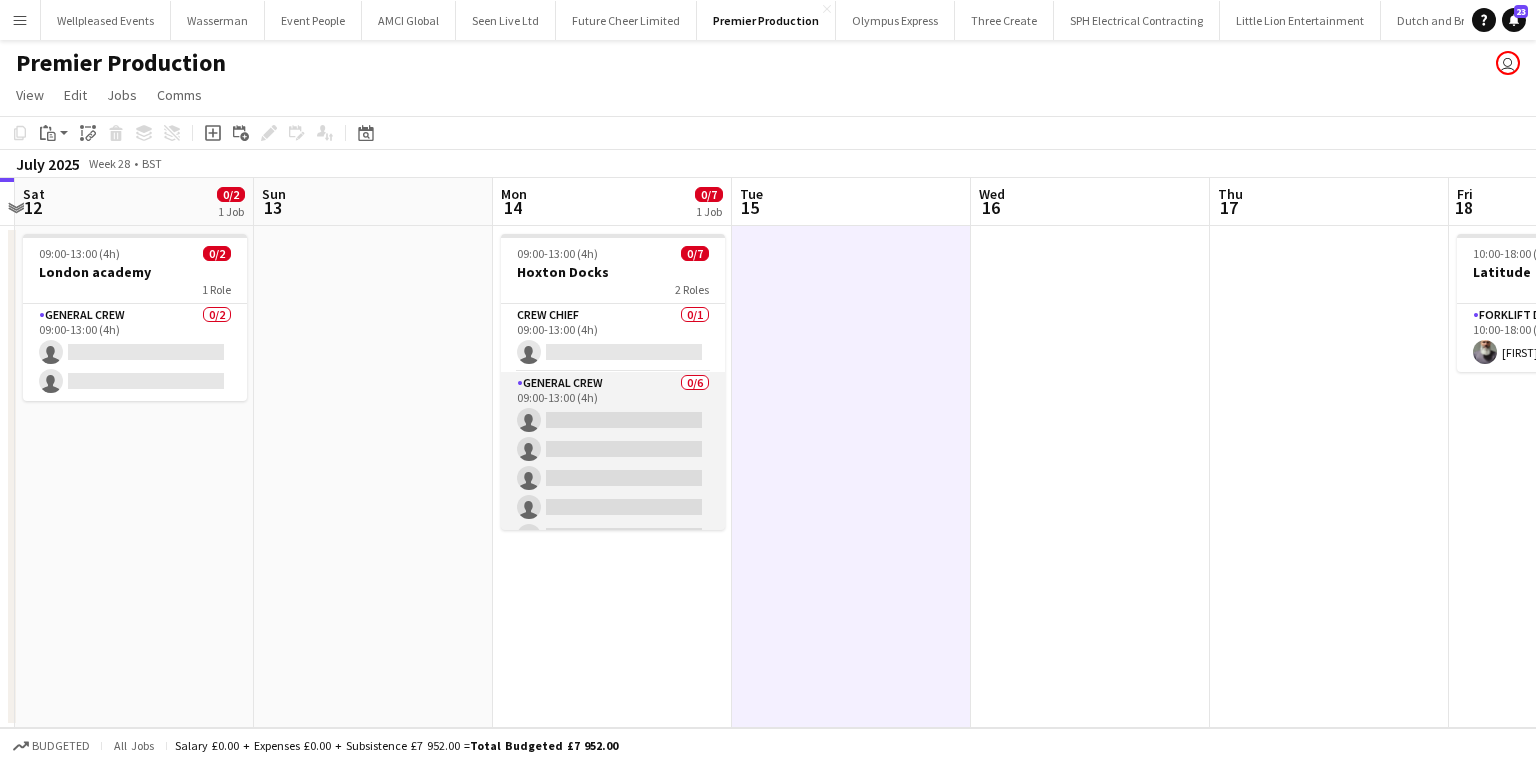 click on "General Crew   0/6   09:00-13:00 (4h)
single-neutral-actions
single-neutral-actions
single-neutral-actions
single-neutral-actions
single-neutral-actions
single-neutral-actions" at bounding box center (613, 478) 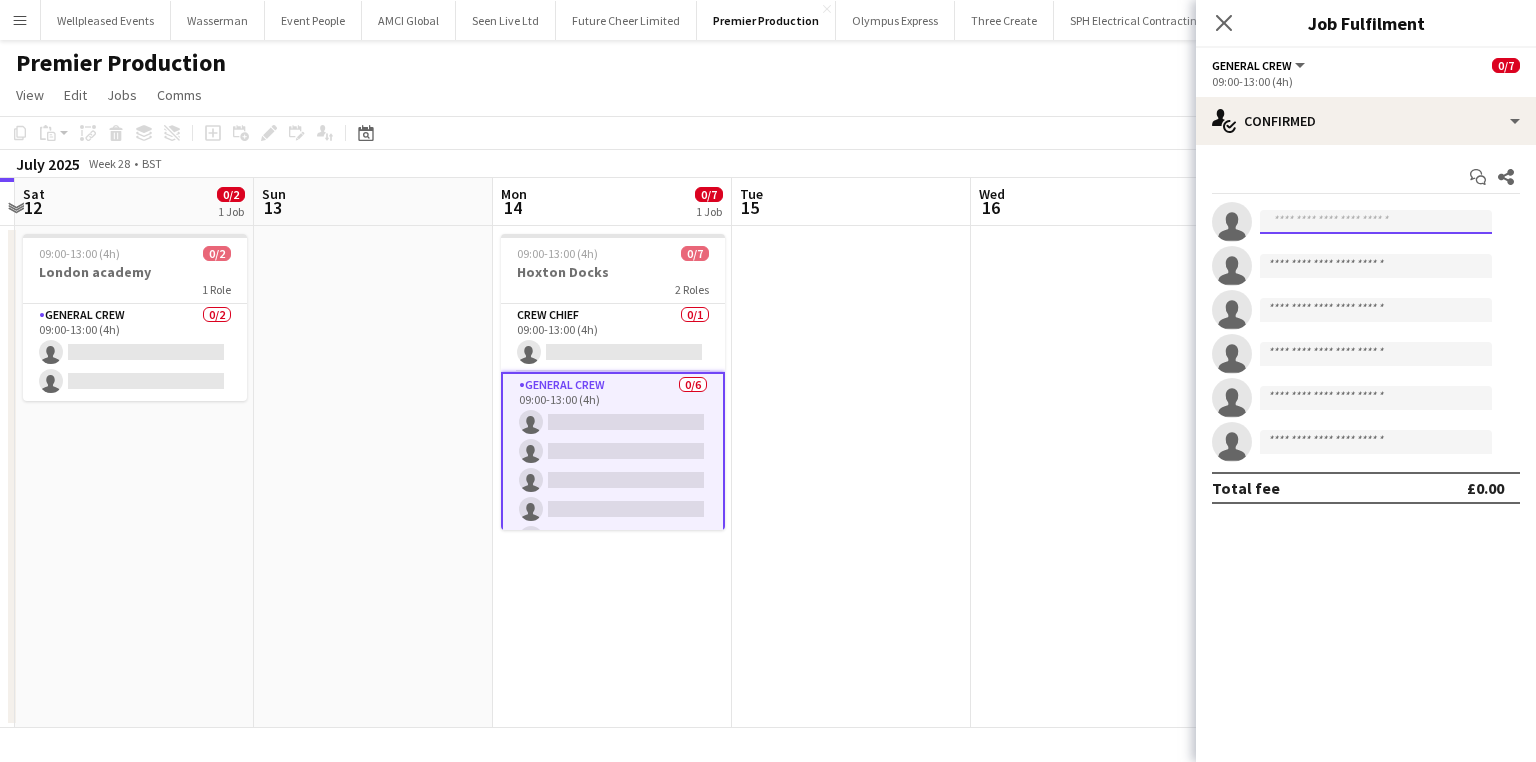 click at bounding box center [1376, 222] 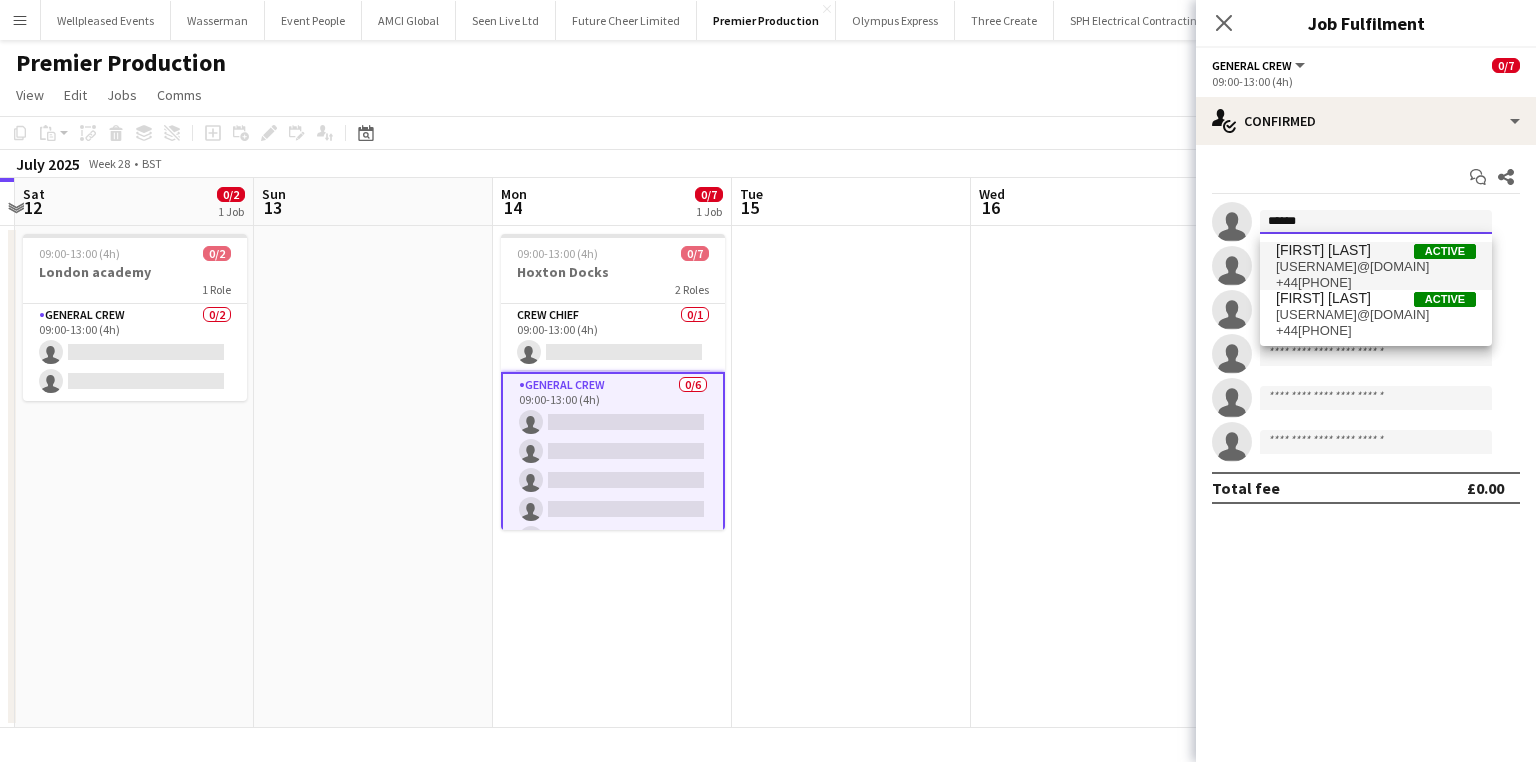 type on "******" 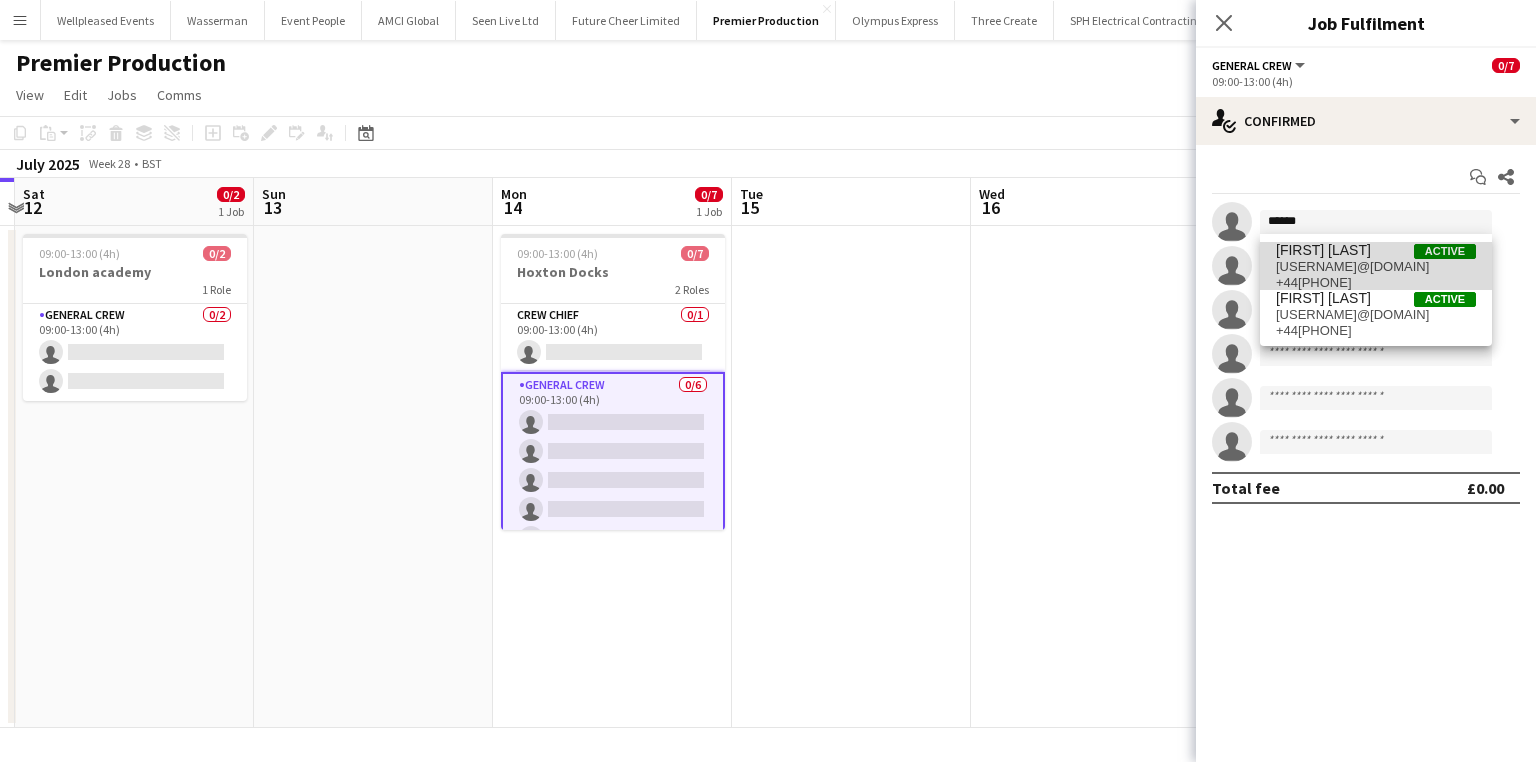 click on "Szymon Matyjasik" at bounding box center [1323, 250] 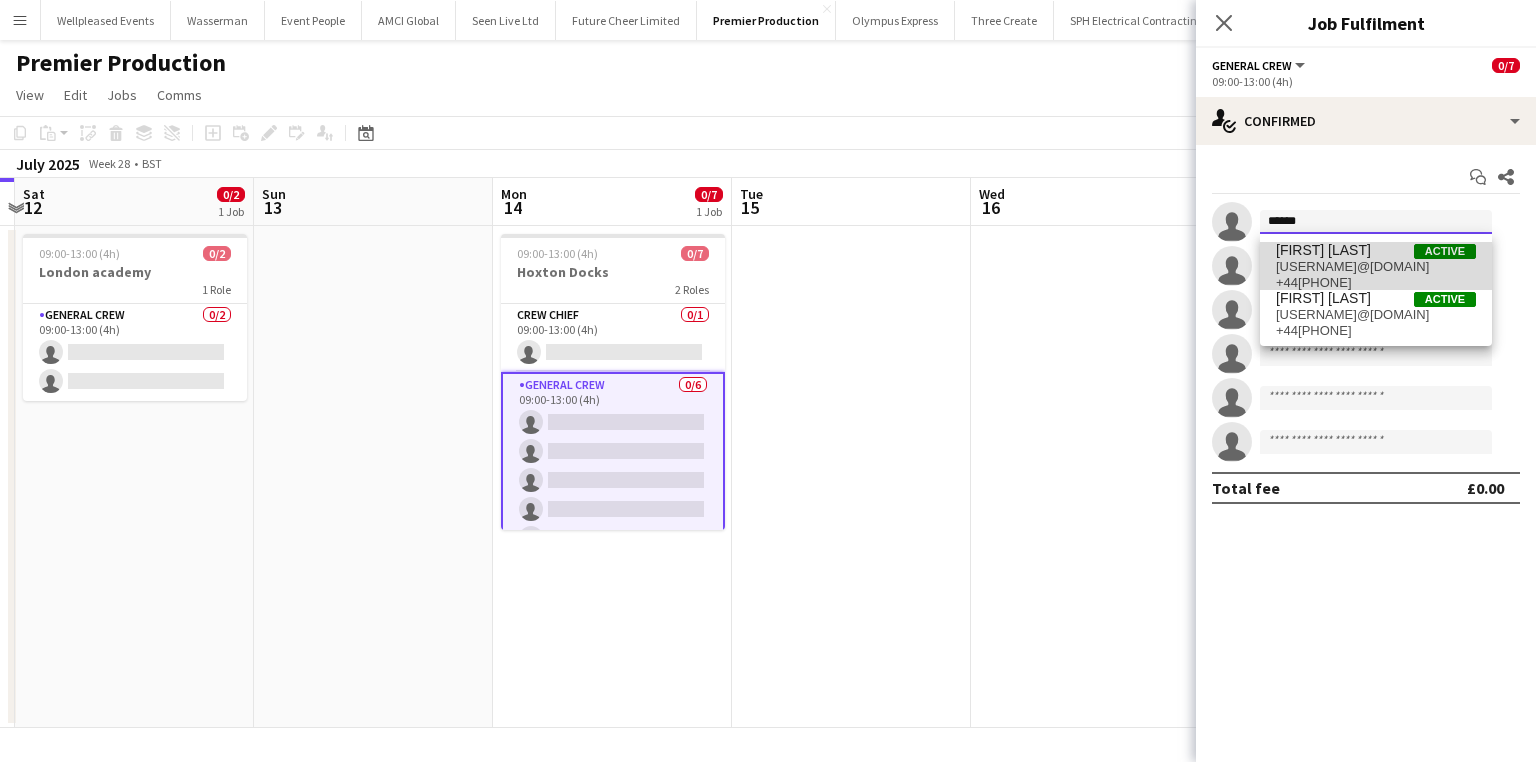 type 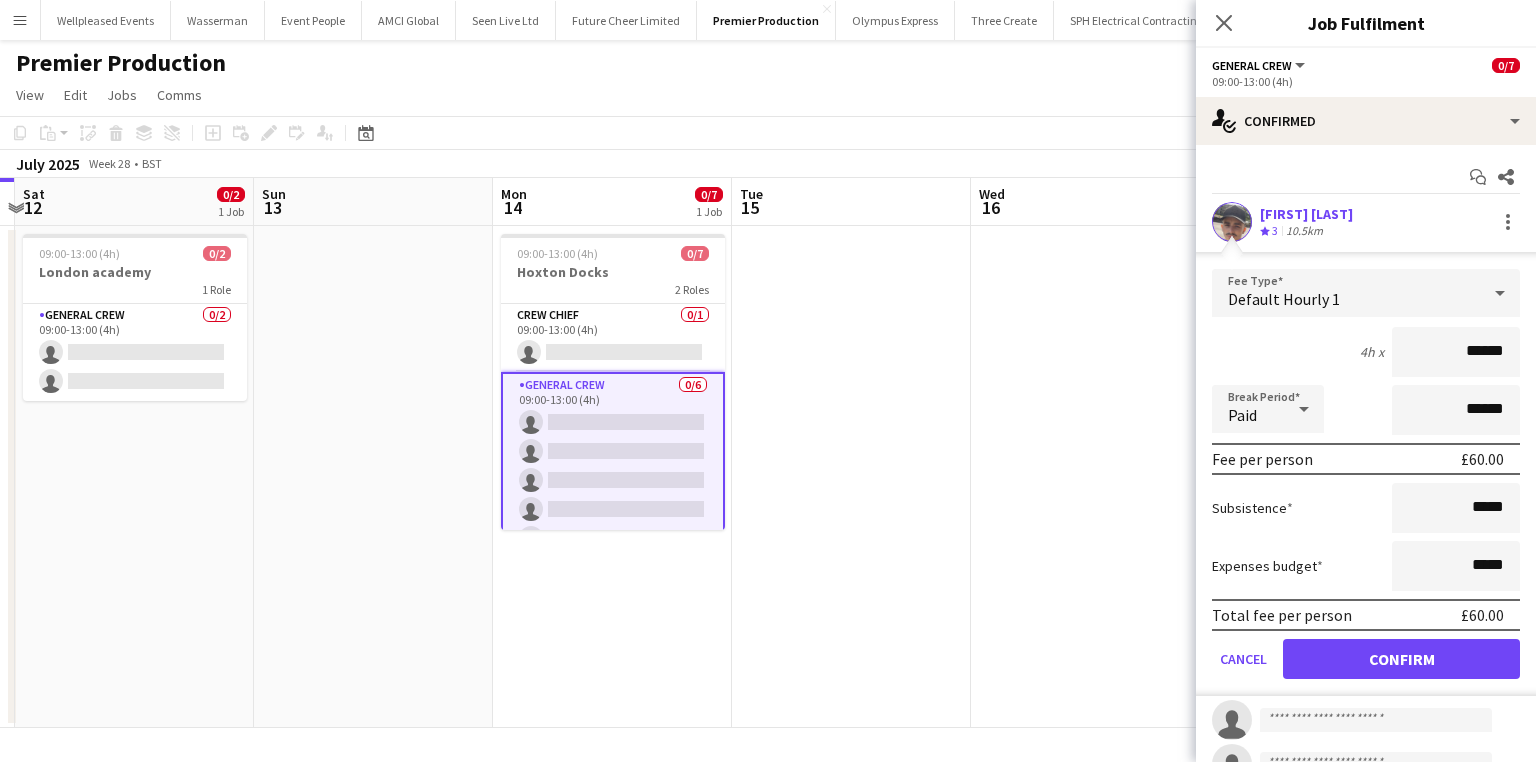 drag, startPoint x: 1424, startPoint y: 356, endPoint x: 1535, endPoint y: 352, distance: 111.07205 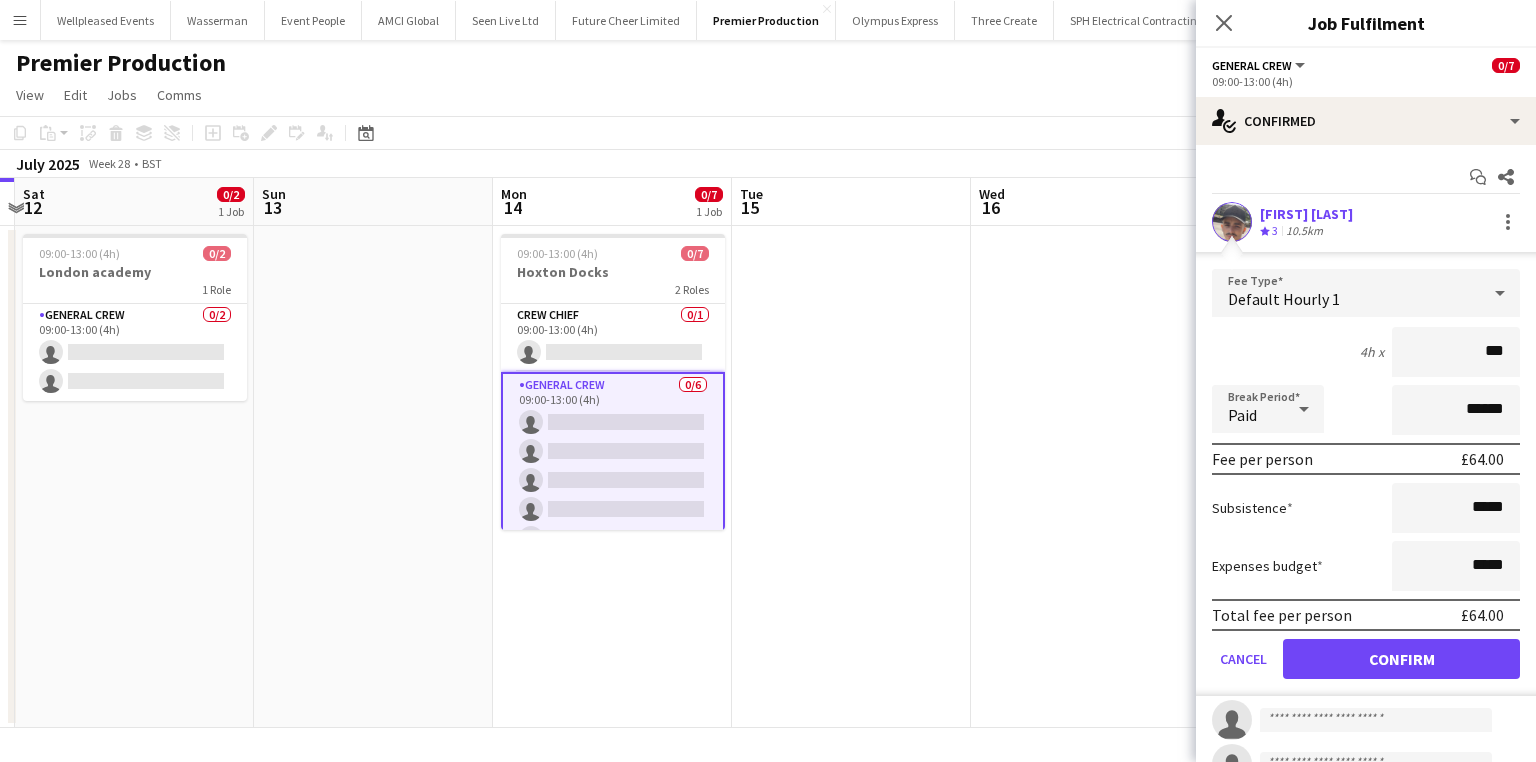 type on "***" 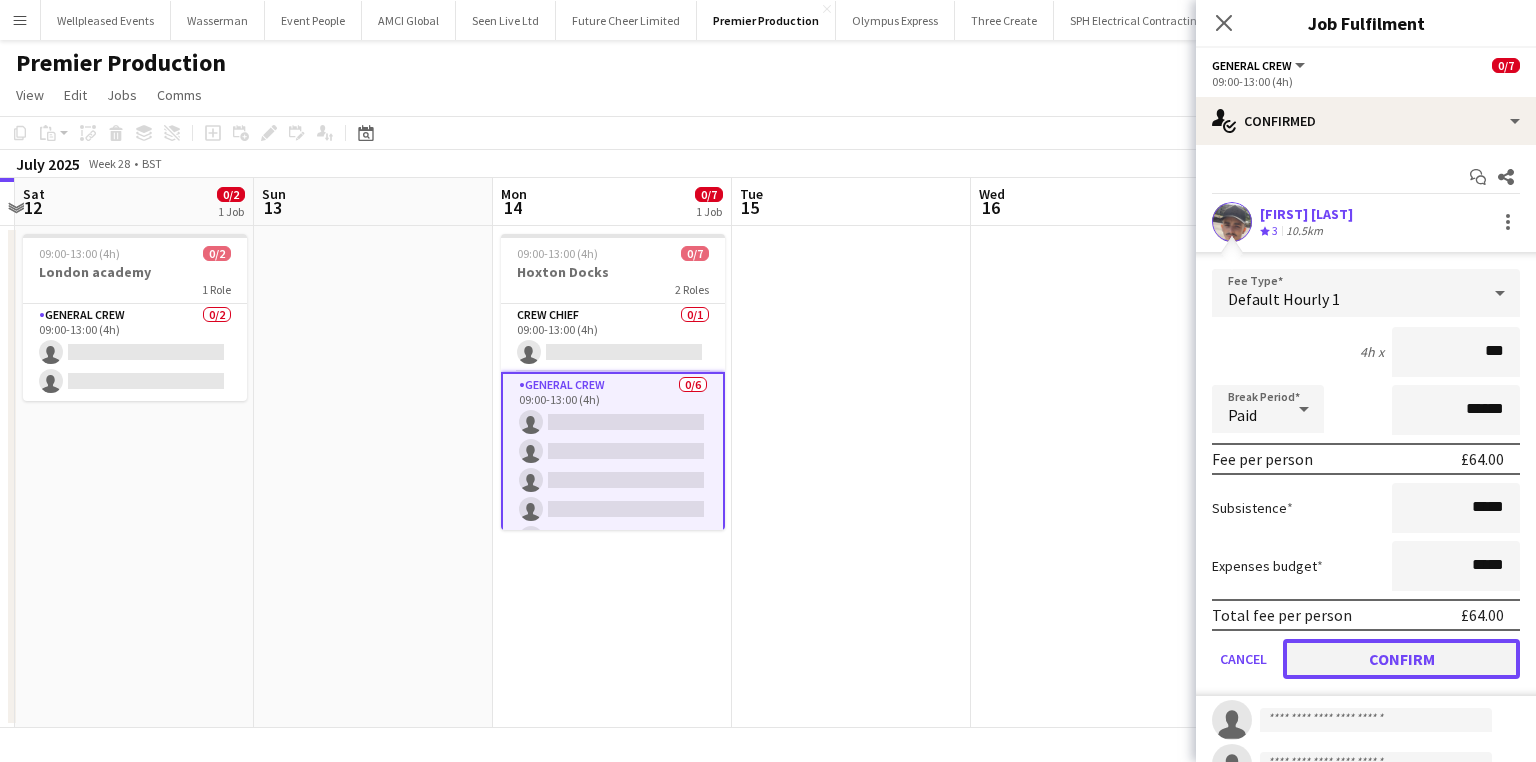 click on "Confirm" at bounding box center [1401, 659] 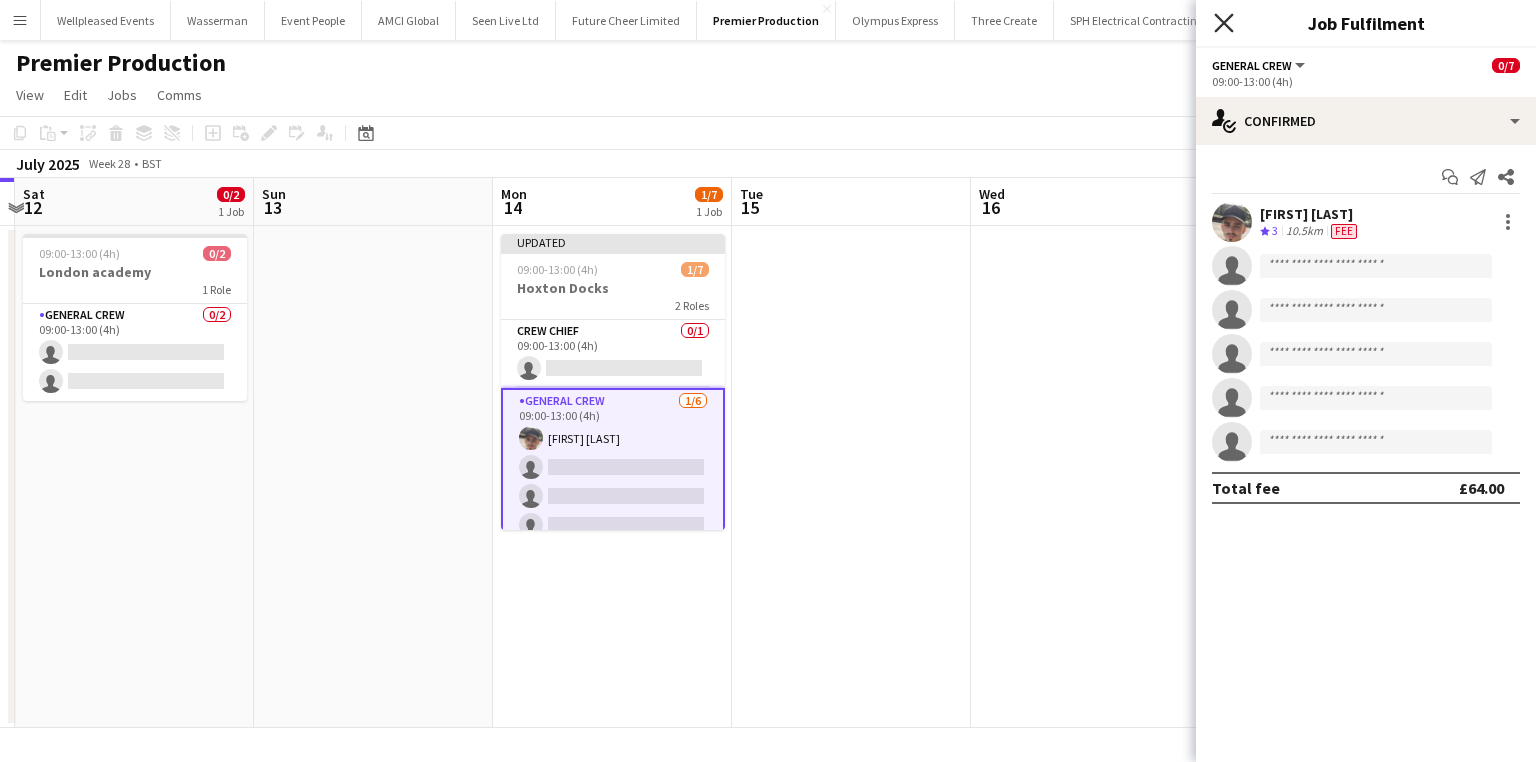 click on "Close pop-in" 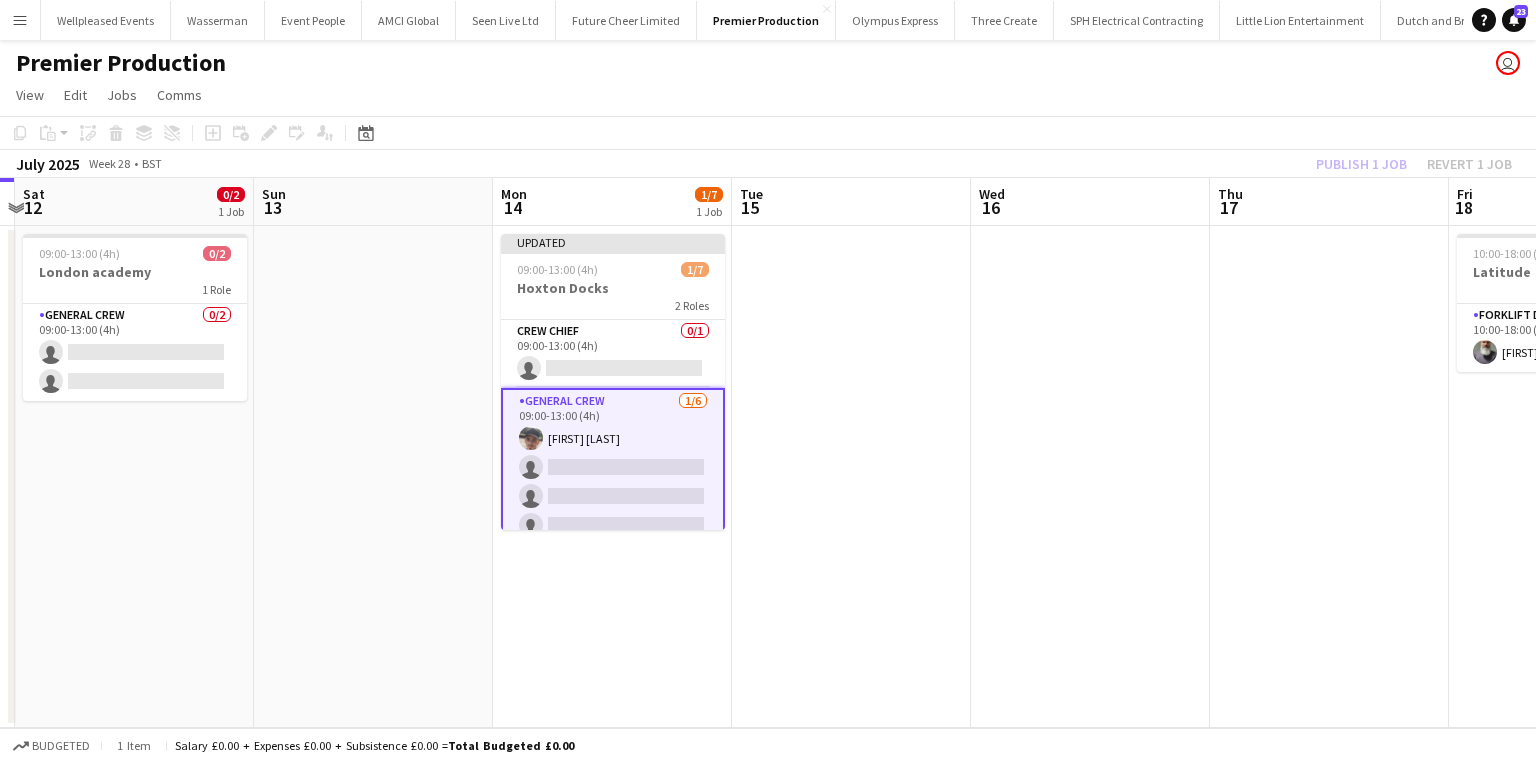 click on "Publish 1 job   Revert 1 job" 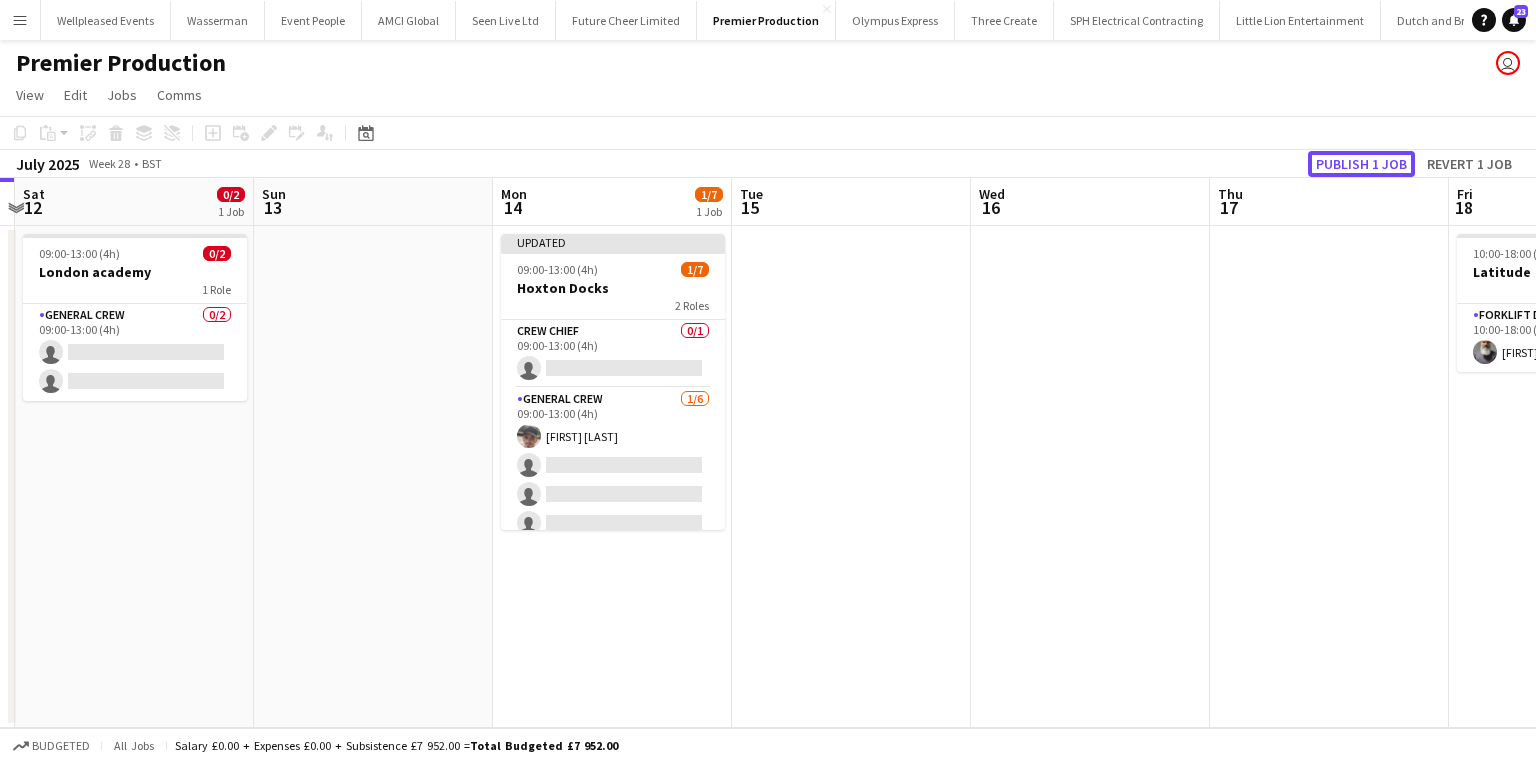 click on "Publish 1 job" 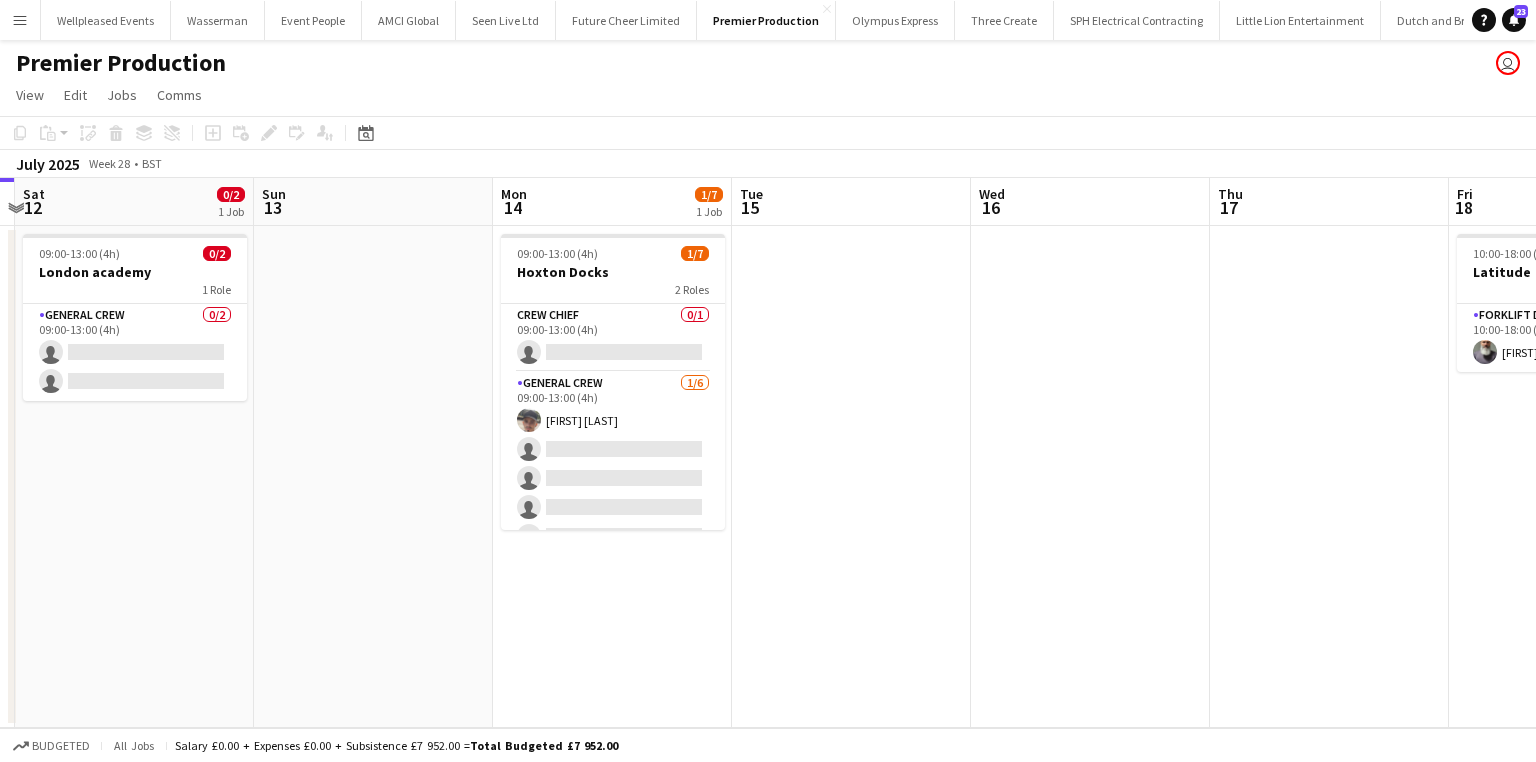 click at bounding box center (851, 477) 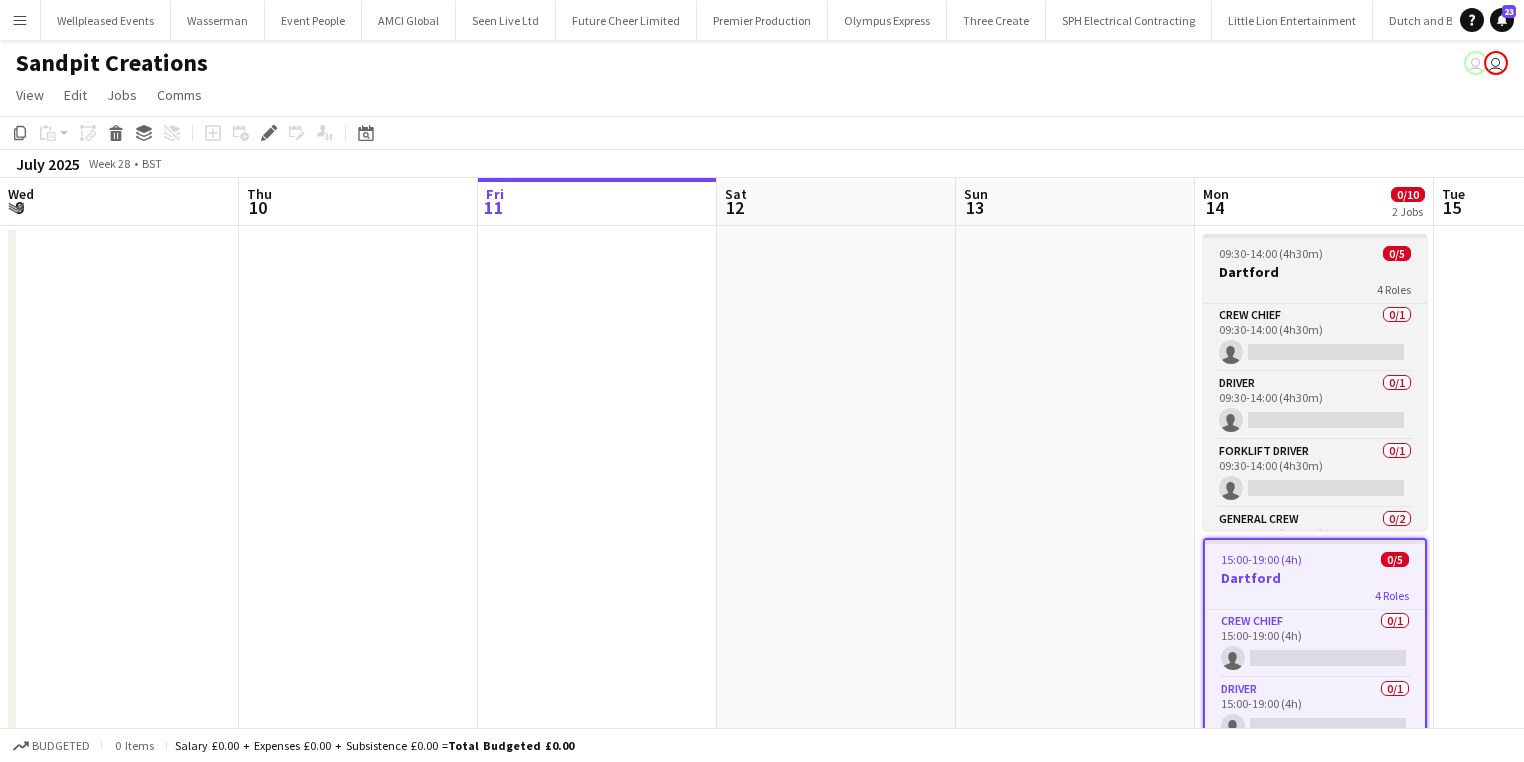 scroll, scrollTop: 0, scrollLeft: 0, axis: both 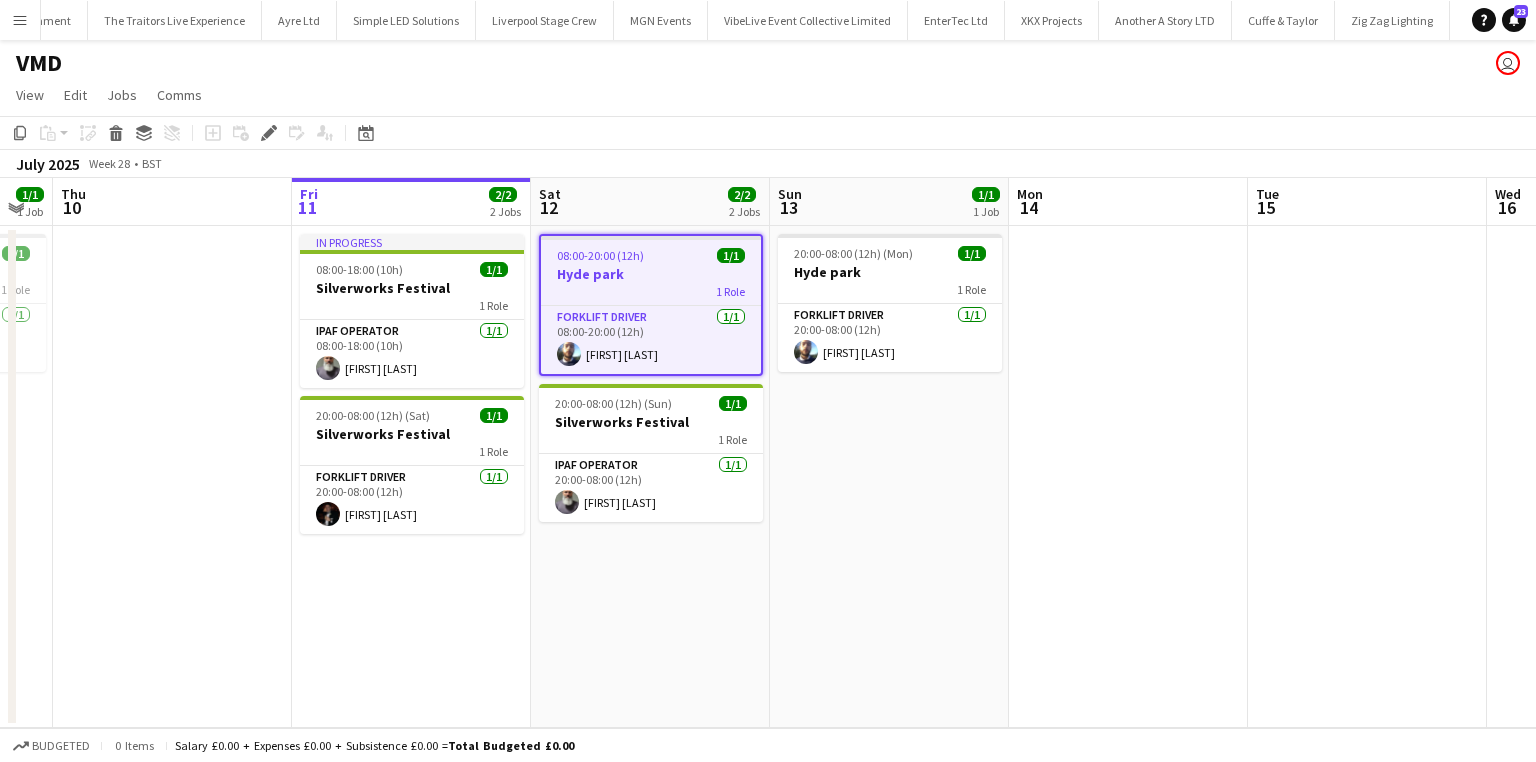 drag, startPoint x: 489, startPoint y: 618, endPoint x: 513, endPoint y: 615, distance: 24.186773 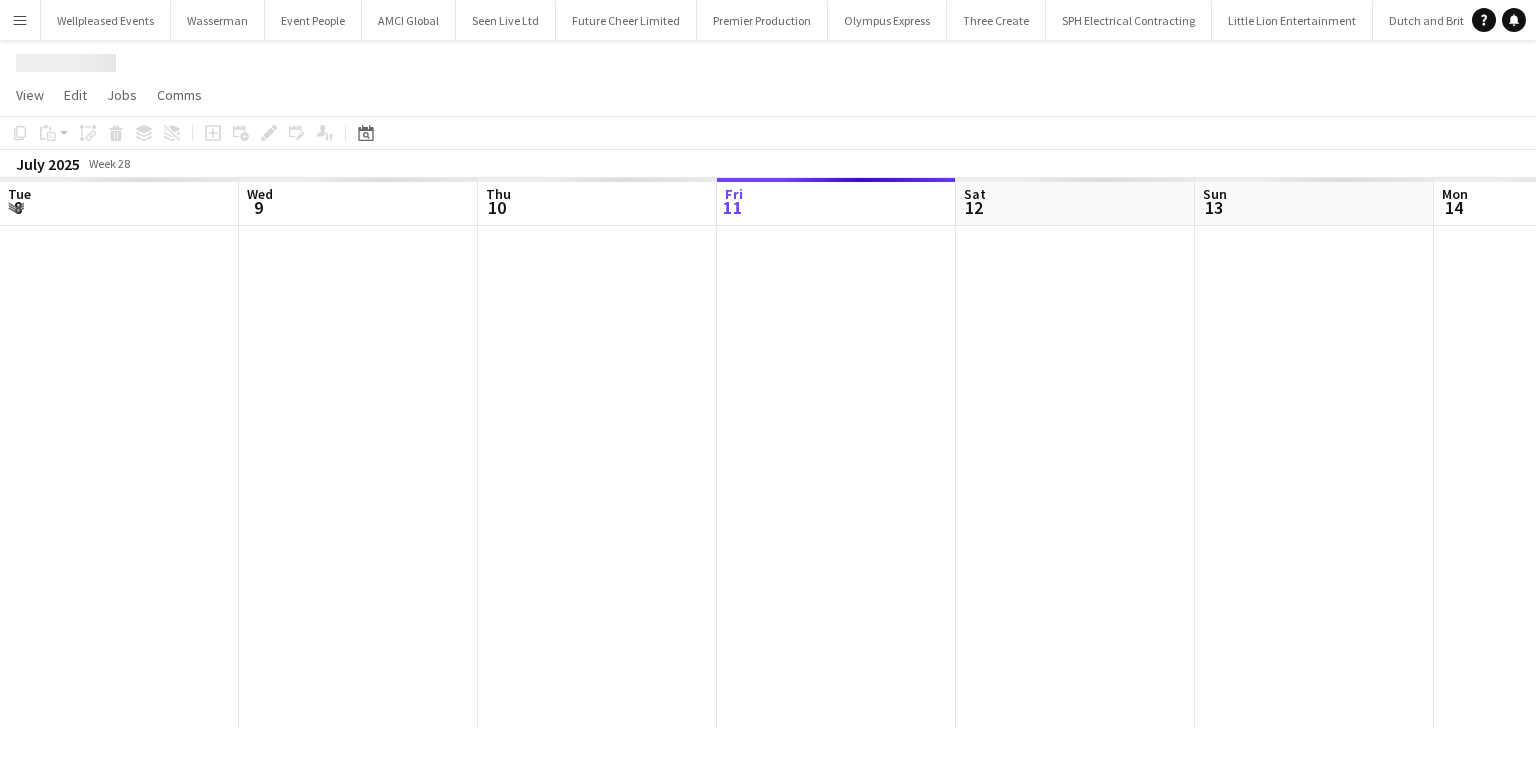 scroll, scrollTop: 0, scrollLeft: 0, axis: both 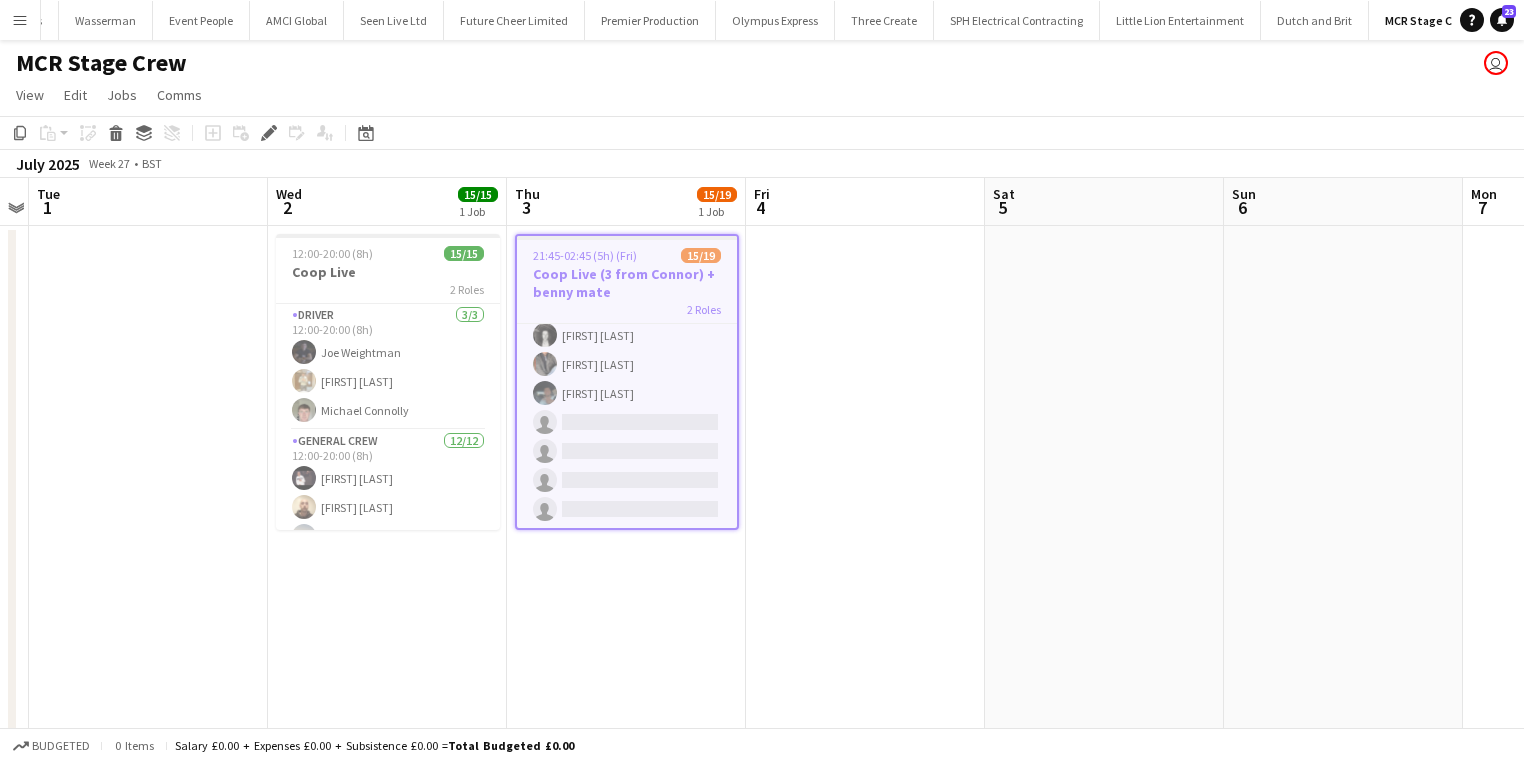 click on "Coop Live (3 from Connor) + benny mate" at bounding box center [627, 283] 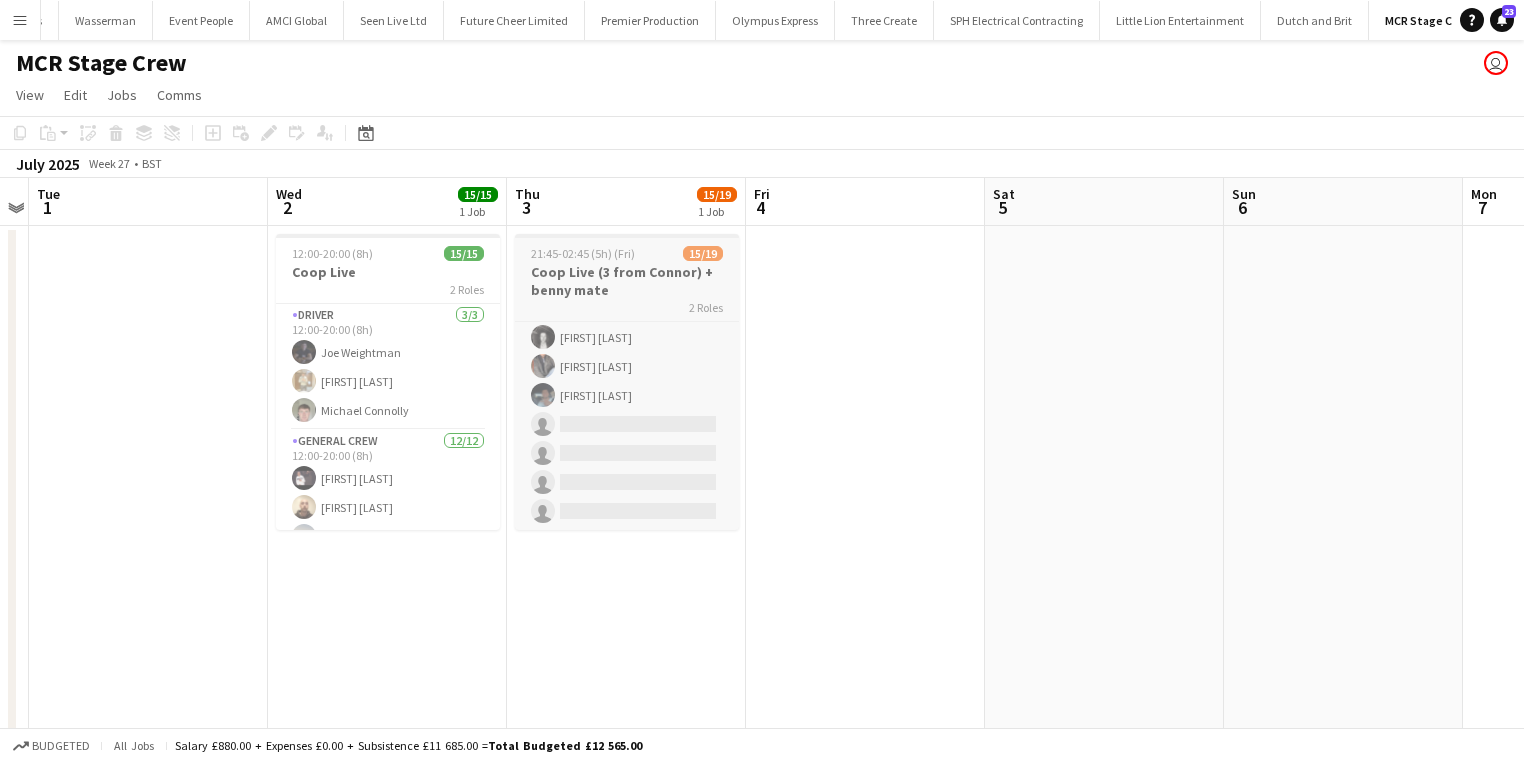 click on "Coop Live (3 from Connor) + benny mate" at bounding box center [627, 281] 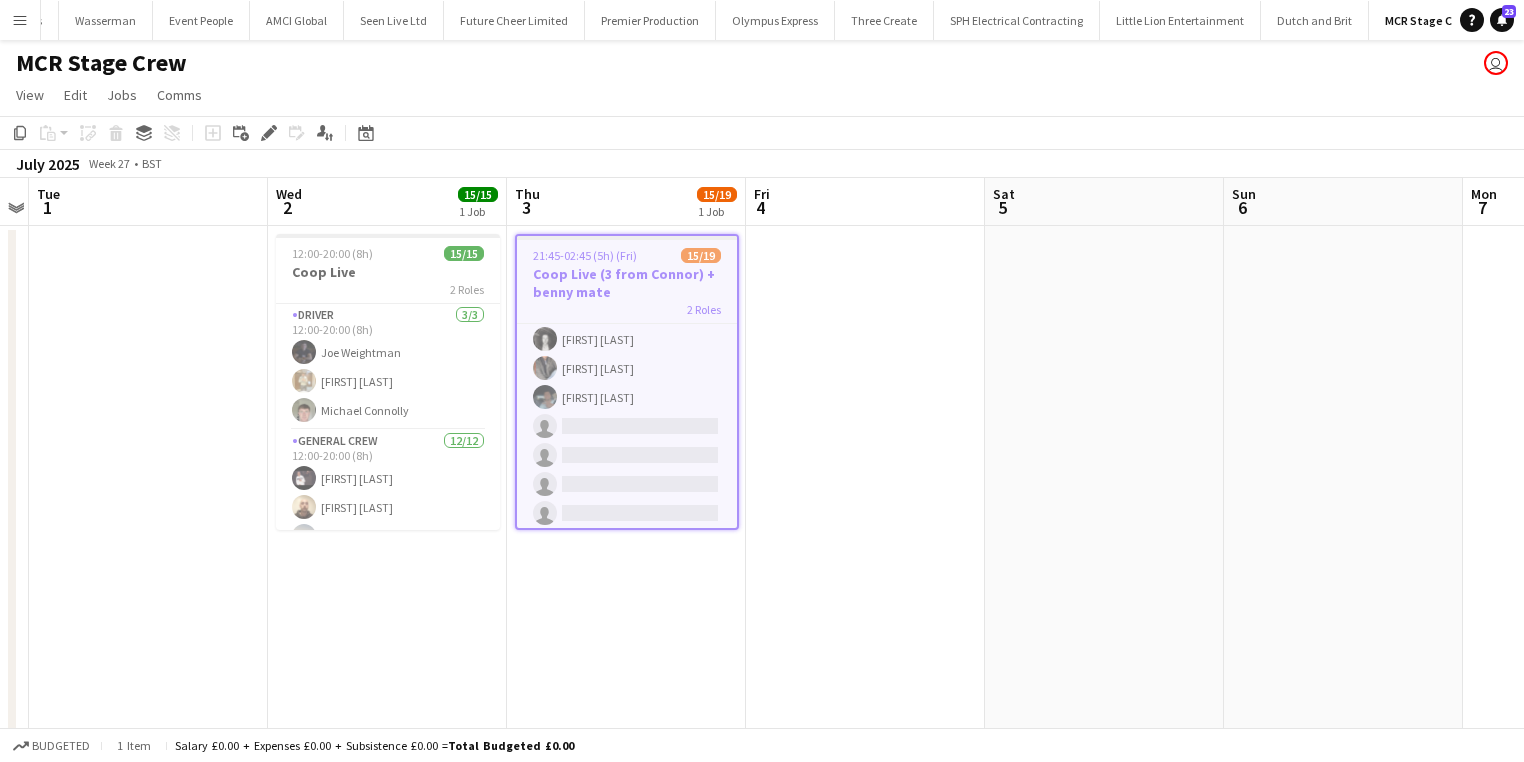 scroll, scrollTop: 424, scrollLeft: 0, axis: vertical 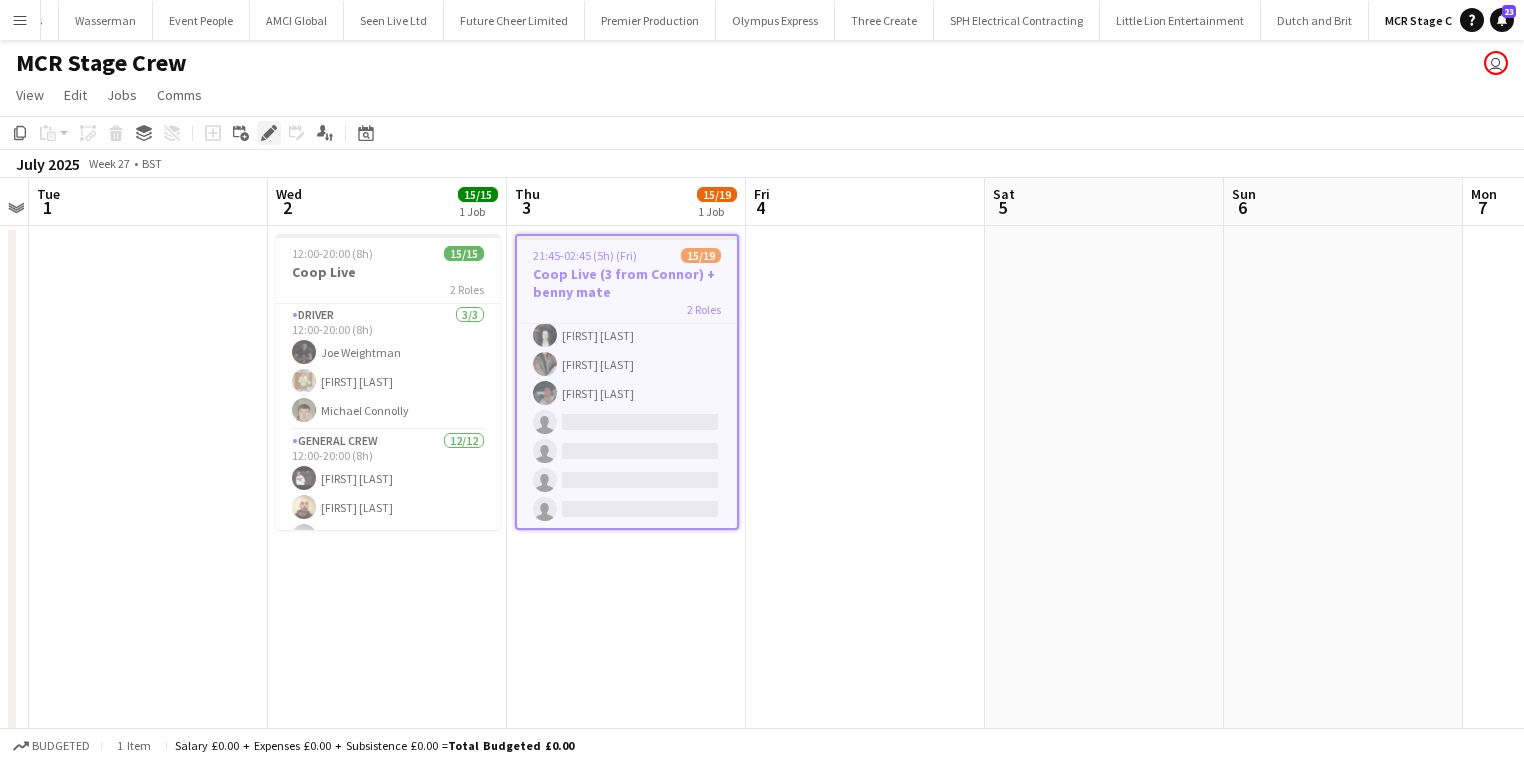 click 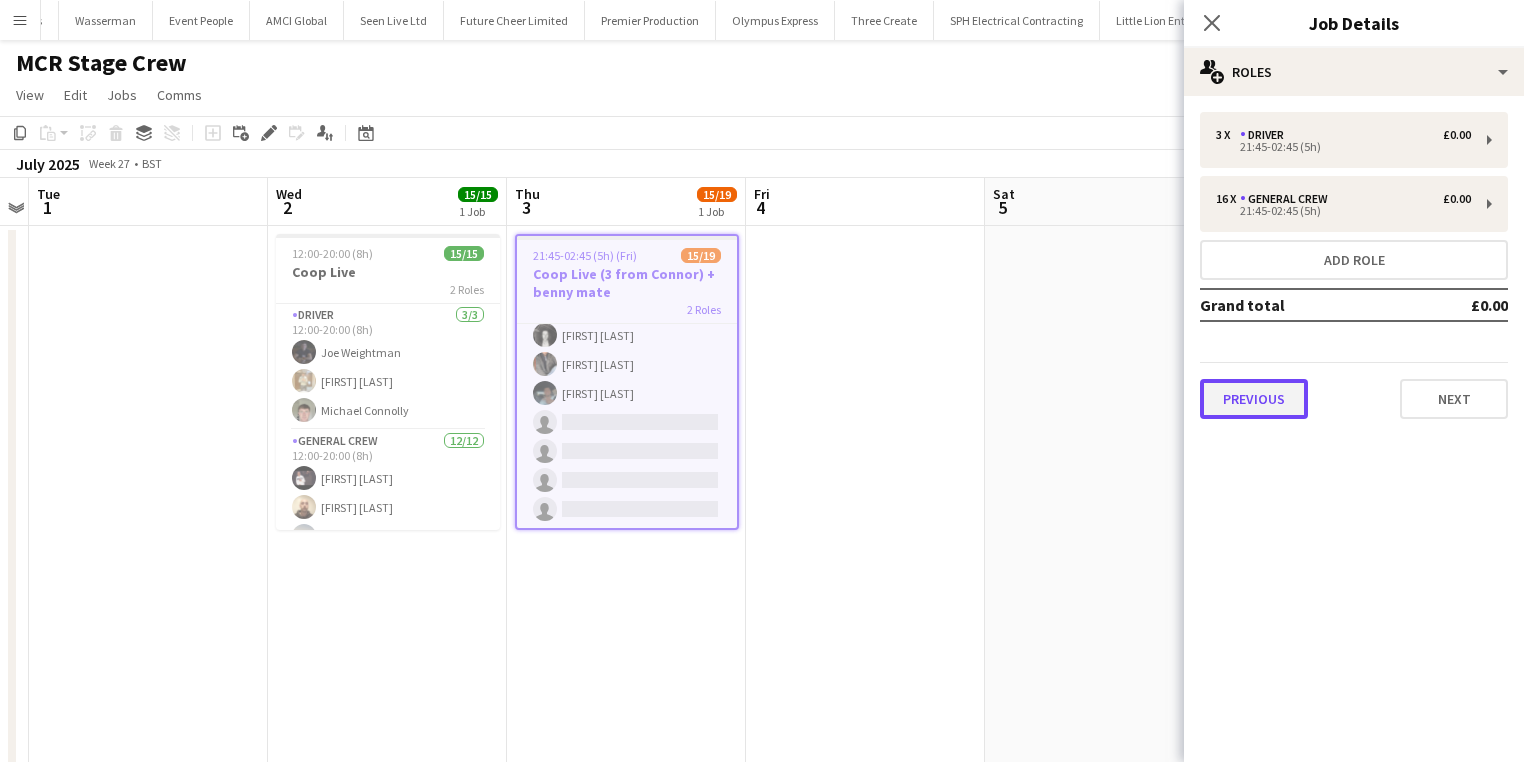 click on "Previous" at bounding box center [1254, 399] 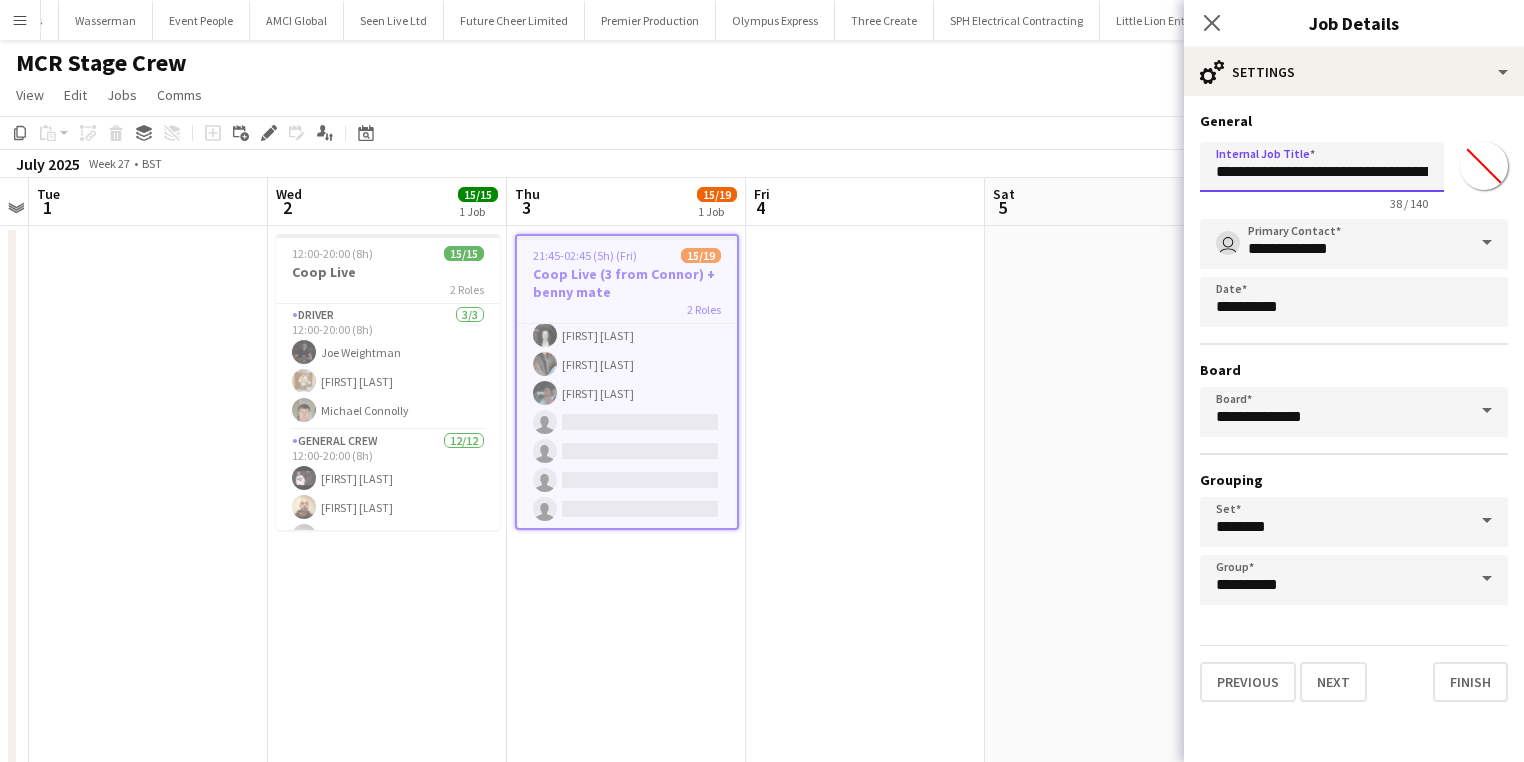 scroll, scrollTop: 0, scrollLeft: 56, axis: horizontal 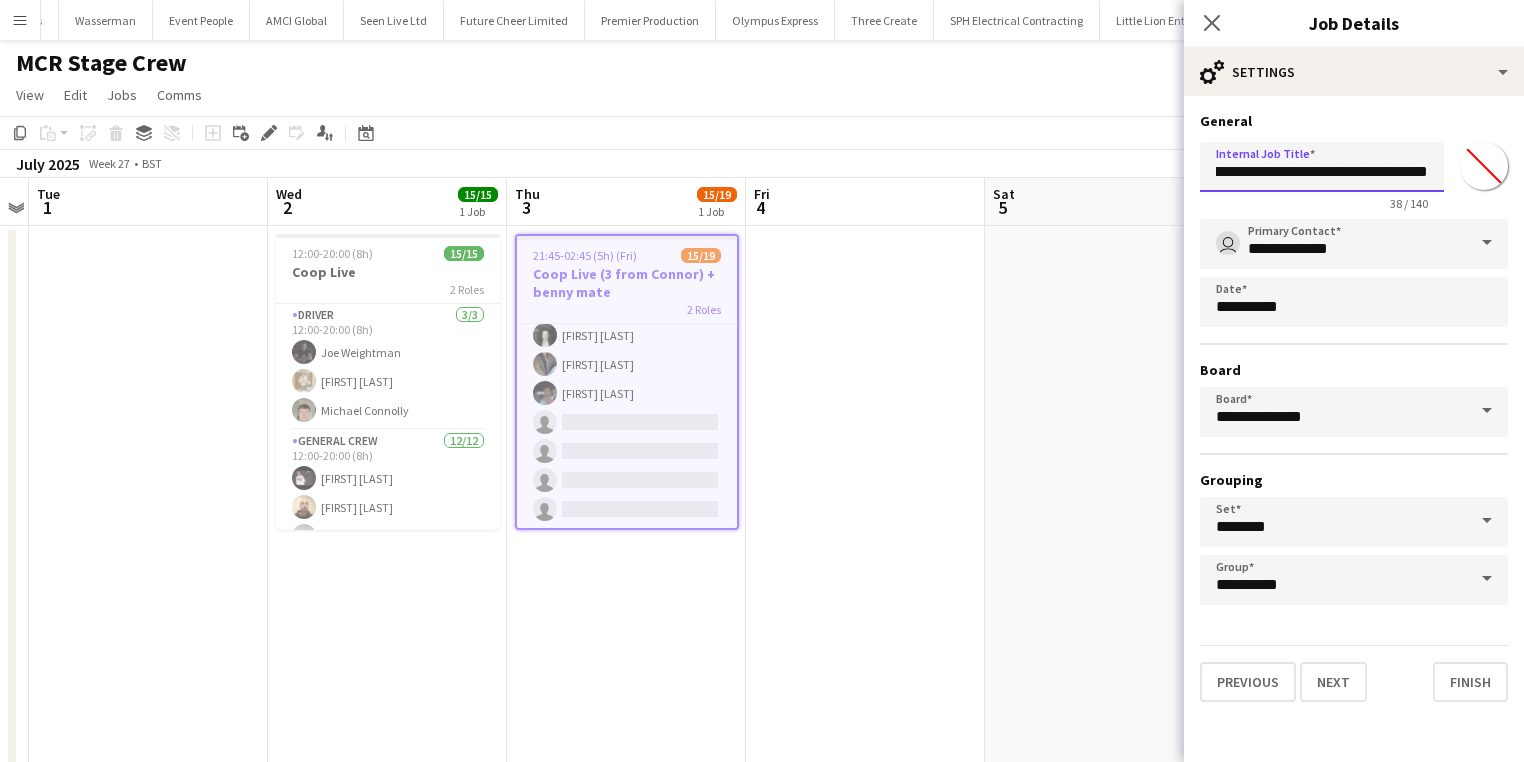 drag, startPoint x: 1388, startPoint y: 170, endPoint x: 1535, endPoint y: 182, distance: 147.48898 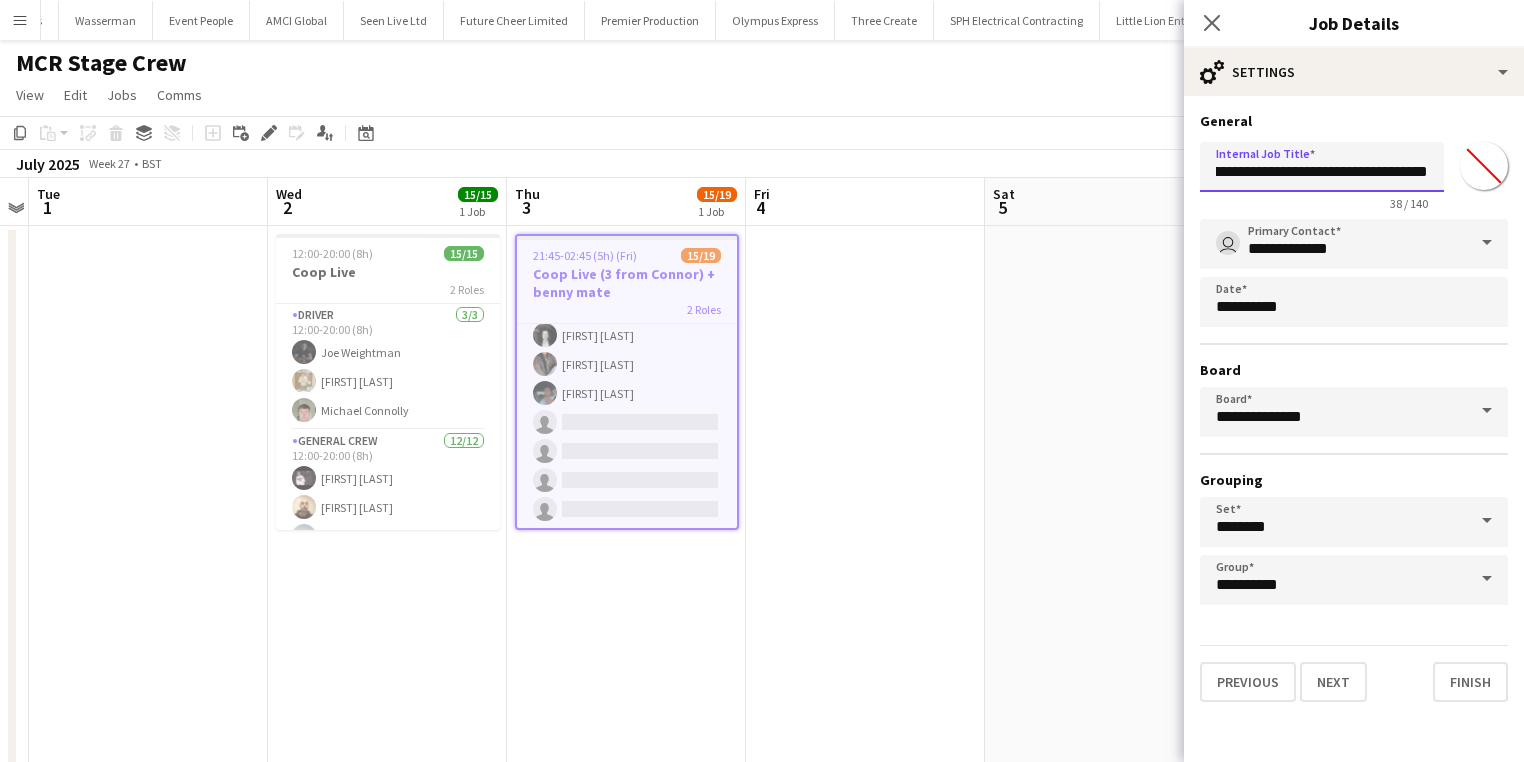 click on "Menu
Boards
Boards   Boards   All jobs   Status
Workforce
Workforce   My Workforce   Recruiting
Comms
Comms
Pay
Pay   Approvals   Payments   Reports
Platform Settings
Platform Settings   App settings   Your settings   Profiles
Training Academy
Training Academy
Knowledge Base
Knowledge Base
Product Updates
Product Updates   Log Out   Privacy   Wellpleased Events
Close
Wasserman
Close
Event People
Close
AMCI Global
Close
Seen Live Ltd
Close
Future Cheer Limited
Close
Premier Production
Close
Olympus Express
Close
Three Create" at bounding box center [762, 454] 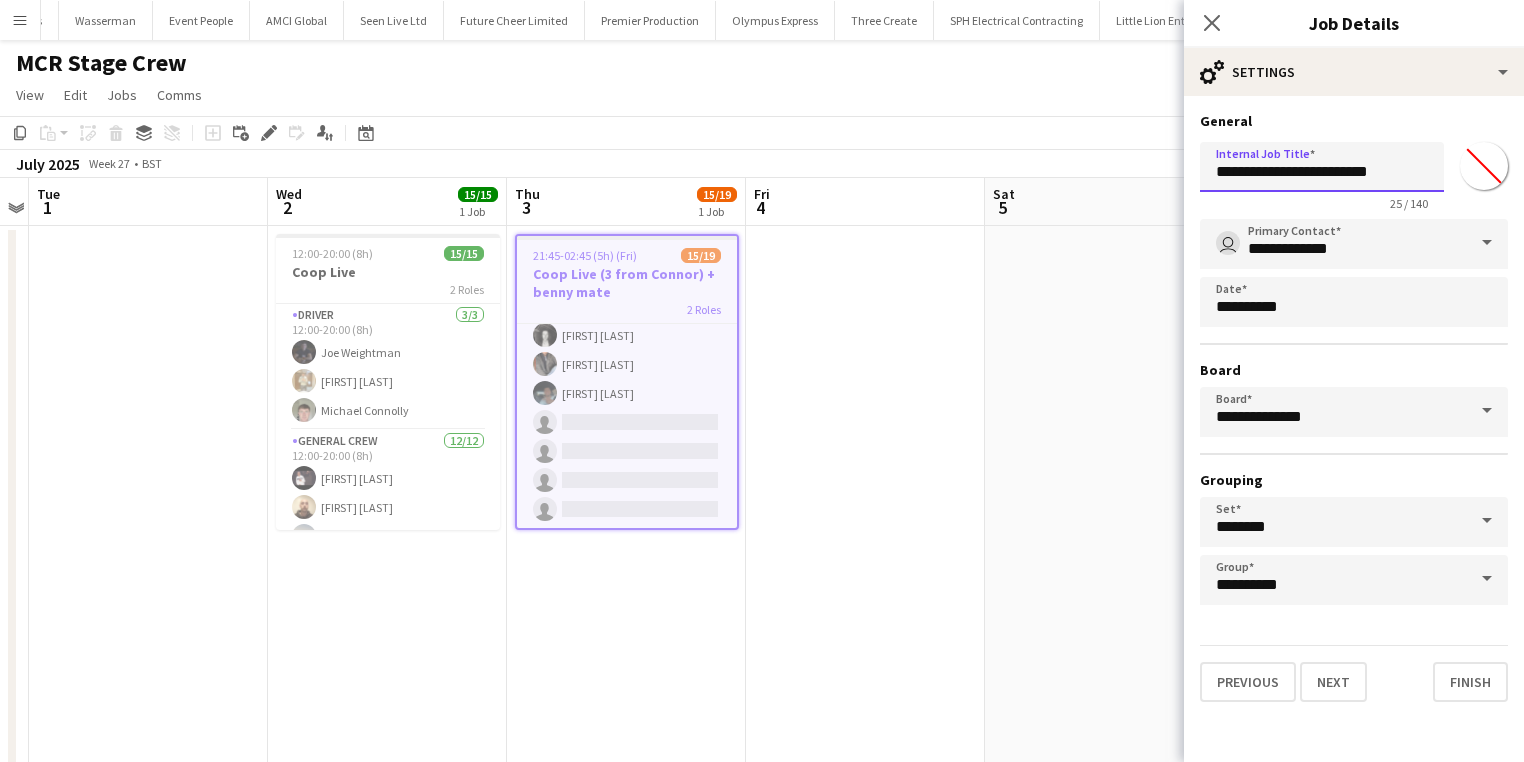 scroll, scrollTop: 0, scrollLeft: 0, axis: both 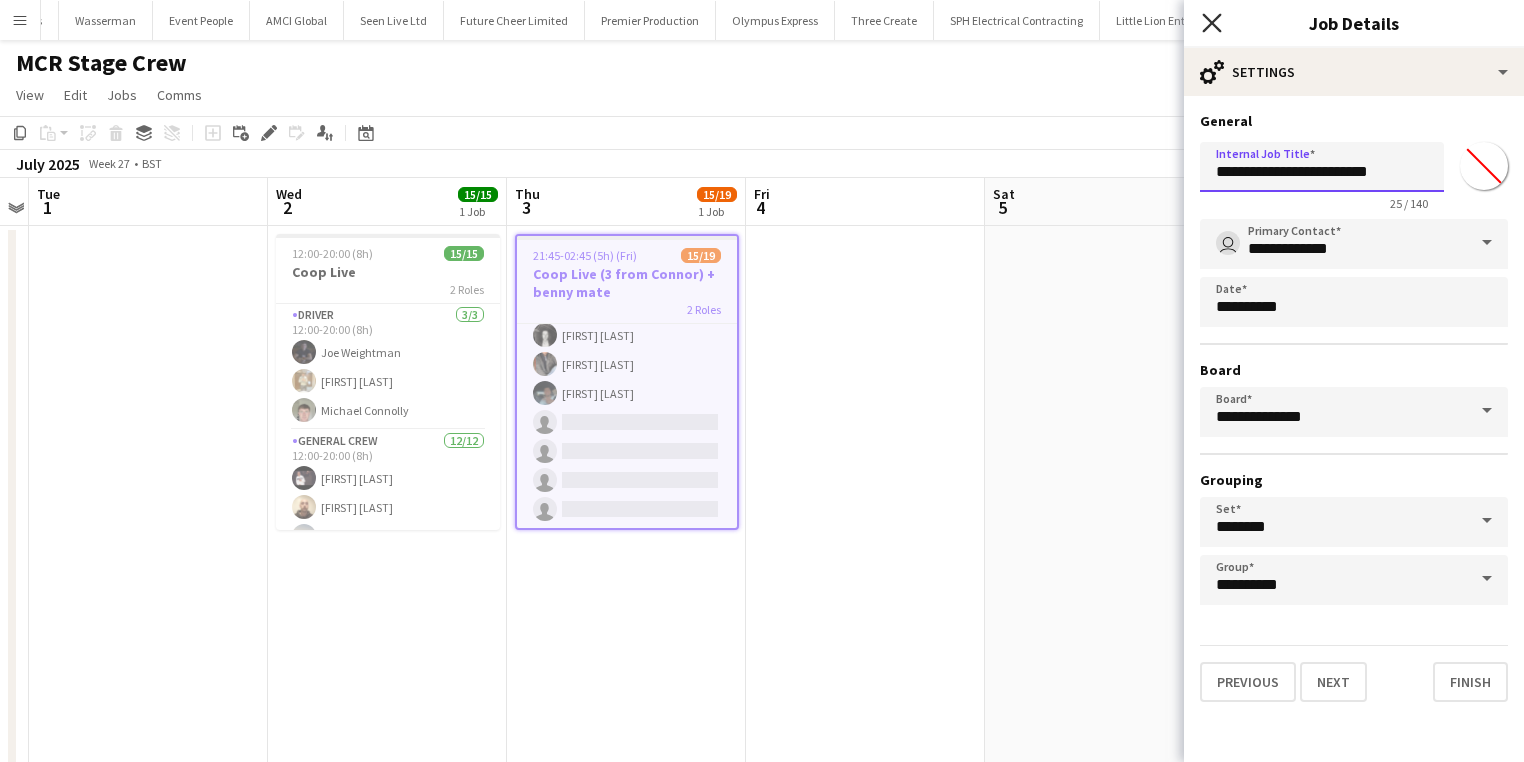 type on "**********" 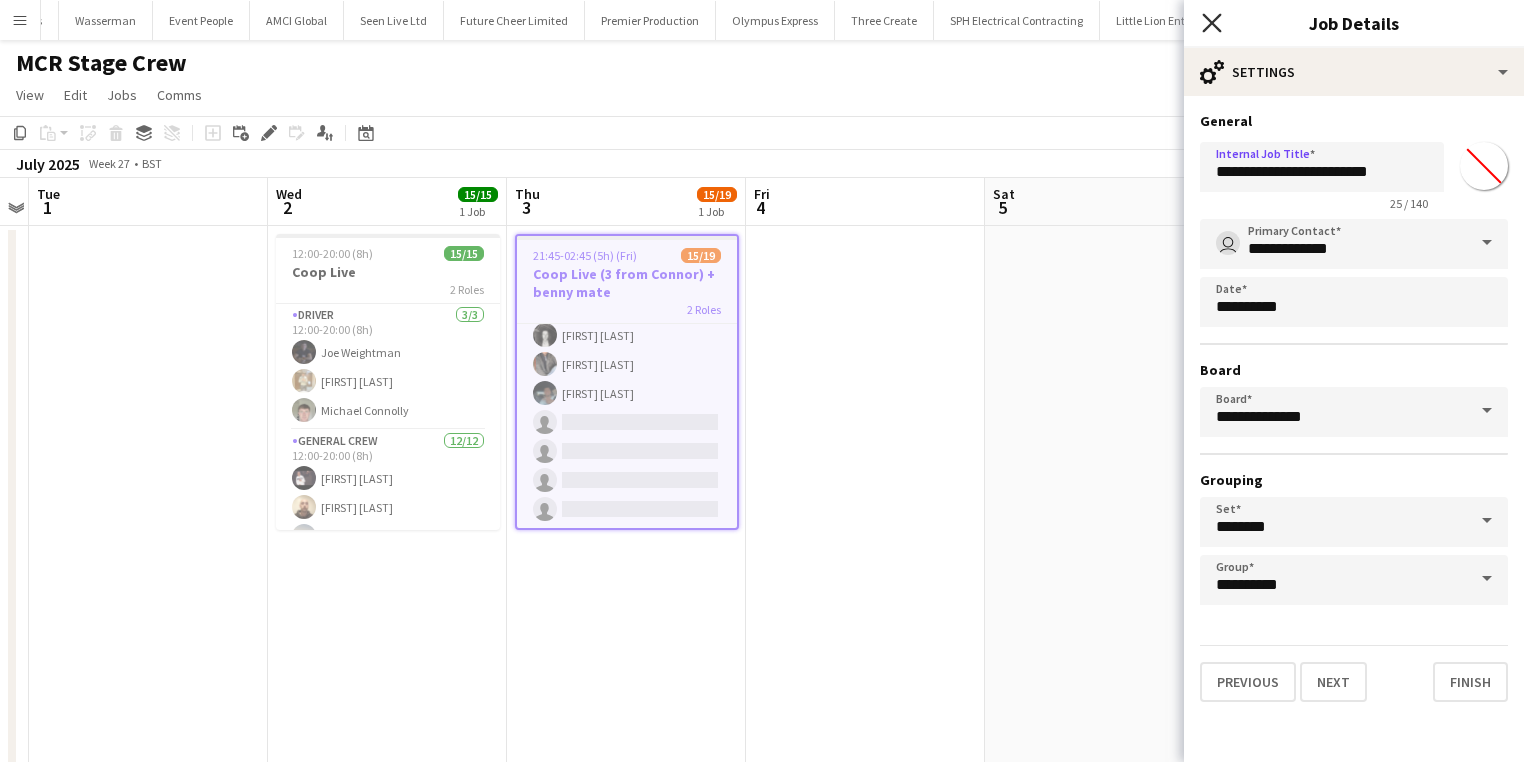 click on "Close pop-in" 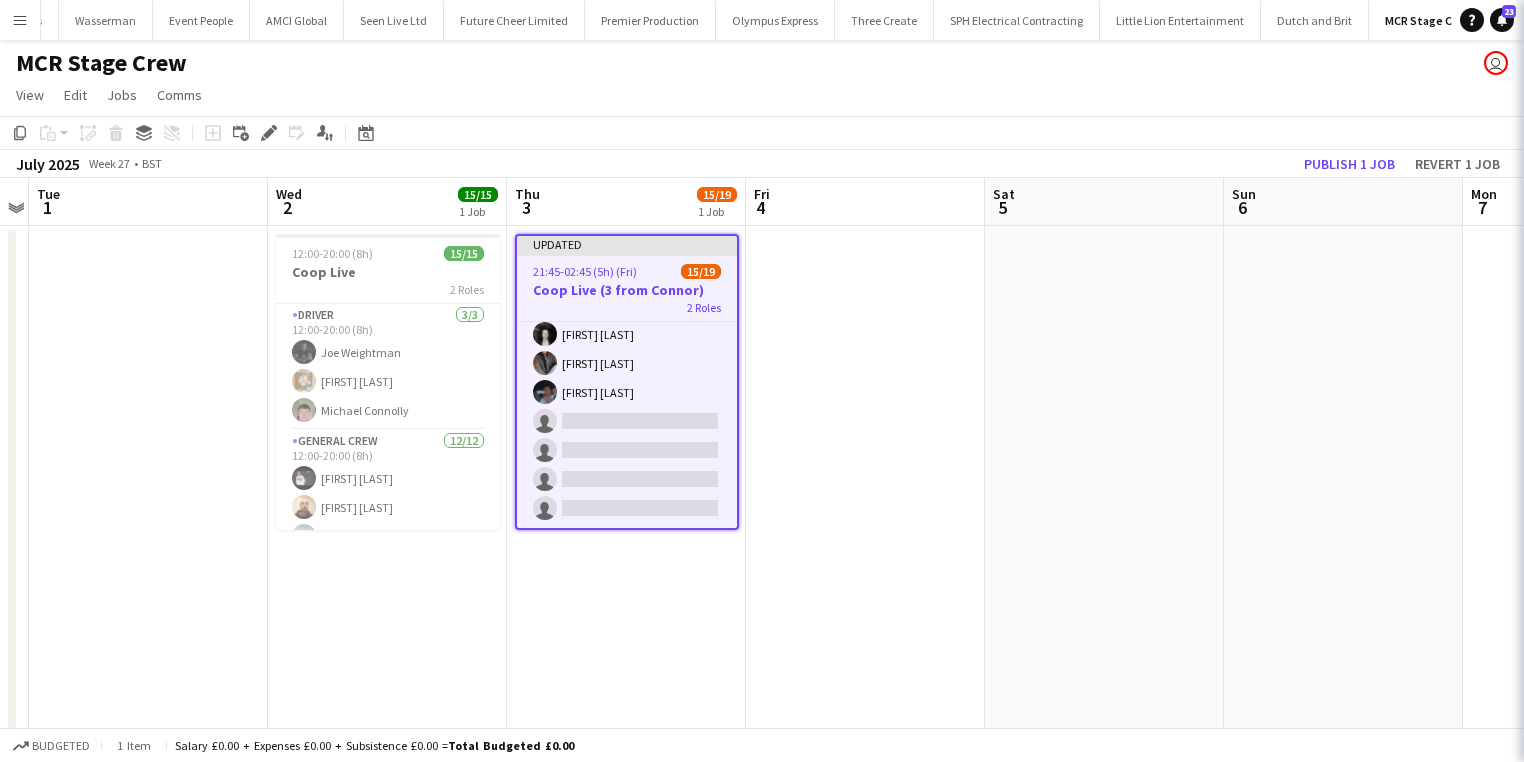 scroll, scrollTop: 421, scrollLeft: 0, axis: vertical 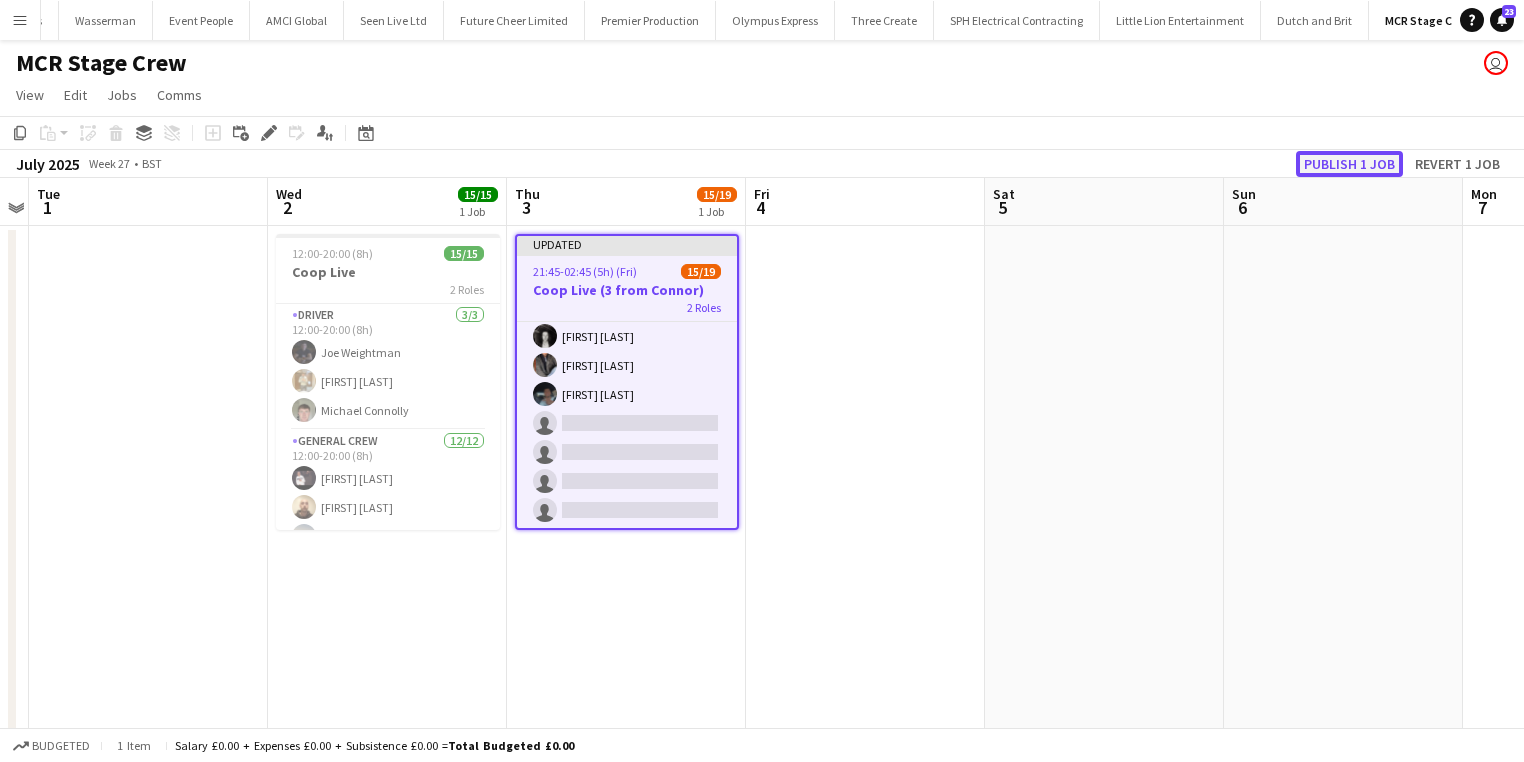 click on "Publish 1 job" 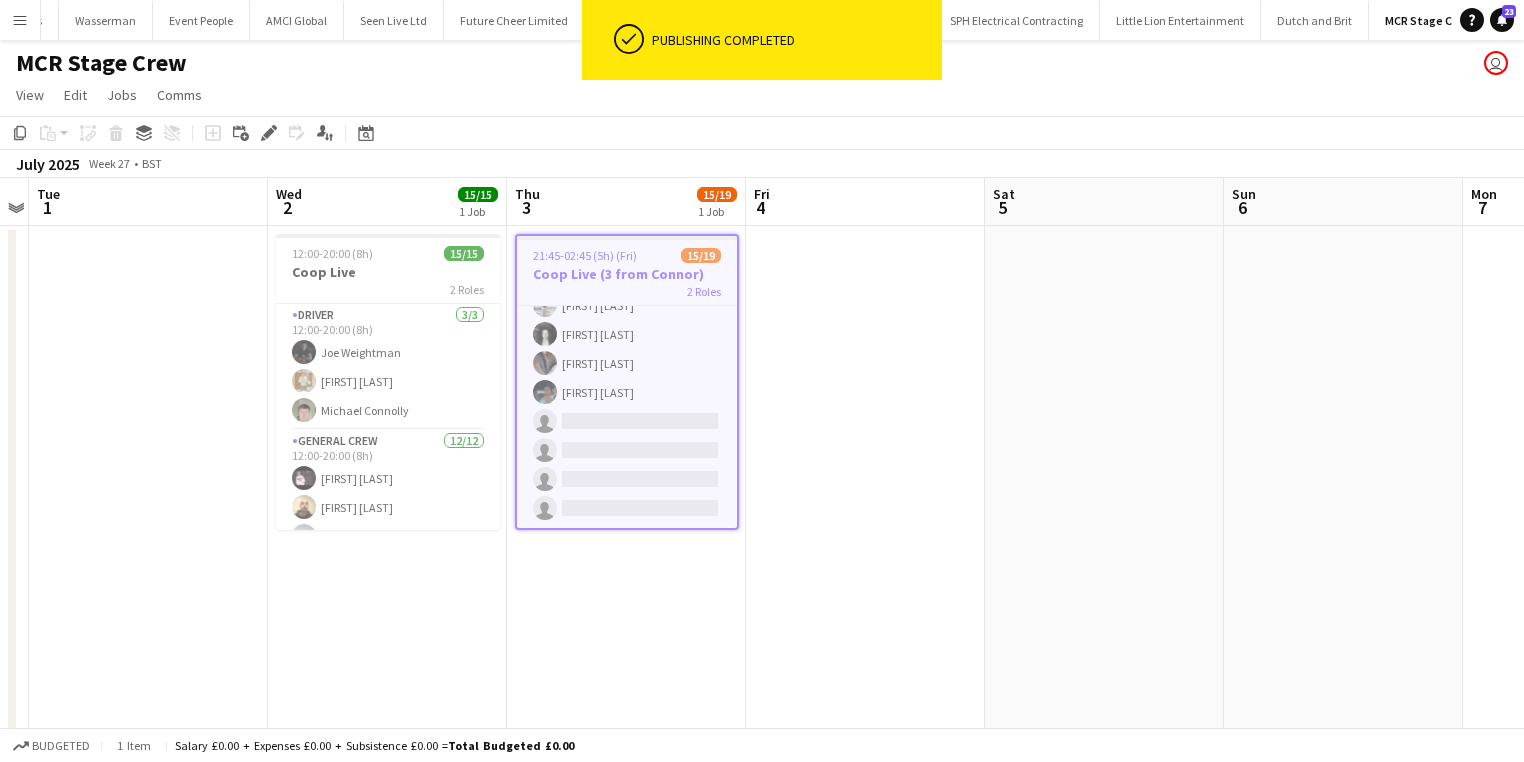 scroll, scrollTop: 405, scrollLeft: 0, axis: vertical 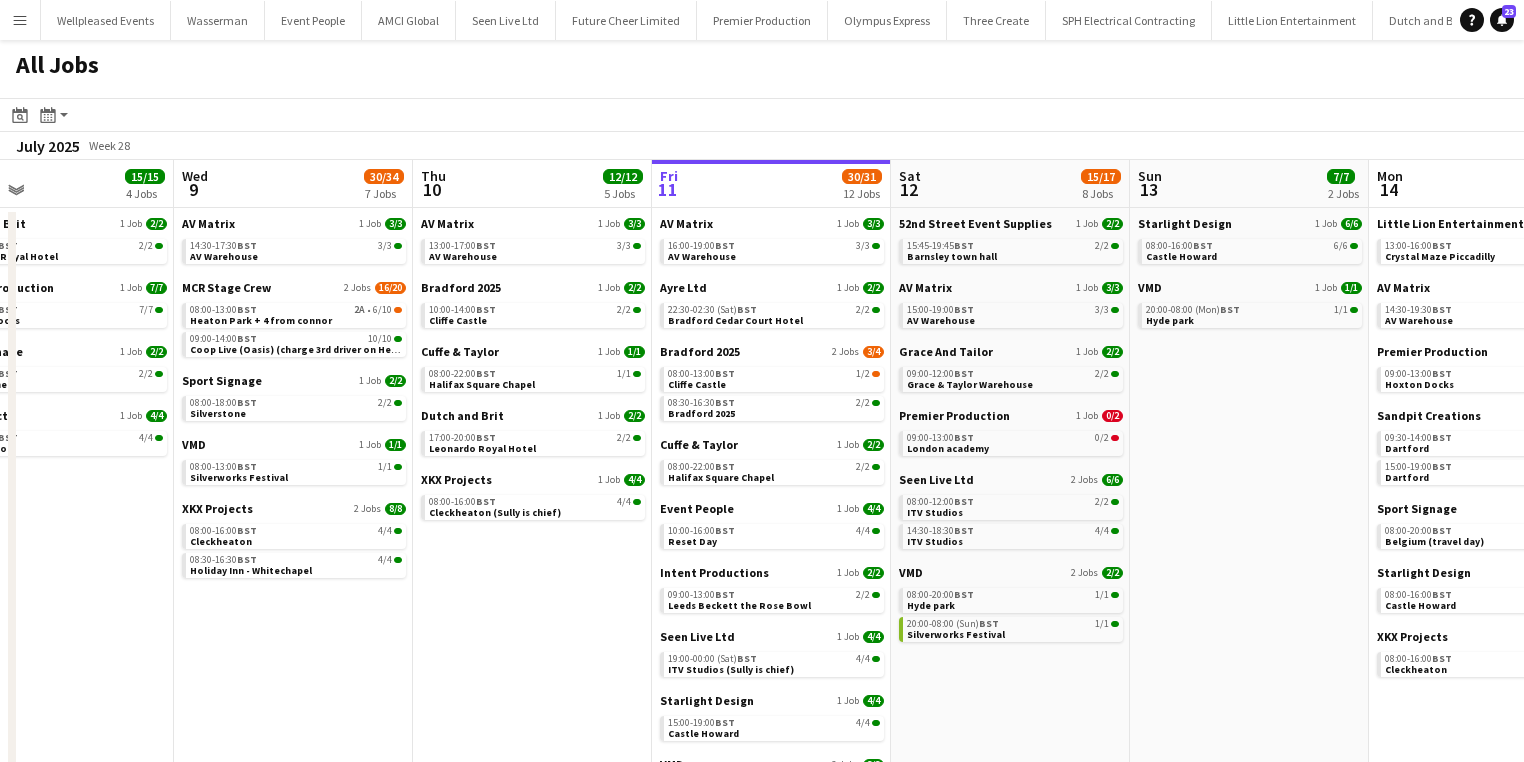 drag, startPoint x: 487, startPoint y: 545, endPoint x: 900, endPoint y: 524, distance: 413.53354 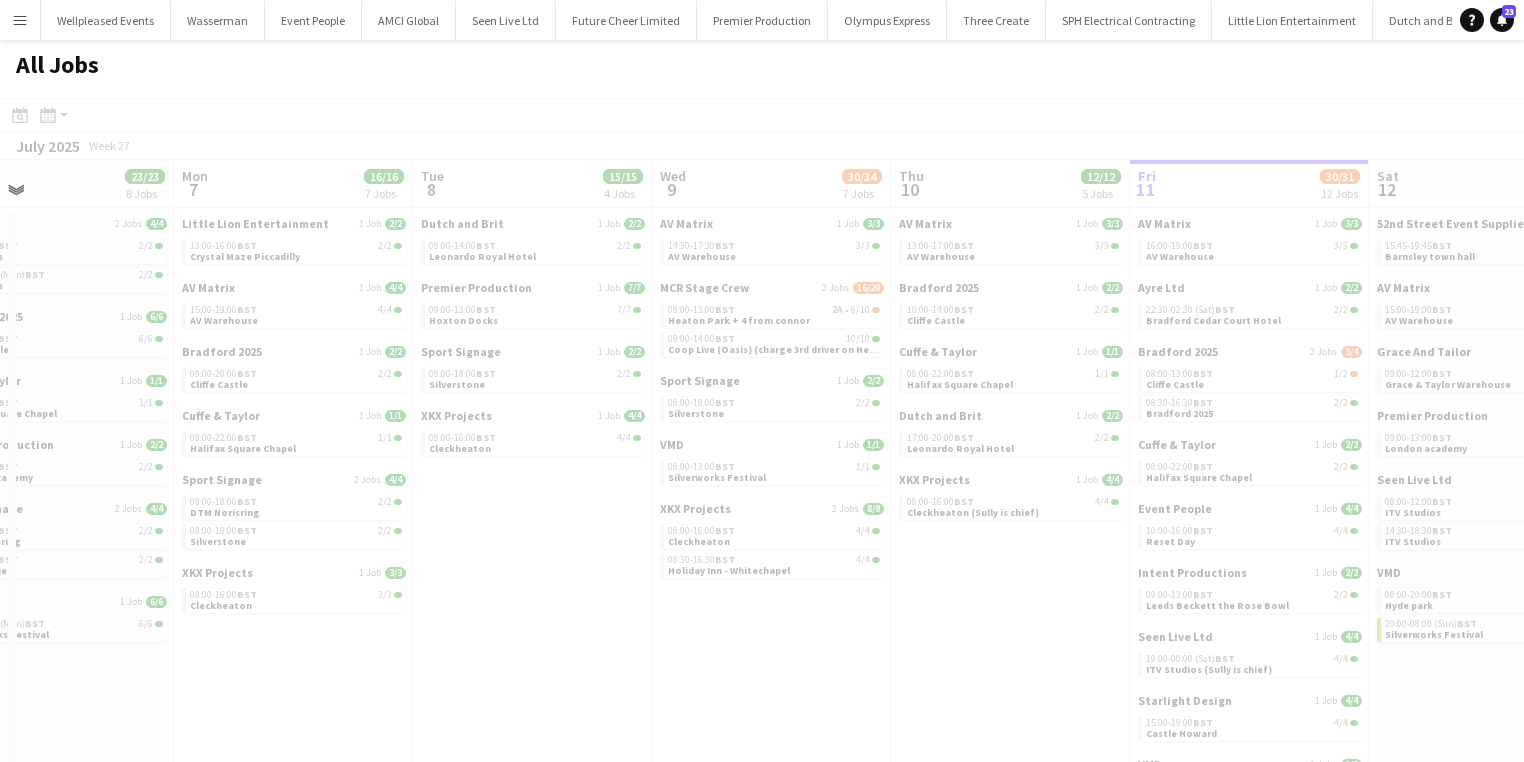 drag, startPoint x: 620, startPoint y: 671, endPoint x: 816, endPoint y: 671, distance: 196 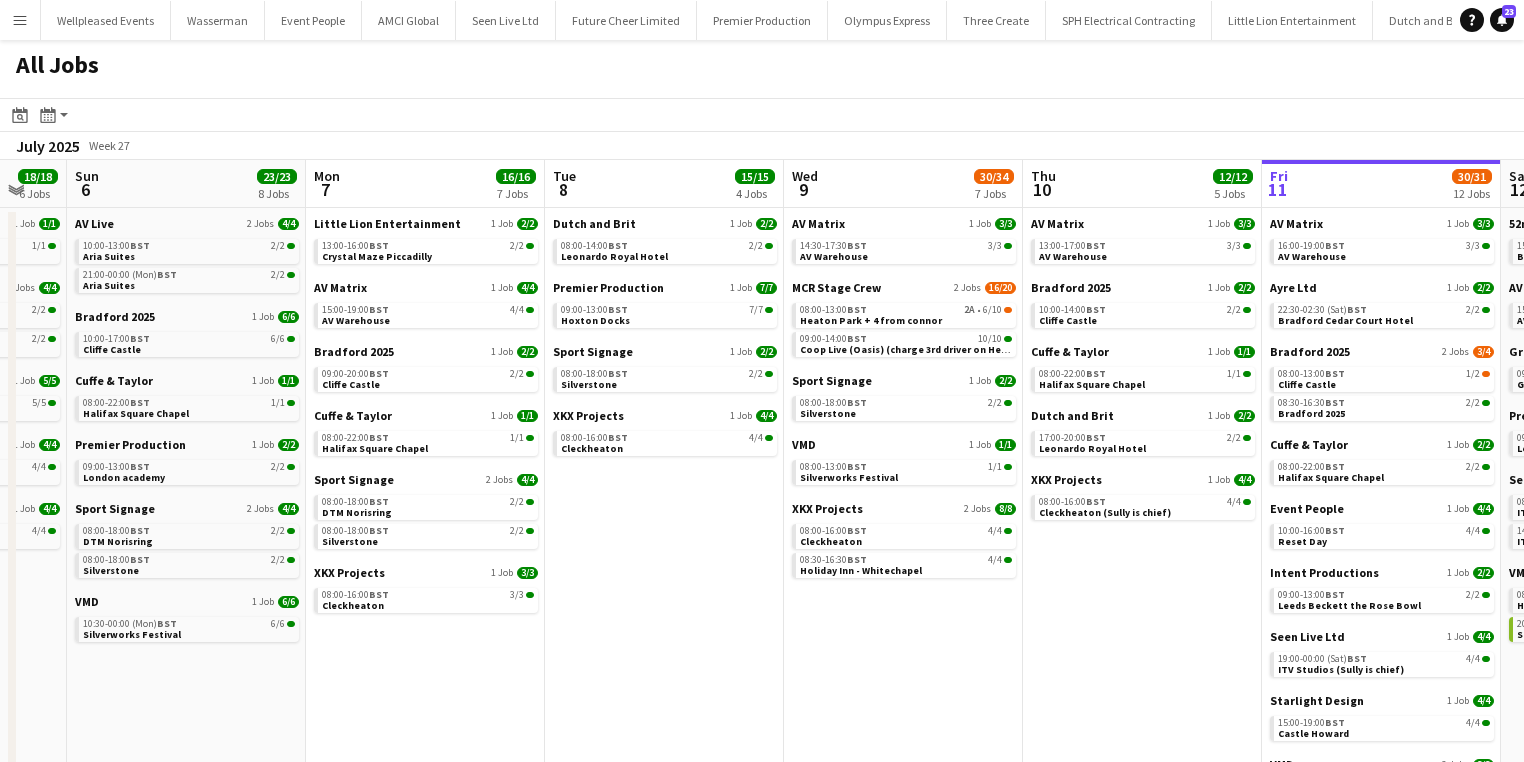 drag, startPoint x: 705, startPoint y: 662, endPoint x: 950, endPoint y: 641, distance: 245.89835 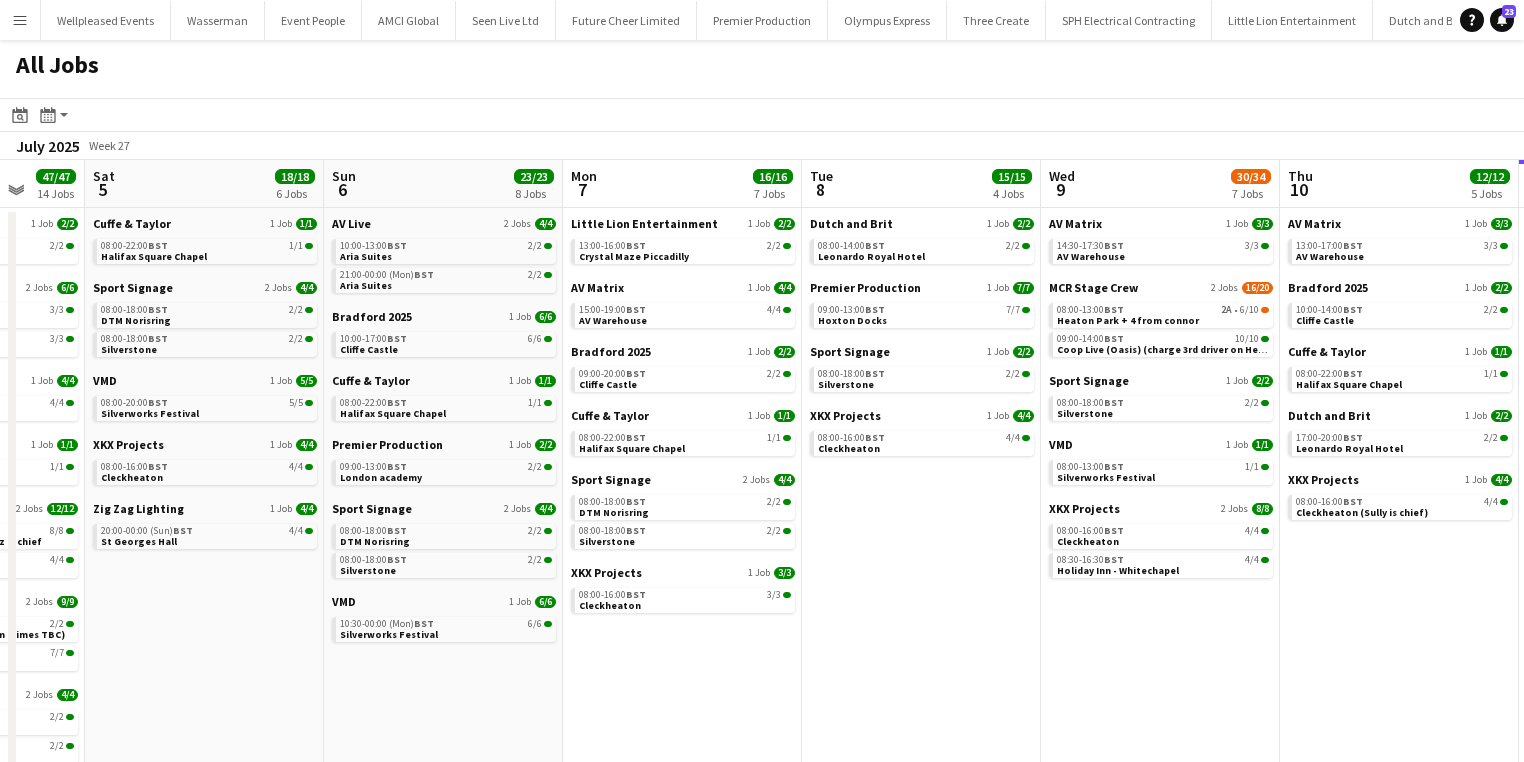 scroll, scrollTop: 0, scrollLeft: 420, axis: horizontal 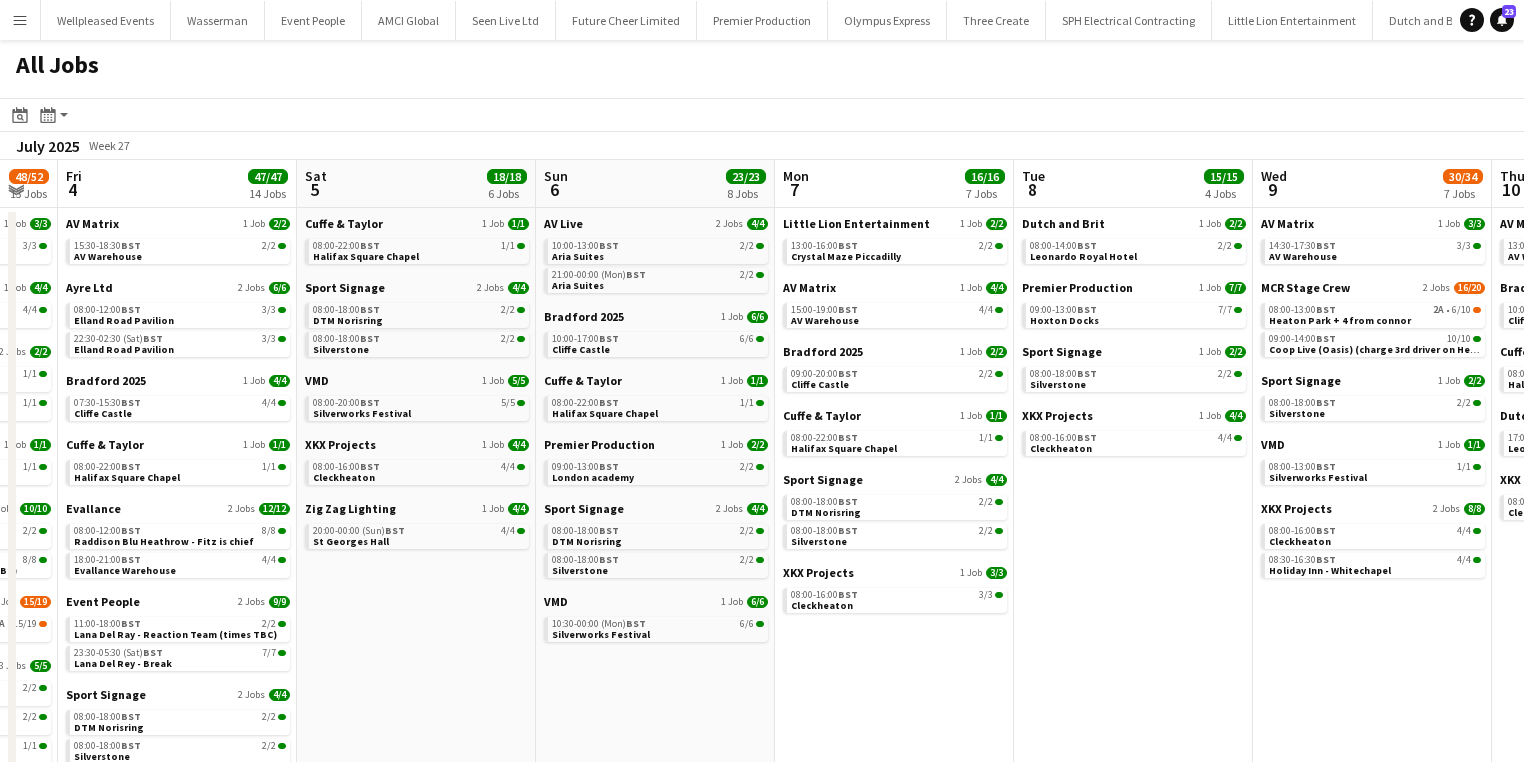 drag, startPoint x: 399, startPoint y: 691, endPoint x: 601, endPoint y: 675, distance: 202.63268 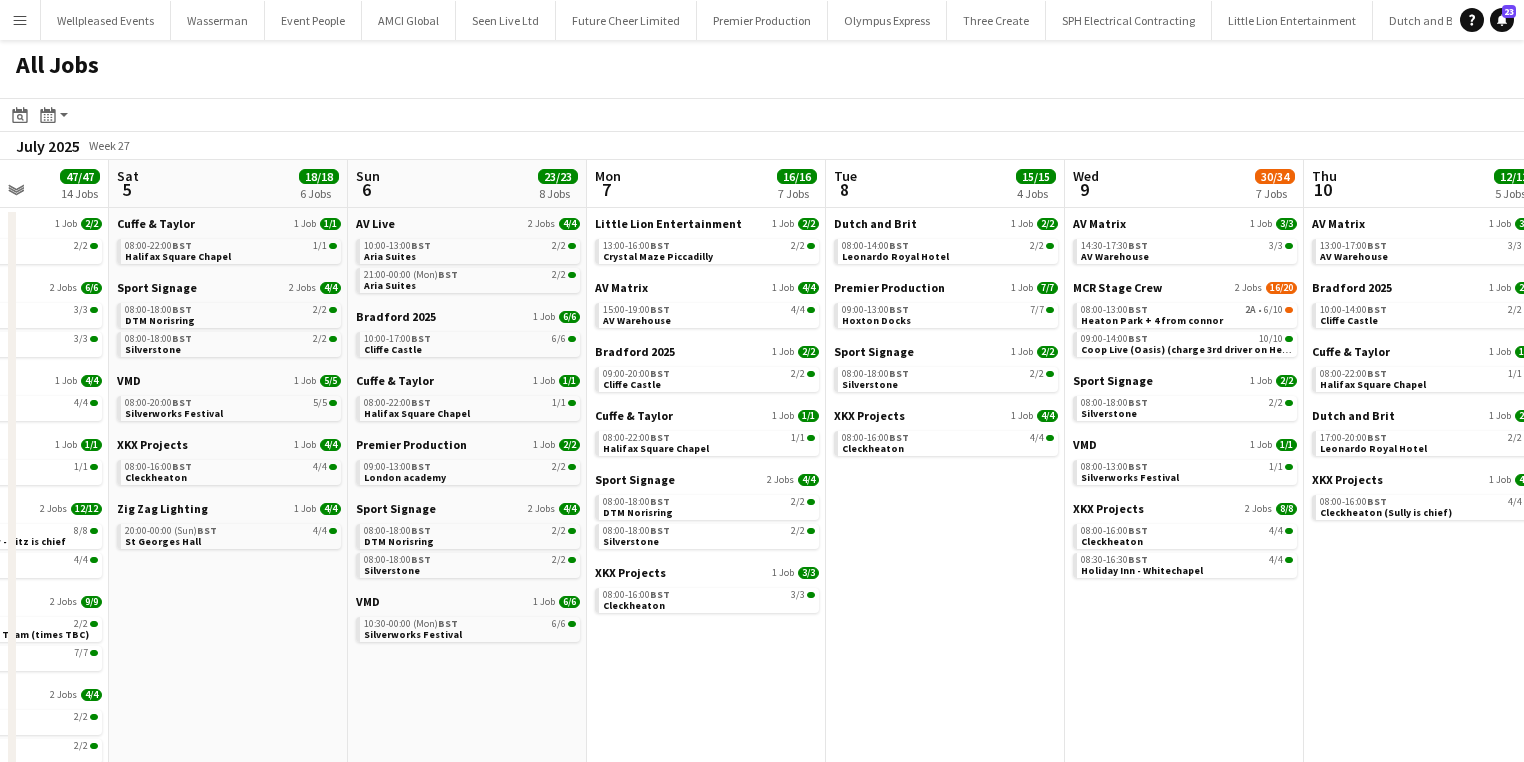 scroll, scrollTop: 0, scrollLeft: 595, axis: horizontal 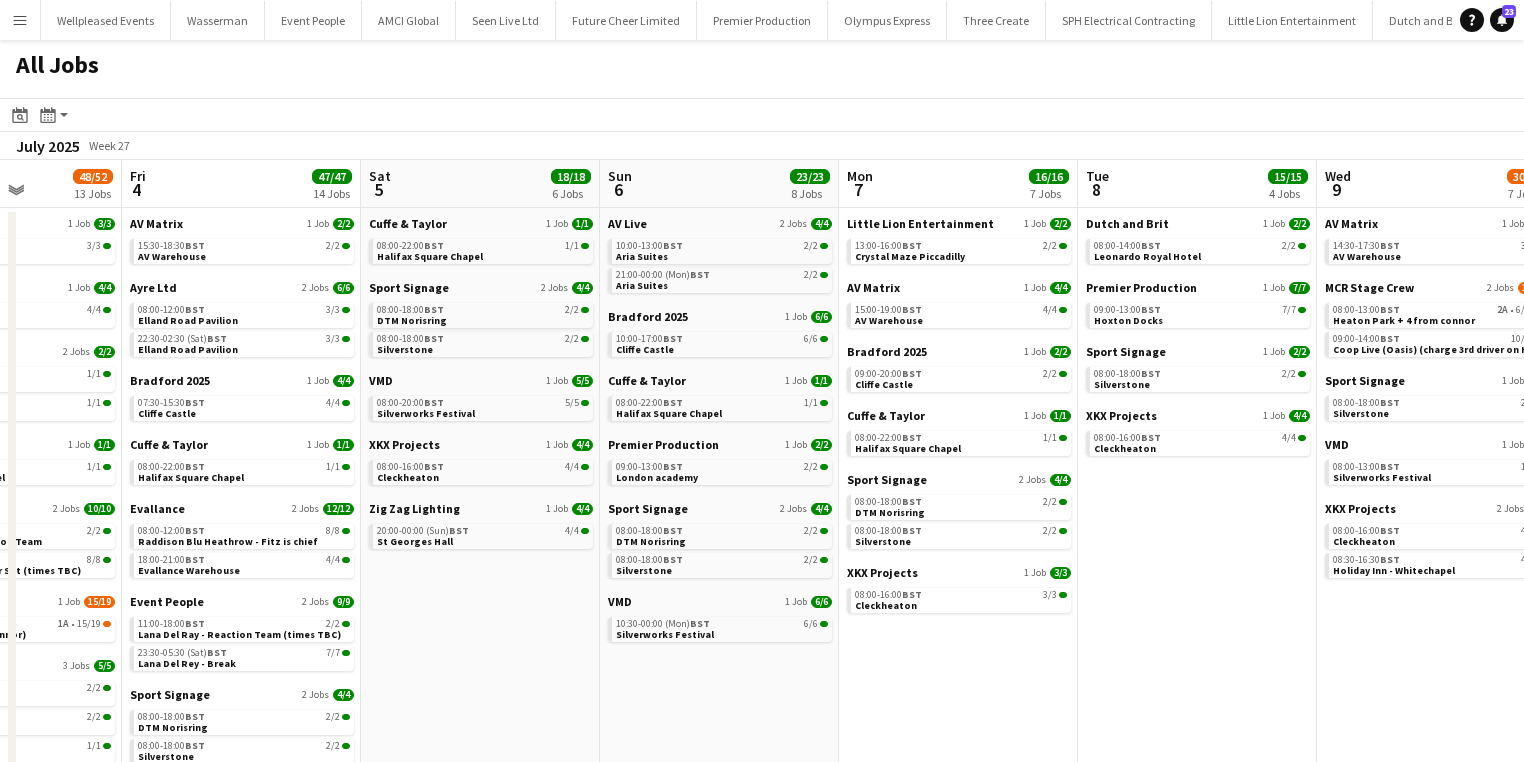 drag, startPoint x: 305, startPoint y: 683, endPoint x: 370, endPoint y: 676, distance: 65.37584 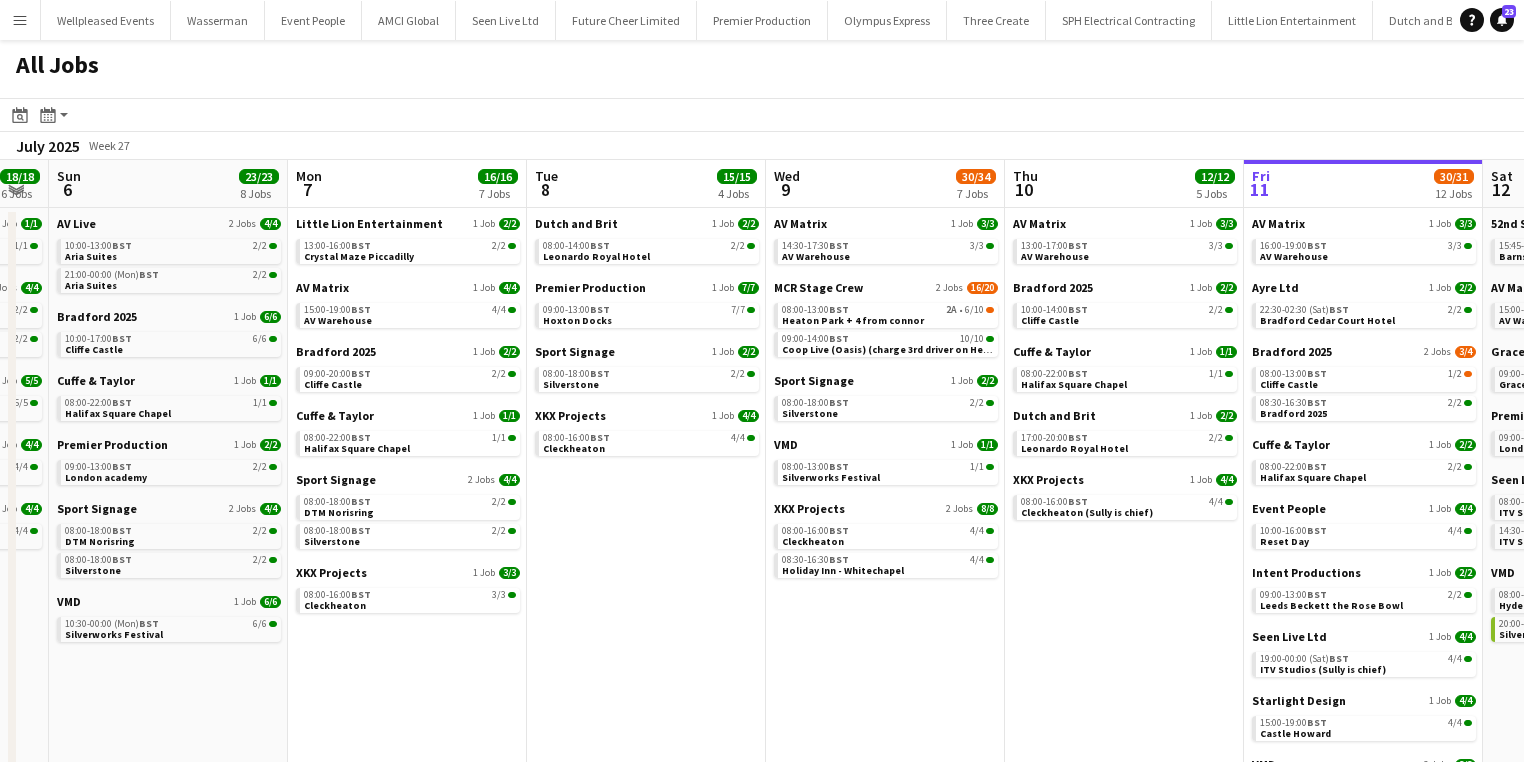 scroll, scrollTop: 0, scrollLeft: 923, axis: horizontal 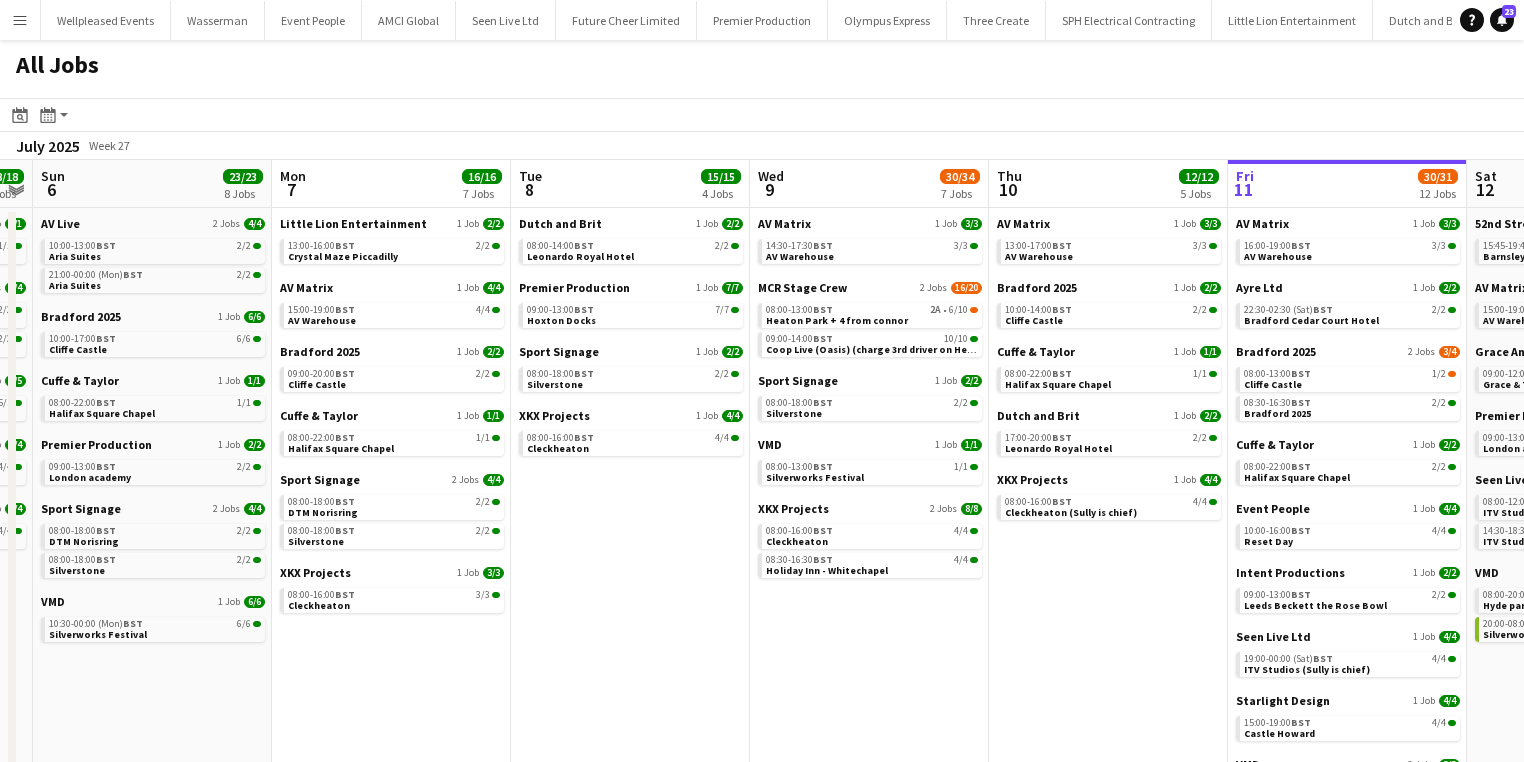drag, startPoint x: 683, startPoint y: 700, endPoint x: 116, endPoint y: 672, distance: 567.6909 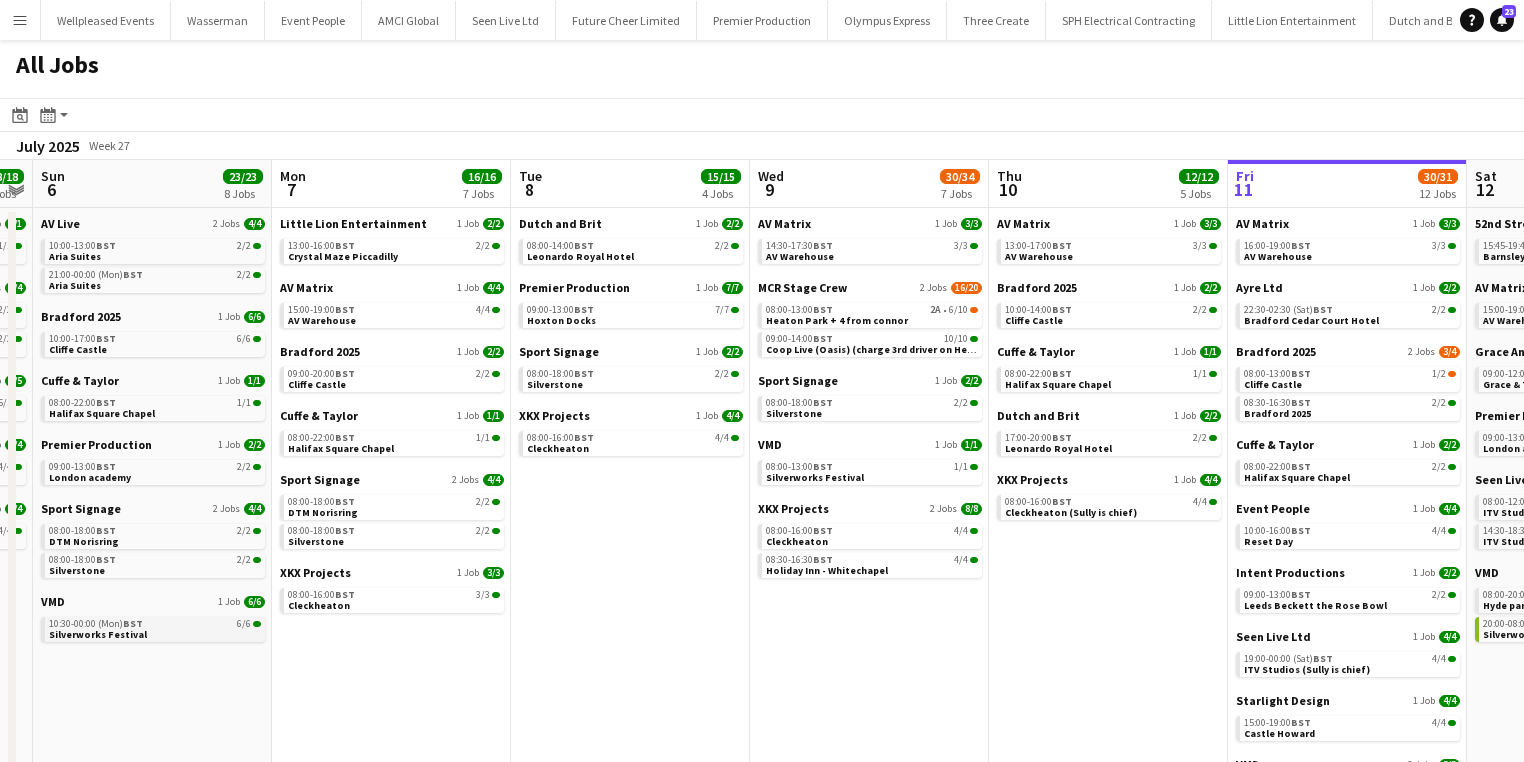 click on "10:30-00:00 (Mon)   BST   6/6   Silverworks Festival" at bounding box center (155, 628) 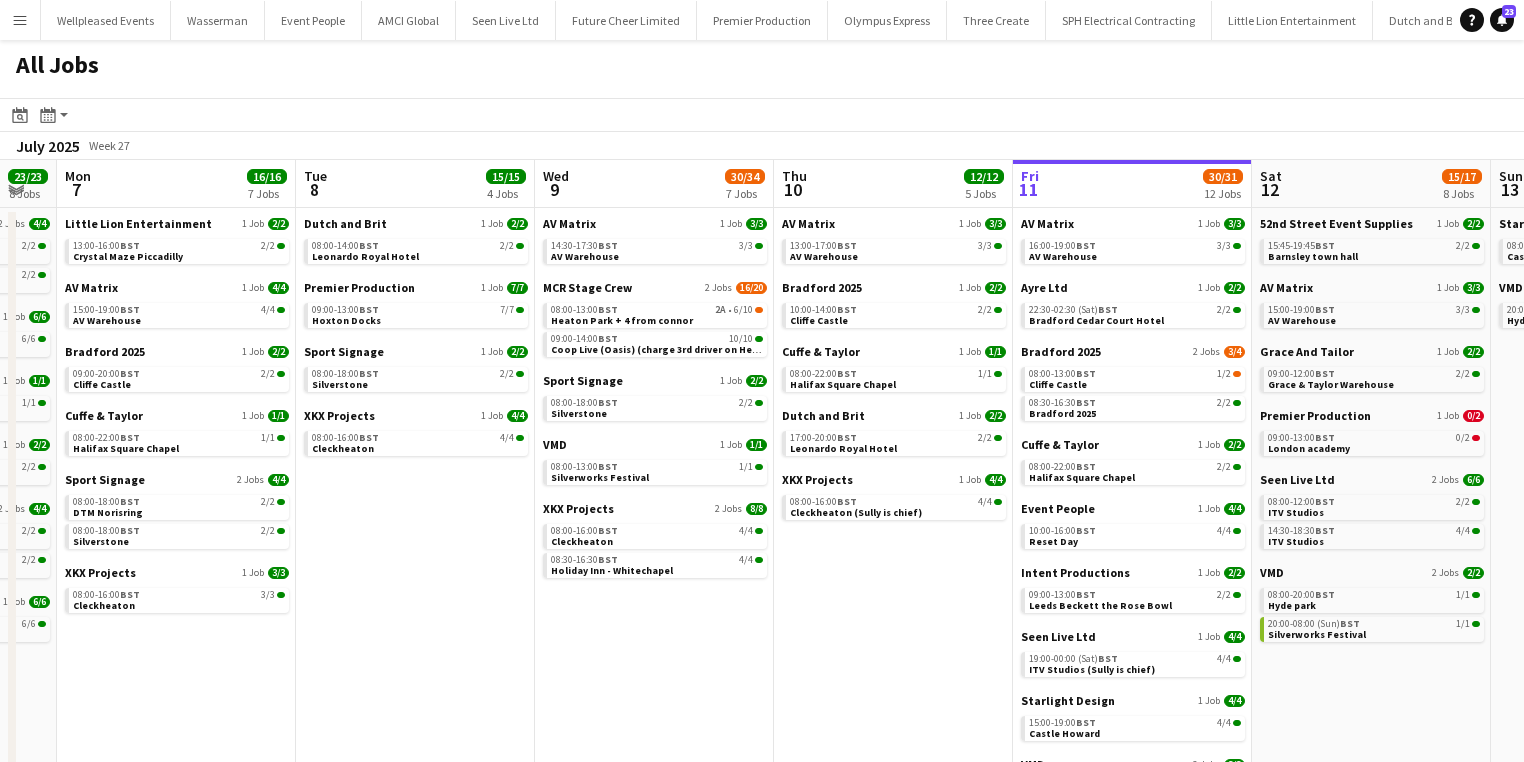 scroll, scrollTop: 0, scrollLeft: 910, axis: horizontal 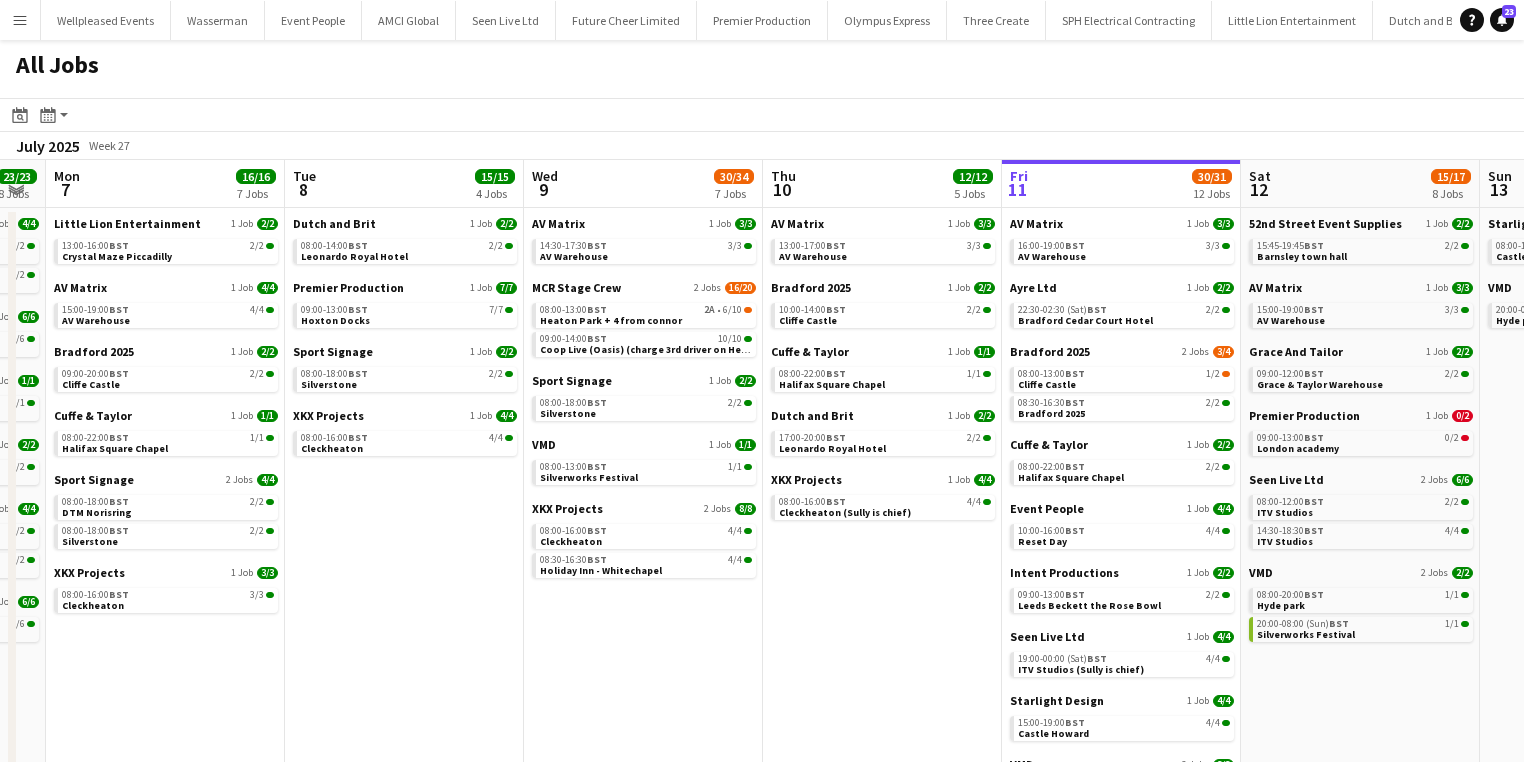 drag, startPoint x: 571, startPoint y: 676, endPoint x: 345, endPoint y: 677, distance: 226.00221 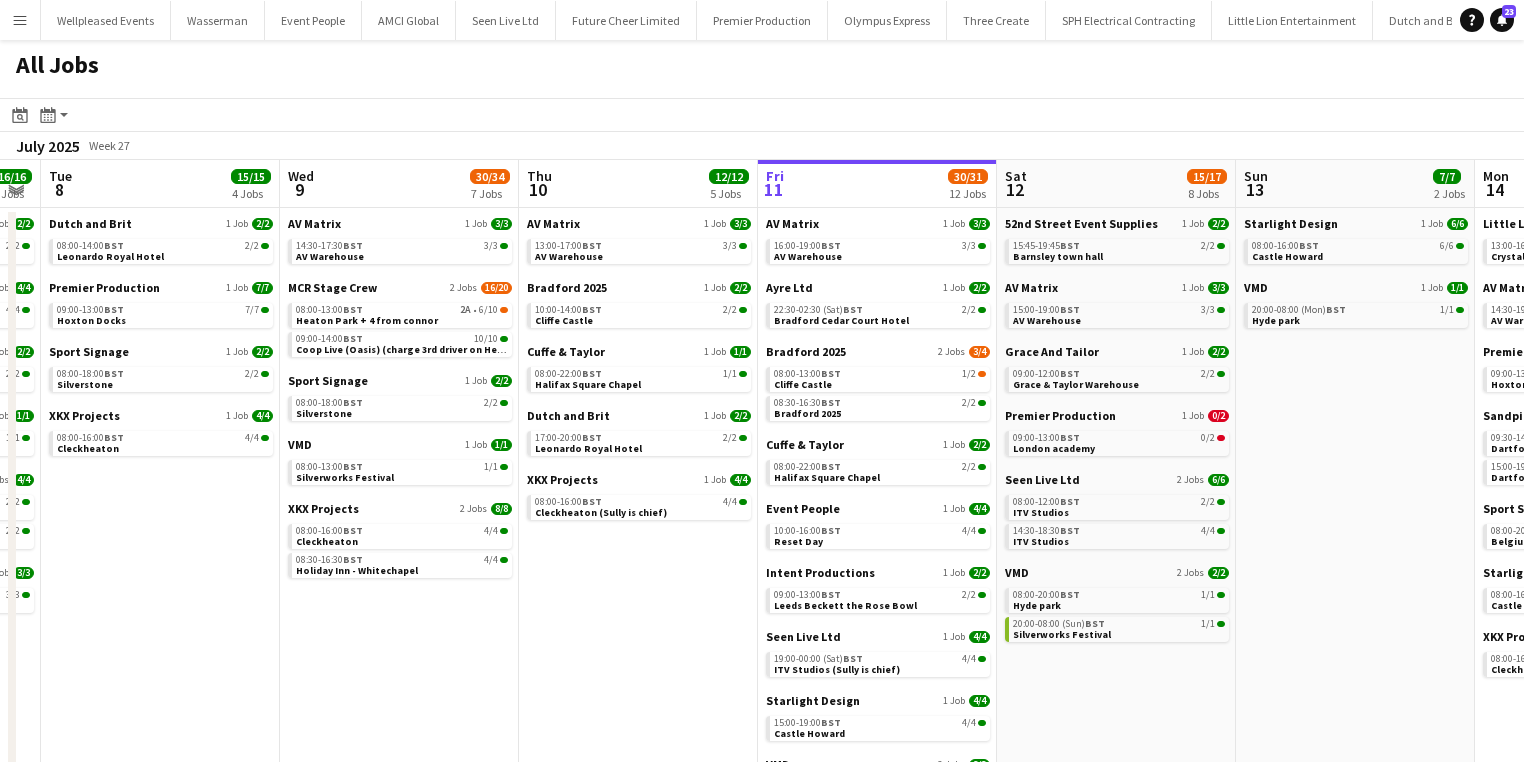drag, startPoint x: 380, startPoint y: 680, endPoint x: 218, endPoint y: 676, distance: 162.04938 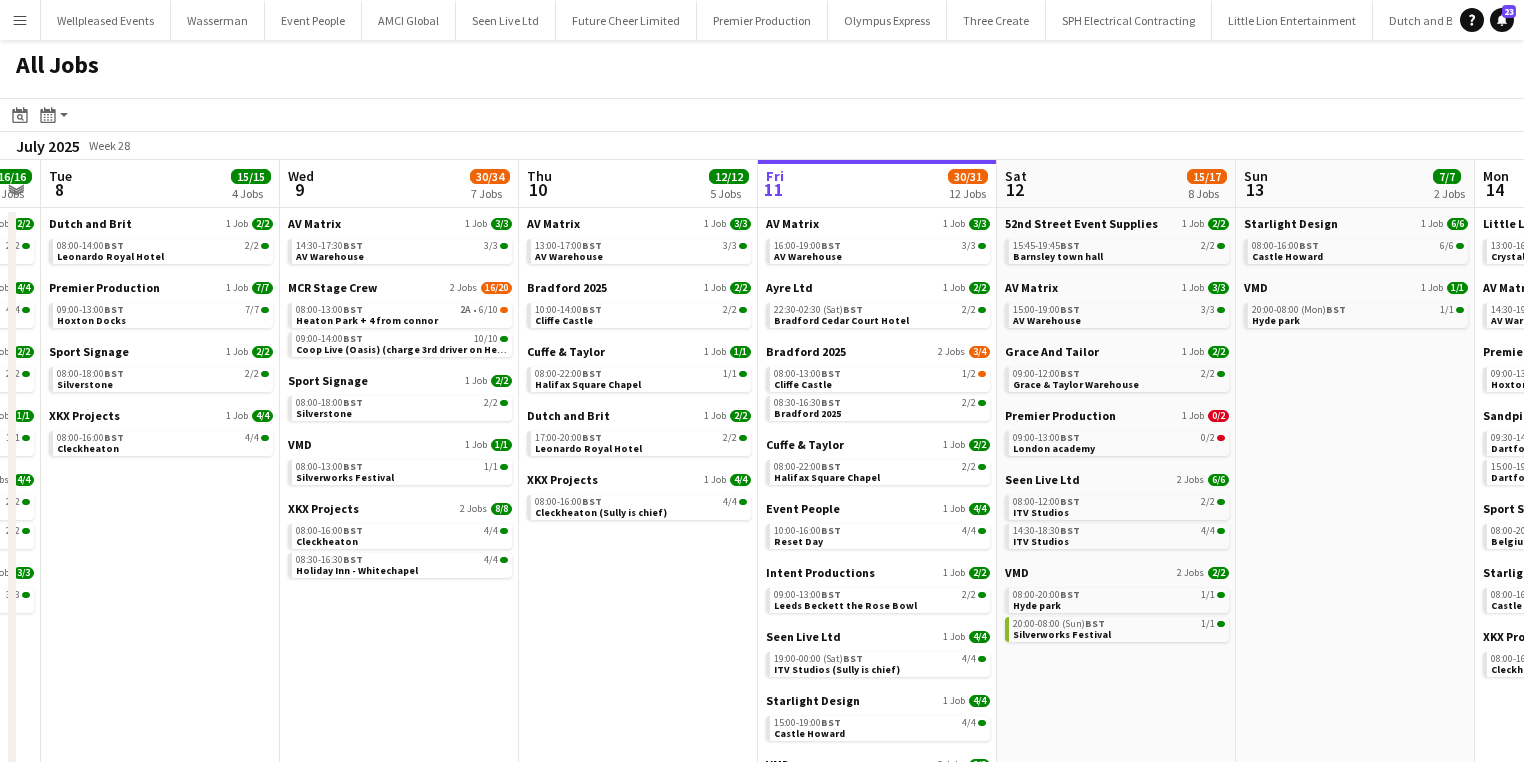 scroll, scrollTop: 0, scrollLeft: 916, axis: horizontal 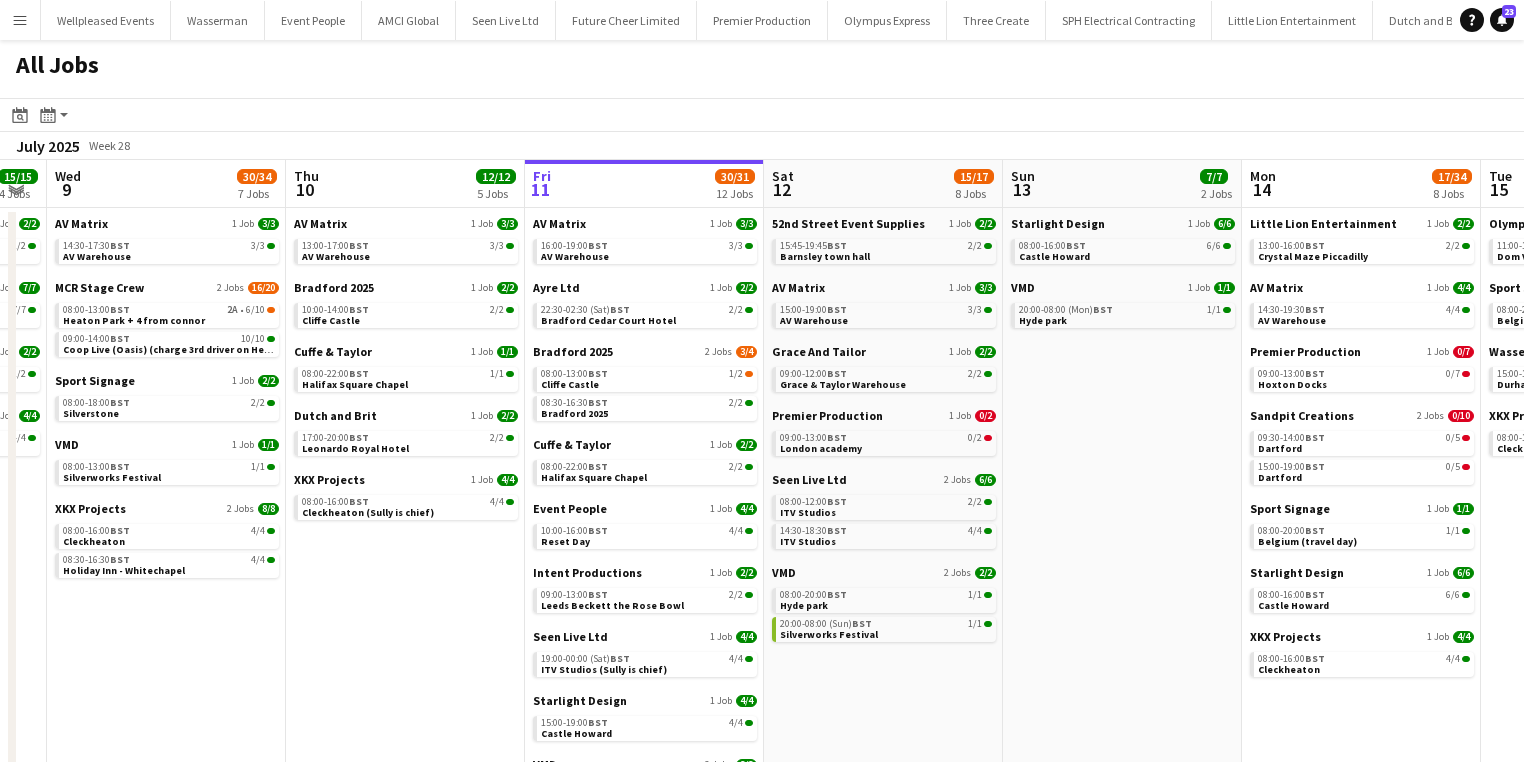drag, startPoint x: 232, startPoint y: 588, endPoint x: -50, endPoint y: 603, distance: 282.39865 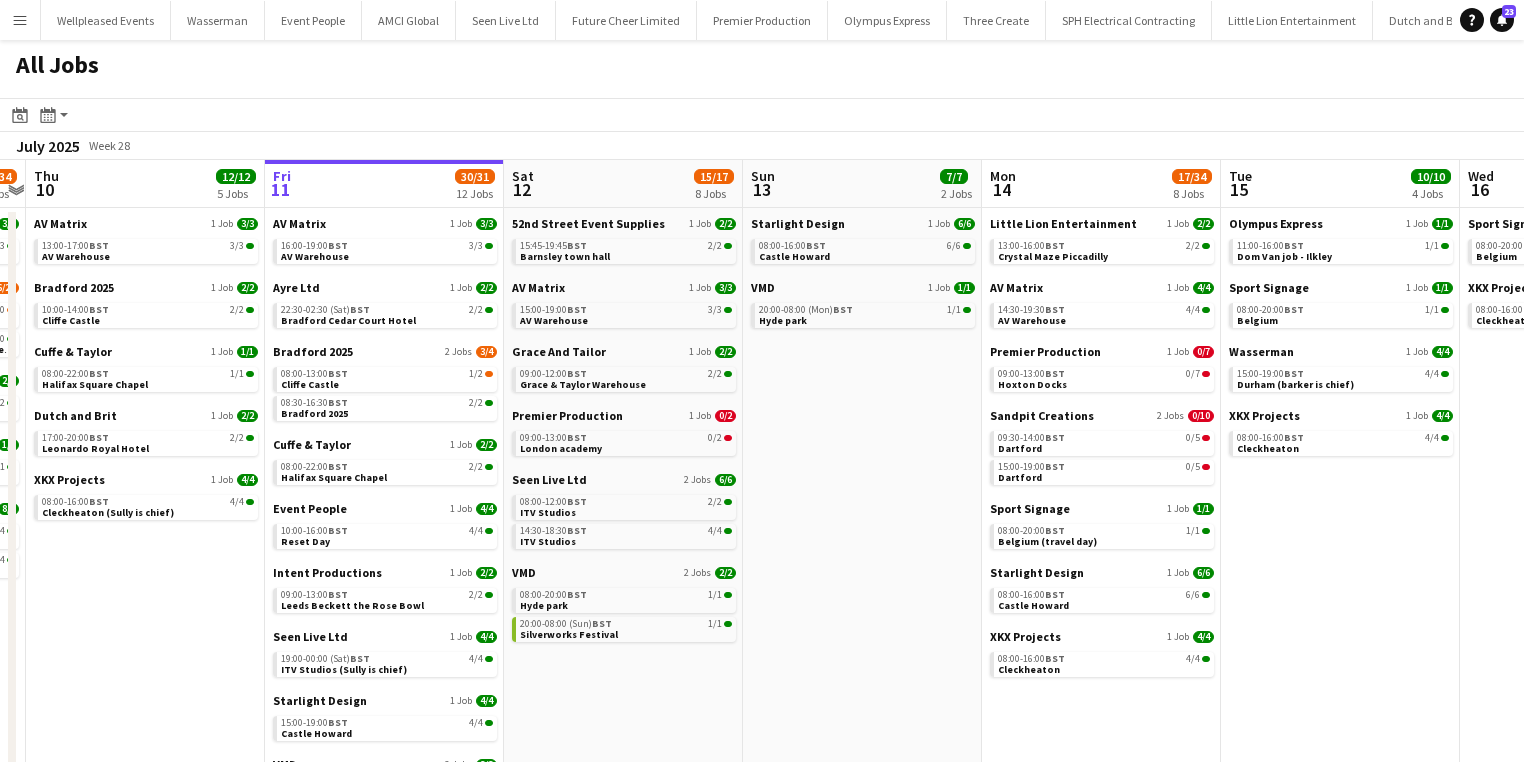 scroll, scrollTop: 0, scrollLeft: 698, axis: horizontal 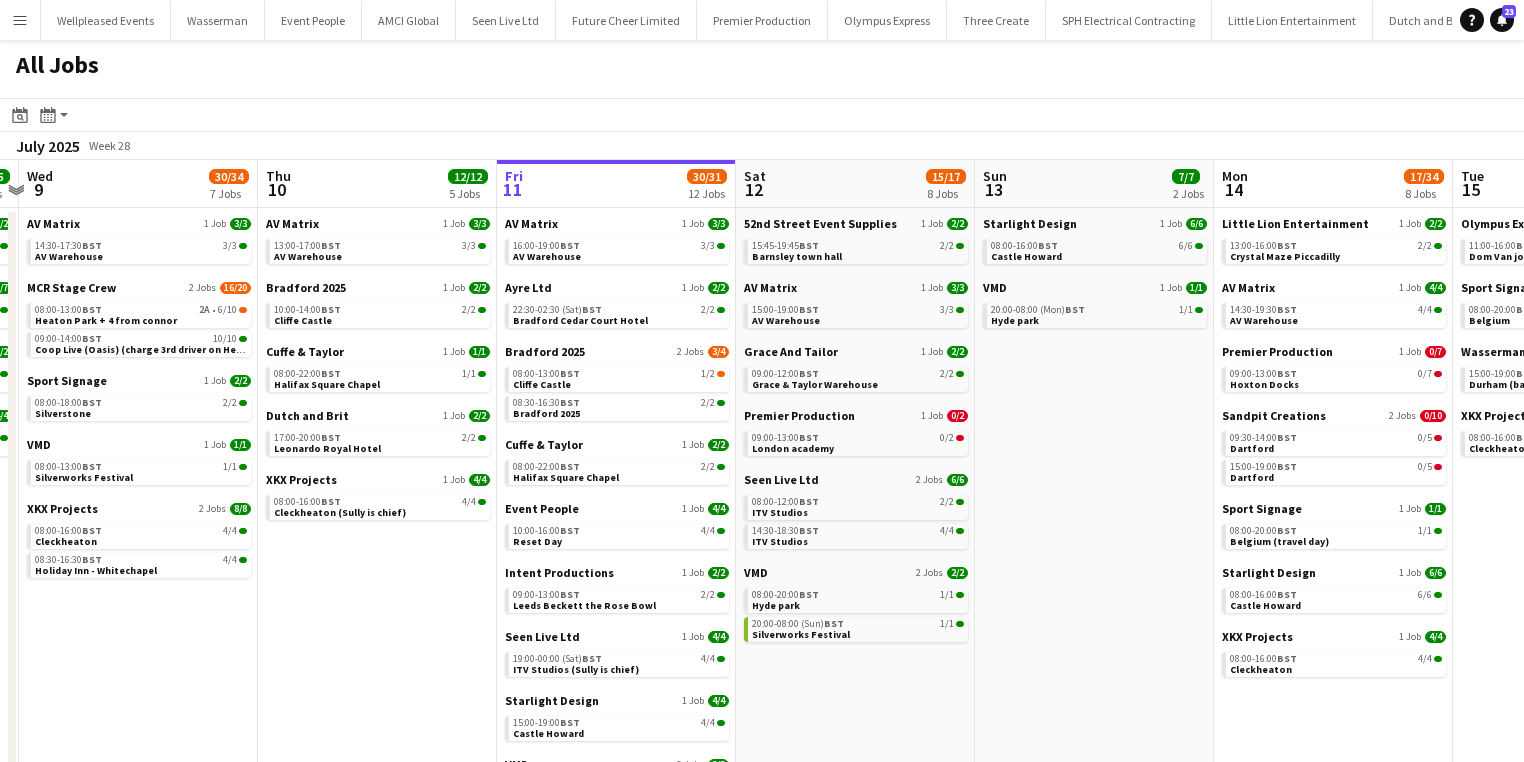 drag, startPoint x: 448, startPoint y: 648, endPoint x: 425, endPoint y: 652, distance: 23.345236 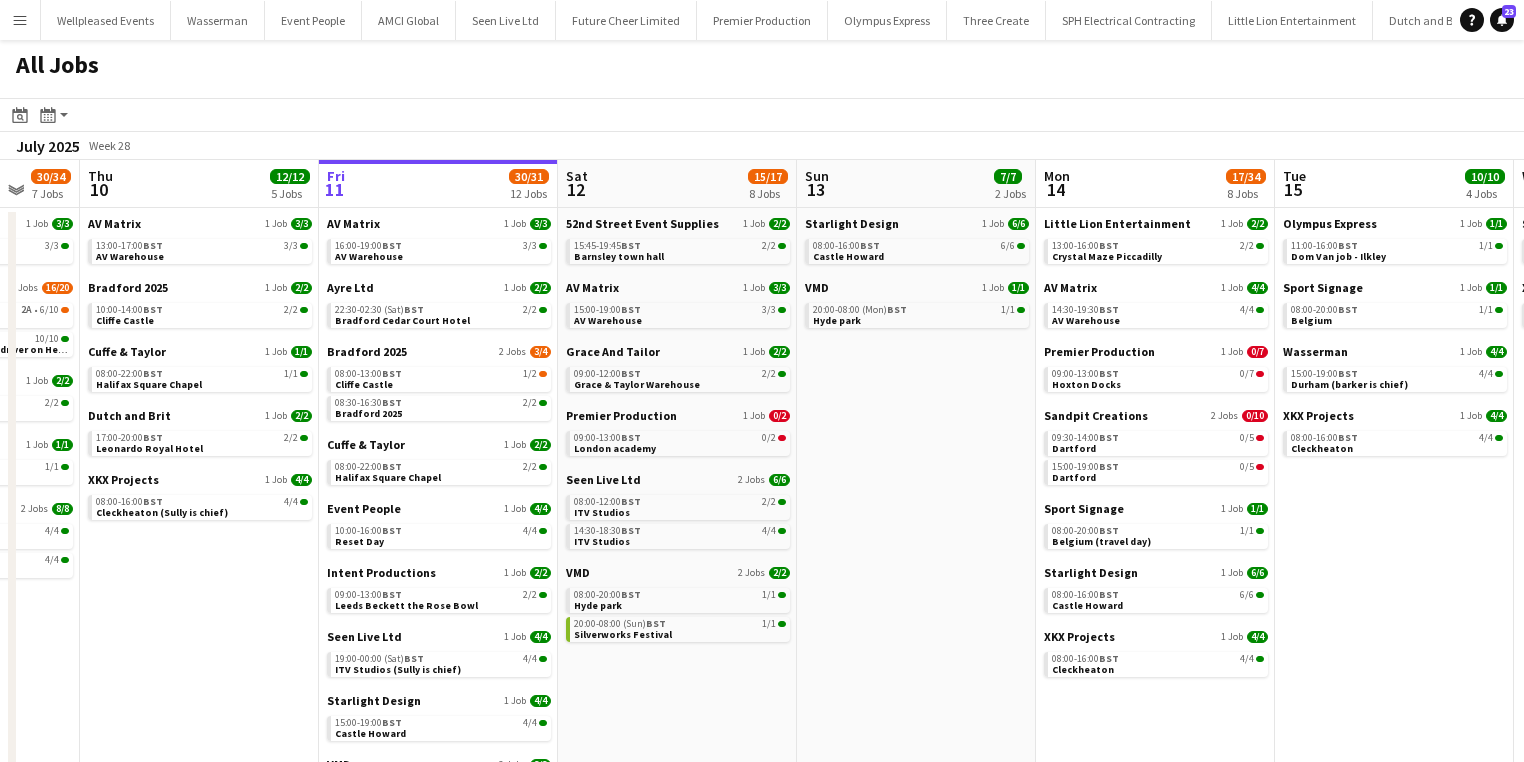 scroll, scrollTop: 0, scrollLeft: 890, axis: horizontal 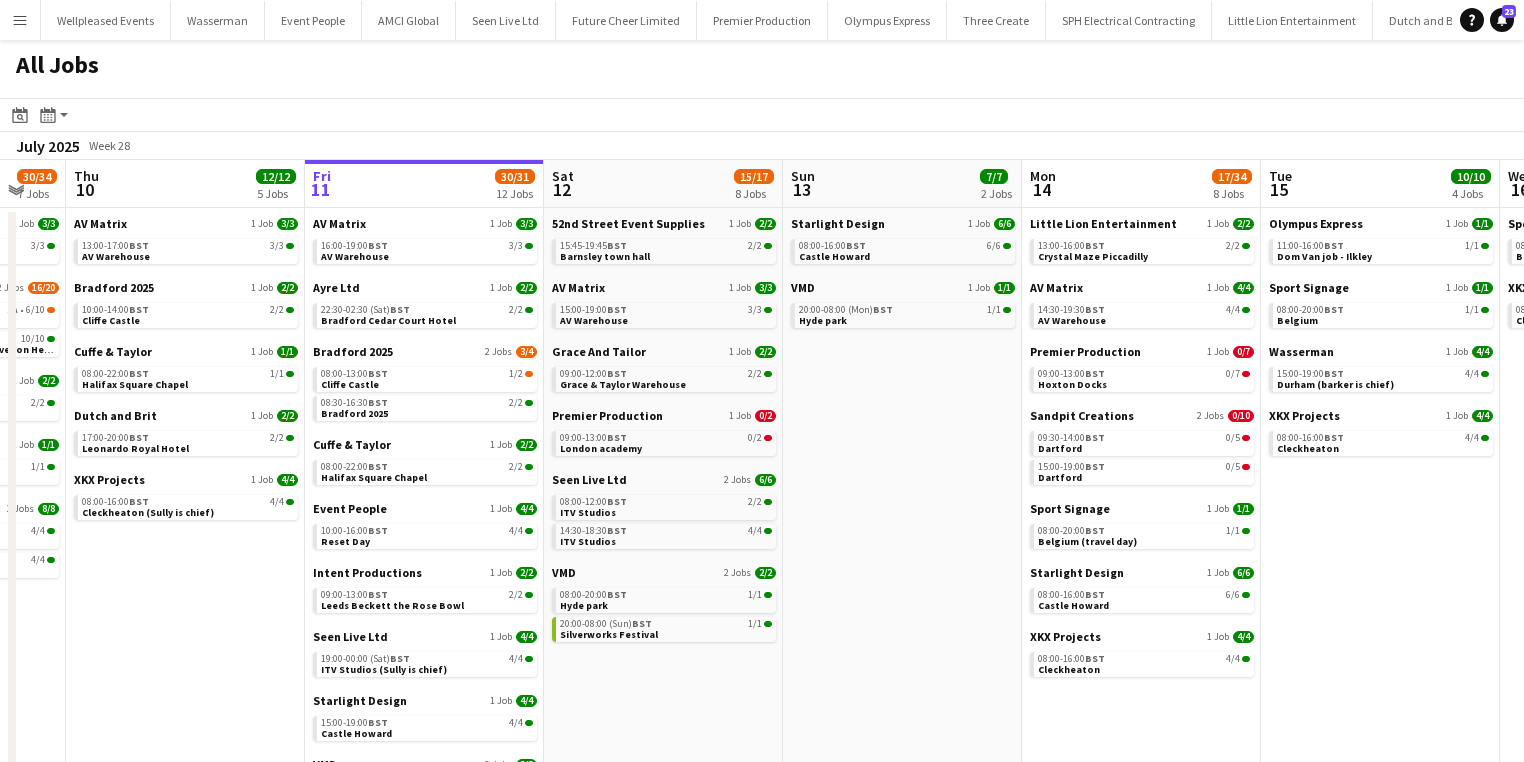 drag, startPoint x: 313, startPoint y: 580, endPoint x: 194, endPoint y: 580, distance: 119 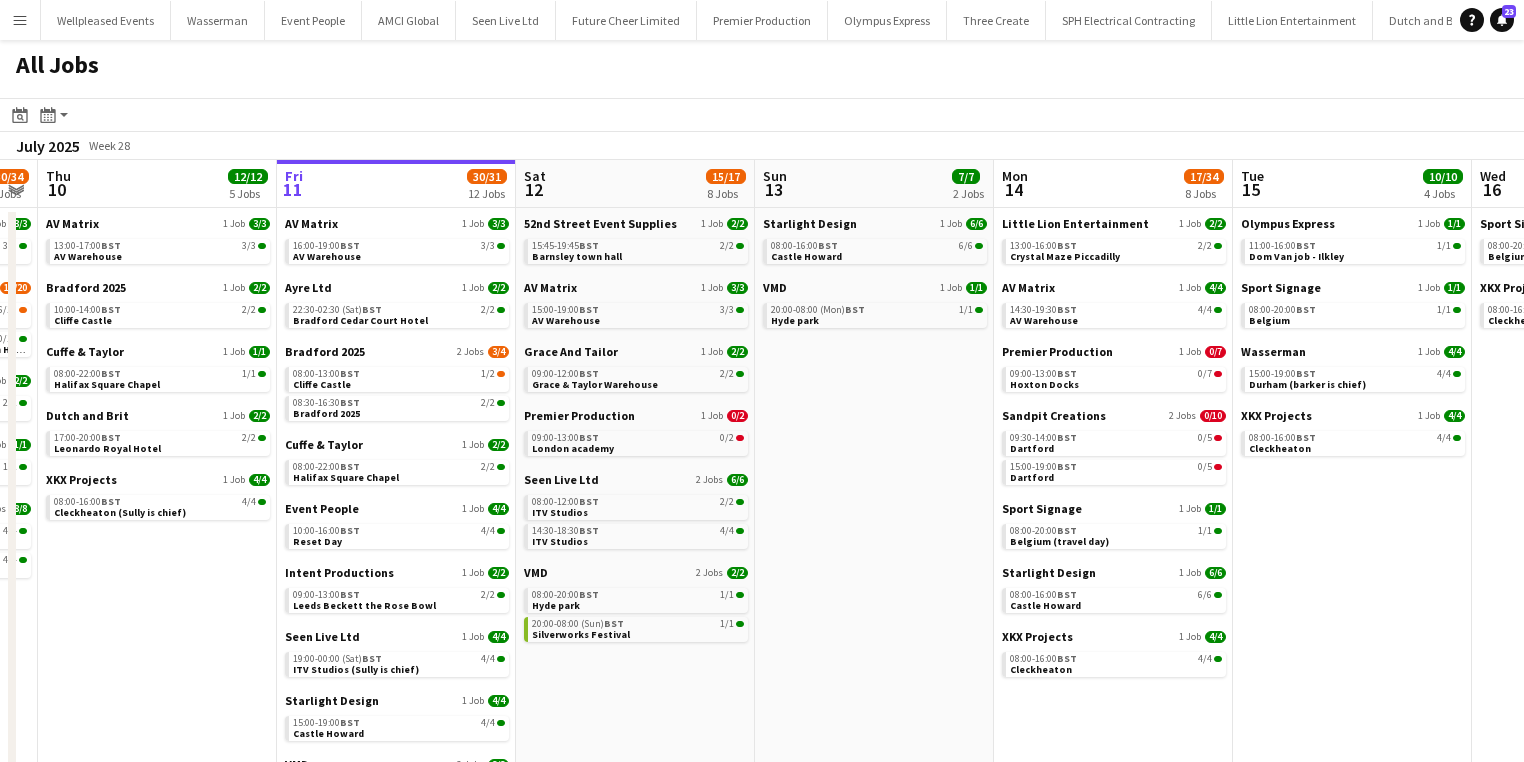 scroll, scrollTop: 0, scrollLeft: 926, axis: horizontal 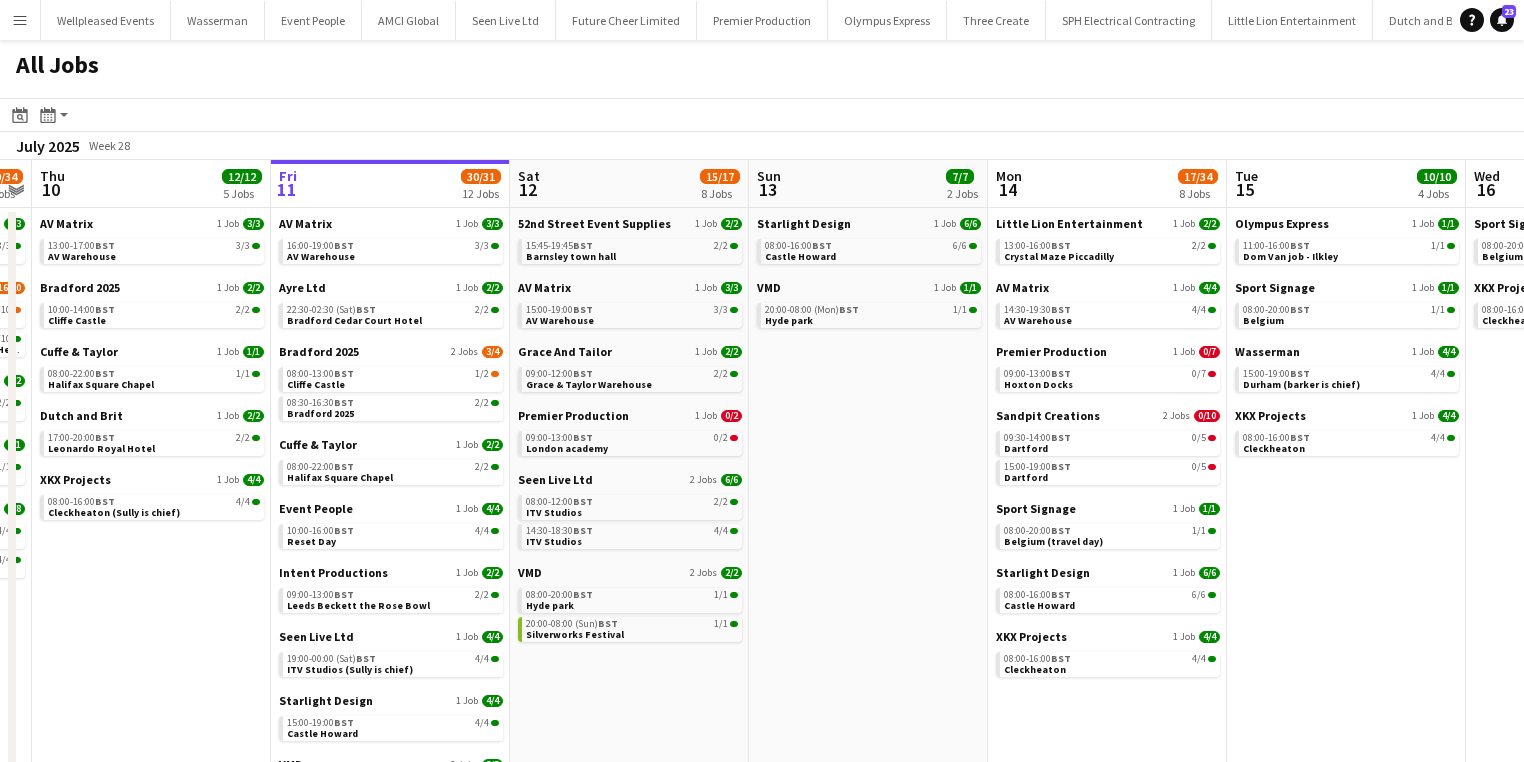 drag, startPoint x: 177, startPoint y: 568, endPoint x: 144, endPoint y: 572, distance: 33.24154 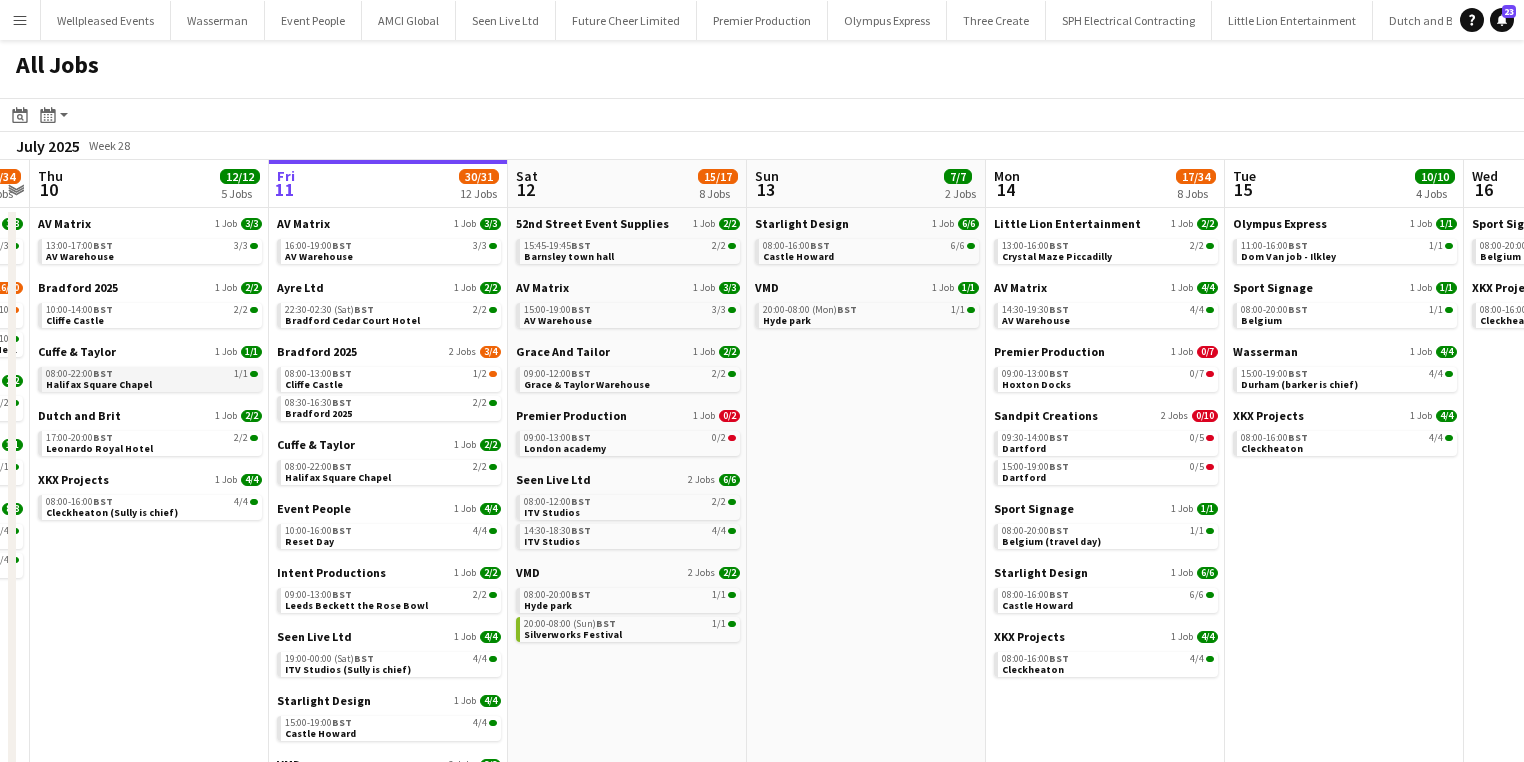 click on "08:00-22:00    BST   1/1   Halifax Square Chapel" at bounding box center [152, 378] 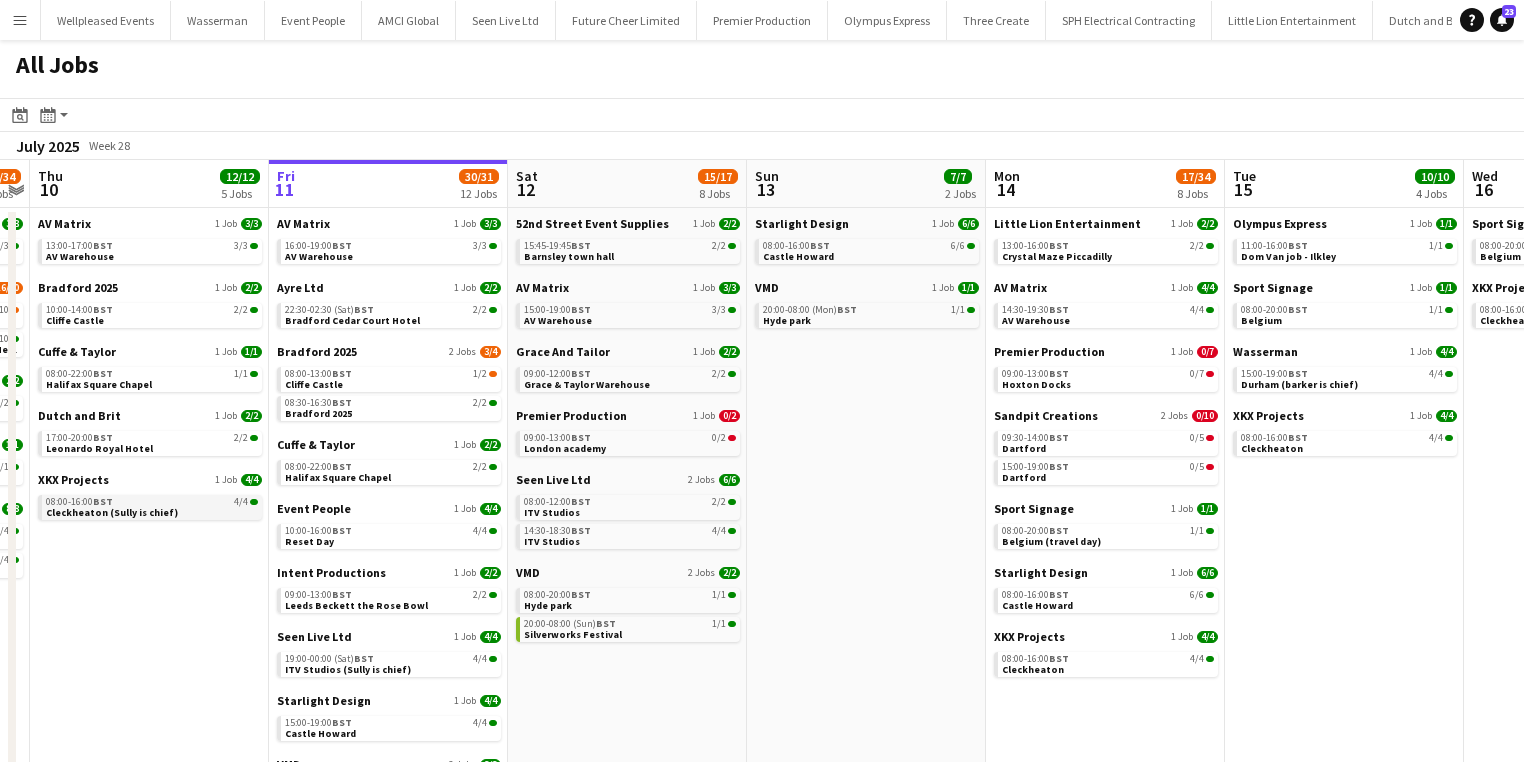 click on "08:00-16:00    BST   4/4" at bounding box center (152, 502) 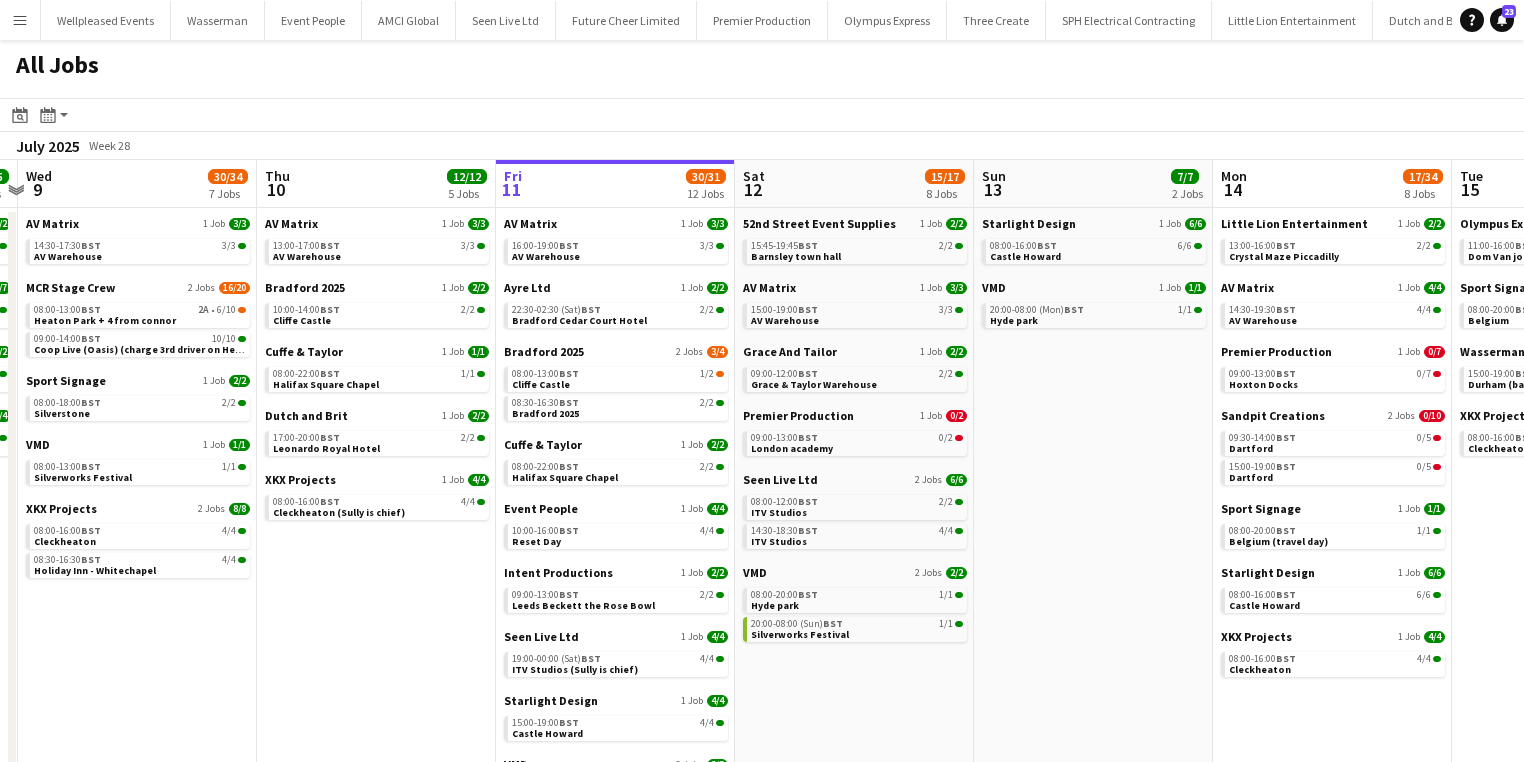 scroll, scrollTop: 0, scrollLeft: 648, axis: horizontal 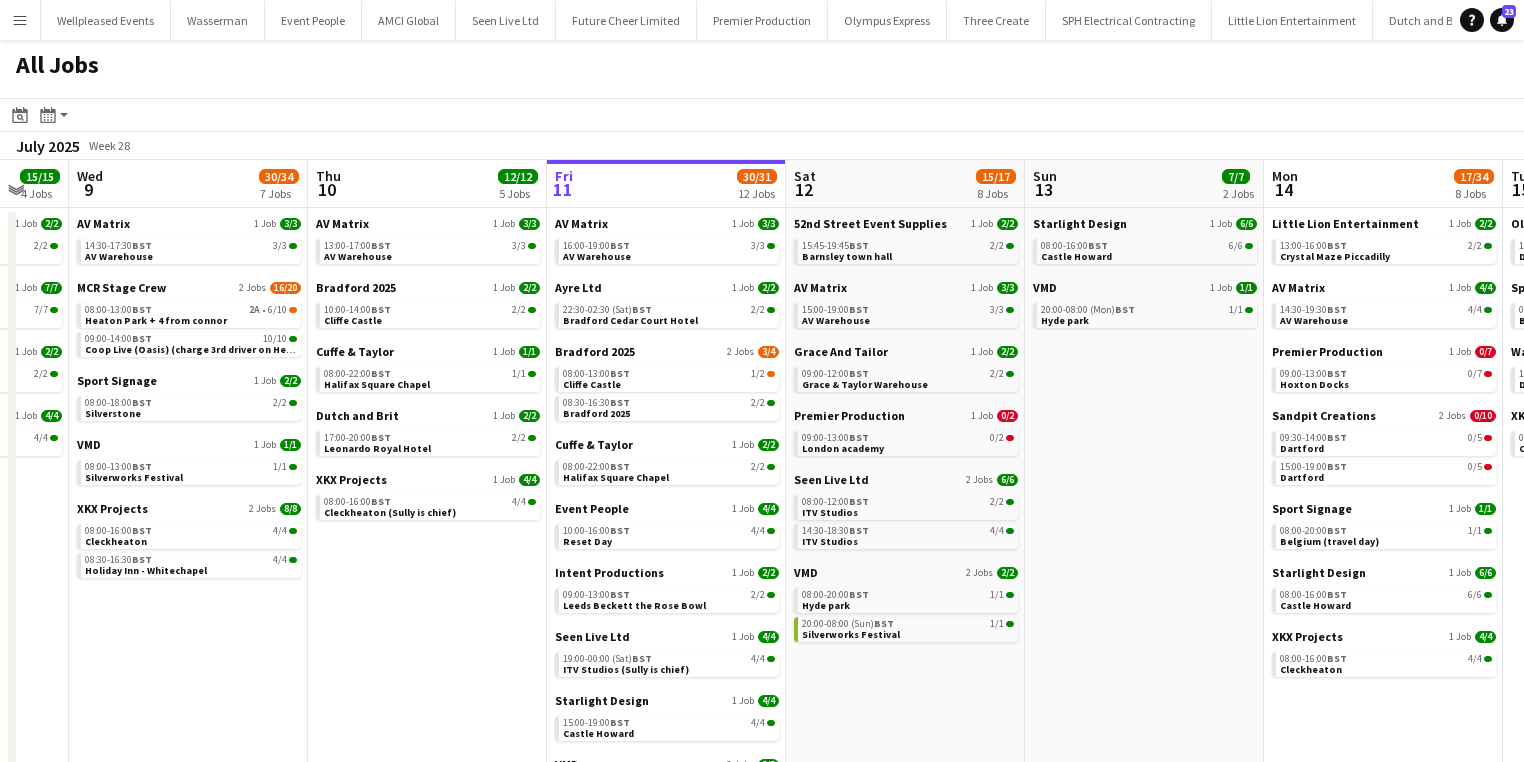 drag, startPoint x: 132, startPoint y: 622, endPoint x: 410, endPoint y: 602, distance: 278.7185 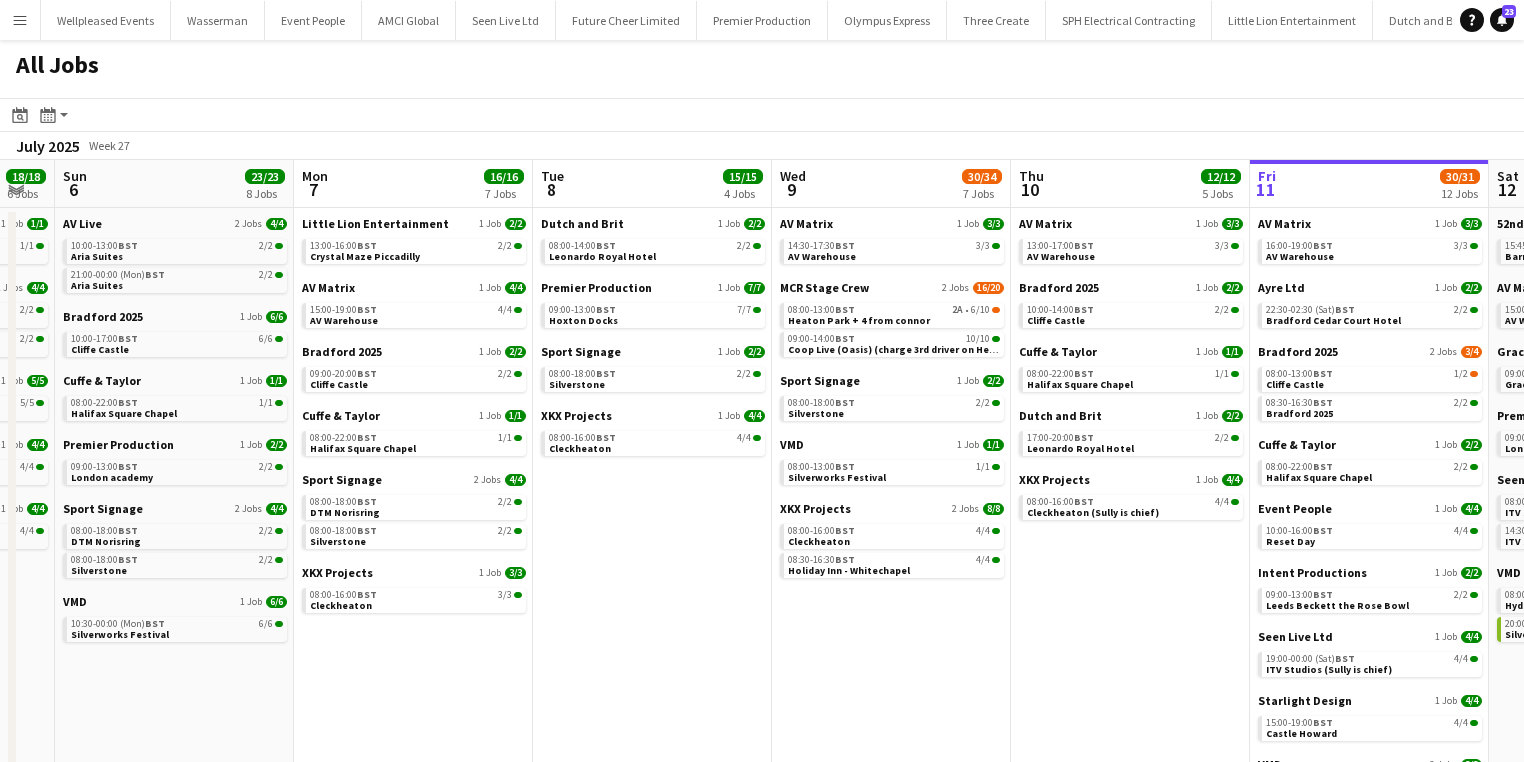 scroll, scrollTop: 0, scrollLeft: 523, axis: horizontal 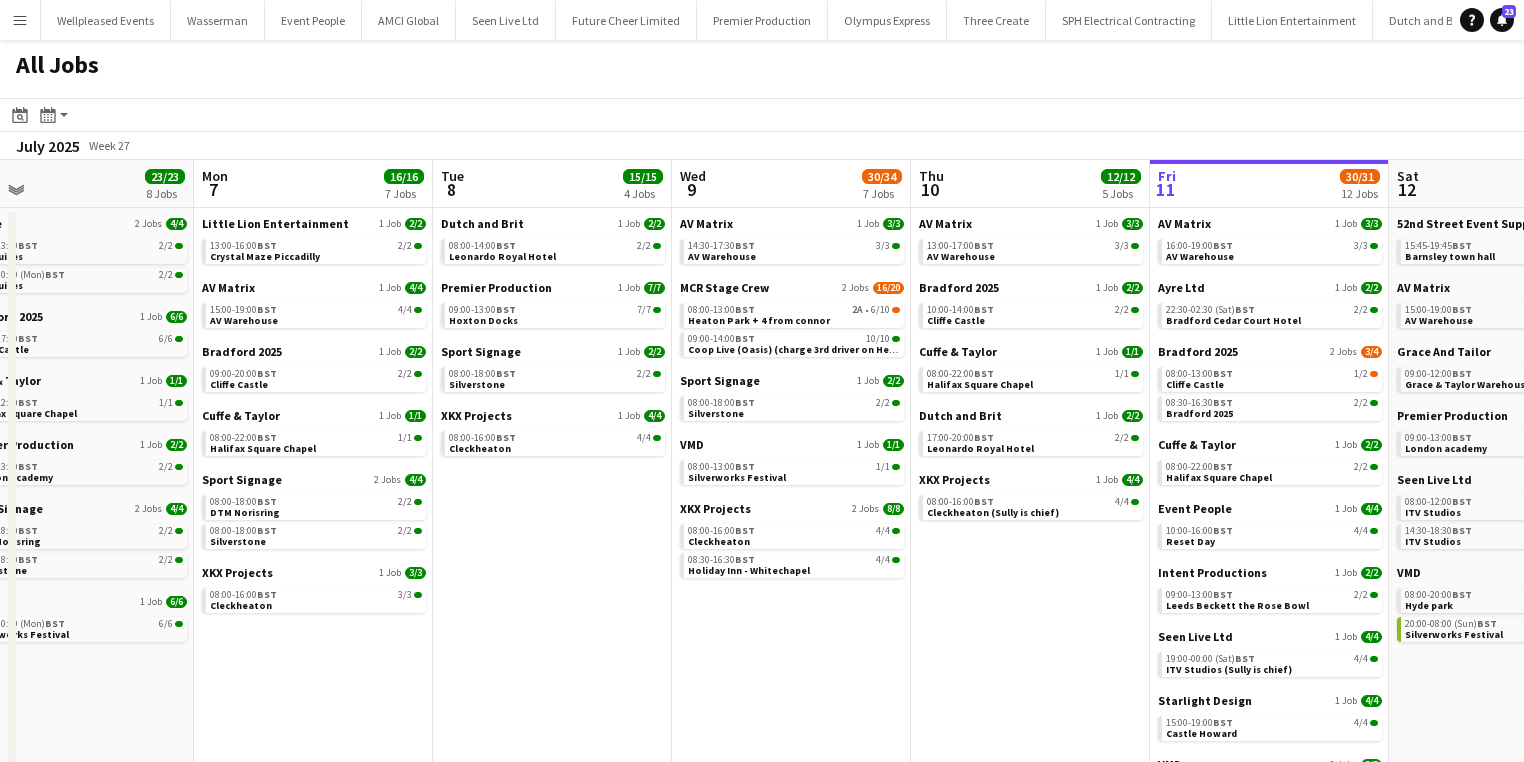 drag, startPoint x: 664, startPoint y: 639, endPoint x: 803, endPoint y: 643, distance: 139.05754 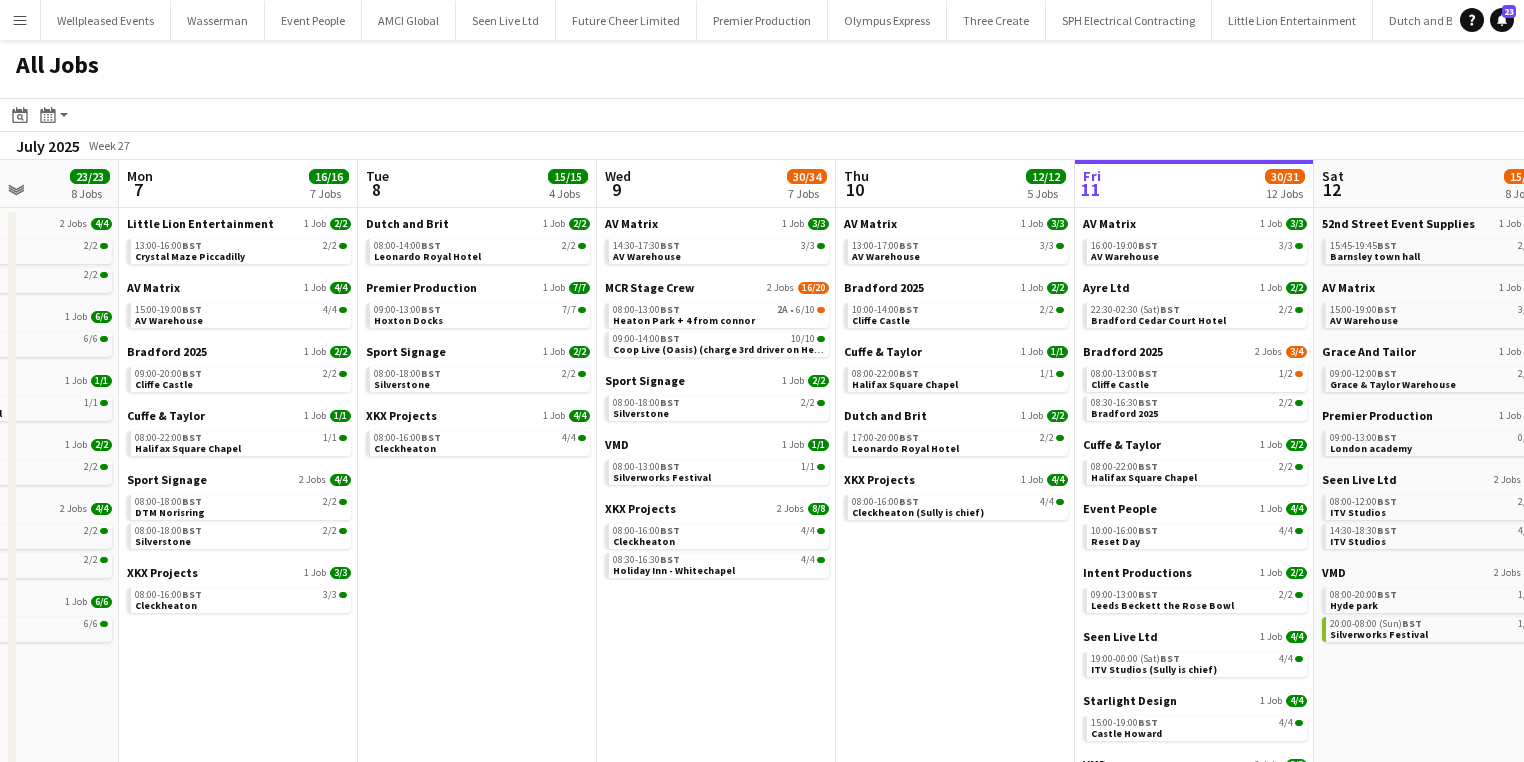 click on "Fri   4   47/47   14 Jobs   Sat   5   18/18   6 Jobs   Sun   6   23/23   8 Jobs   Mon   7   16/16   7 Jobs   Tue   8   15/15   4 Jobs   Wed   9   30/34   7 Jobs   Thu   10   12/12   5 Jobs   Fri   11   30/31   12 Jobs   Sat   12   15/17   8 Jobs   Sun   13   7/7   2 Jobs   Mon   14   17/34   8 Jobs   Tue   15   10/10   4 Jobs   AV Matrix   1 Job   2/2   15:30-18:30    BST   2/2   AV Warehouse     Ayre Ltd   2 Jobs   6/6   08:00-12:00    BST   3/3   Elland Road Pavilion   22:30-02:30 (Sat)   BST   3/3   Elland Road Pavilion   Bradford 2025   1 Job   4/4   07:30-15:30    BST   4/4   Cliffe Castle   Cuffe & Taylor   1 Job   1/1   08:00-22:00    BST   1/1   Halifax Square Chapel   Evallance   2 Jobs   12/12   08:00-12:00    BST   8/8   Raddison Blu Heathrow - Fitz is chief   18:00-21:00    BST   4/4   Evallance Warehouse   Event People   2 Jobs   9/9   11:00-18:00    BST   2/2   Lana Del Ray - Reaction Team (times TBC)   23:30-05:30 (Sat)   BST   7/7   Lana Del Rey - Break   Sport Signage   2 Jobs   4/4   BST" at bounding box center (762, 566) 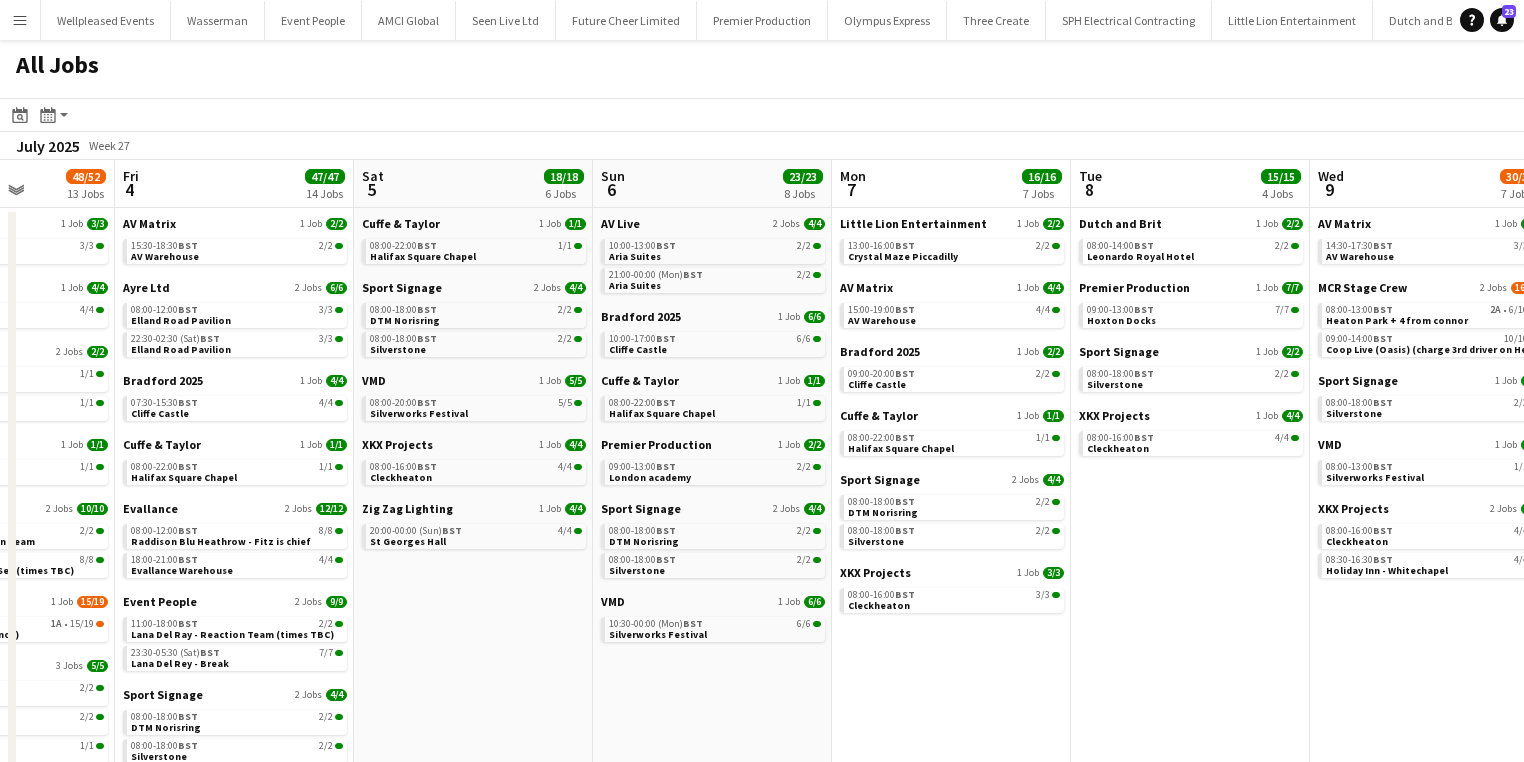 drag, startPoint x: 337, startPoint y: 596, endPoint x: 395, endPoint y: 598, distance: 58.034473 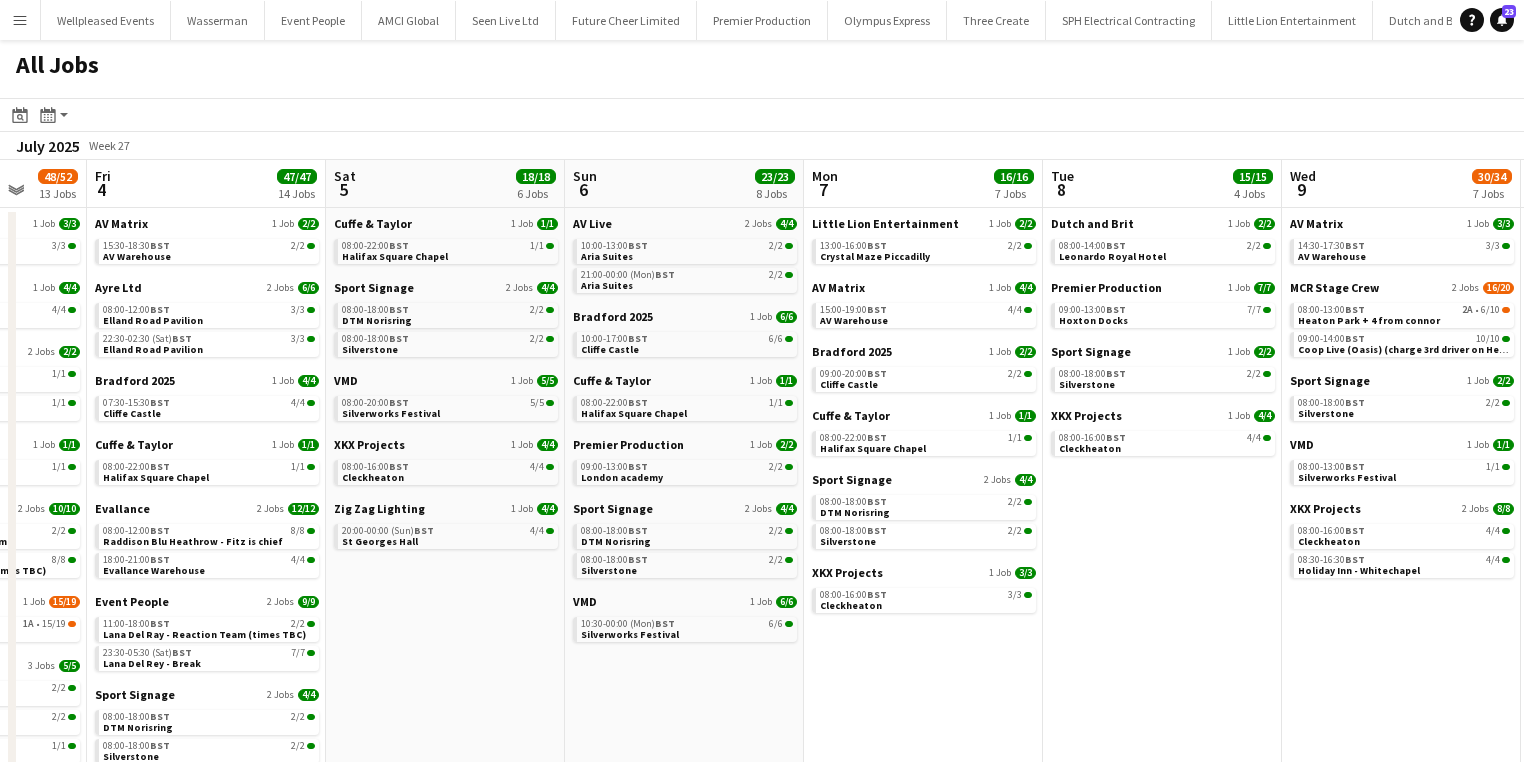 click on "All Jobs
Date picker
JUL 2025 JUL 2025 Monday M Tuesday T Wednesday W Thursday T Friday F Saturday S Sunday S  JUL      1   2   3   4   5   6   7   8   9   10   11   12   13   14   15   16   17   18   19   20   21   22   23   24   25   26   27   28   29   30   31
Comparison range
Comparison range
Today
Month view / Day view
Day view by Board Day view by Job Month view  July 2025   Week 27
Expand/collapse
Tue   1   19/19   7 Jobs   Wed   2   44/44   11 Jobs   Thu   3   48/52   13 Jobs   Fri   4   47/47   14 Jobs   Sat   5   18/18   6 Jobs   Sun   6   23/23   8 Jobs   Mon   7   16/16   7 Jobs   Tue   8   15/15   4 Jobs   Wed   9   30/34   7 Jobs   Thu   10   12/12   5 Jobs   Fri   11   30/31   12 Jobs   Sat   12   15/17   8 Jobs   Bradford 2025   1 Job   1/1   08:30-16:30    BST   1/1   Biscuit Delivery Bradford - Express   Event People" 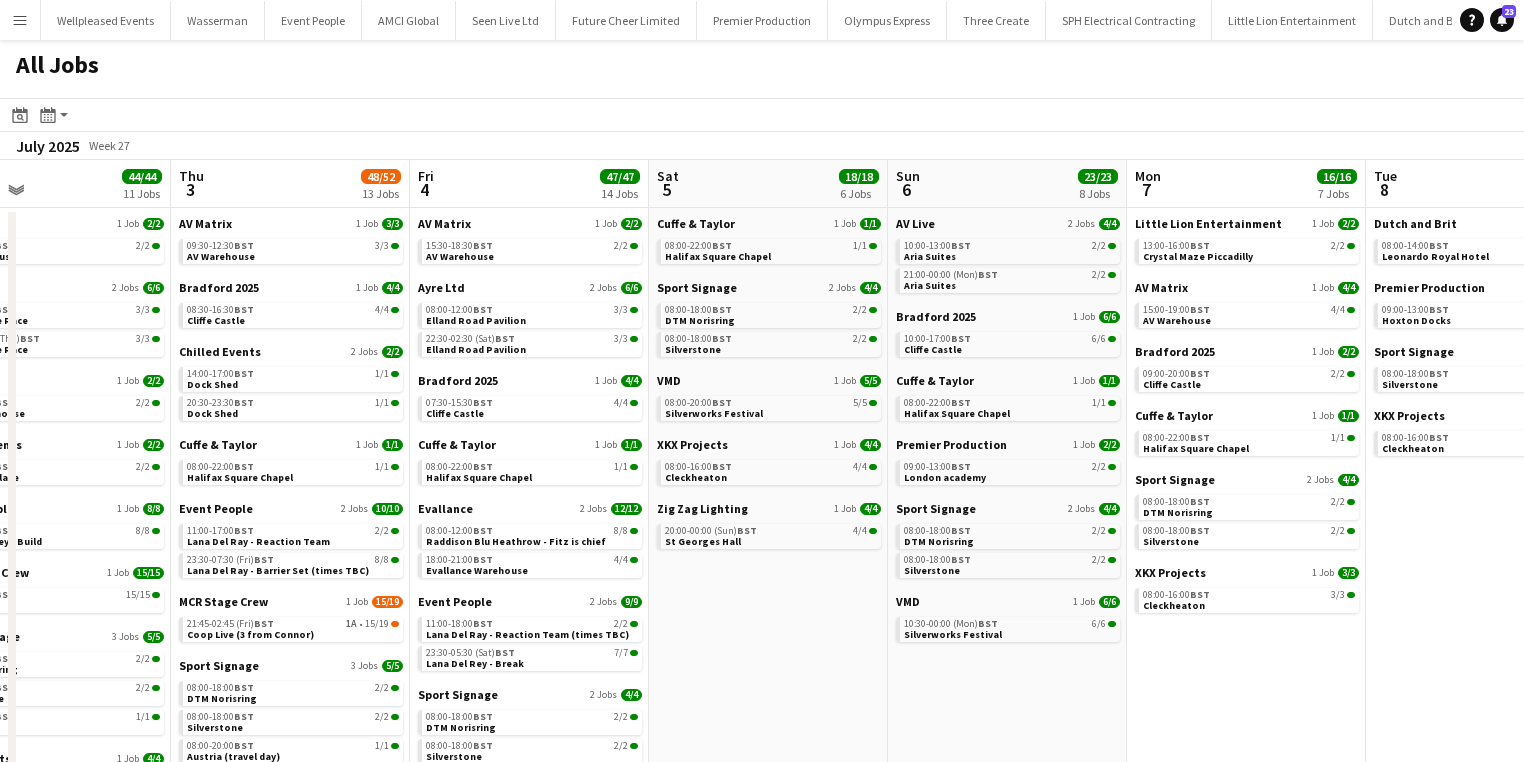 drag, startPoint x: 760, startPoint y: 614, endPoint x: 944, endPoint y: 608, distance: 184.0978 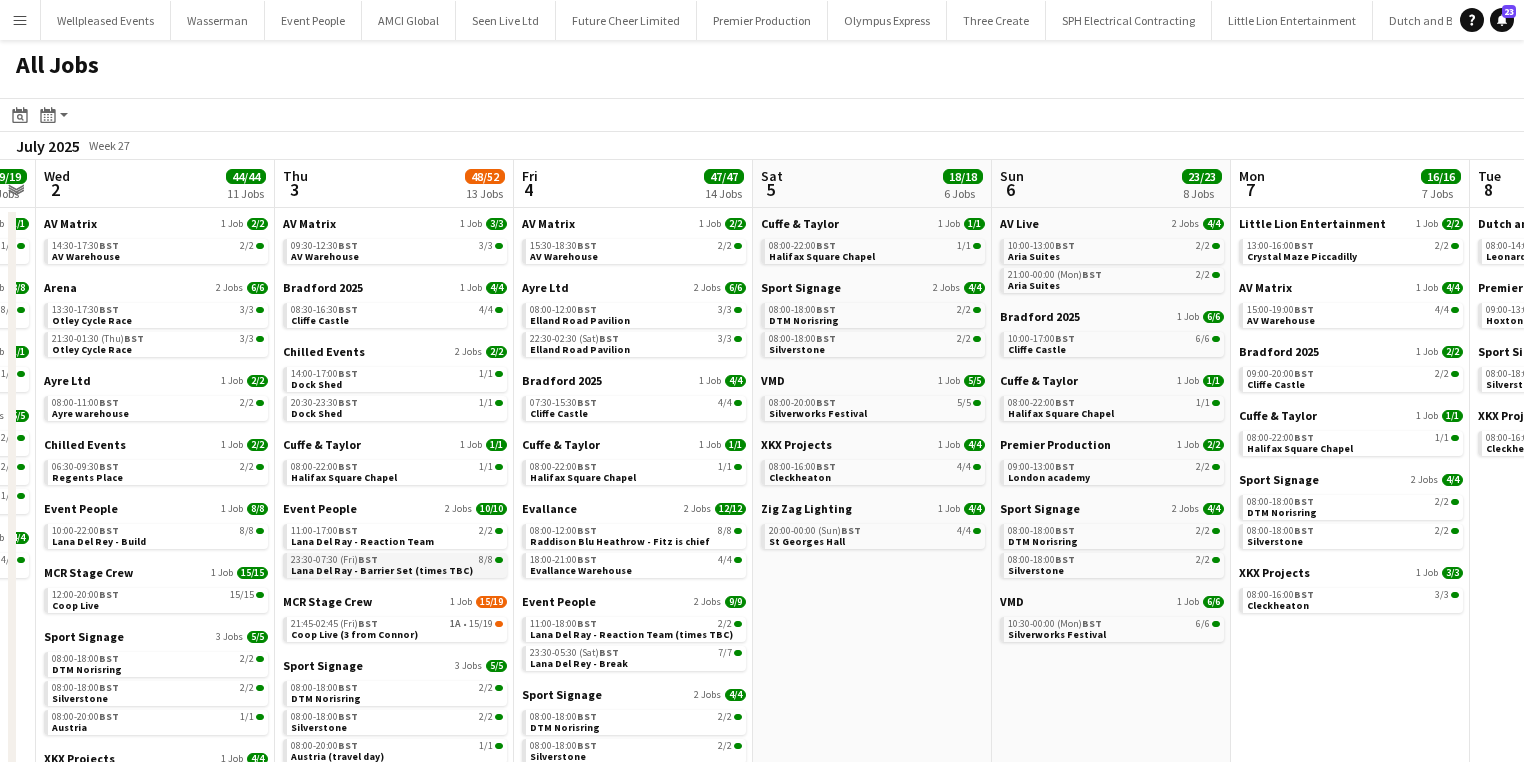 click on "Lana Del Ray - Barrier Set (times TBC)" at bounding box center (382, 570) 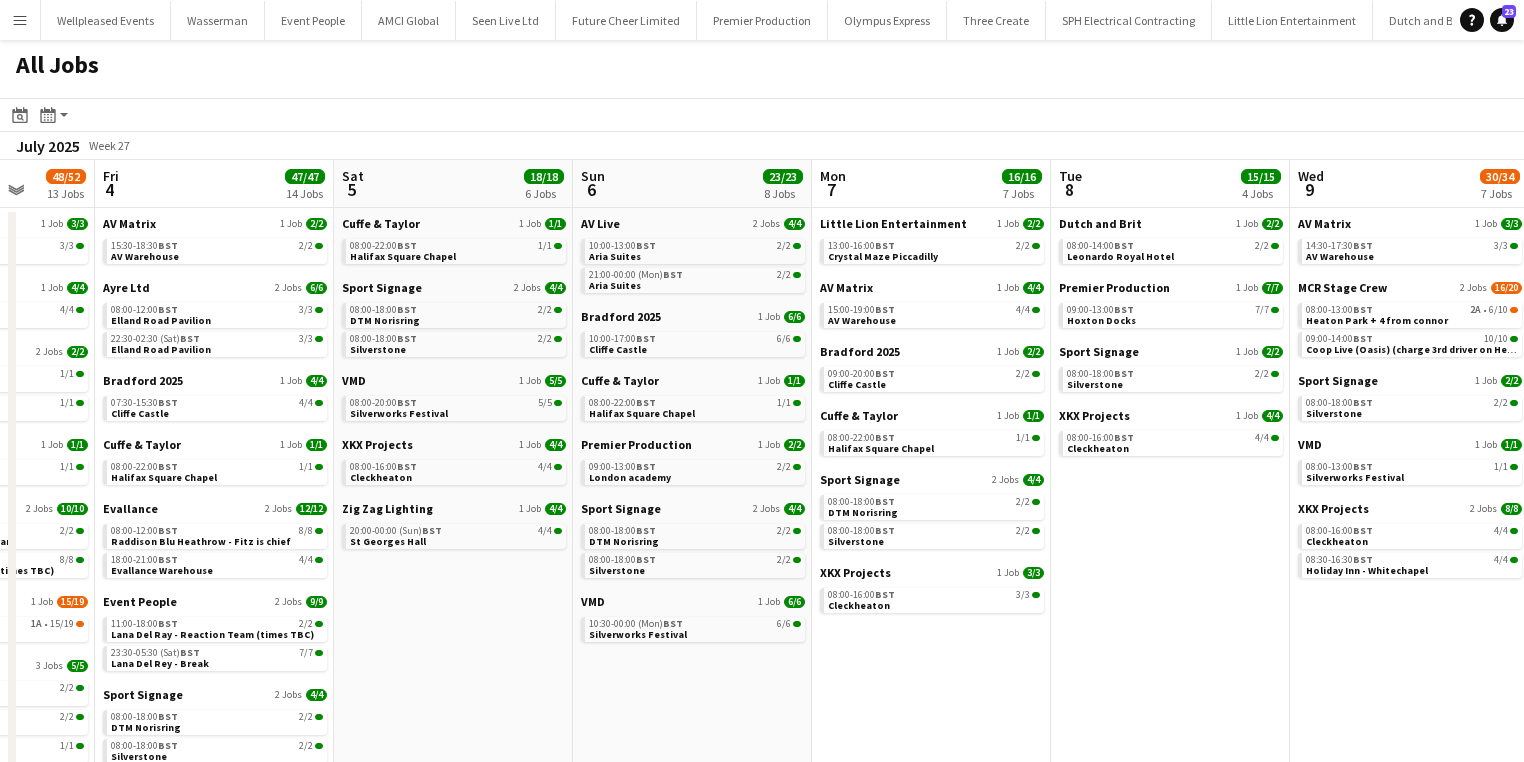 scroll, scrollTop: 0, scrollLeft: 839, axis: horizontal 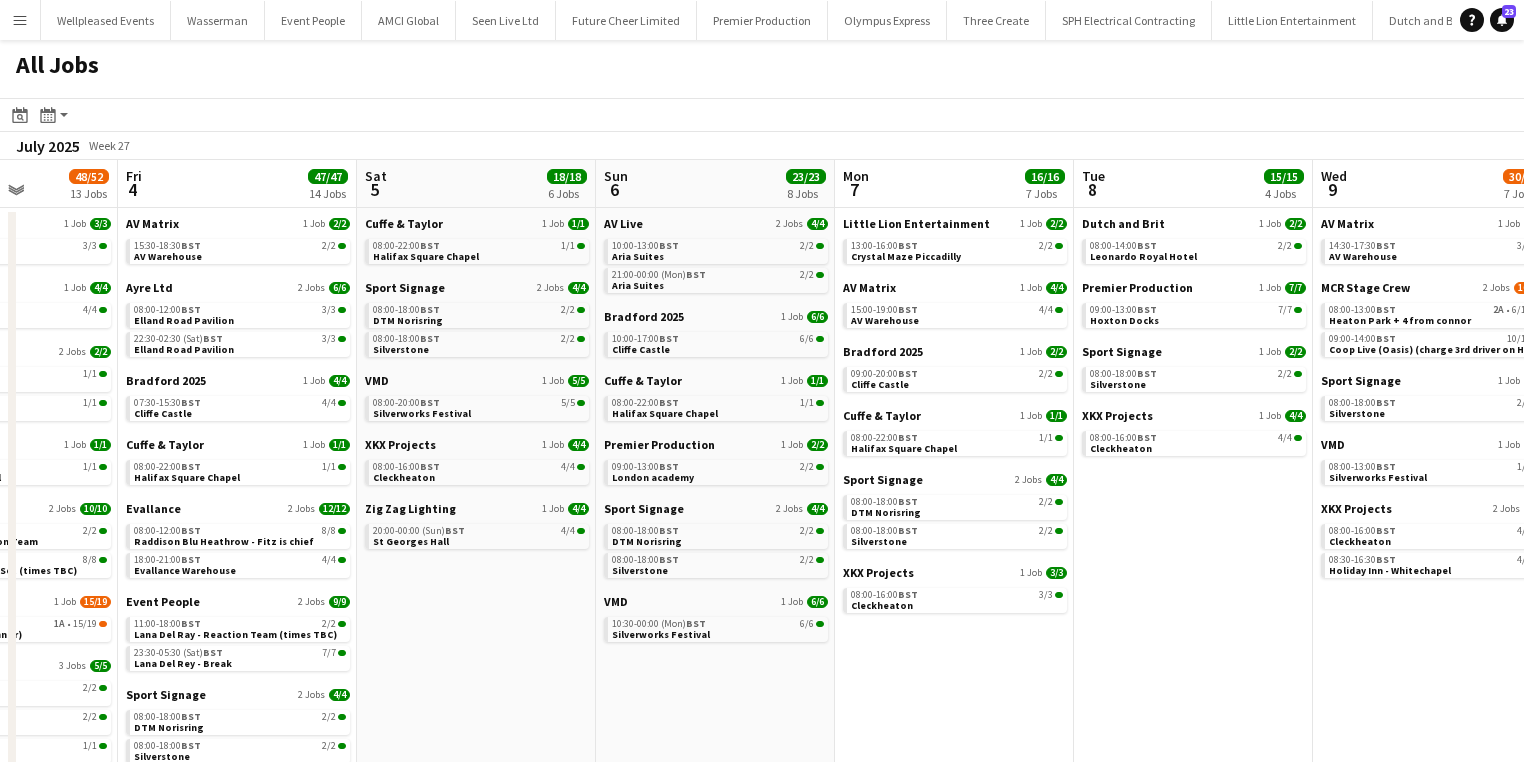 drag, startPoint x: 1148, startPoint y: 656, endPoint x: 277, endPoint y: 648, distance: 871.03674 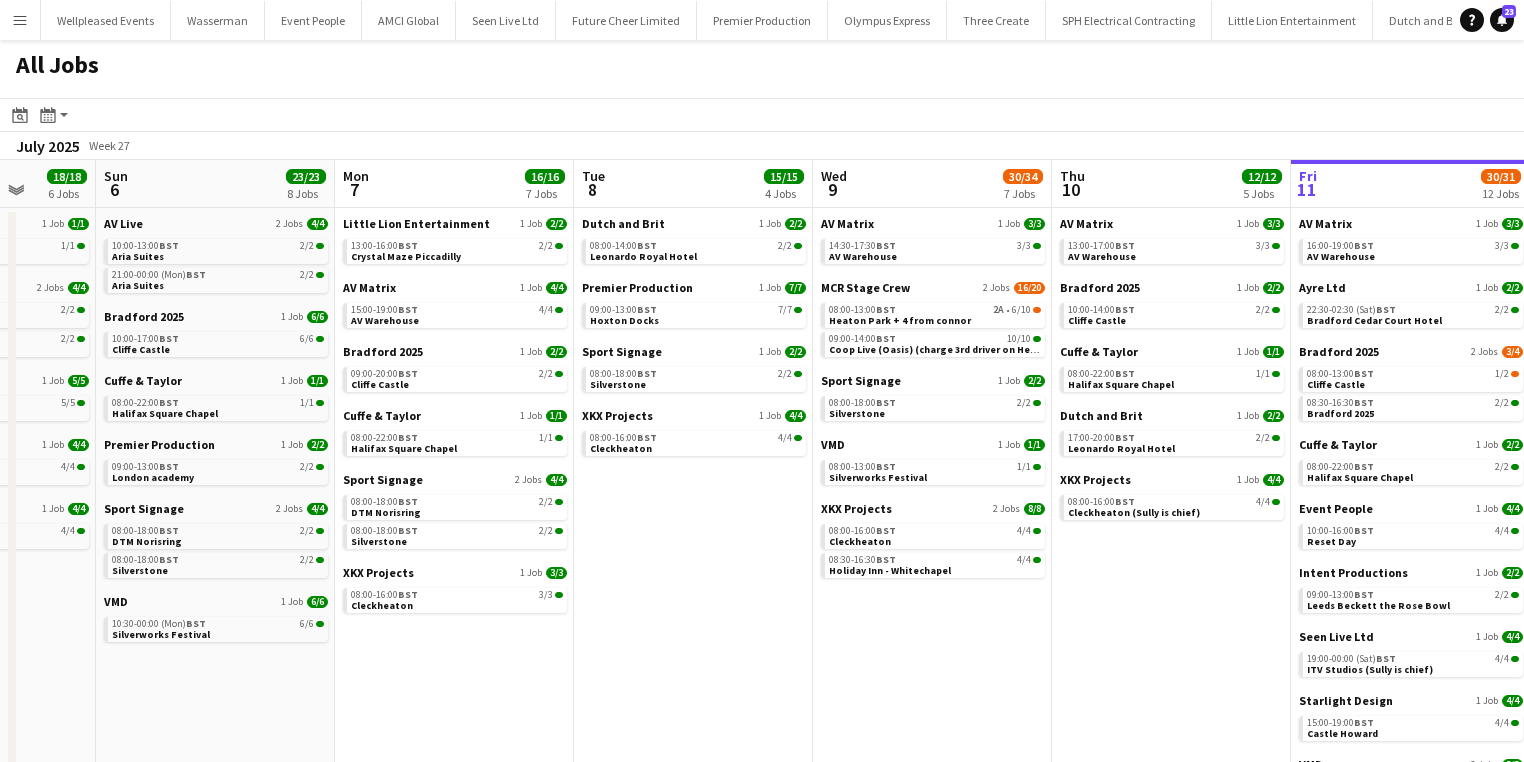 drag, startPoint x: 720, startPoint y: 542, endPoint x: 697, endPoint y: 543, distance: 23.021729 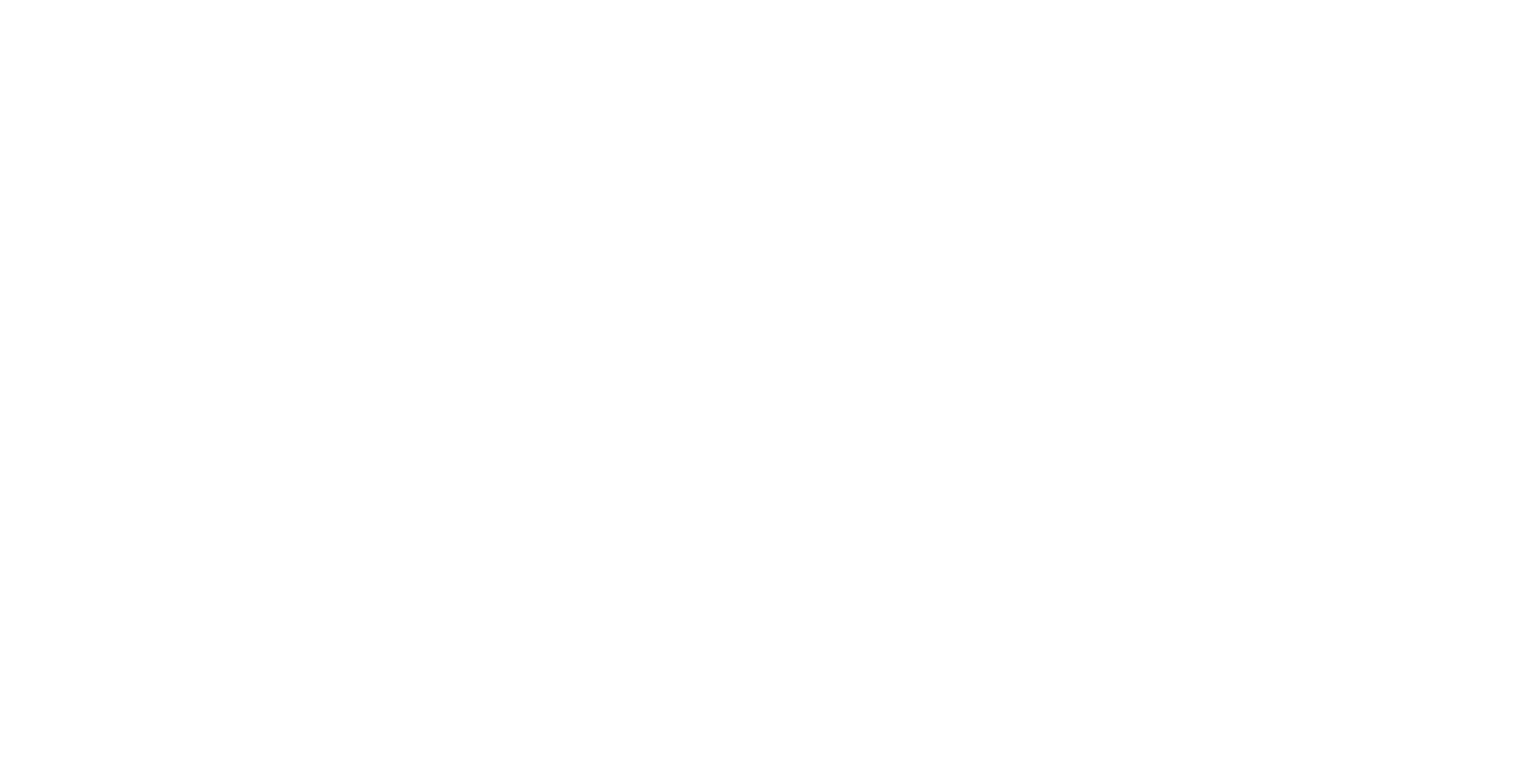 scroll, scrollTop: 0, scrollLeft: 0, axis: both 